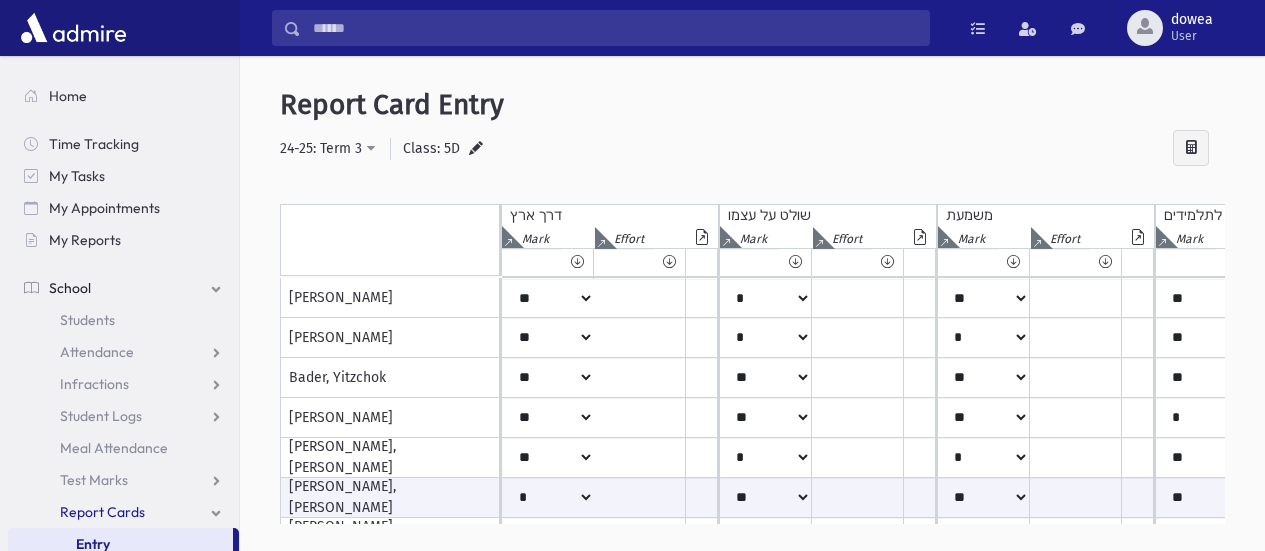 select on "*" 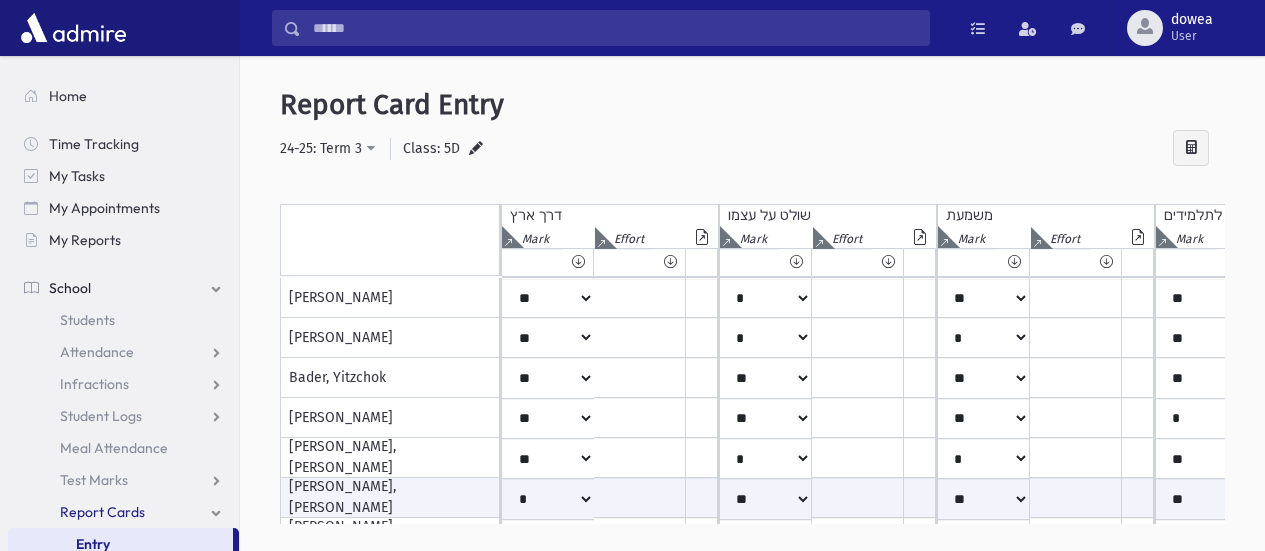 scroll, scrollTop: 0, scrollLeft: 0, axis: both 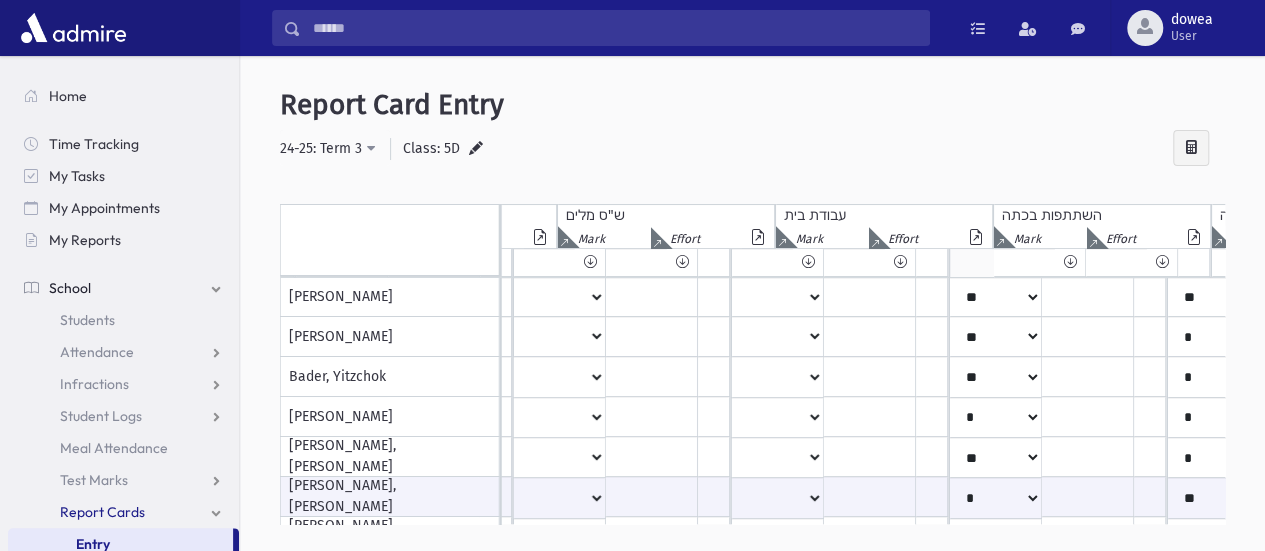 click 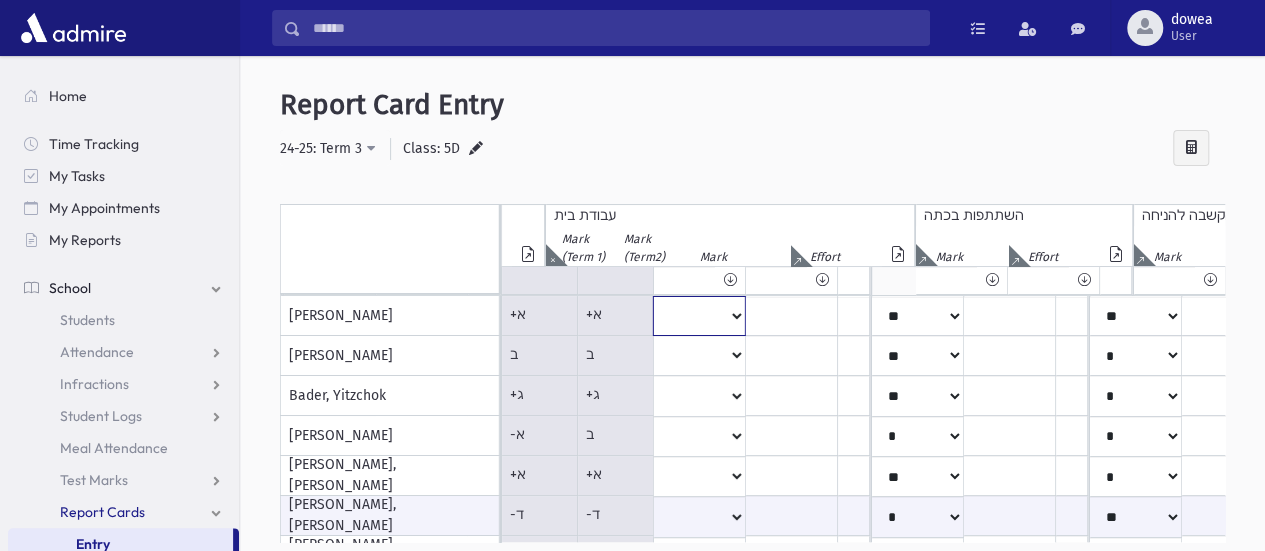 click on "*
**
**
*
**
**
*
**
**
*
**
**
**
***
**
***
**
***
***
***
***
**
***" at bounding box center (-2286, 316) 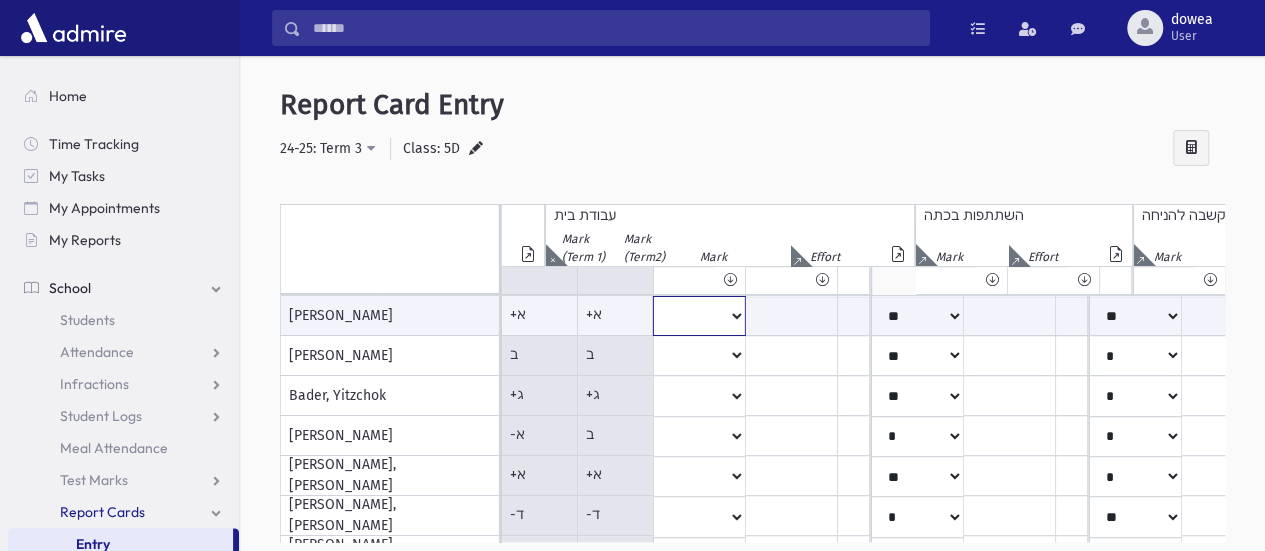 select on "**" 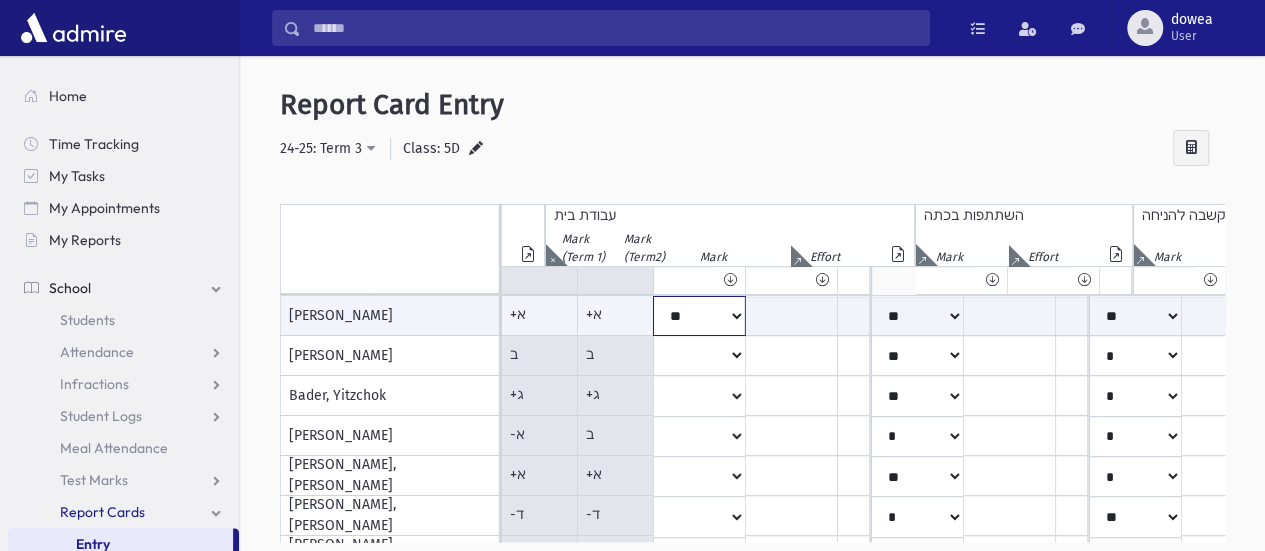 click on "*
**
**
*
**
**
*
**
**
*
**
**
**
***
**
***
**
***
***
***
***
**
***" at bounding box center [-2286, 316] 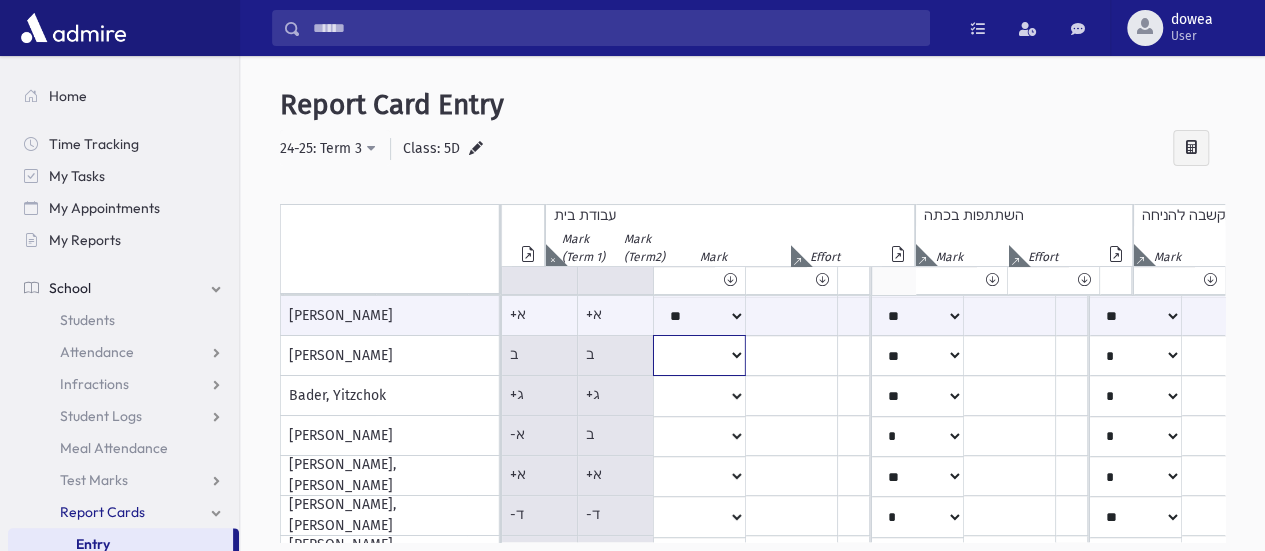 click on "*
**
**
*
**
**
*
**
**
*
**
**
**
***
**
***
**
***
***
***
***
**
***" at bounding box center (-2286, 316) 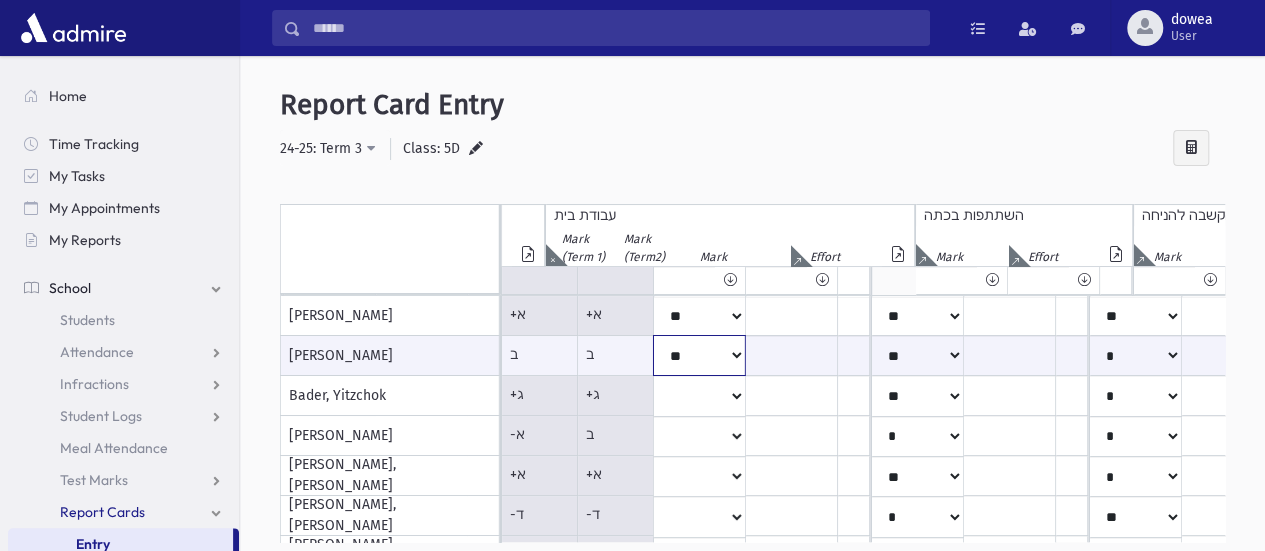 click on "*
**
**
*
**
**
*
**
**
*
**
**
**
***
**
***
**
***
***
***
***
**
***" at bounding box center (-2286, 355) 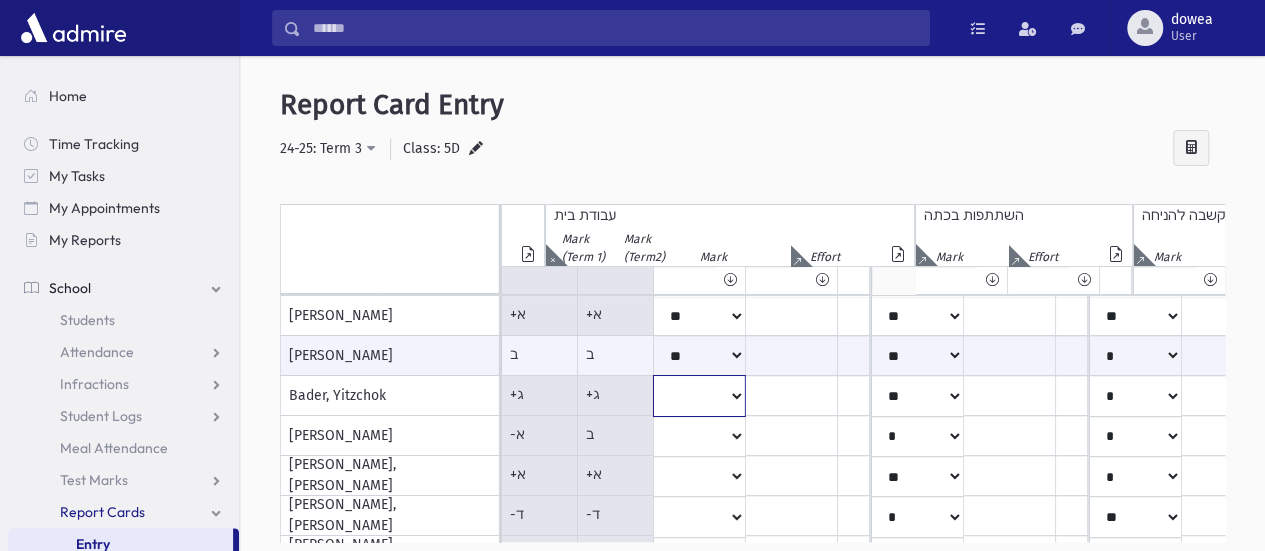 click on "*
**
**
*
**
**
*
**
**
*
**
**
**
***
**
***
**
***
***
***
***
**
***" at bounding box center (-2286, 316) 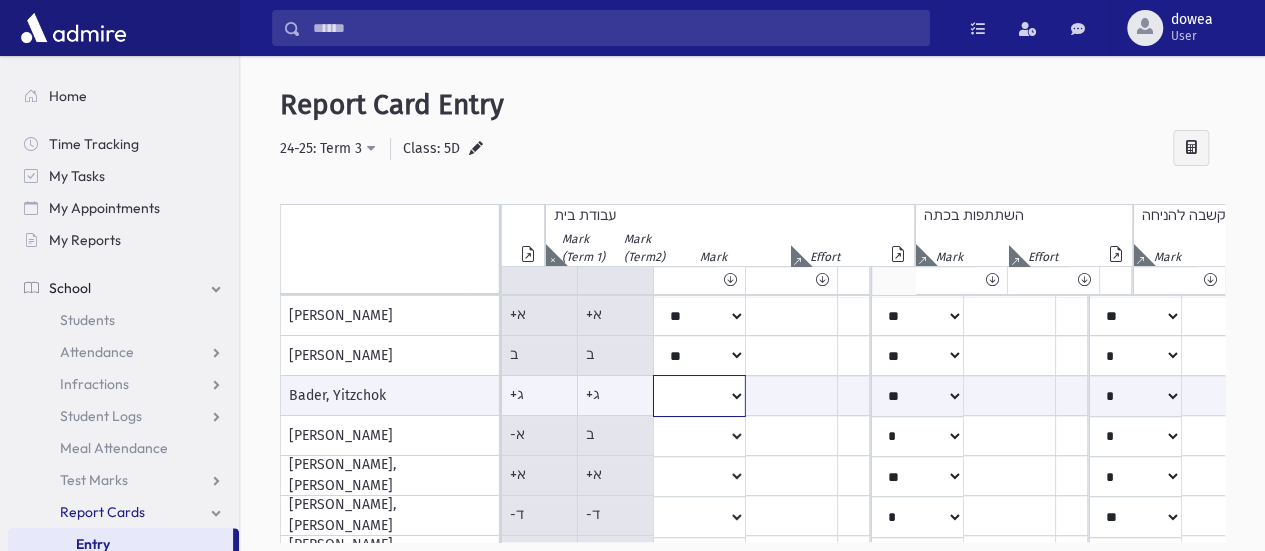 select on "*" 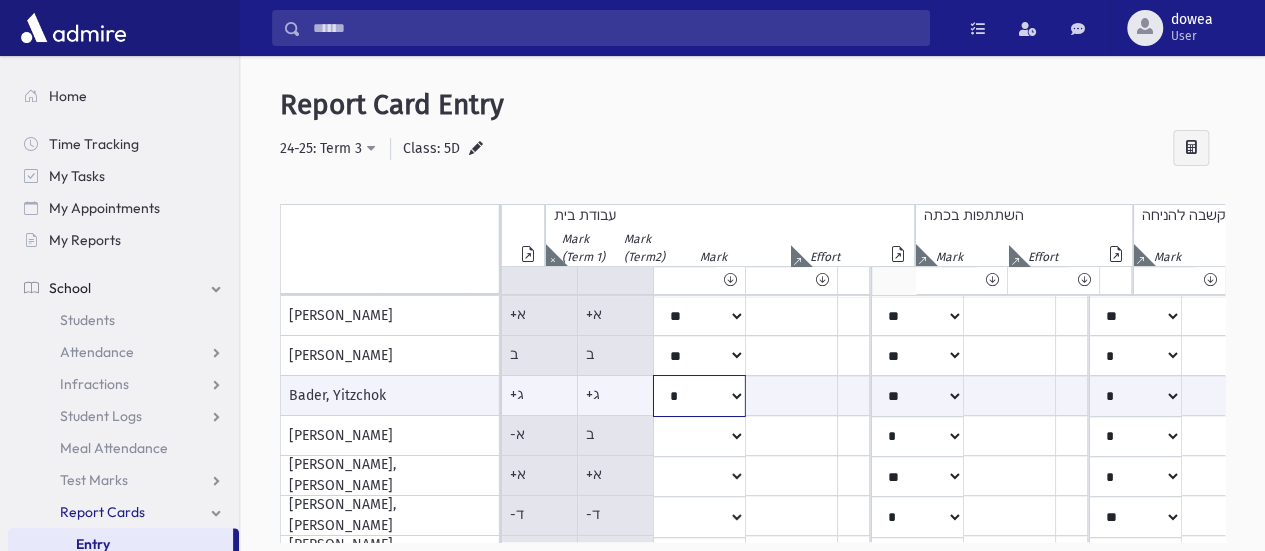 click on "*
**
**
*
**
**
*
**
**
*
**
**
**
***
**
***
**
***
***
***
***
**
***" at bounding box center [-2286, 395] 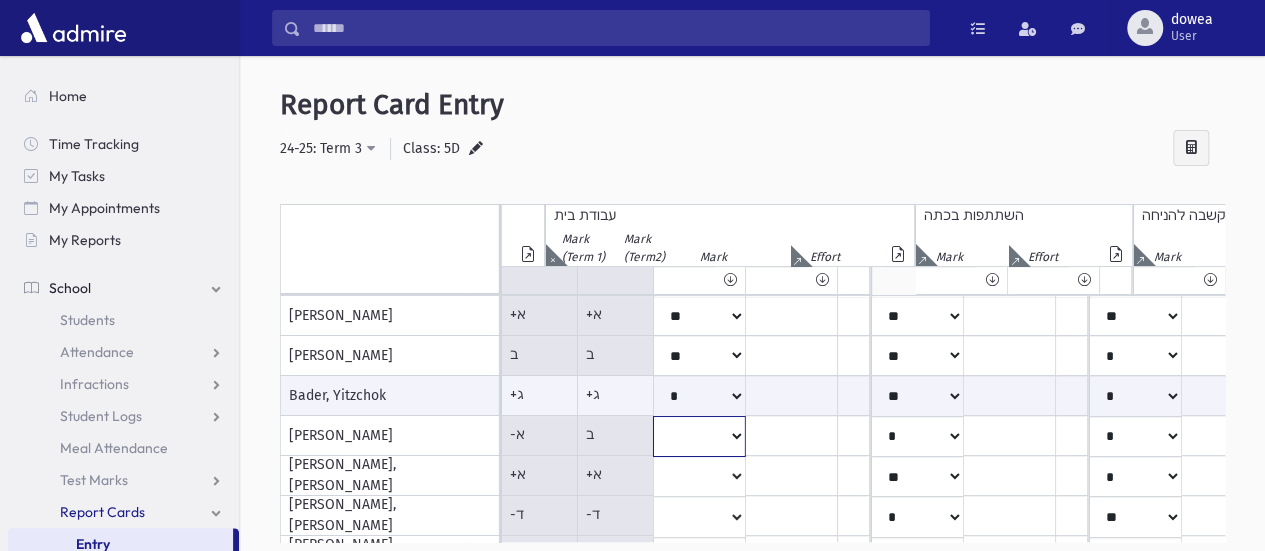 click on "*
**
**
*
**
**
*
**
**
*
**
**
**
***
**
***
**
***
***
***
***
**
***" at bounding box center (-2286, 316) 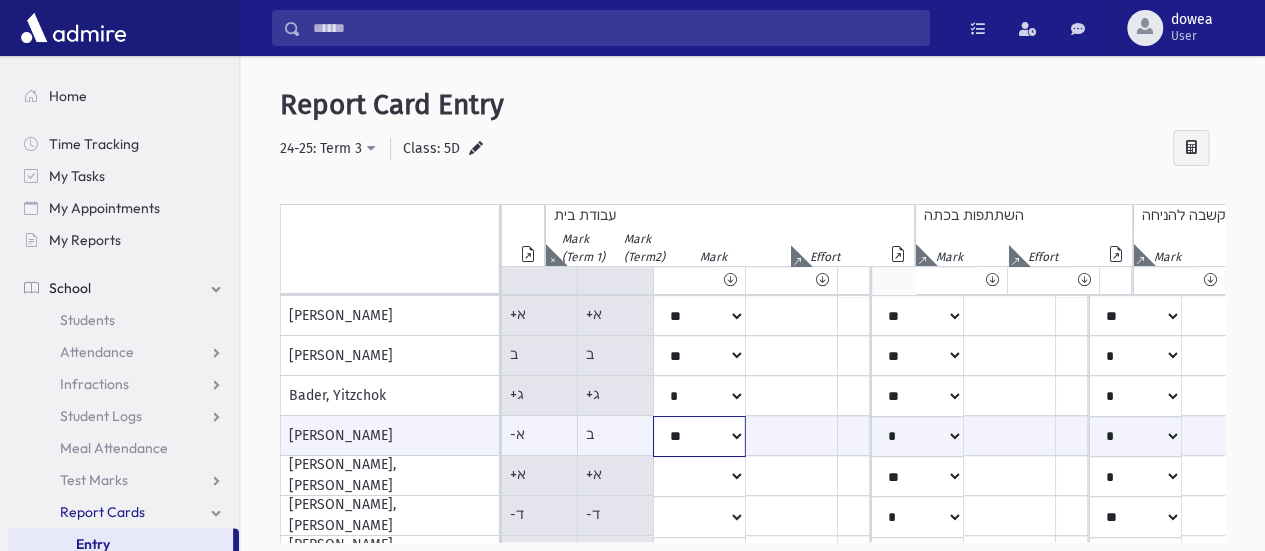click on "*
**
**
*
**
**
*
**
**
*
**
**
**
***
**
***
**
***
***
***
***
**
***" at bounding box center (-2286, 436) 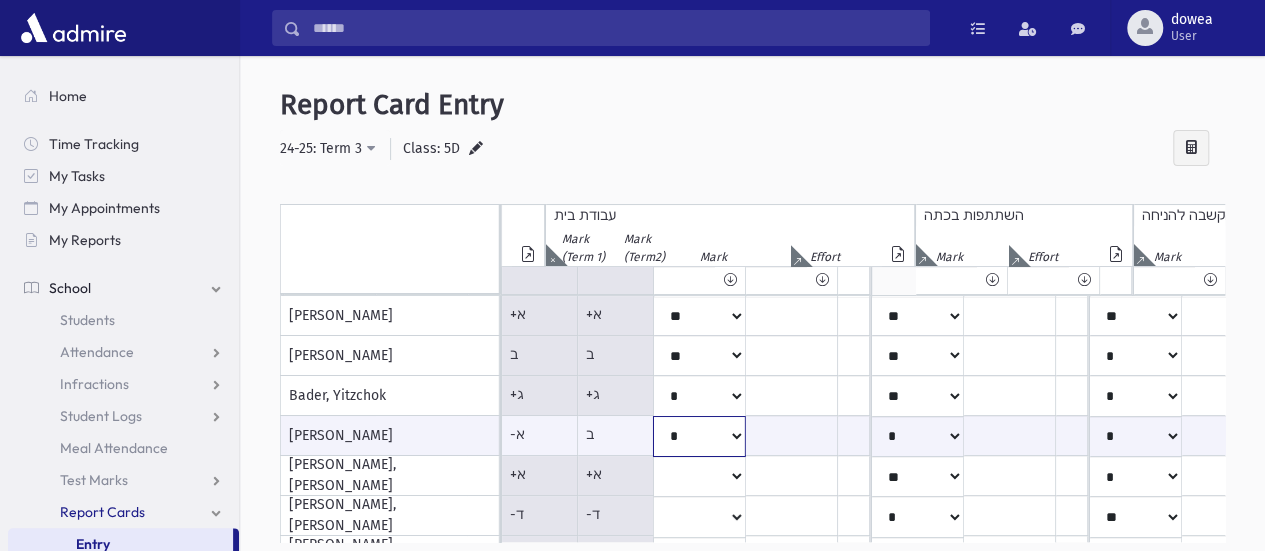 click on "*
**
**
*
**
**
*
**
**
*
**
**
**
***
**
***
**
***
***
***
***
**
***" at bounding box center [-2286, 436] 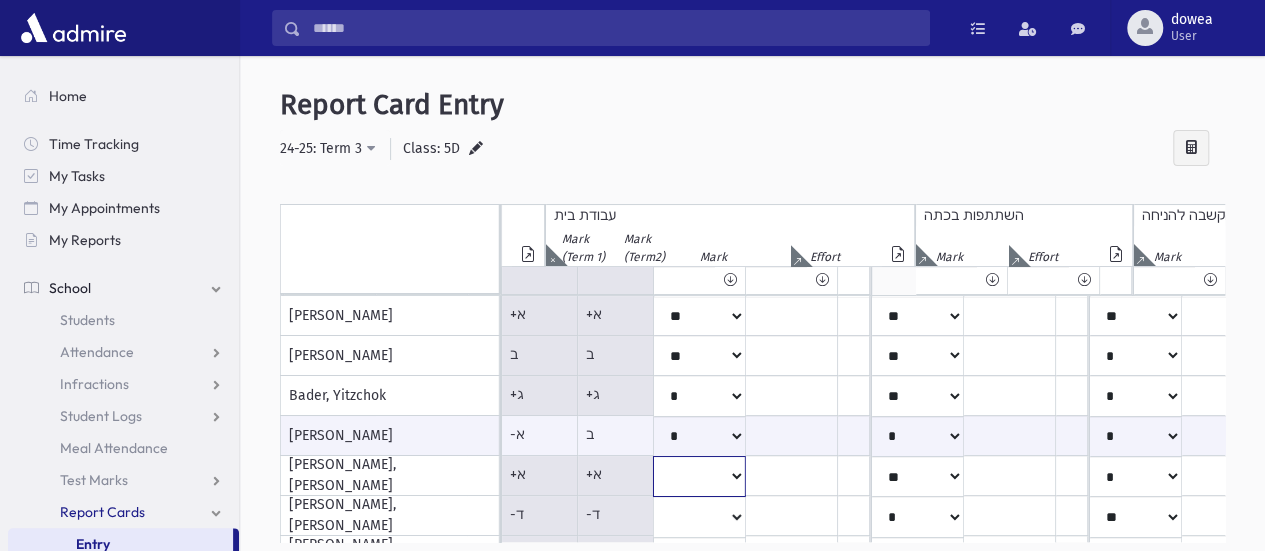 click on "*
**
**
*
**
**
*
**
**
*
**
**
**
***
**
***
**
***
***
***
***
**
***" at bounding box center [-2286, 316] 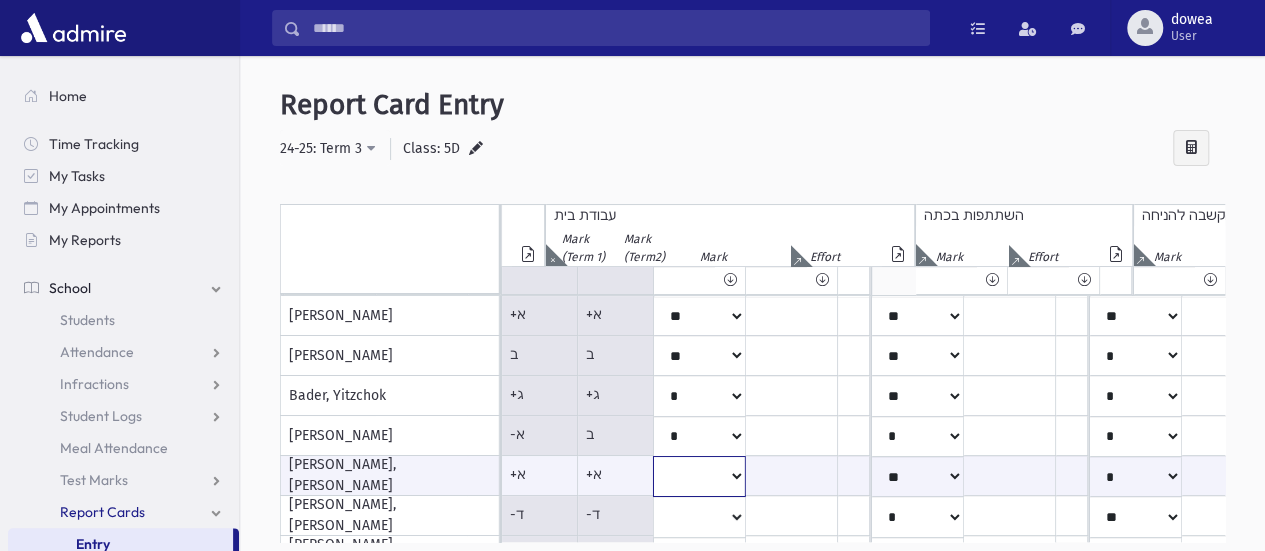 select on "**" 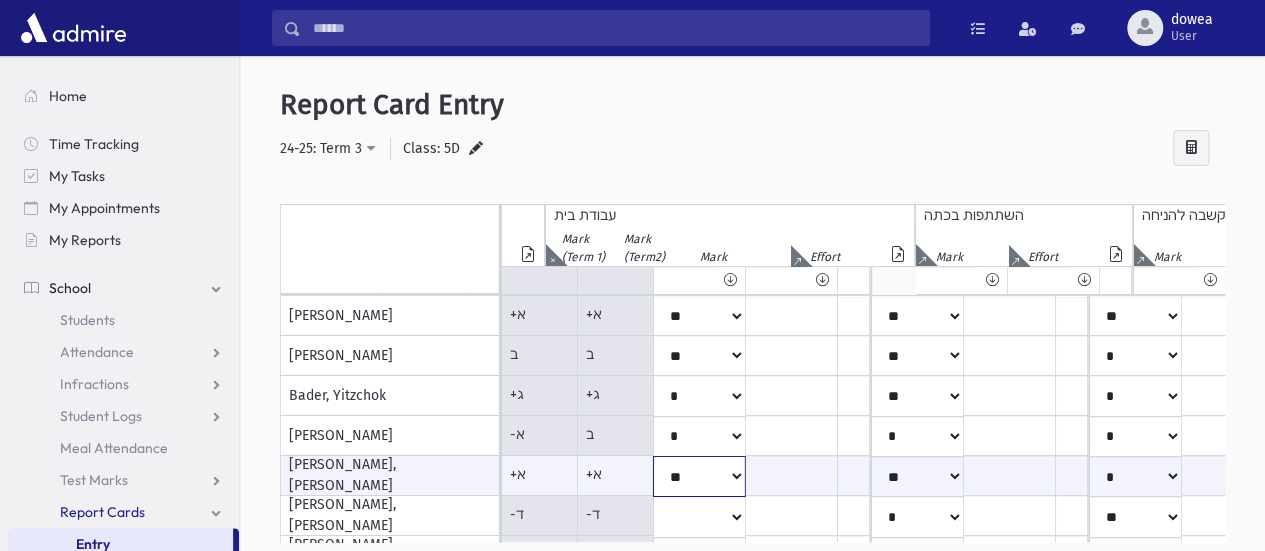 click on "*
**
**
*
**
**
*
**
**
*
**
**
**
***
**
***
**
***
***
***
***
**
***" at bounding box center [-2286, 476] 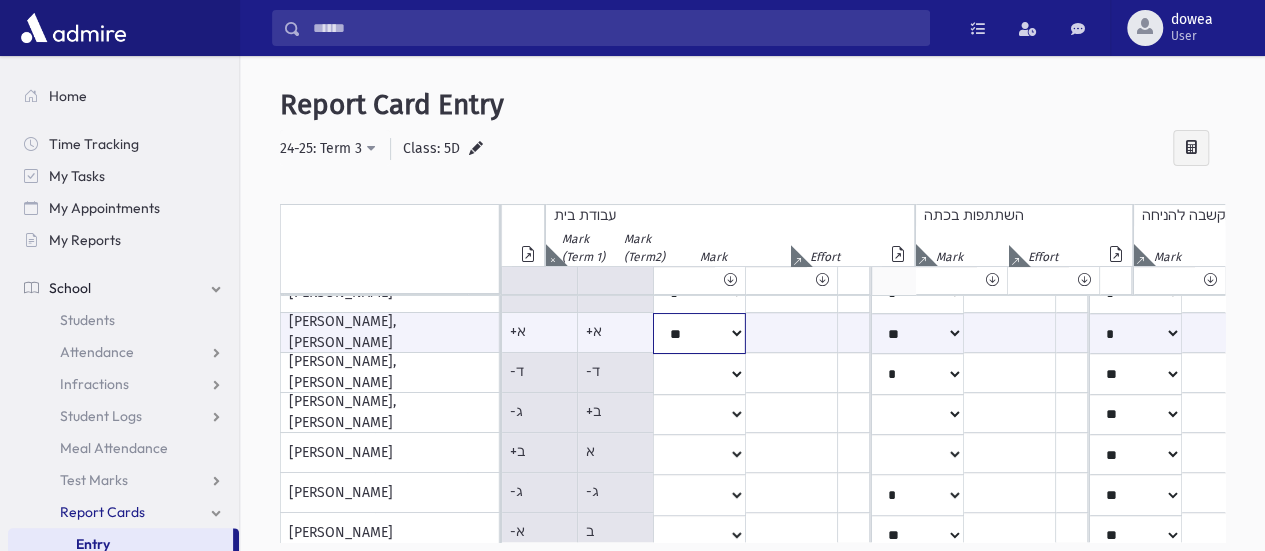 scroll, scrollTop: 147, scrollLeft: 2834, axis: both 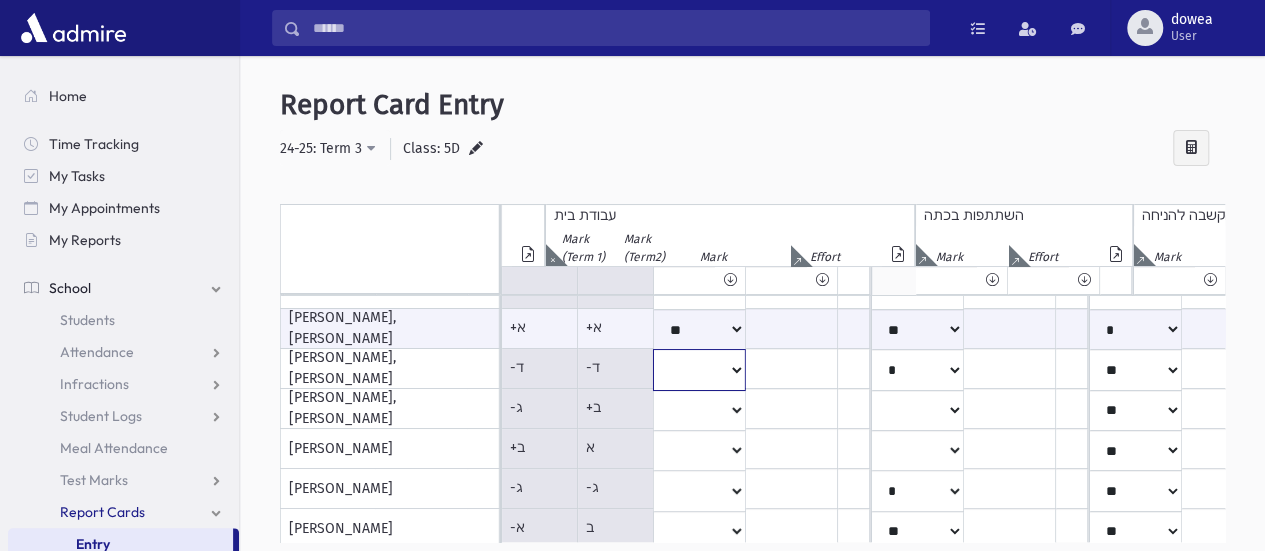 click on "*
**
**
*
**
**
*
**
**
*
**
**
**
***
**
***
**
***
***
***
***
**
***" at bounding box center [-2286, 169] 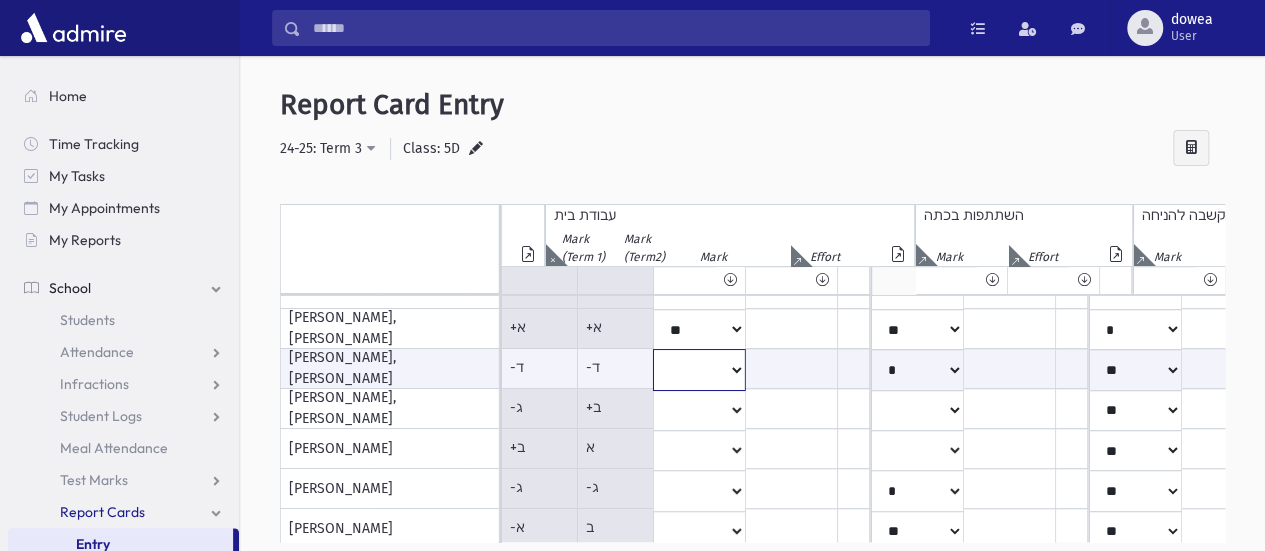 select on "*" 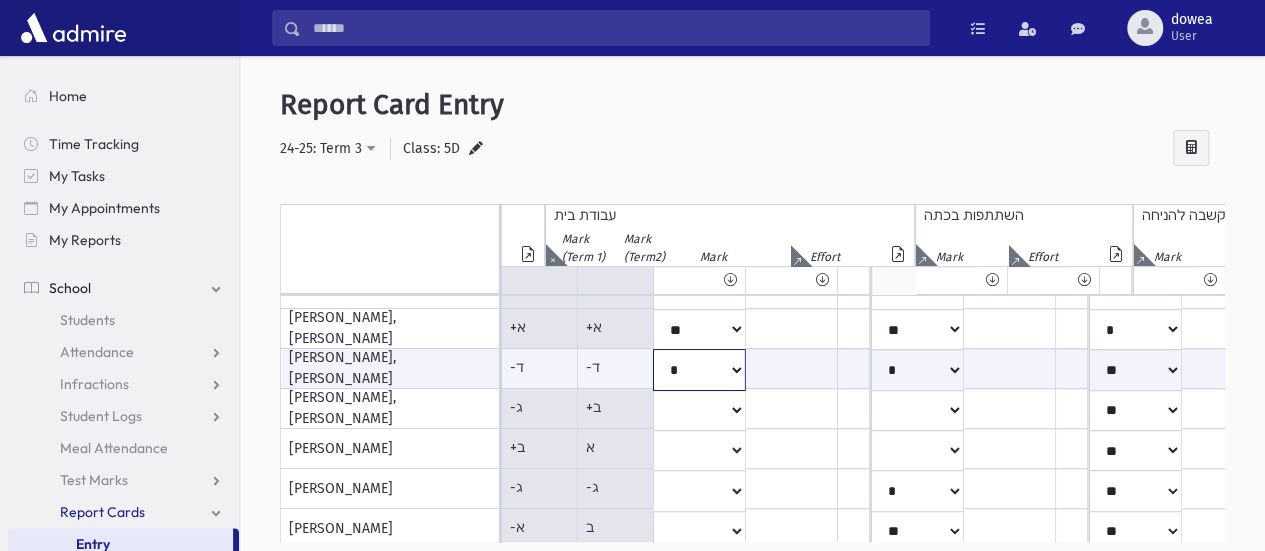 click on "*
**
**
*
**
**
*
**
**
*
**
**
**
***
**
***
**
***
***
***
***
**
***" at bounding box center [-2286, 369] 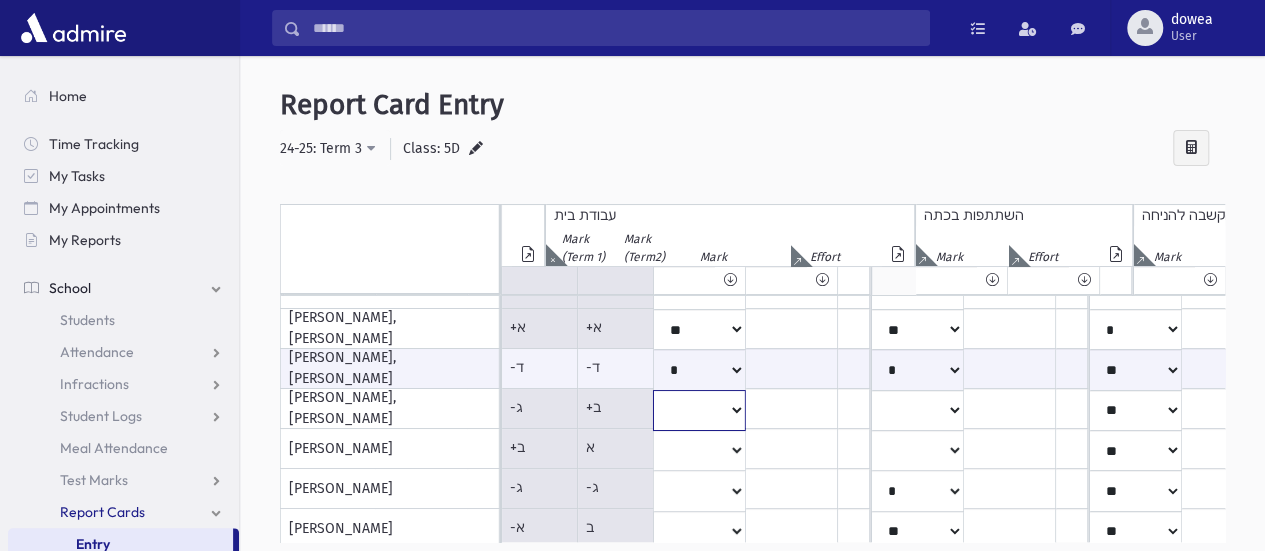 click on "*
**
**
*
**
**
*
**
**
*
**
**
**
***
**
***
**
***
***
***
***
**
***" at bounding box center (-2286, 169) 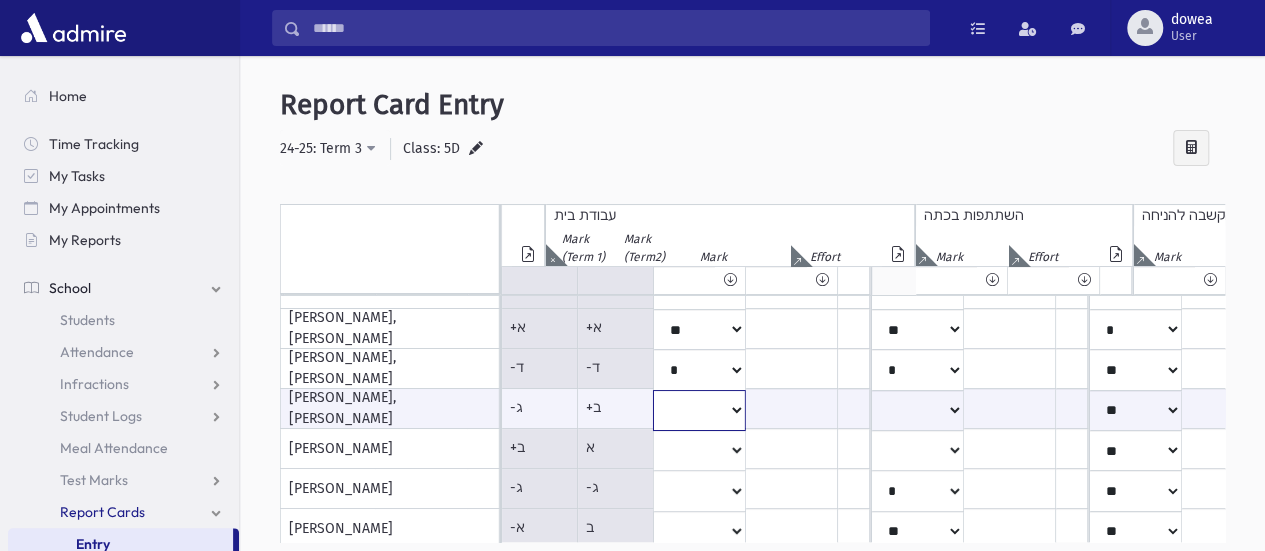 select on "**" 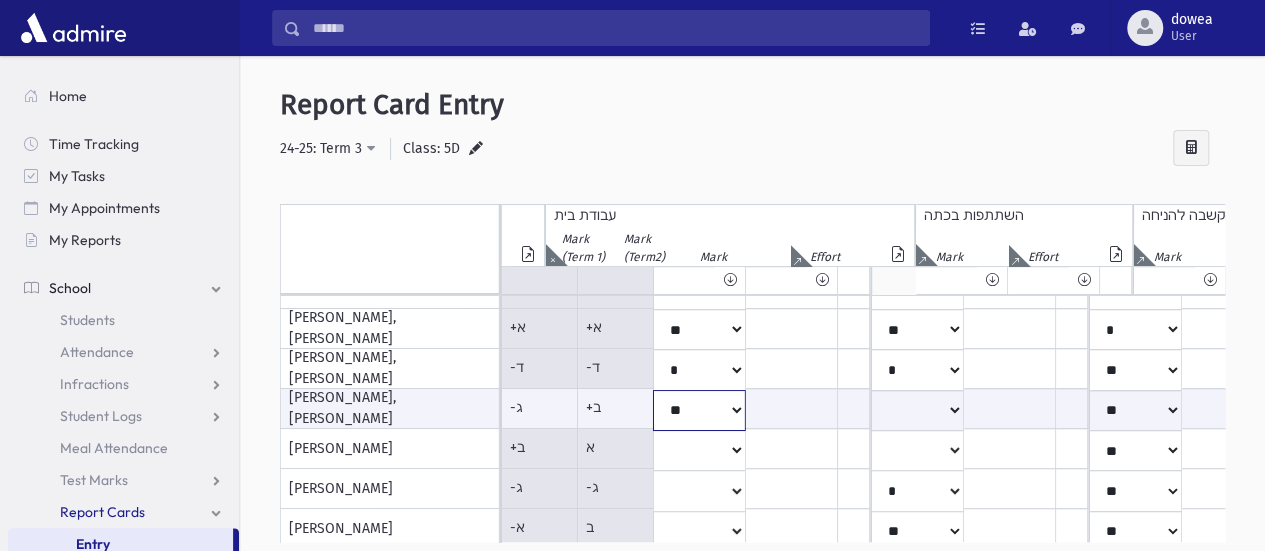 click on "*
**
**
*
**
**
*
**
**
*
**
**
**
***
**
***
**
***
***
***
***
**
***" at bounding box center (-2286, 410) 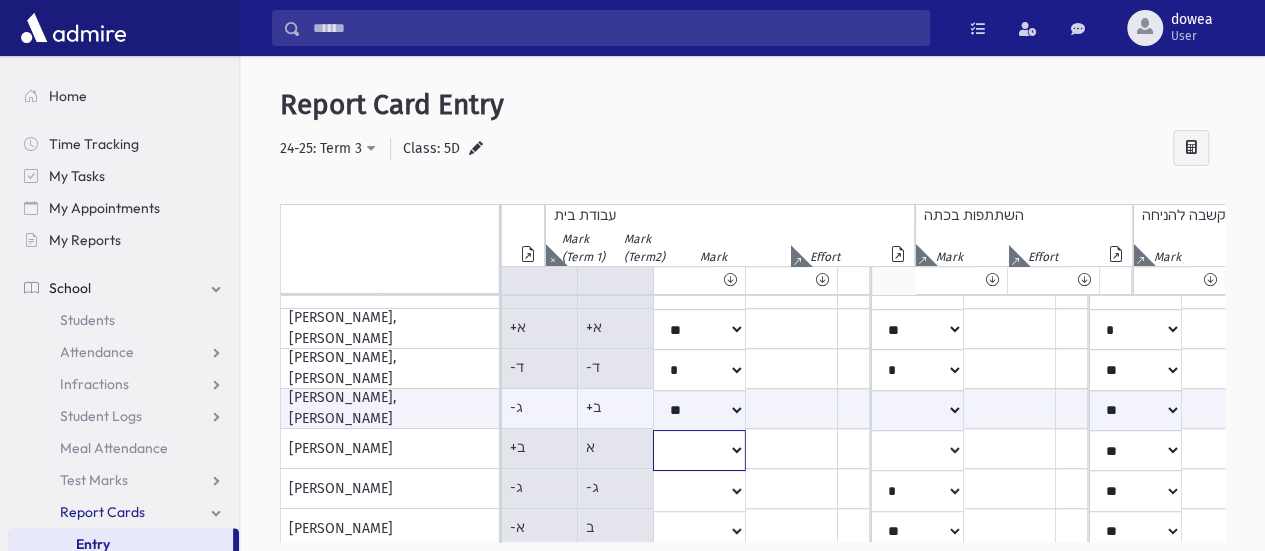 click on "*
**
**
*
**
**
*
**
**
*
**
**
**
***
**
***
**
***
***
***
***
**
***" at bounding box center [-2286, 169] 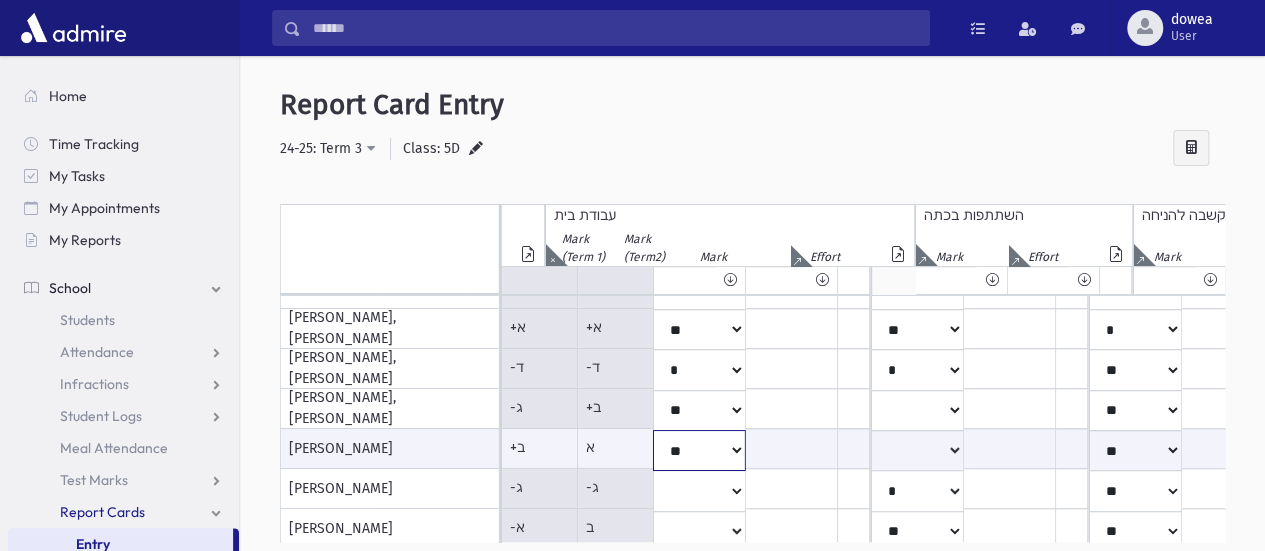 click on "*
**
**
*
**
**
*
**
**
*
**
**
**
***
**
***
**
***
***
***
***
**
***" at bounding box center [-2286, 450] 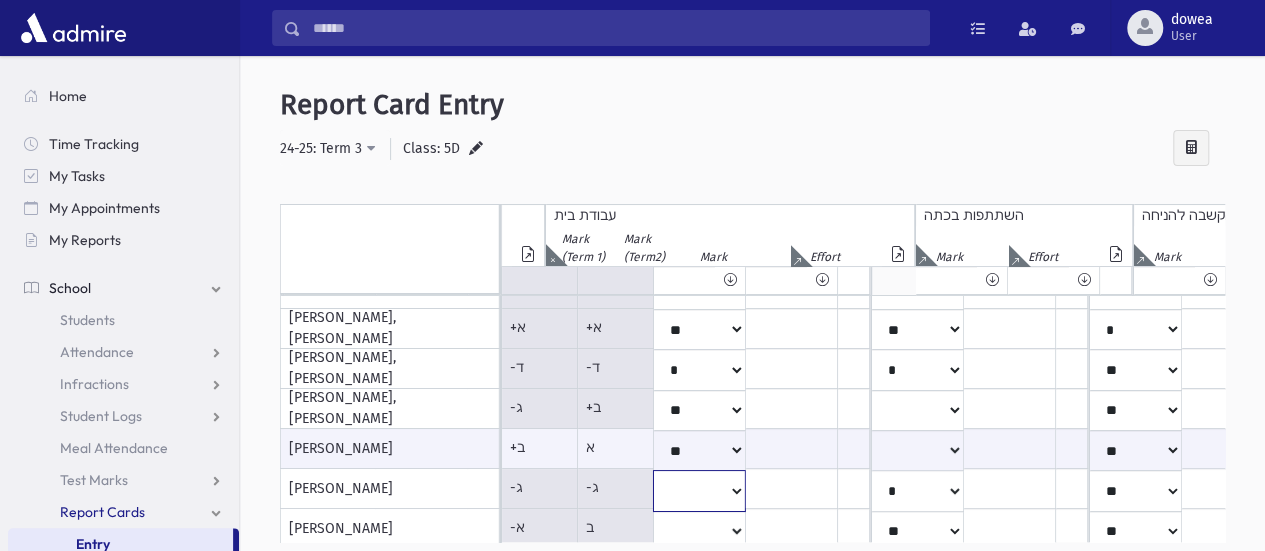 click on "*
**
**
*
**
**
*
**
**
*
**
**
**
***
**
***
**
***
***
***
***
**
***" at bounding box center (-2286, 169) 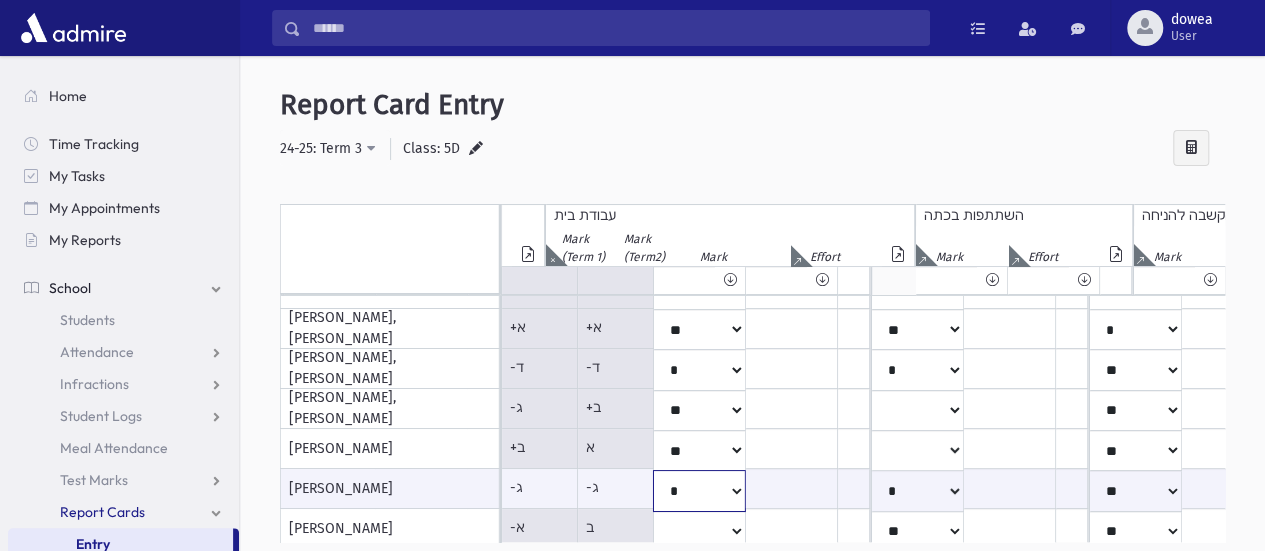 click on "*
**
**
*
**
**
*
**
**
*
**
**
**
***
**
***
**
***
***
***
***
**
***" at bounding box center [-2286, 490] 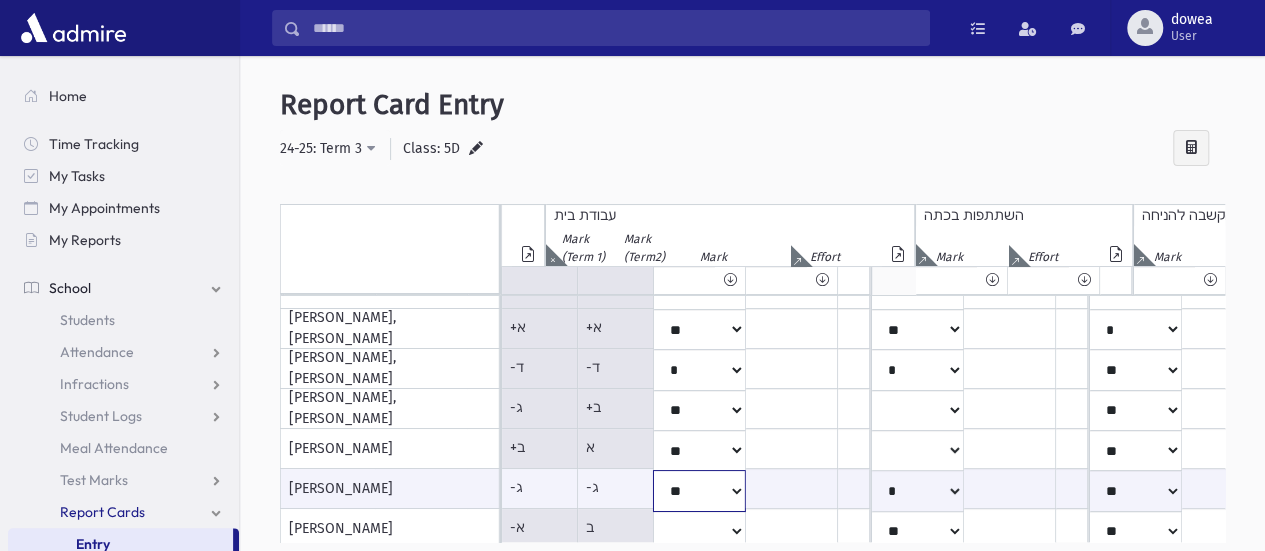 click on "*
**
**
*
**
**
*
**
**
*
**
**
**
***
**
***
**
***
***
***
***
**
***" at bounding box center (-2286, 490) 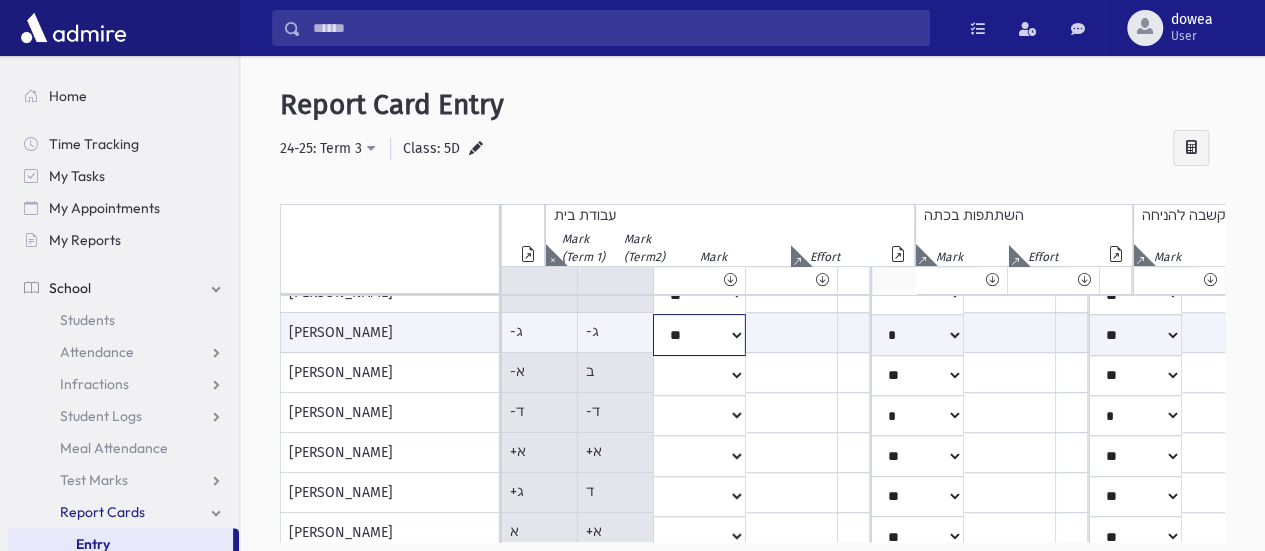 scroll, scrollTop: 305, scrollLeft: 2834, axis: both 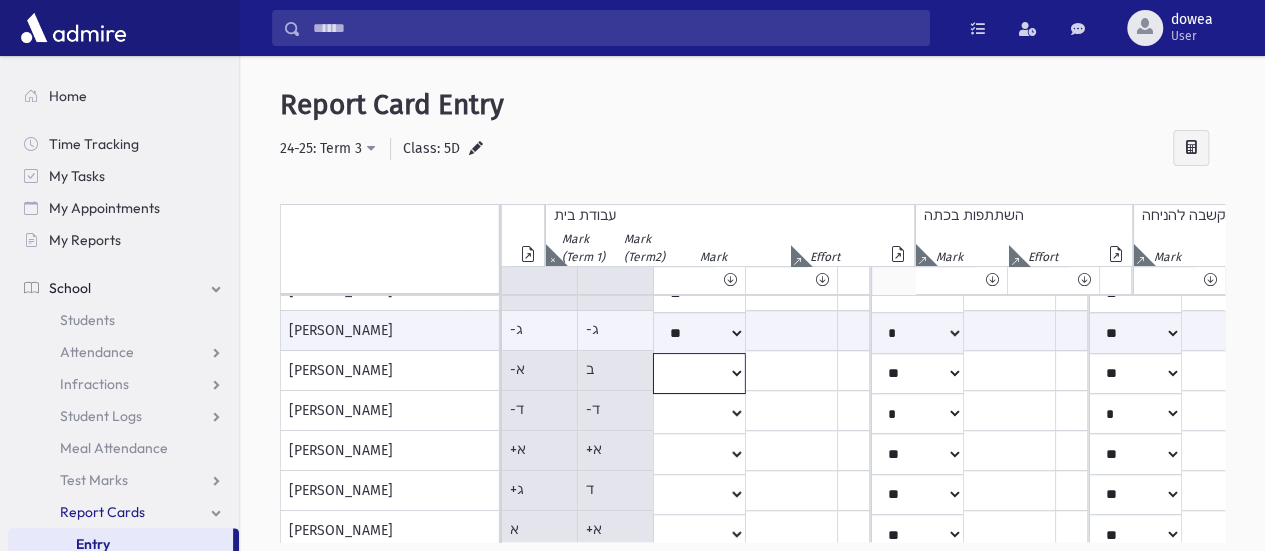 click on "*
**
**
*
**
**
*
**
**
*
**
**
**
***
**
***
**
***
***
***
***
**
***" at bounding box center (-2286, 11) 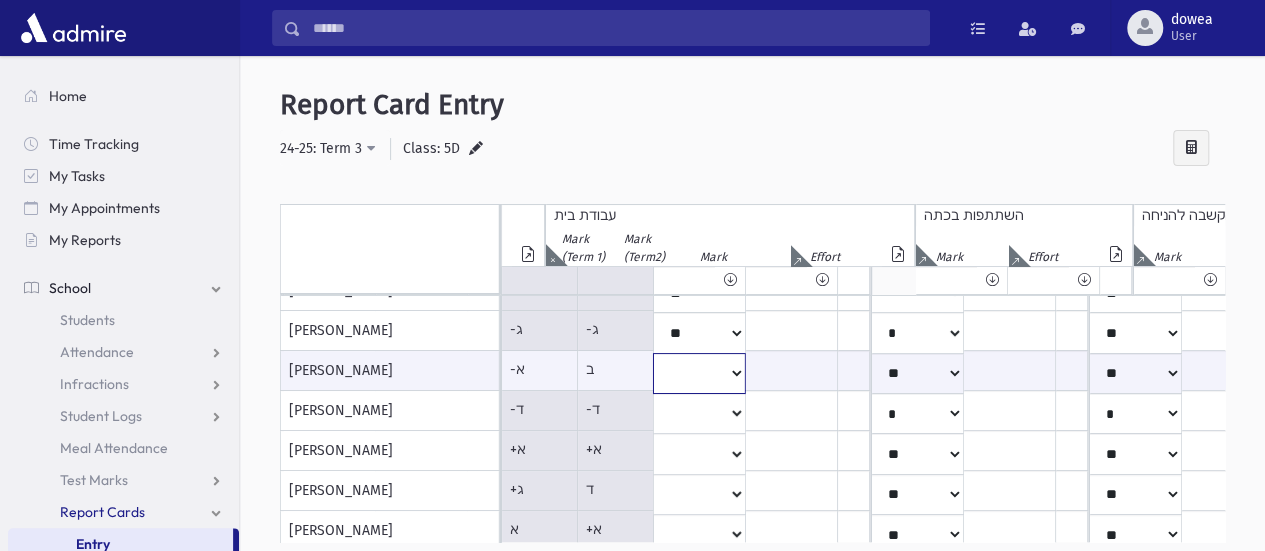 select on "*" 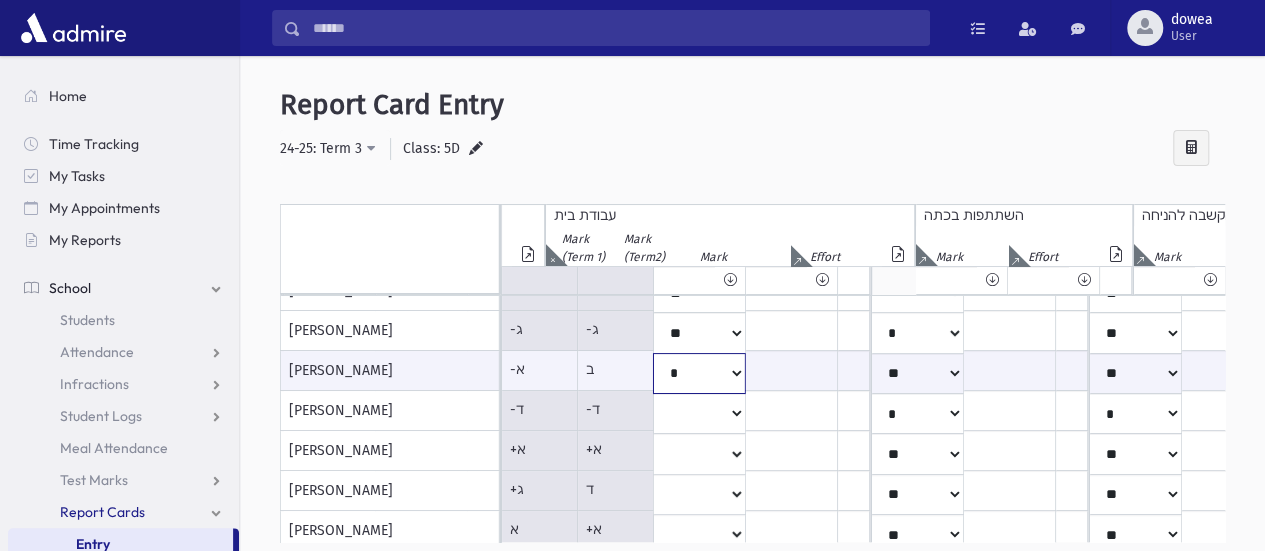 click on "*
**
**
*
**
**
*
**
**
*
**
**
**
***
**
***
**
***
***
***
***
**
***" at bounding box center (-2286, 373) 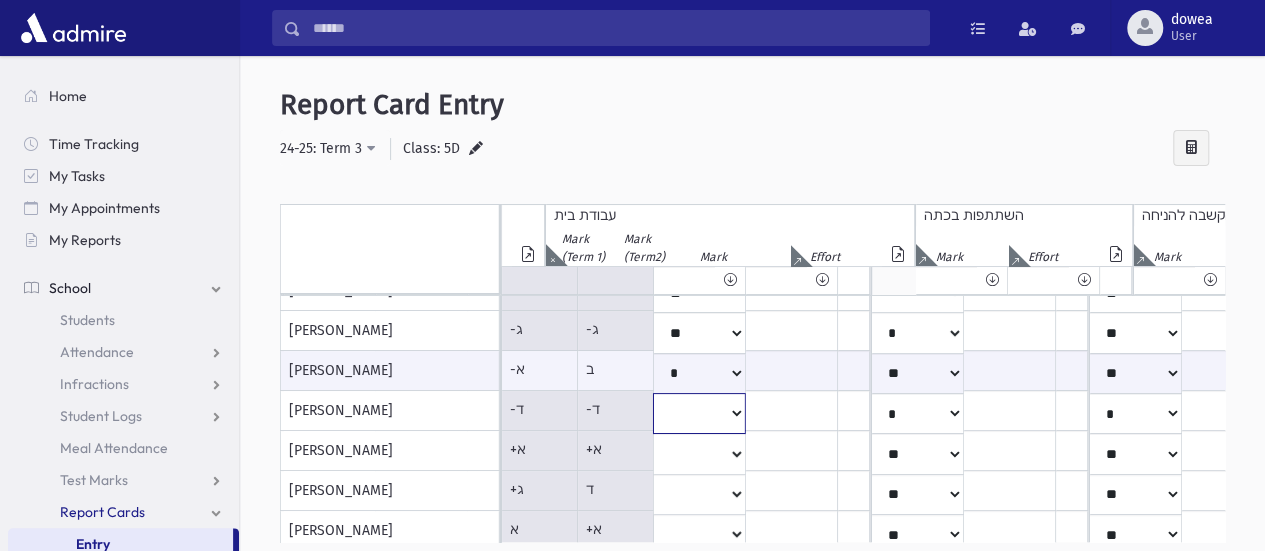 click on "*
**
**
*
**
**
*
**
**
*
**
**
**
***
**
***
**
***
***
***
***
**
***" at bounding box center (-2286, 11) 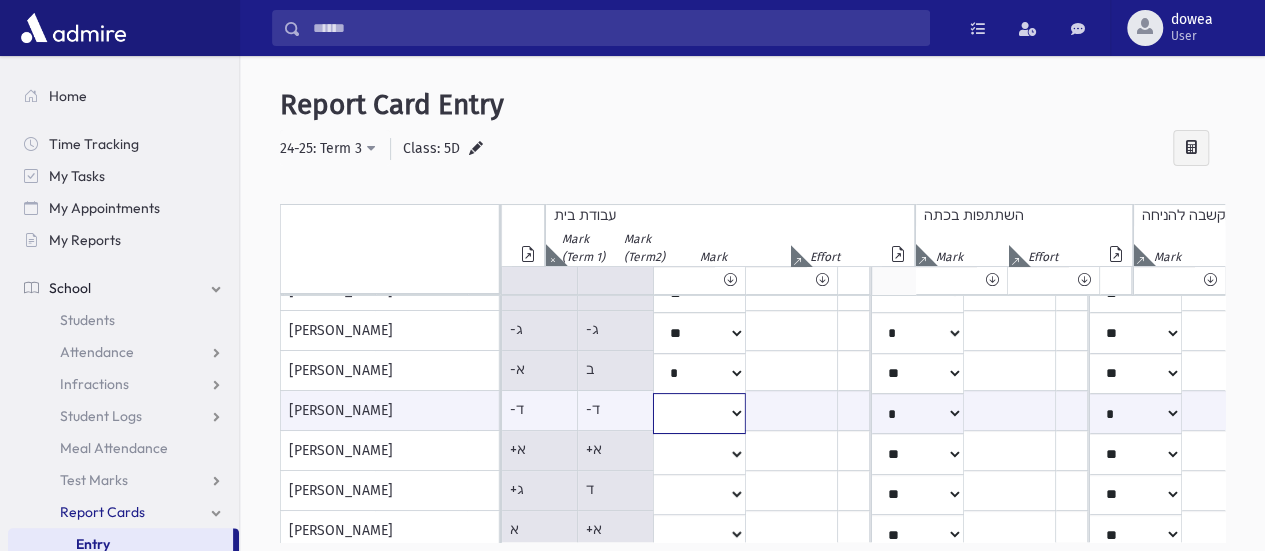 select on "*" 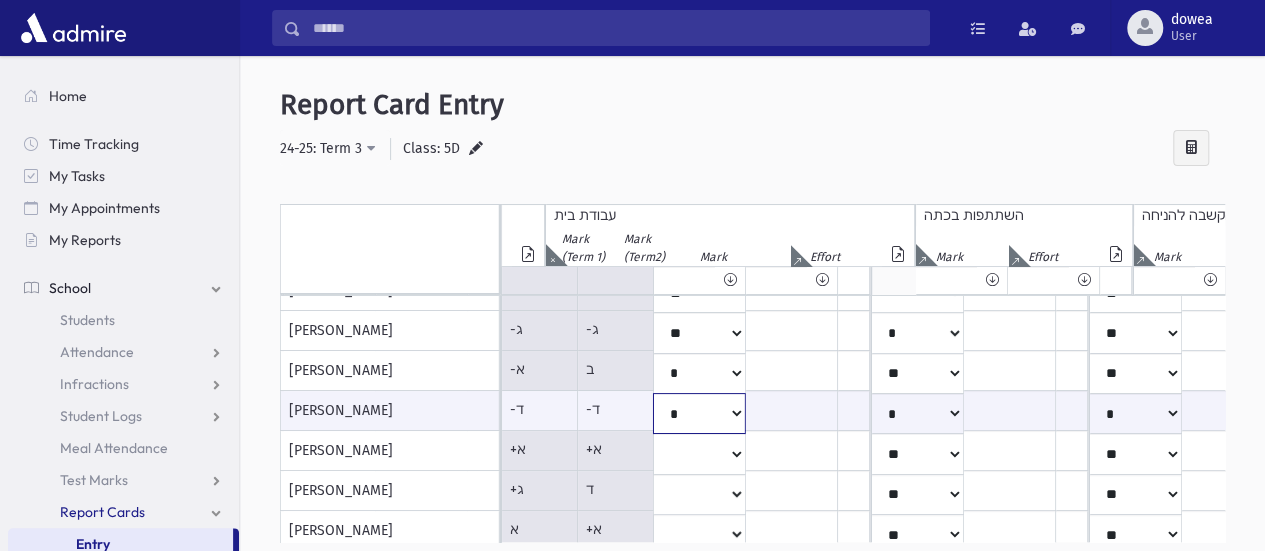 click on "*
**
**
*
**
**
*
**
**
*
**
**
**
***
**
***
**
***
***
***
***
**
***" at bounding box center (-2286, 413) 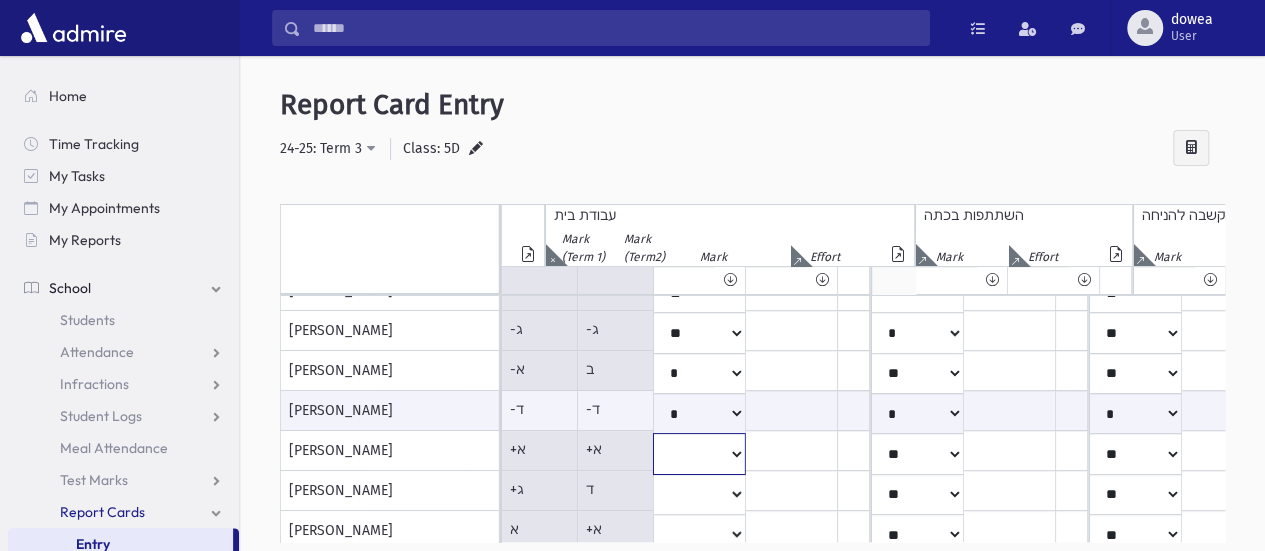 click on "*
**
**
*
**
**
*
**
**
*
**
**
**
***
**
***
**
***
***
***
***
**
***" at bounding box center (-2286, 11) 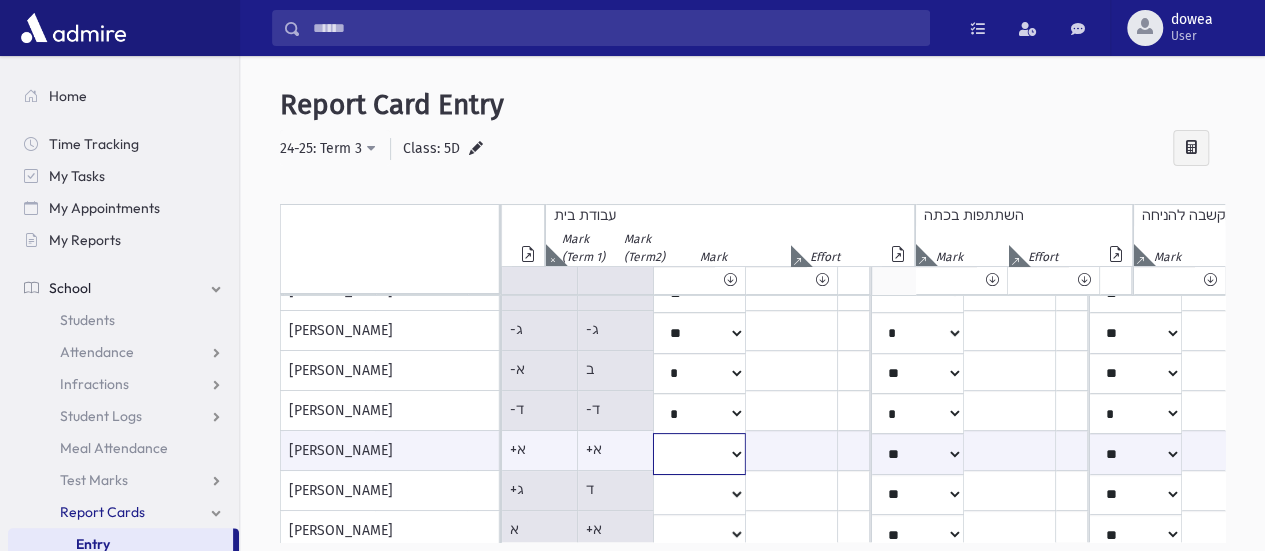 select on "**" 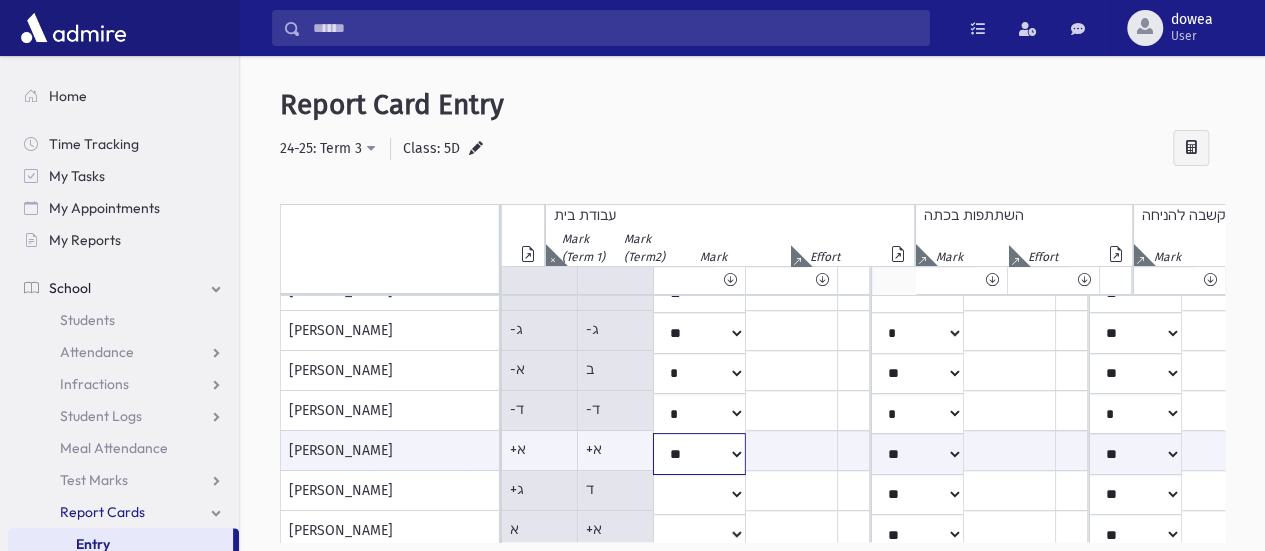 click on "*
**
**
*
**
**
*
**
**
*
**
**
**
***
**
***
**
***
***
***
***
**
***" at bounding box center [-2286, 453] 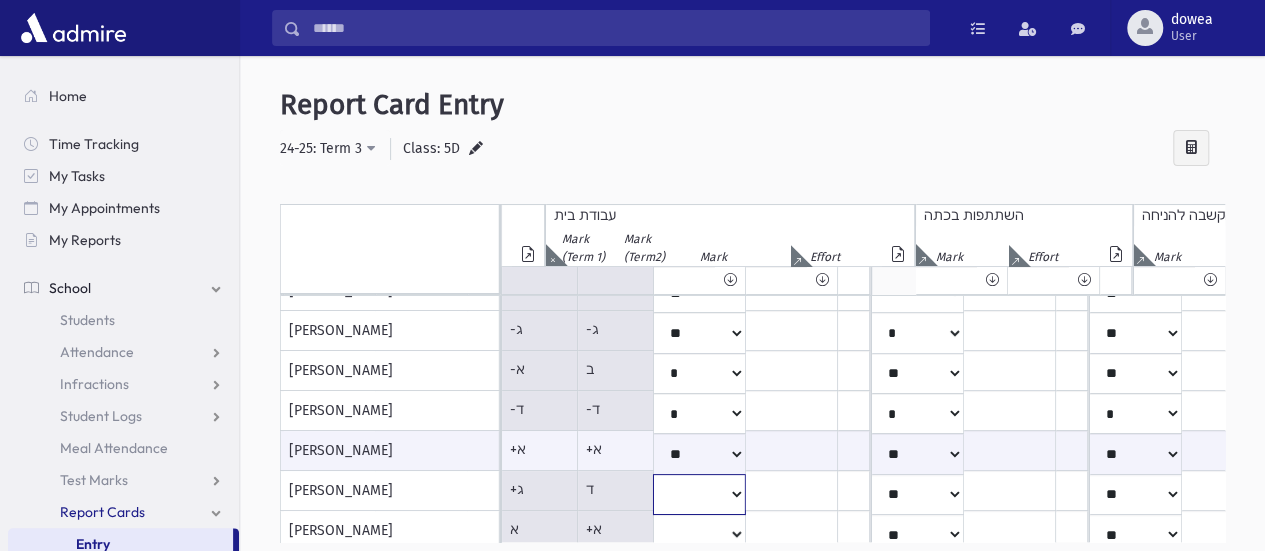 click on "*
**
**
*
**
**
*
**
**
*
**
**
**
***
**
***
**
***
***
***
***
**
***" at bounding box center [-2286, 11] 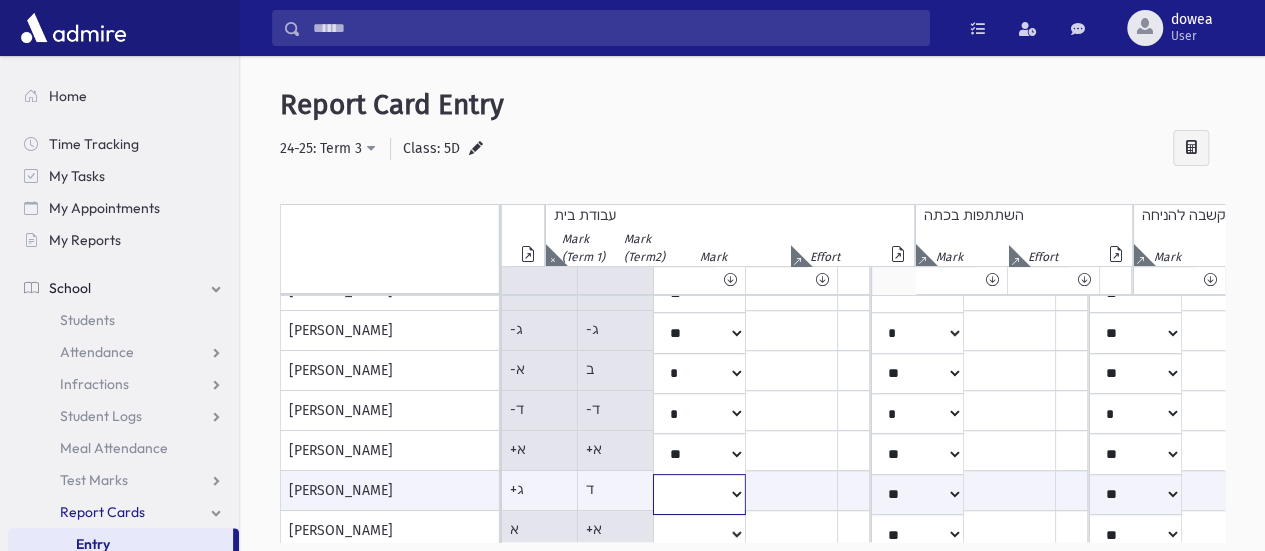 select on "*" 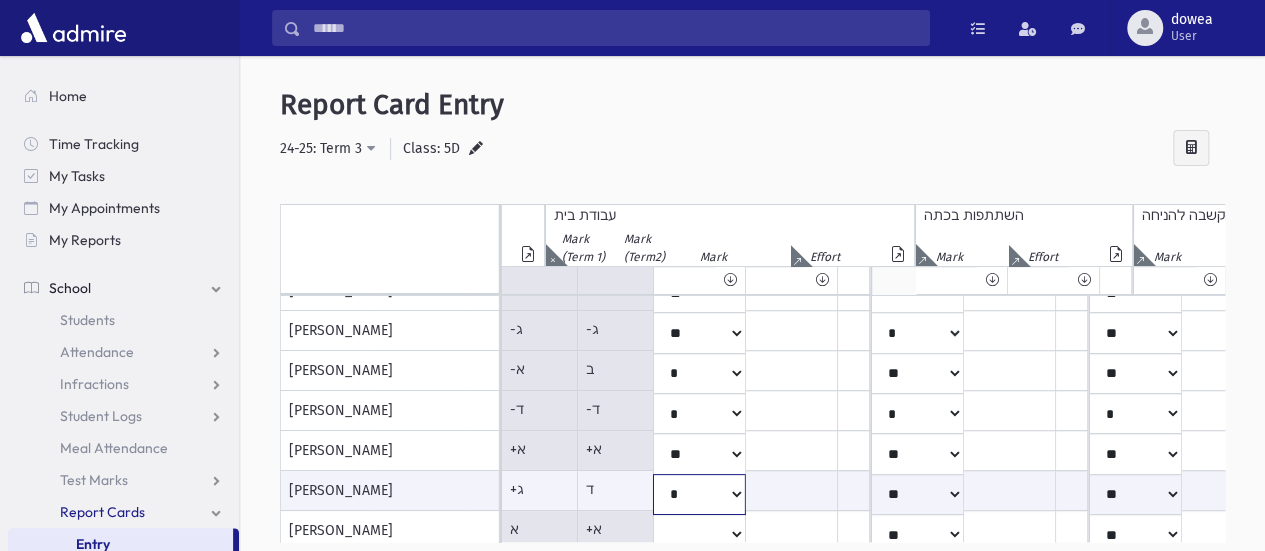 click on "*
**
**
*
**
**
*
**
**
*
**
**
**
***
**
***
**
***
***
***
***
**
***" at bounding box center (-2286, 494) 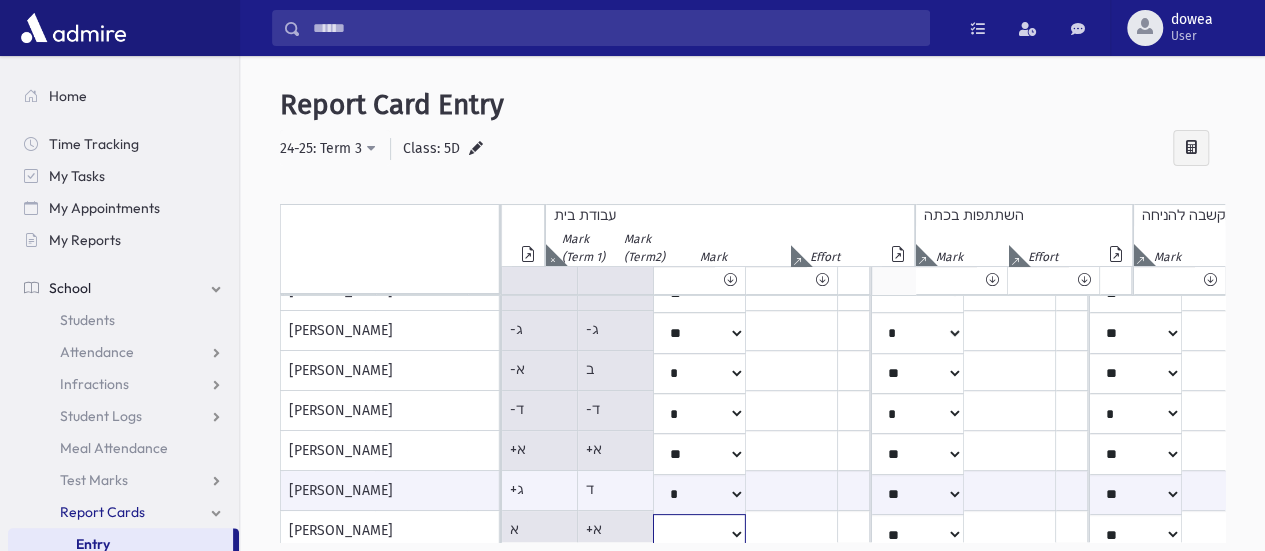 click on "*
**
**
*
**
**
*
**
**
*
**
**
**
***
**
***
**
***
***
***
***
**
***" at bounding box center (-2286, 11) 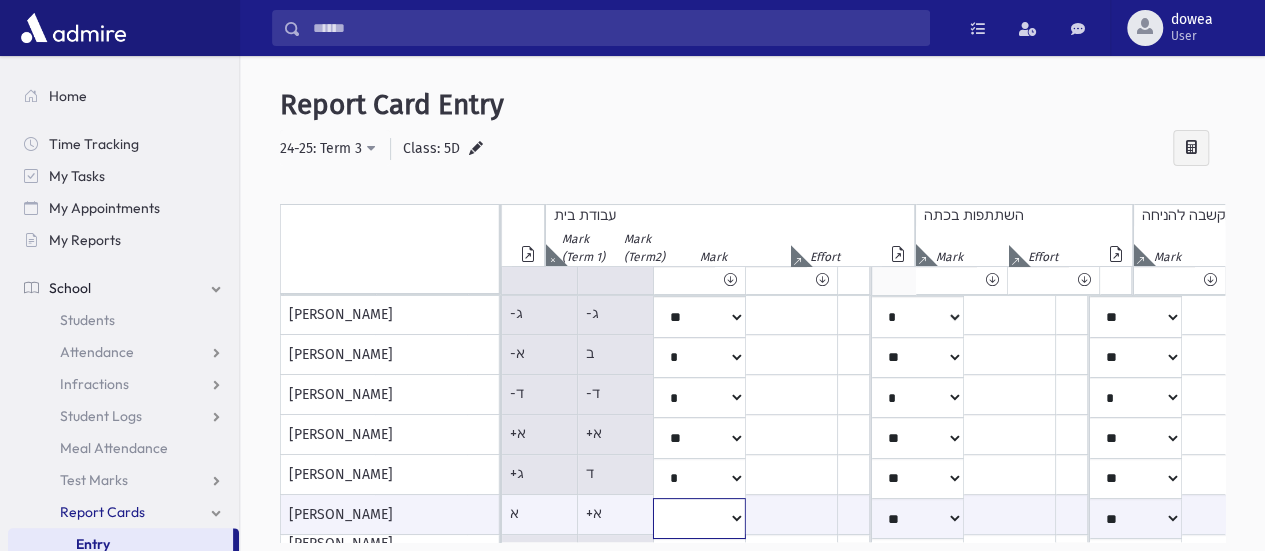 select on "**" 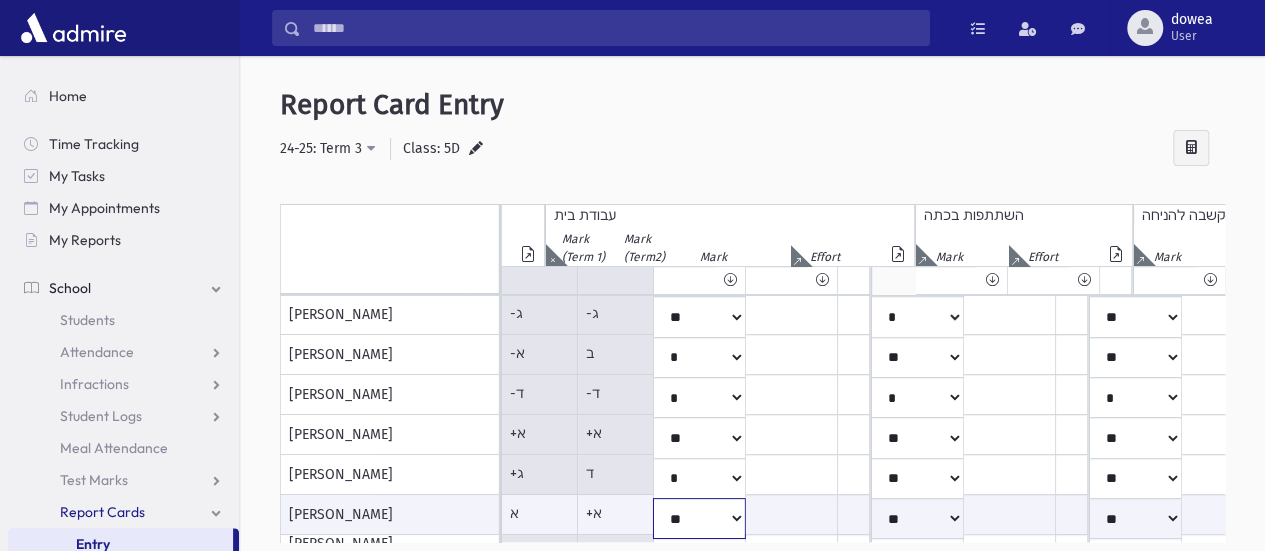 click on "*
**
**
*
**
**
*
**
**
*
**
**
**
***
**
***
**
***
***
***
***
**
***" at bounding box center [-2286, 518] 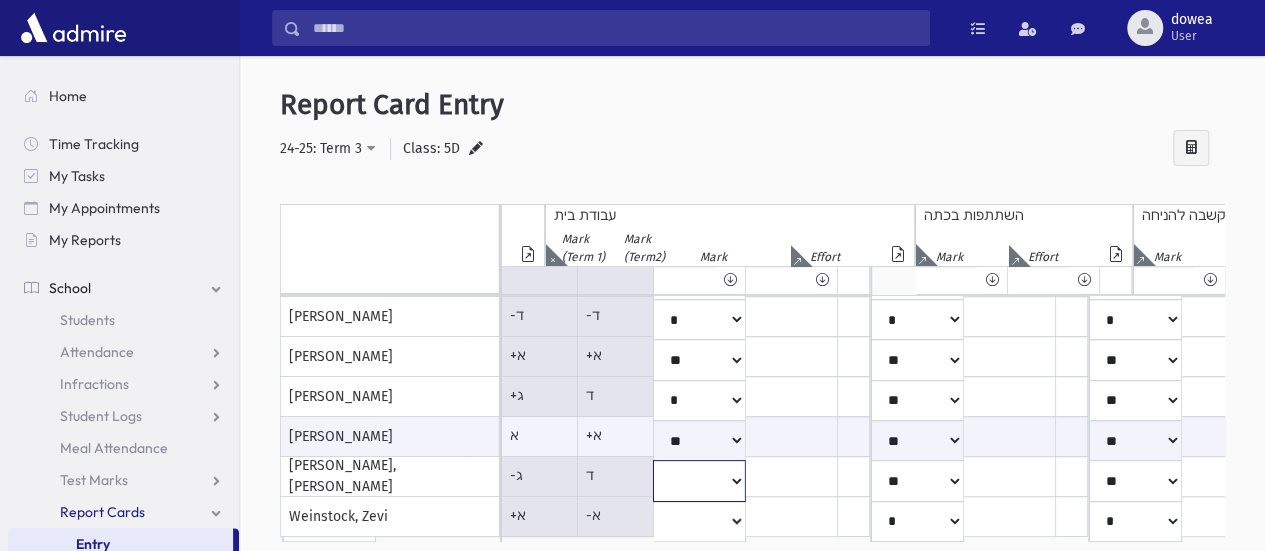 click on "*
**
**
*
**
**
*
**
**
*
**
**
**
***
**
***
**
***
***
***
***
**
***" at bounding box center [-2286, -83] 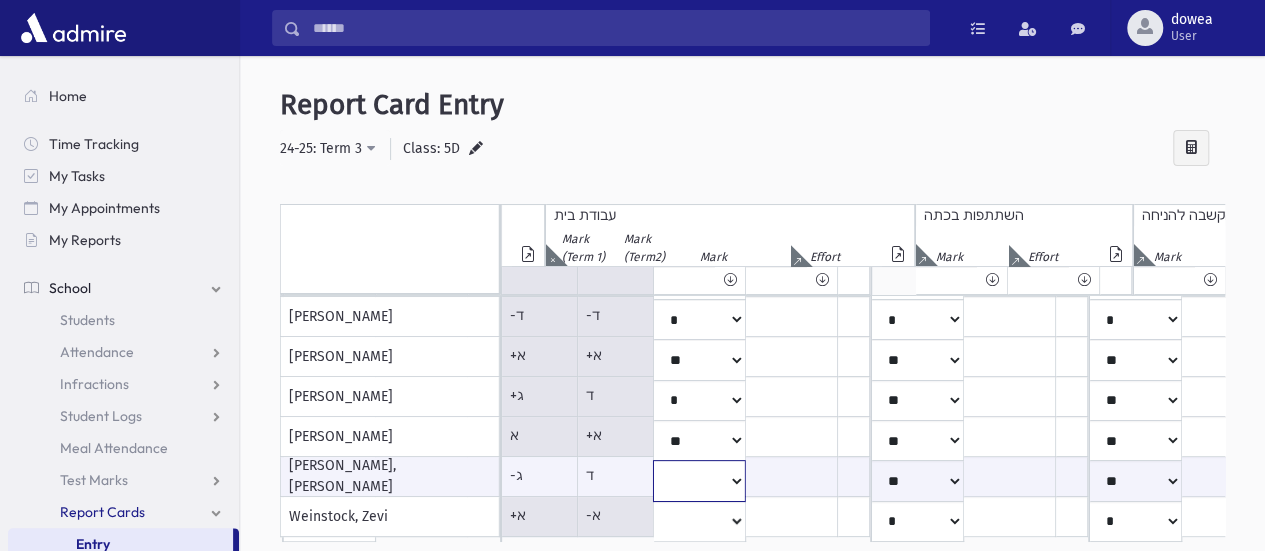 select on "**" 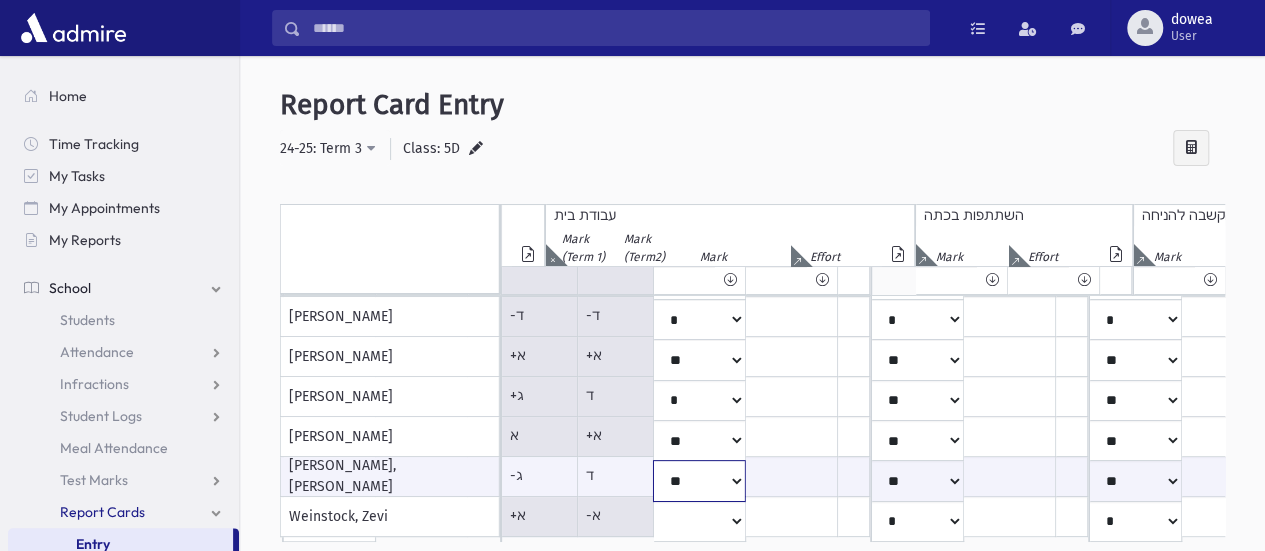 click on "*
**
**
*
**
**
*
**
**
*
**
**
**
***
**
***
**
***
***
***
***
**
***" at bounding box center [-2286, 480] 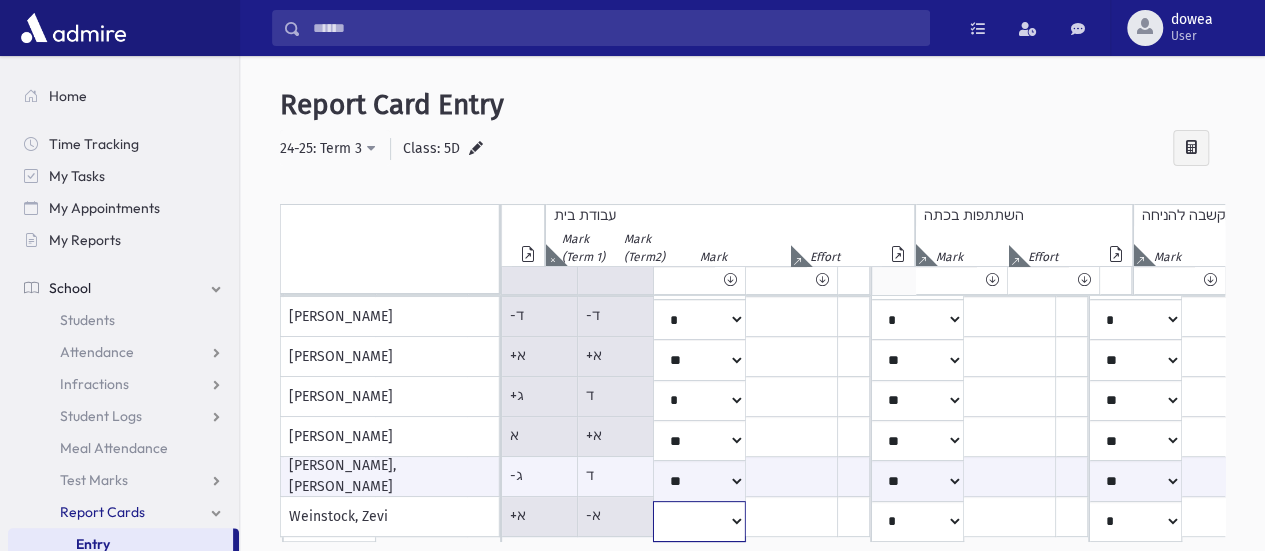 click on "*
**
**
*
**
**
*
**
**
*
**
**
**
***
**
***
**
***
***
***
***
**
***" at bounding box center [-2286, -83] 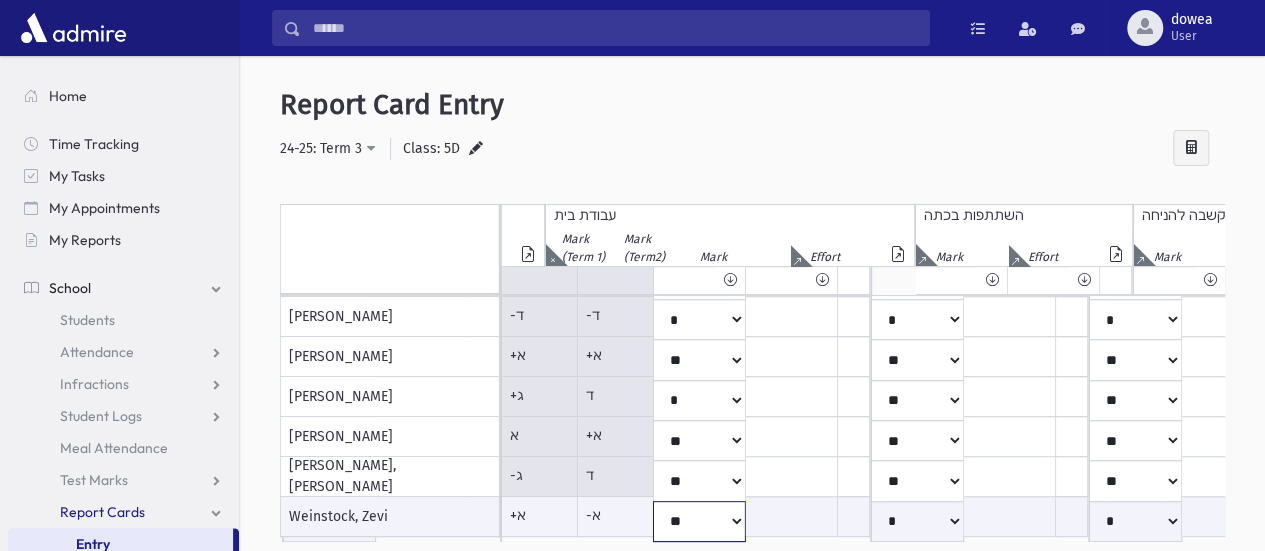 click on "*
**
**
*
**
**
*
**
**
*
**
**
**
***
**
***
**
***
***
***
***
**
***" at bounding box center (-2286, 521) 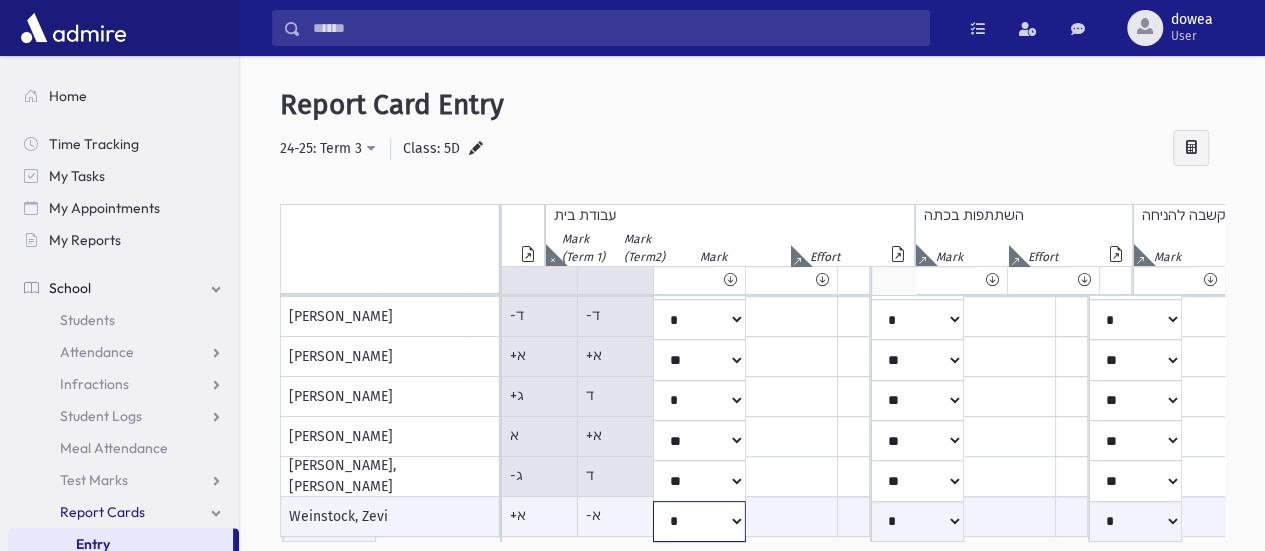 click on "*
**
**
*
**
**
*
**
**
*
**
**
**
***
**
***
**
***
***
***
***
**
***" at bounding box center (-2286, 521) 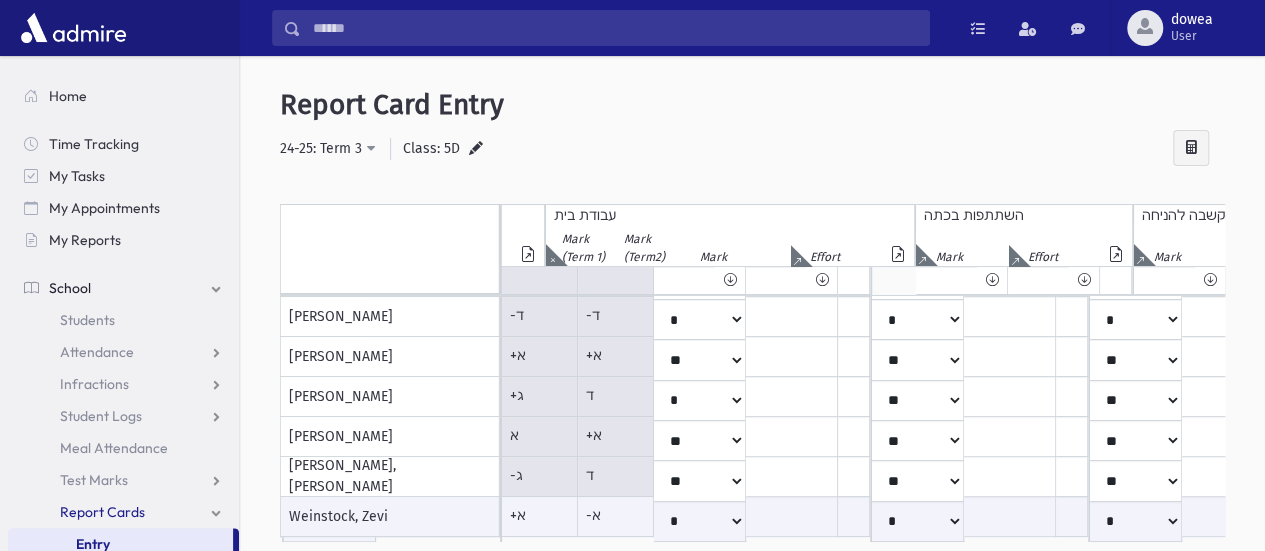 click at bounding box center [552, 255] 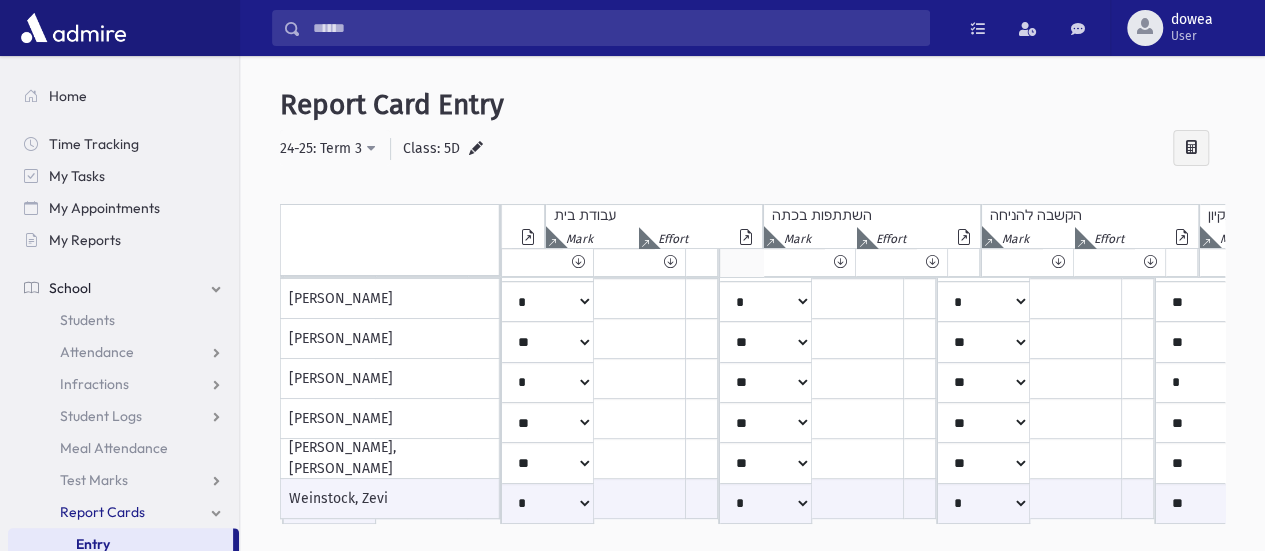 scroll, scrollTop: 402, scrollLeft: 2877, axis: both 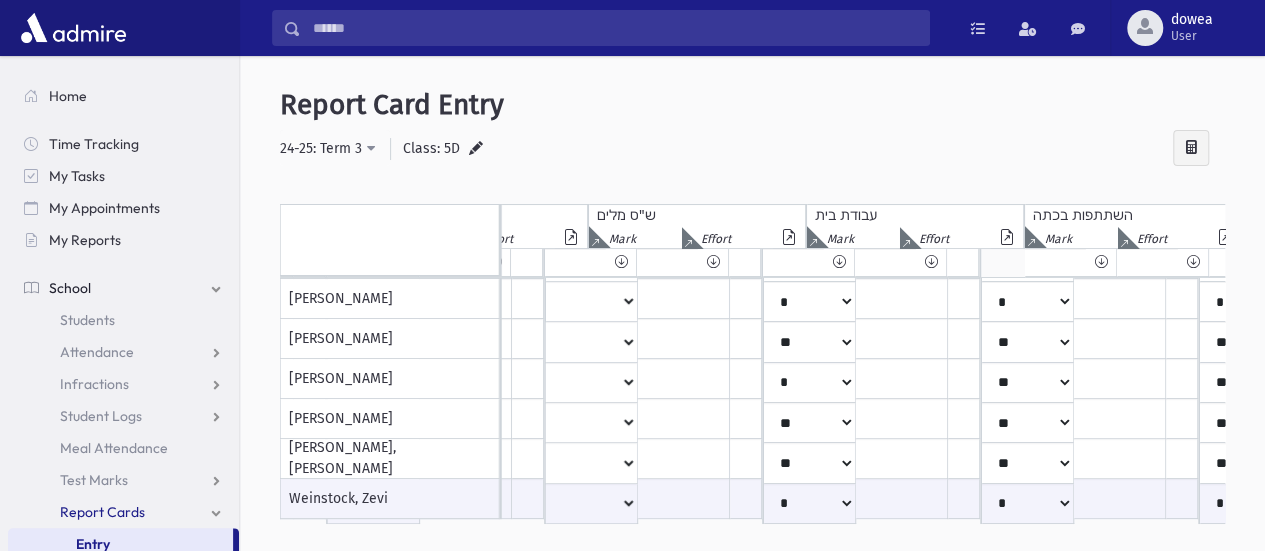 click at bounding box center [-2065, 237] 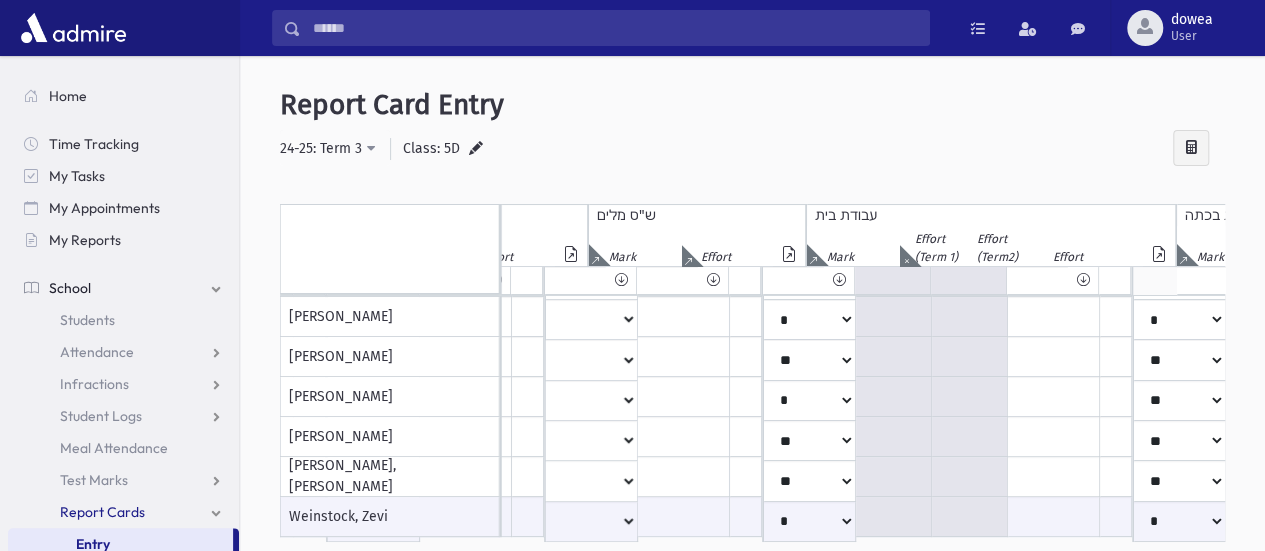 click at bounding box center (906, 260) 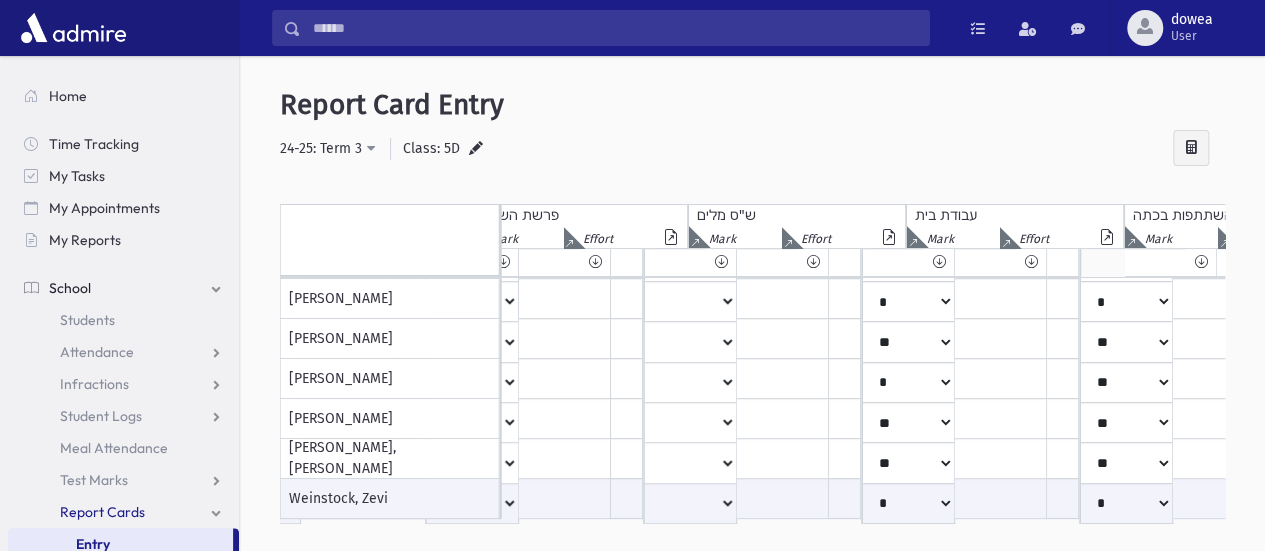 click on "פרשת השבוע
Isolate" at bounding box center [580, 226] 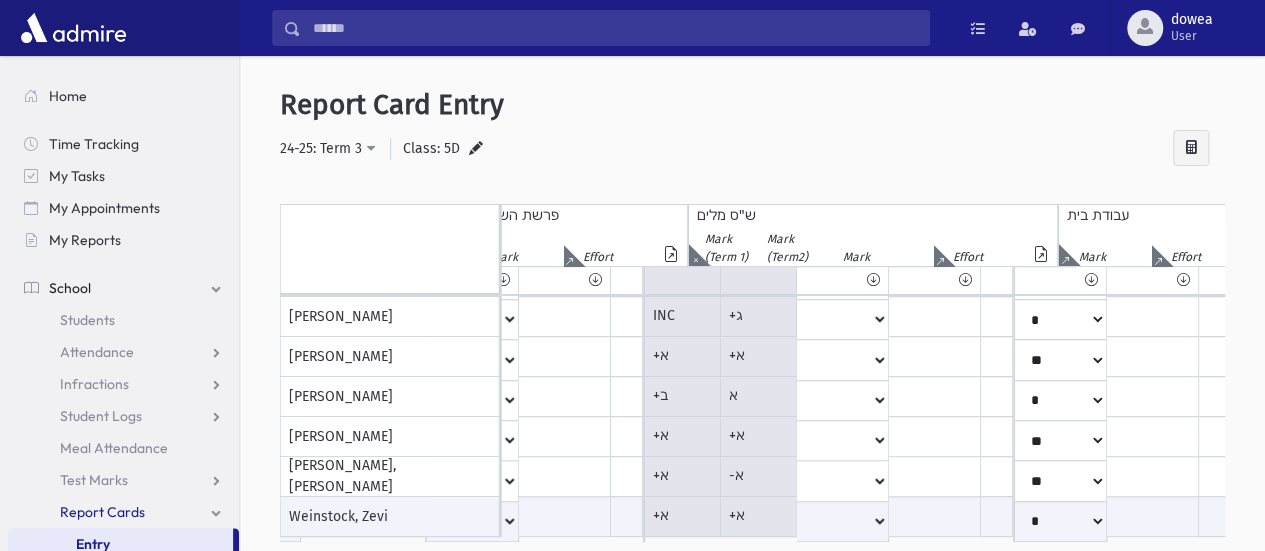 click at bounding box center [-1965, 255] 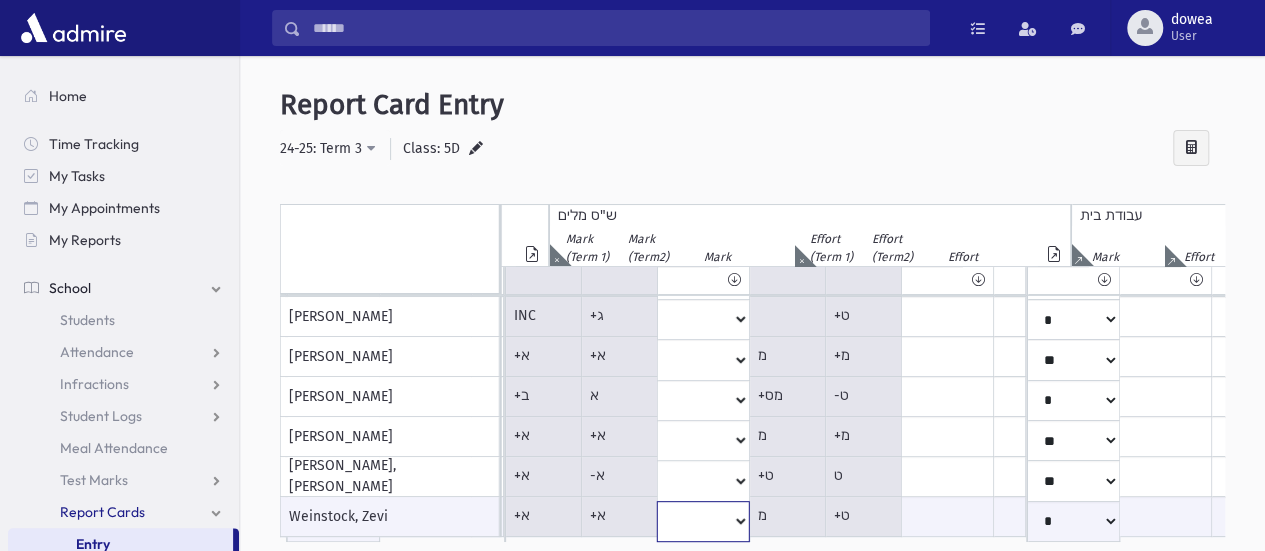 click on "*
**
**
*
**
**
*
**
**
*
**
**
**
***
**
***
**
***
***
***
***
**
***" at bounding box center (-2064, 521) 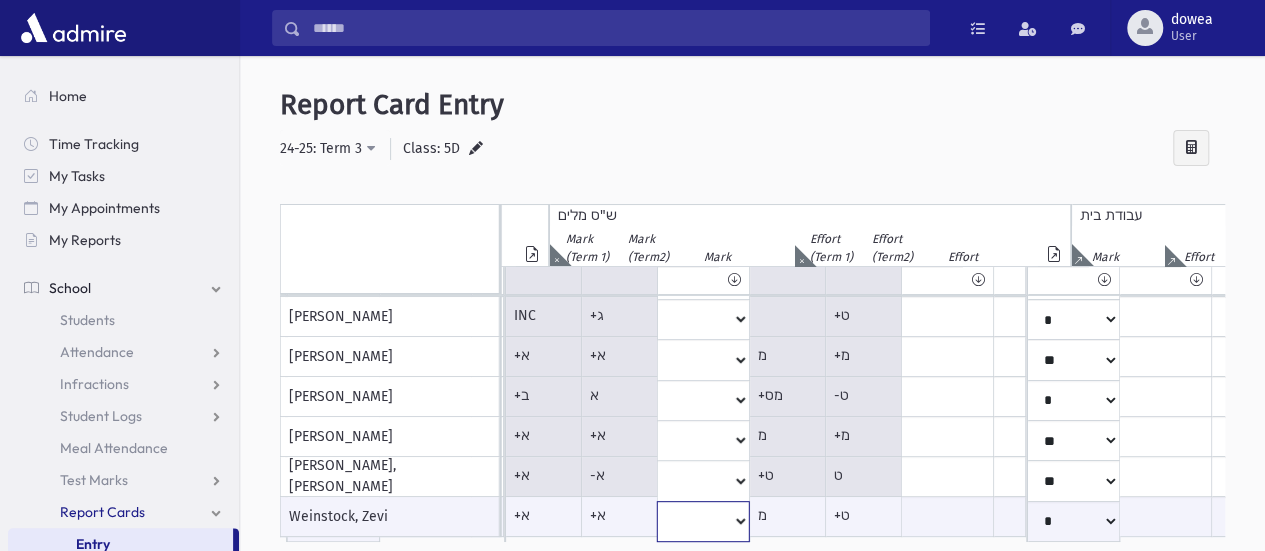 select on "**" 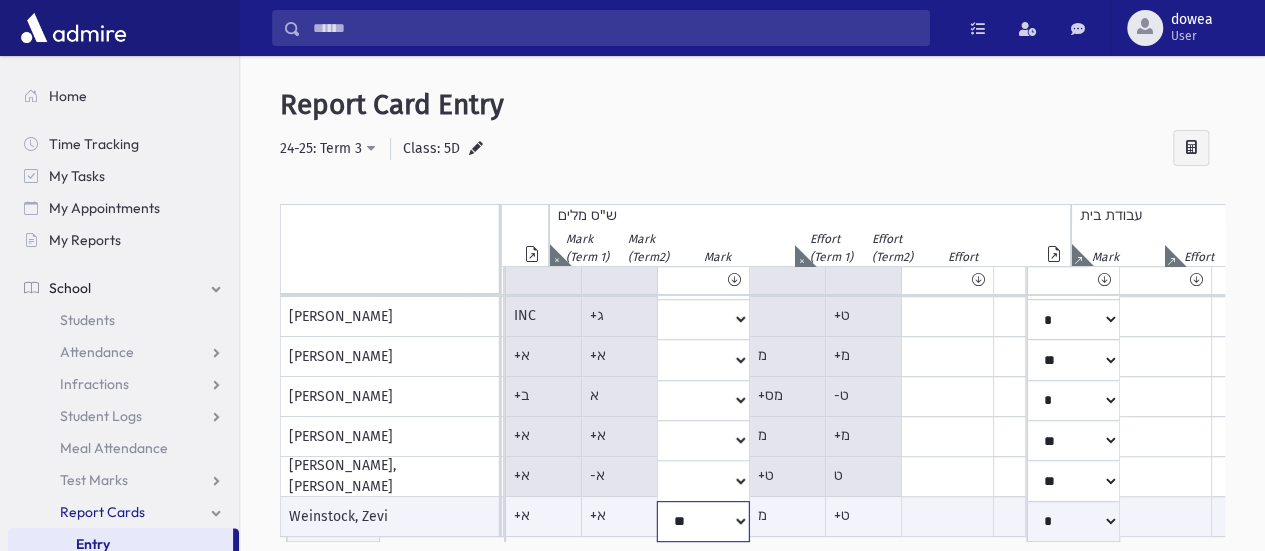 click on "*
**
**
*
**
**
*
**
**
*
**
**
**
***
**
***
**
***
***
***
***
**
***" at bounding box center [-2064, 521] 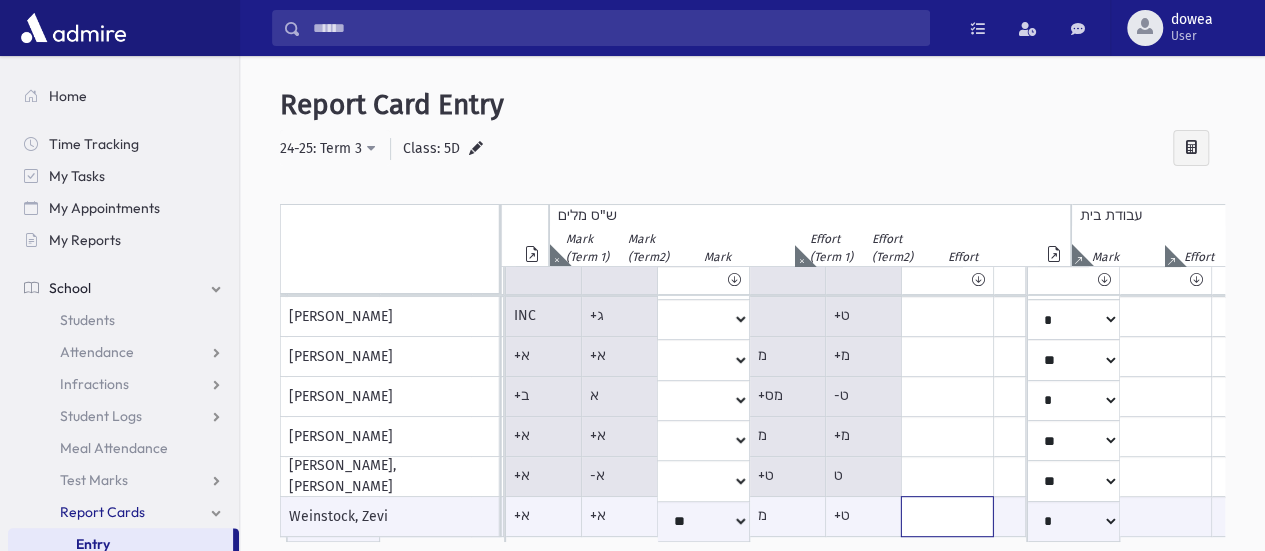 click at bounding box center [-1973, 516] 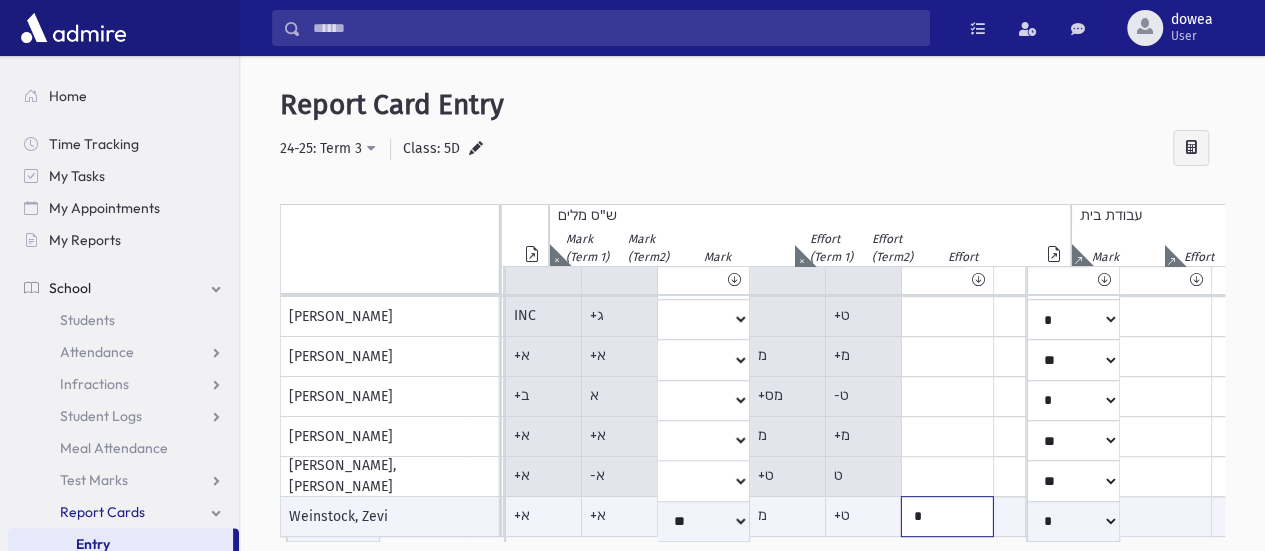 click on "*" at bounding box center [-1973, 516] 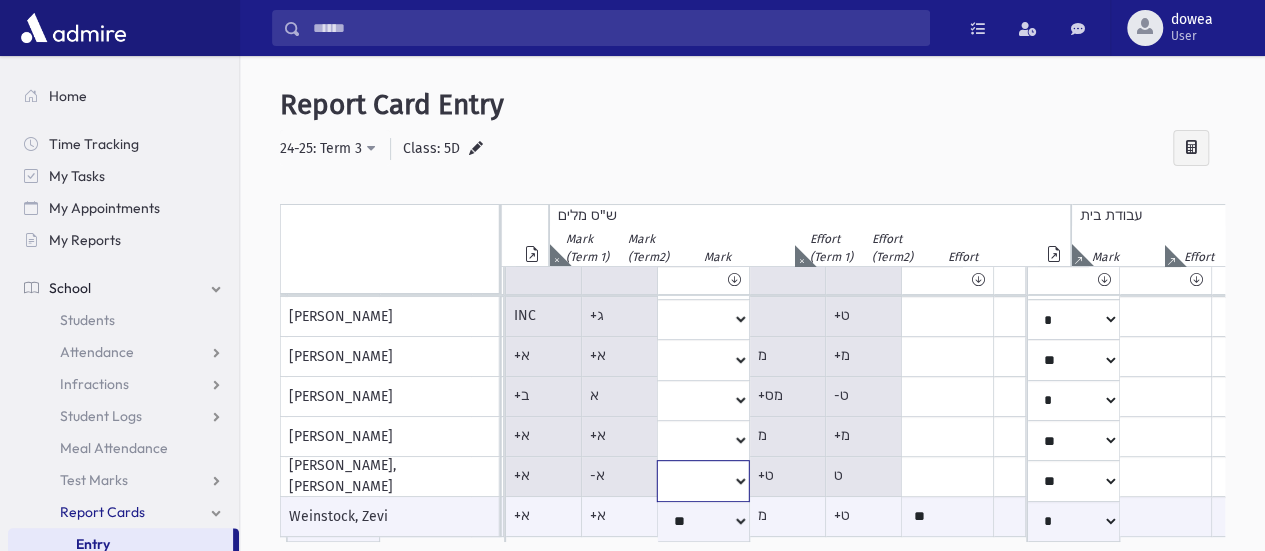 click on "*
**
**
*
**
**
*
**
**
*
**
**
**
***
**
***
**
***
***
***
***
**
***" at bounding box center [-2064, -83] 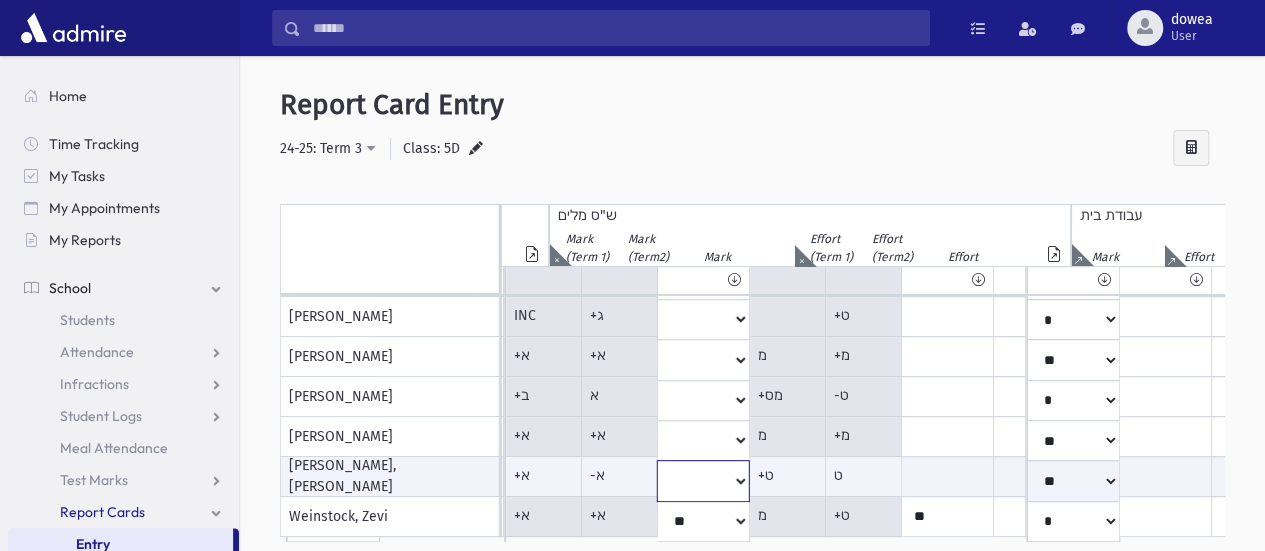 select on "**" 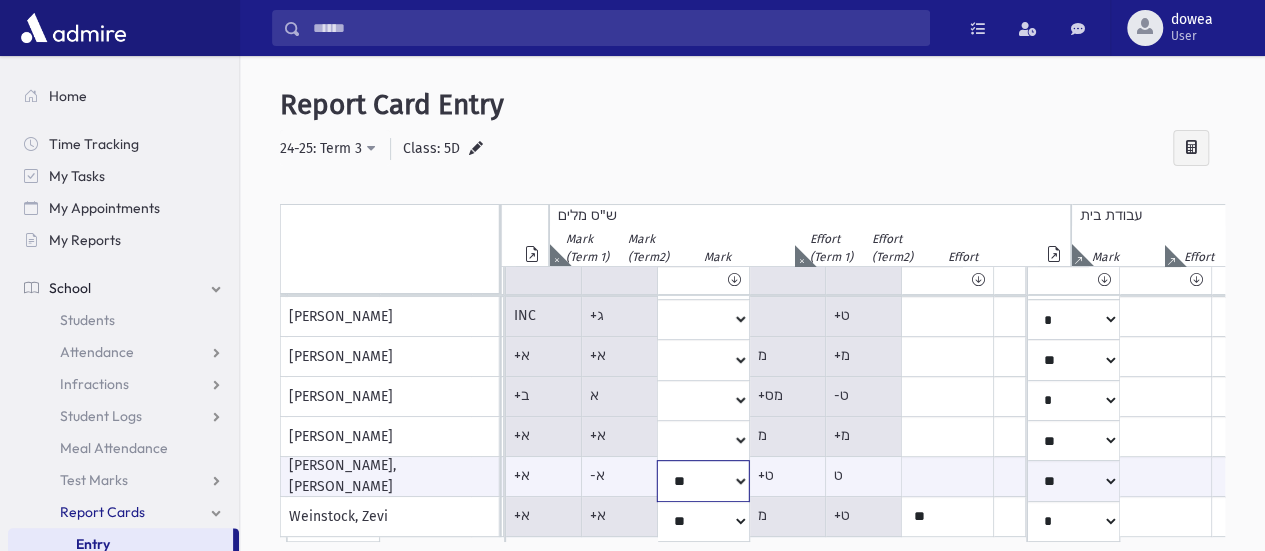 click on "*
**
**
*
**
**
*
**
**
*
**
**
**
***
**
***
**
***
***
***
***
**
***" at bounding box center [-2064, 480] 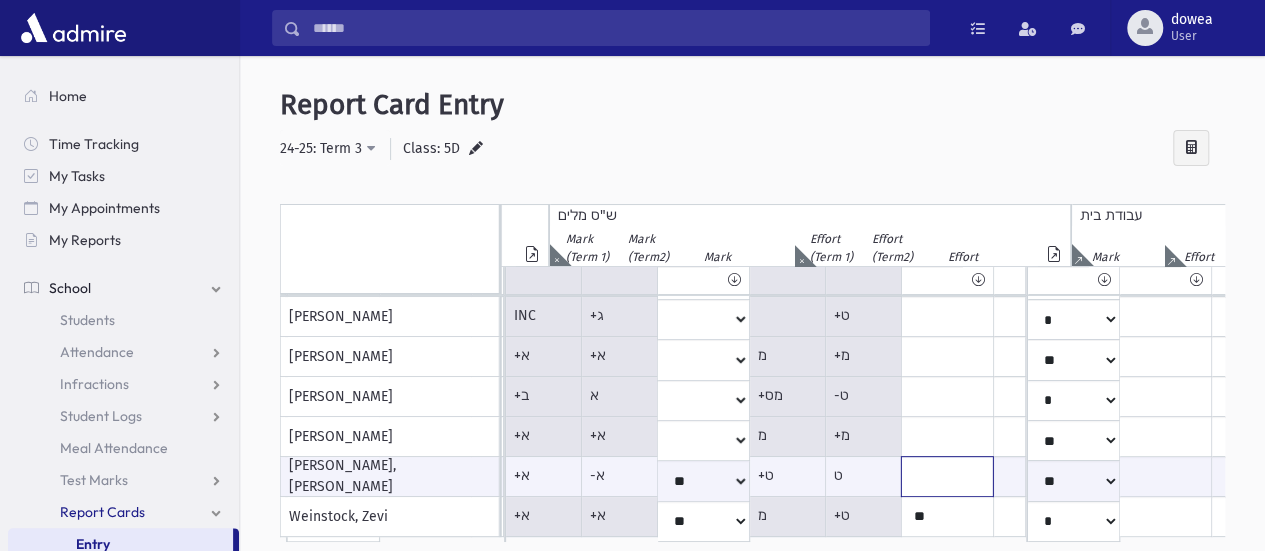 click at bounding box center [-1973, 476] 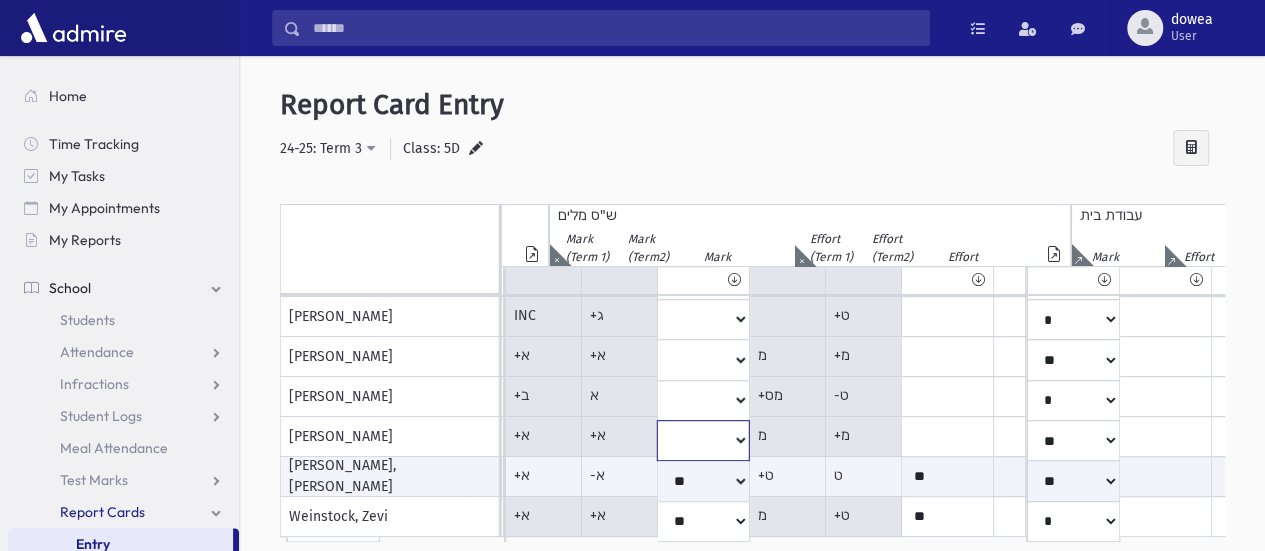 click on "*
**
**
*
**
**
*
**
**
*
**
**
**
***
**
***
**
***
***
***
***
**
***" at bounding box center [-2064, -83] 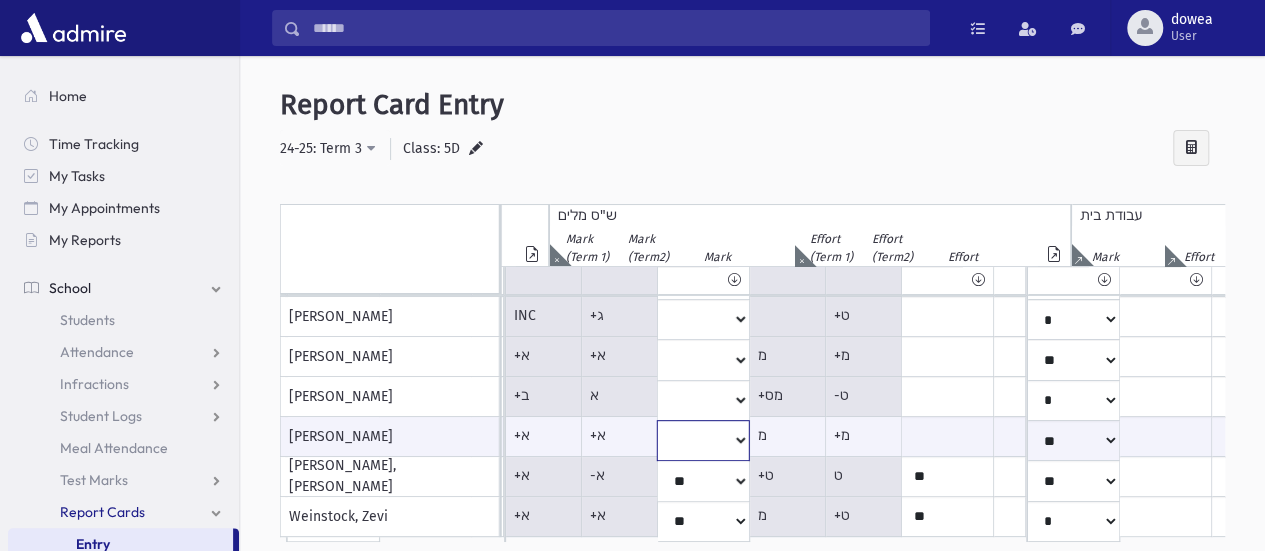 select on "**" 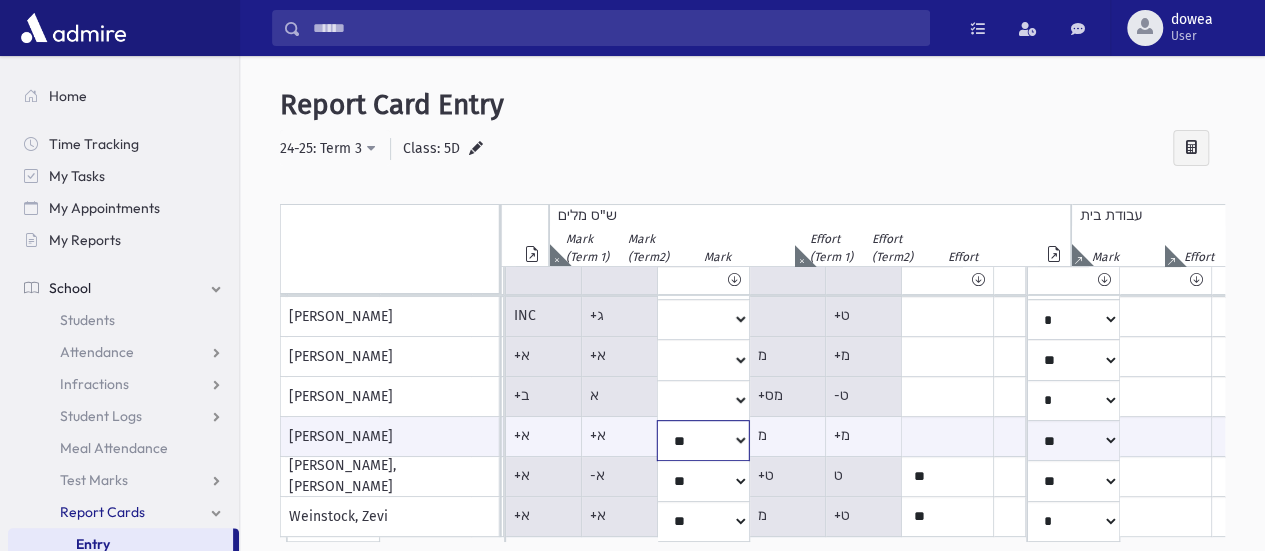 click on "*
**
**
*
**
**
*
**
**
*
**
**
**
***
**
***
**
***
***
***
***
**
***" at bounding box center (-2064, 440) 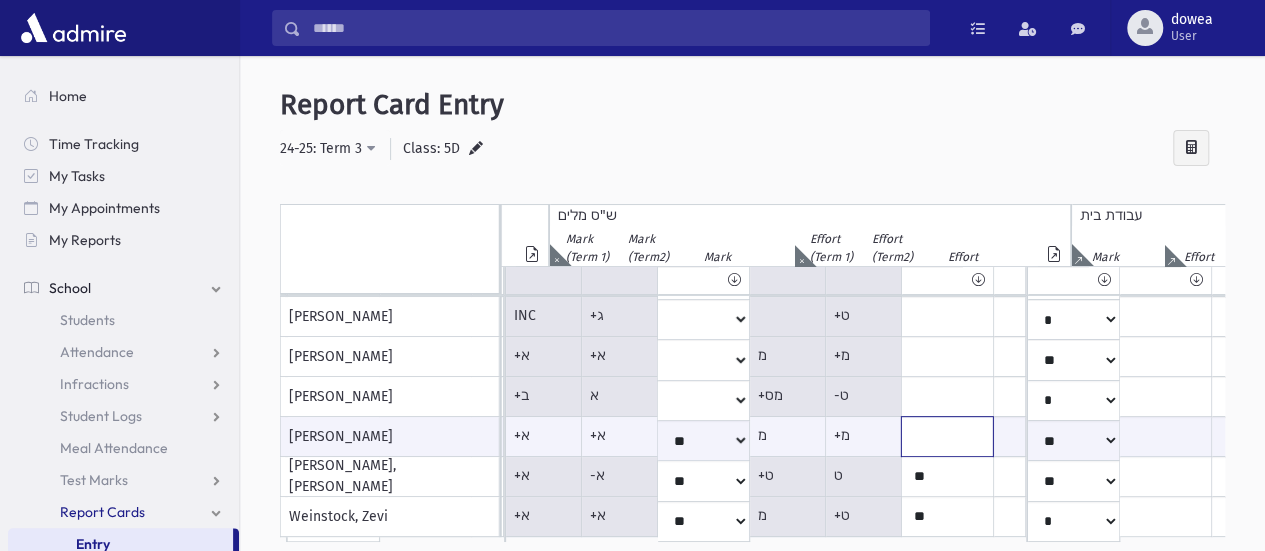 click at bounding box center (-1973, 436) 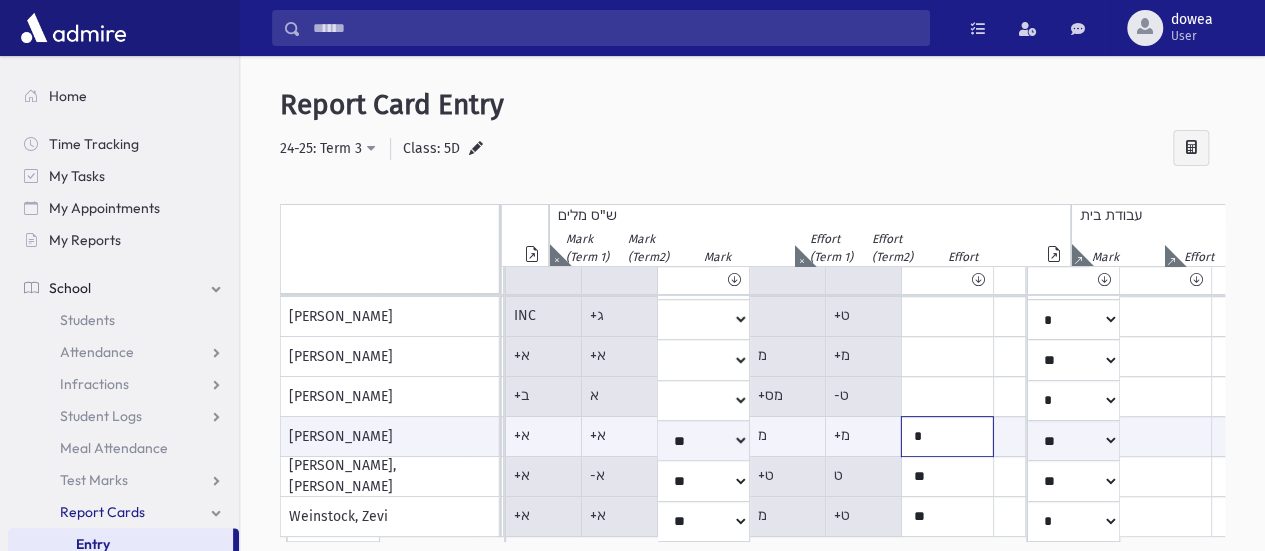 drag, startPoint x: 962, startPoint y: 433, endPoint x: 964, endPoint y: 416, distance: 17.117243 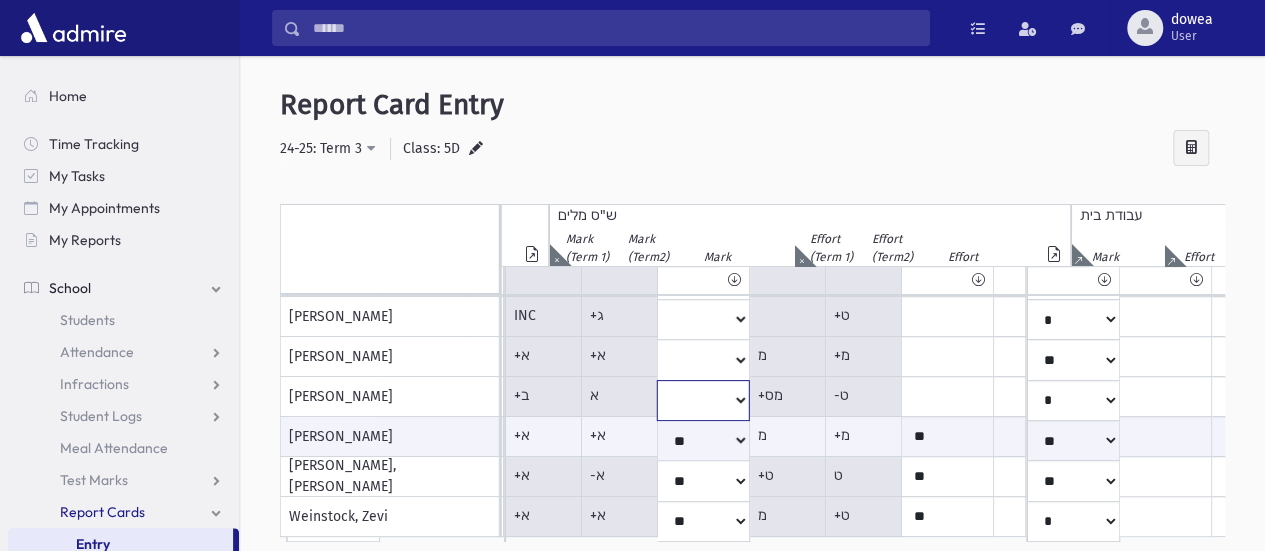 click on "*
**
**
*
**
**
*
**
**
*
**
**
**
***
**
***
**
***
***
***
***
**
***" at bounding box center (-2064, -83) 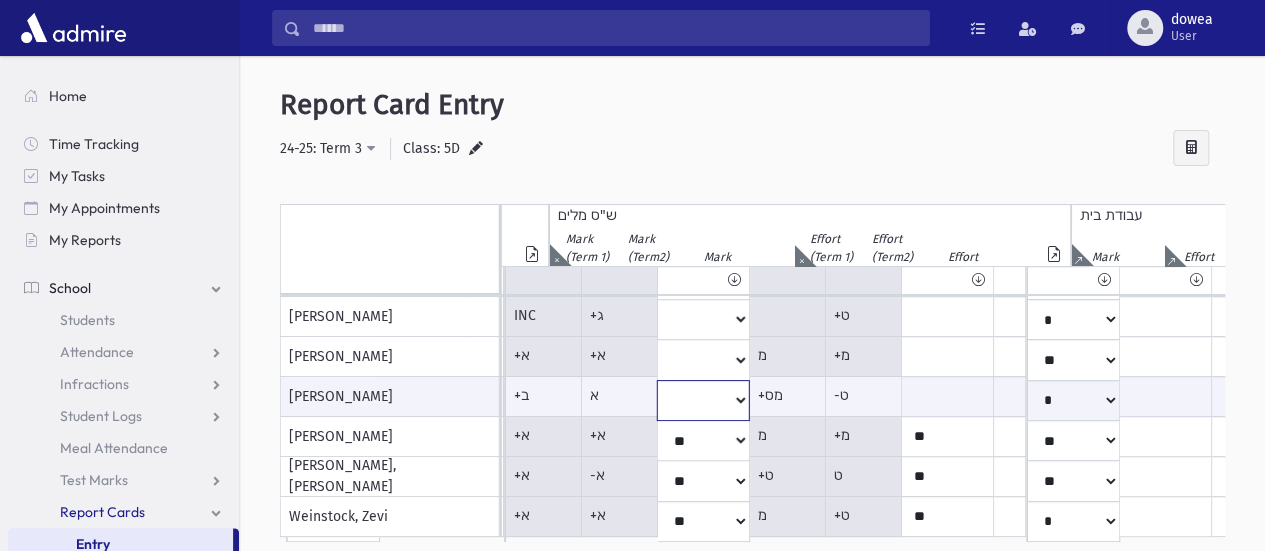 select on "*" 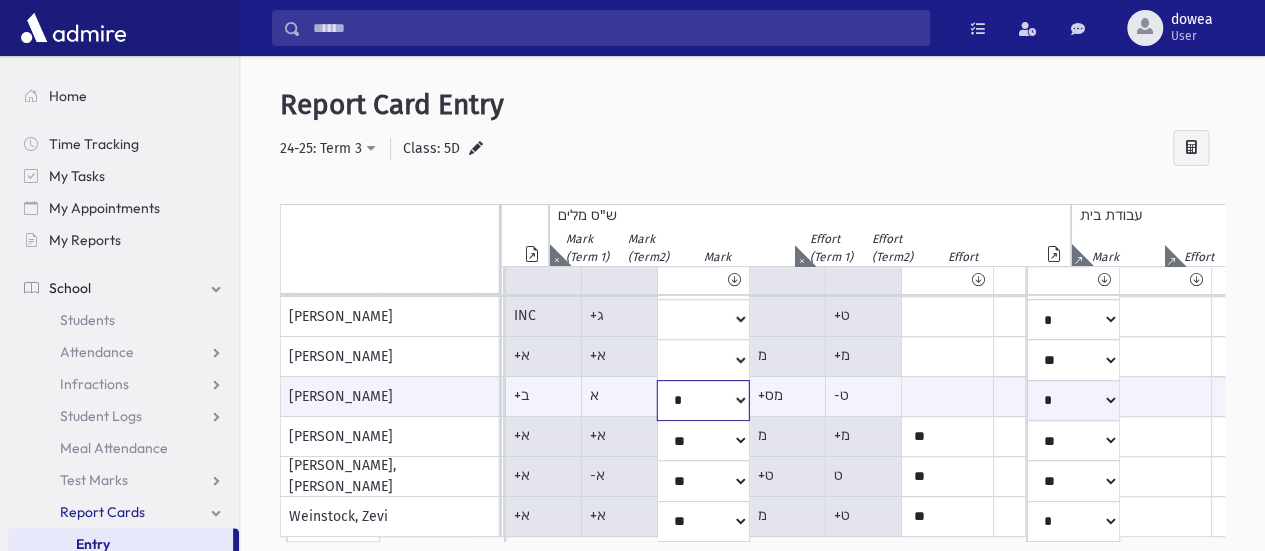 click on "*
**
**
*
**
**
*
**
**
*
**
**
**
***
**
***
**
***
***
***
***
**
***" at bounding box center [-2064, 400] 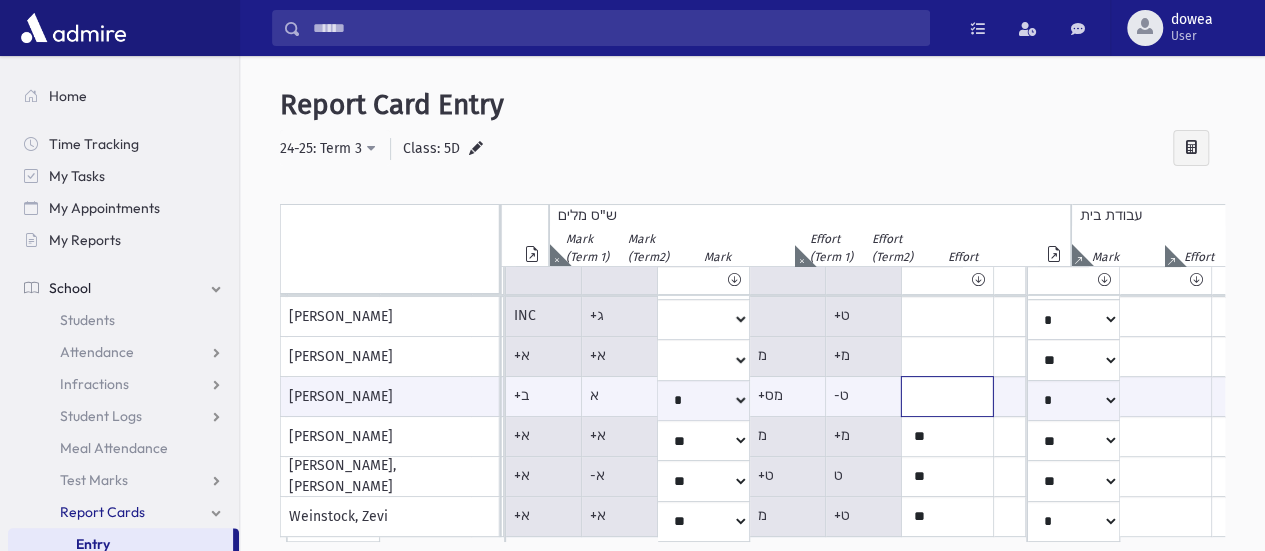click at bounding box center (-1973, 396) 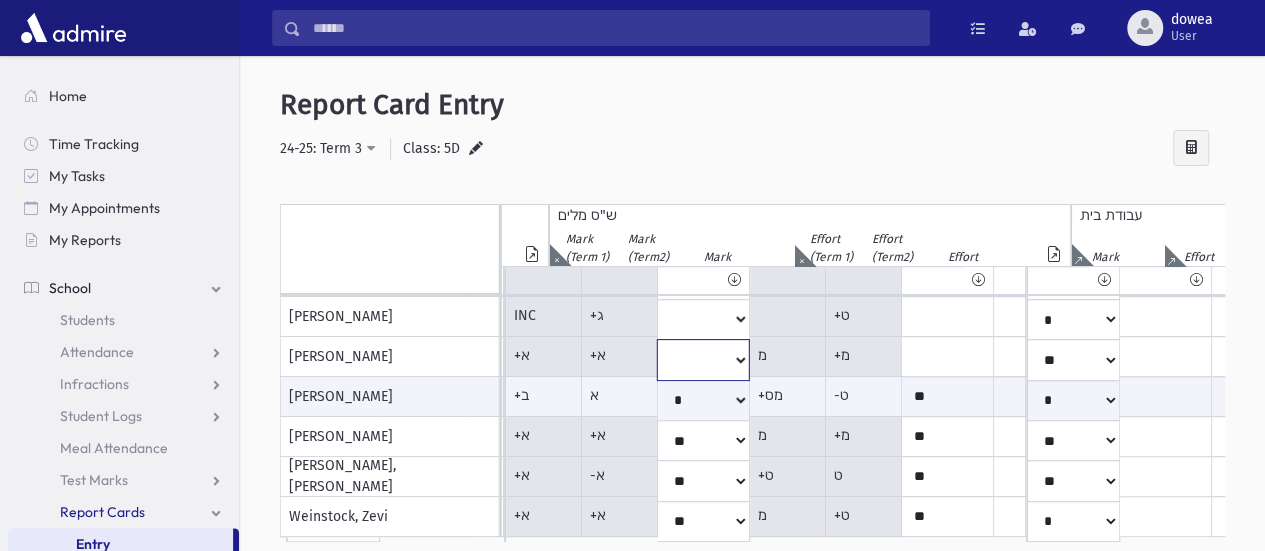 click on "*
**
**
*
**
**
*
**
**
*
**
**
**
***
**
***
**
***
***
***
***
**
***" at bounding box center (-2064, -83) 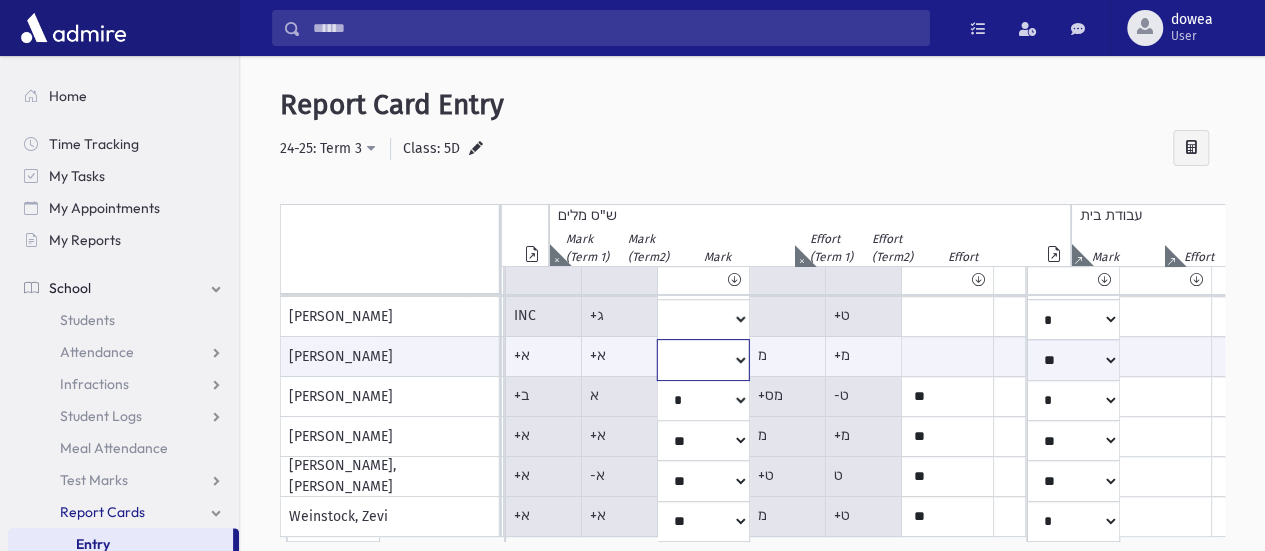 select on "**" 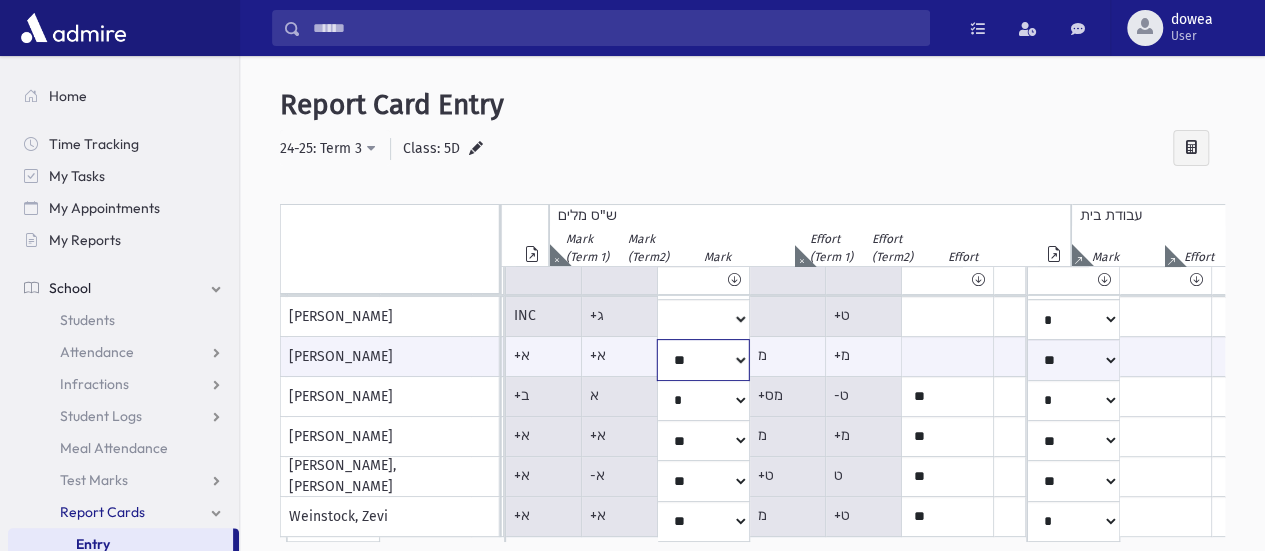 click on "*
**
**
*
**
**
*
**
**
*
**
**
**
***
**
***
**
***
***
***
***
**
***" at bounding box center (-2064, 359) 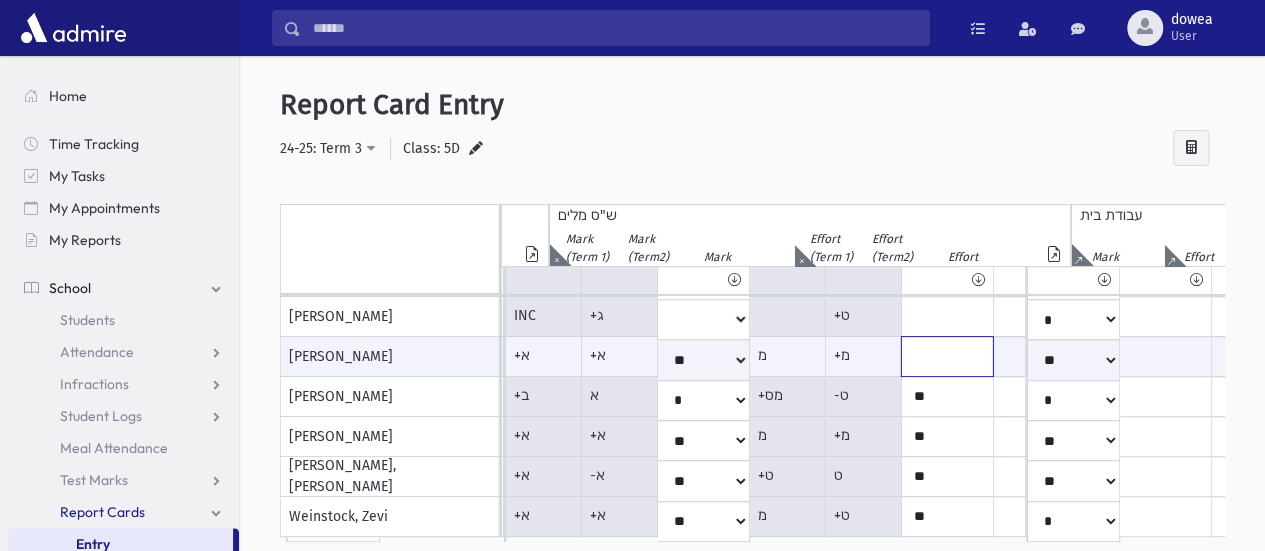 click at bounding box center (-1973, 356) 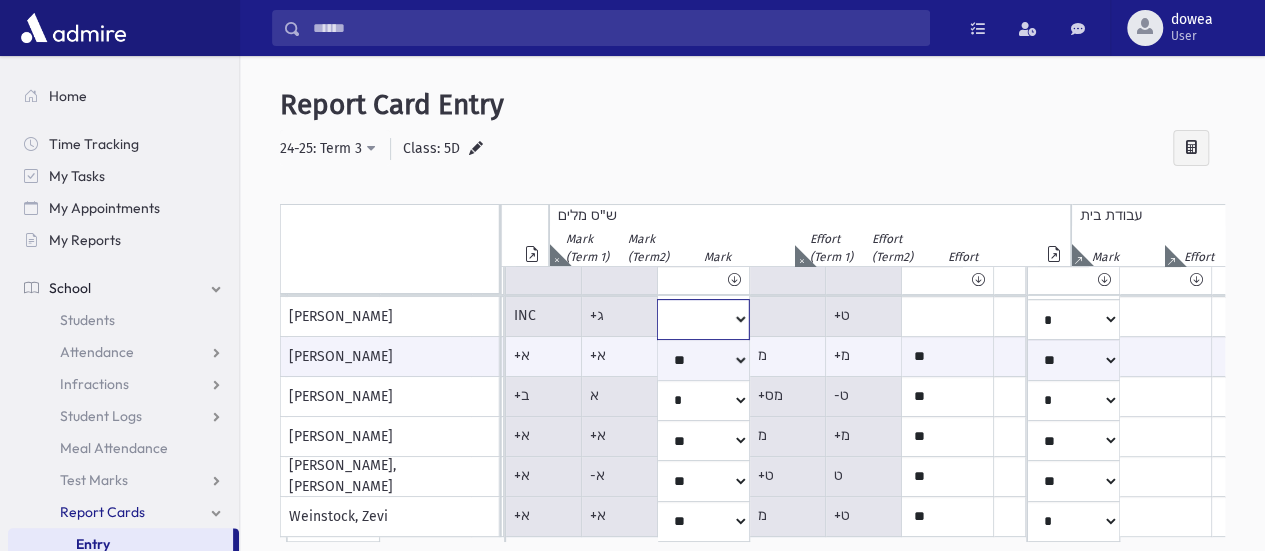 click on "*
**
**
*
**
**
*
**
**
*
**
**
**
***
**
***
**
***
***
***
***
**
***" at bounding box center (-2064, -83) 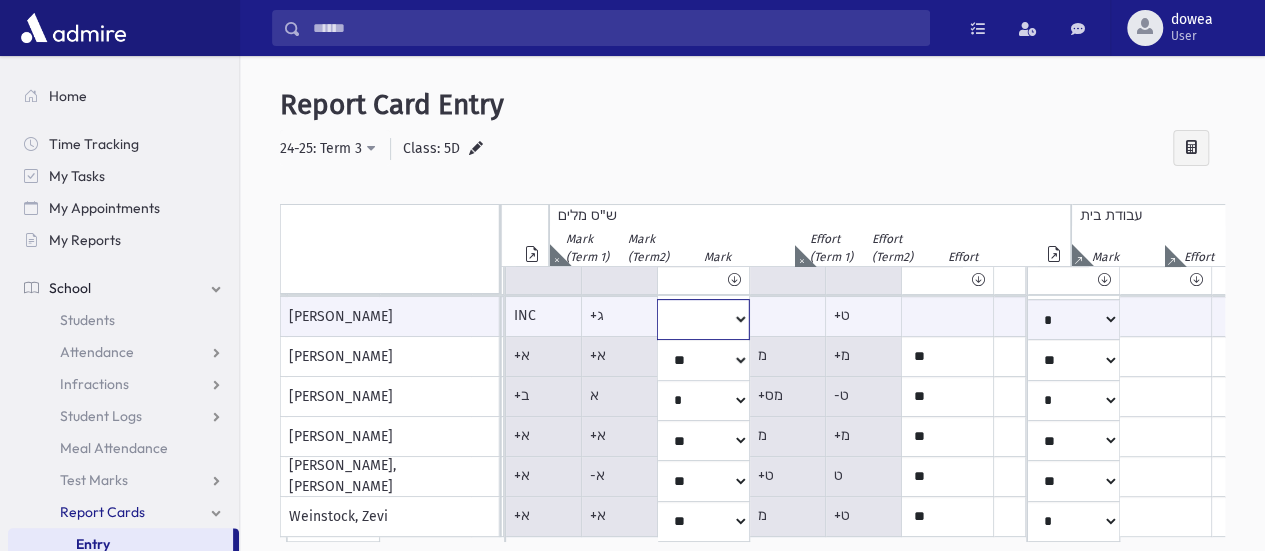 scroll, scrollTop: 400, scrollLeft: 2612, axis: both 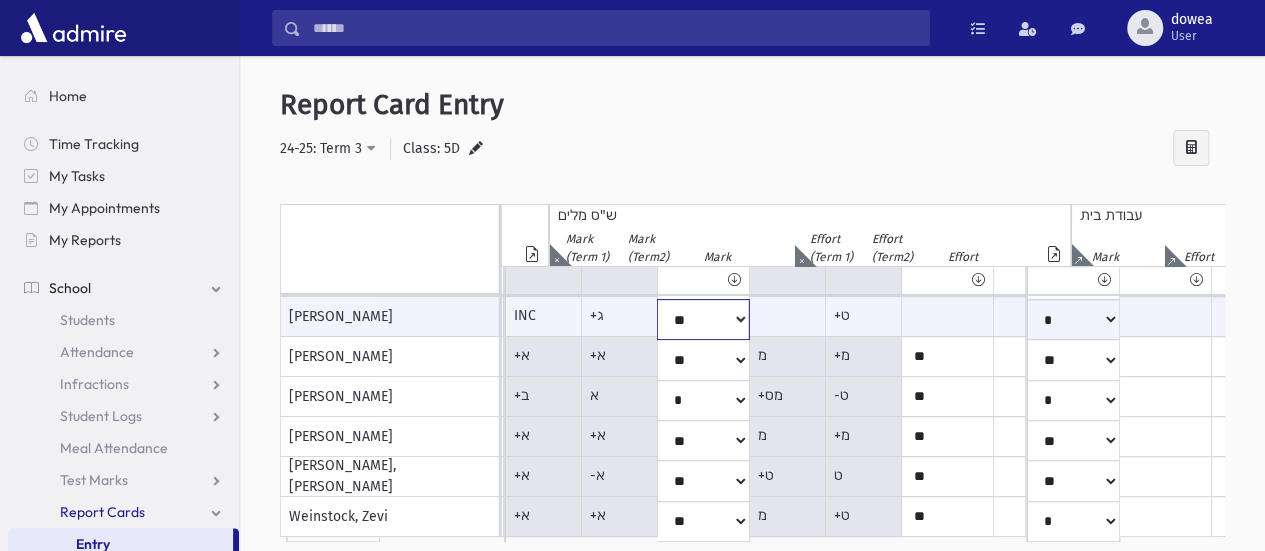 click on "*
**
**
*
**
**
*
**
**
*
**
**
**
***
**
***
**
***
***
***
***
**
***" at bounding box center [-2064, 319] 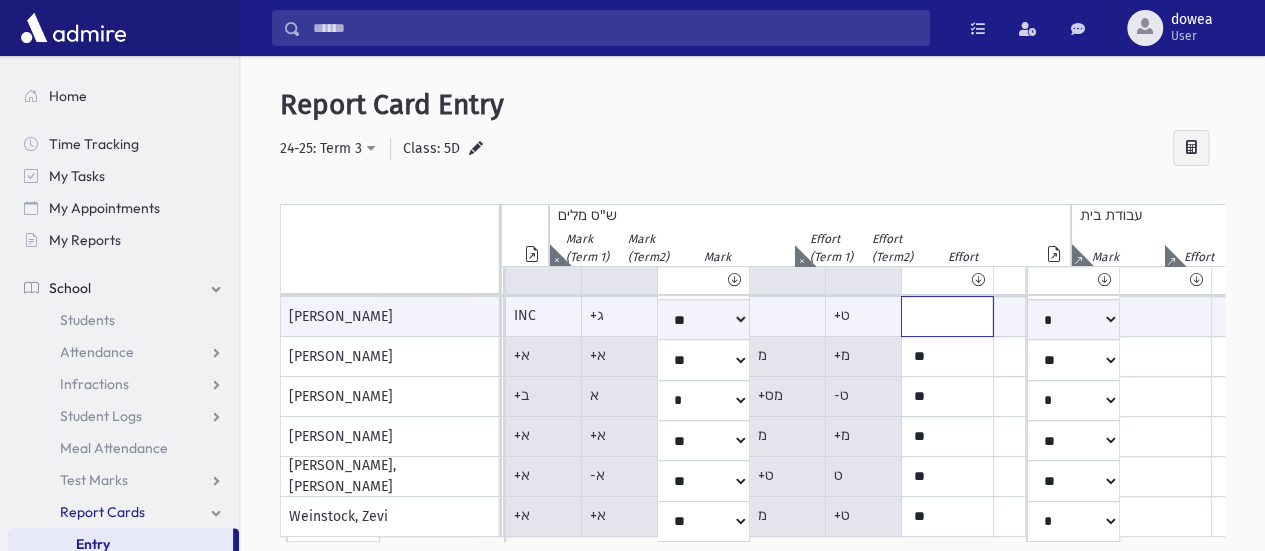click at bounding box center [-1973, 316] 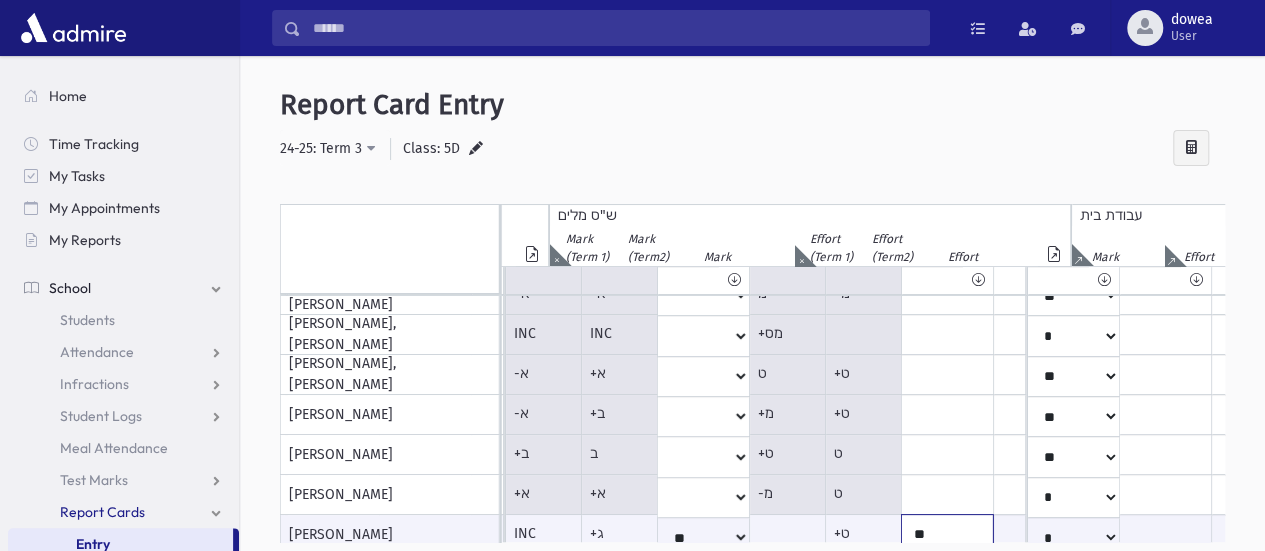 scroll, scrollTop: 174, scrollLeft: 2612, axis: both 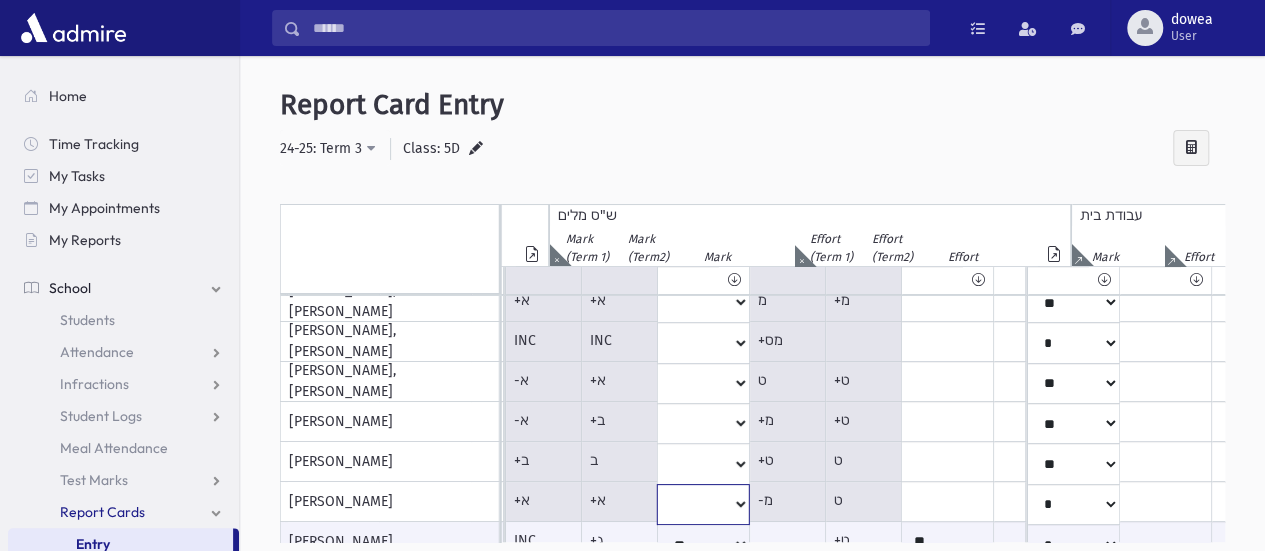click on "*
**
**
*
**
**
*
**
**
*
**
**
**
***
**
***
**
***
***
***
***
**
***" at bounding box center (-2064, 142) 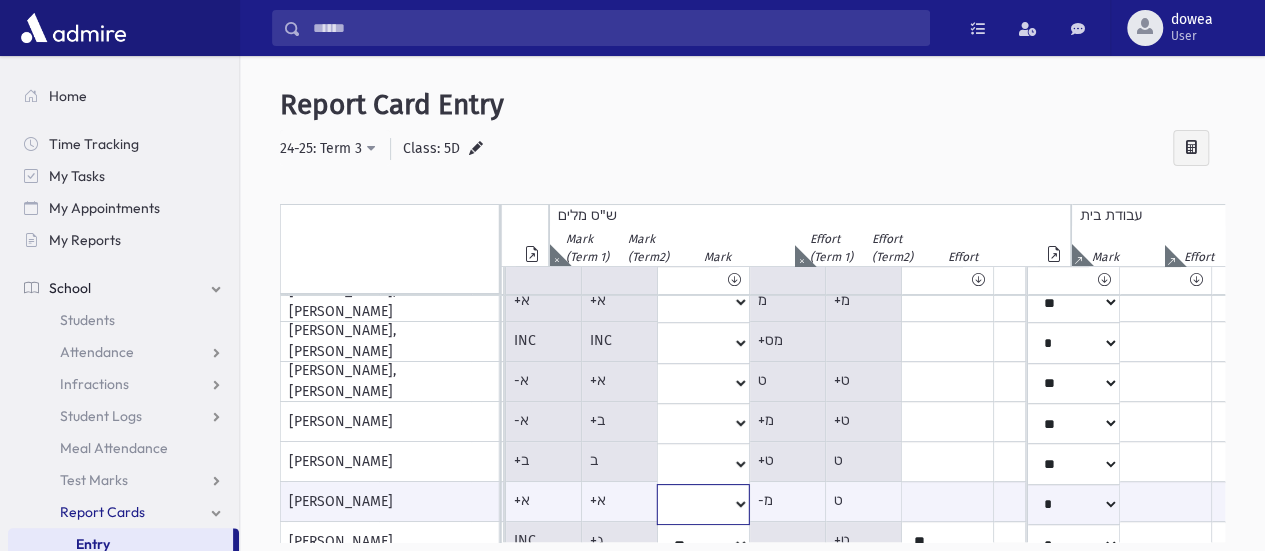 select on "**" 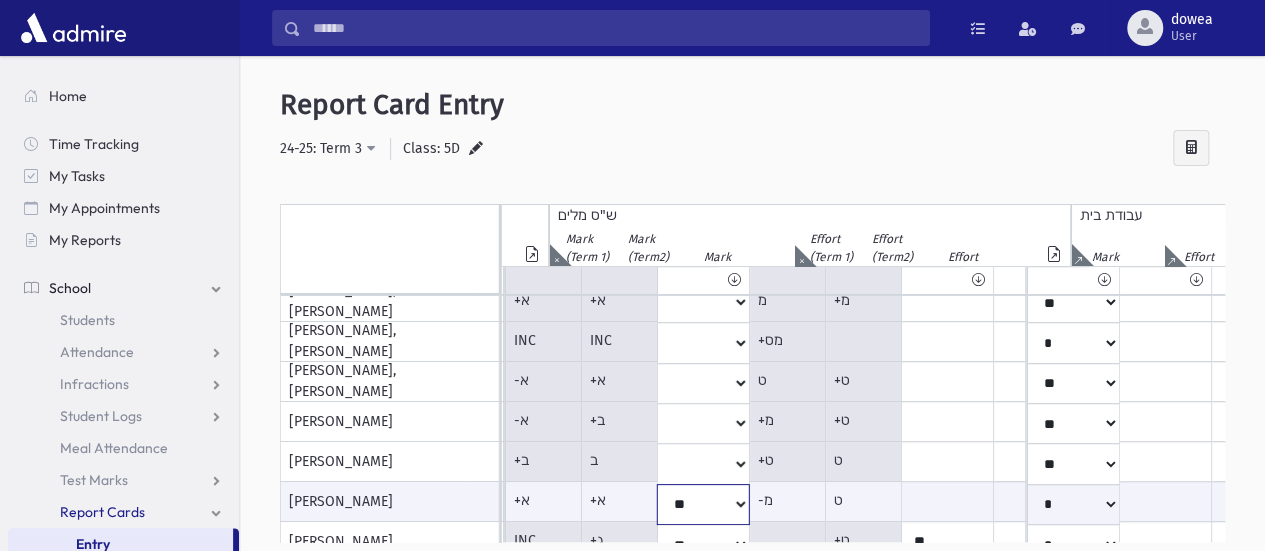click on "*
**
**
*
**
**
*
**
**
*
**
**
**
***
**
***
**
***
***
***
***
**
***" at bounding box center [-2064, 504] 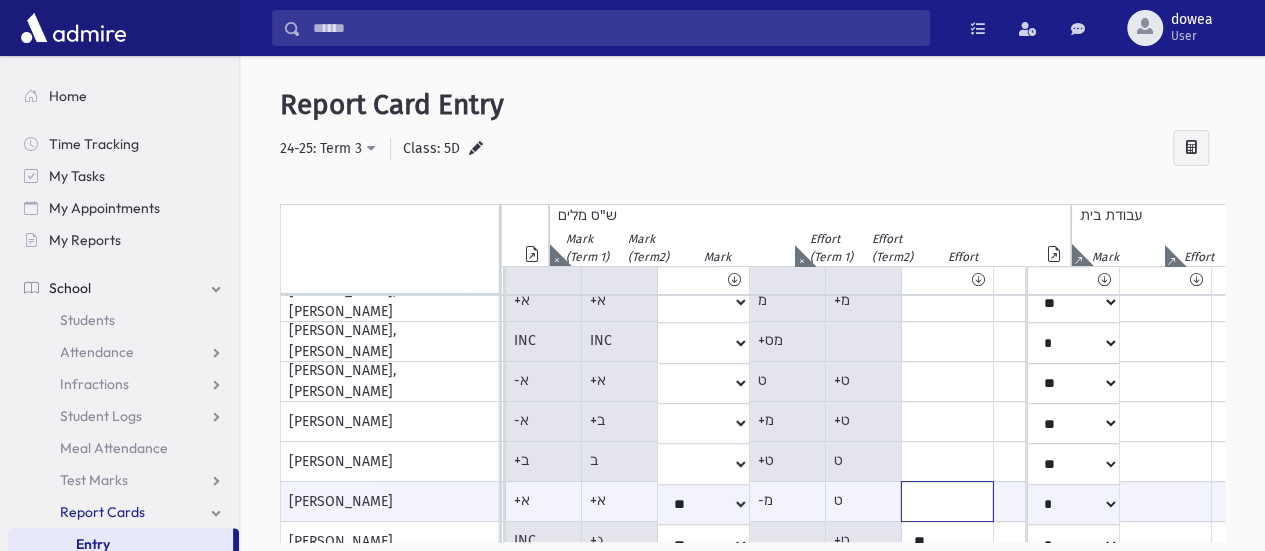 click at bounding box center (-1973, 501) 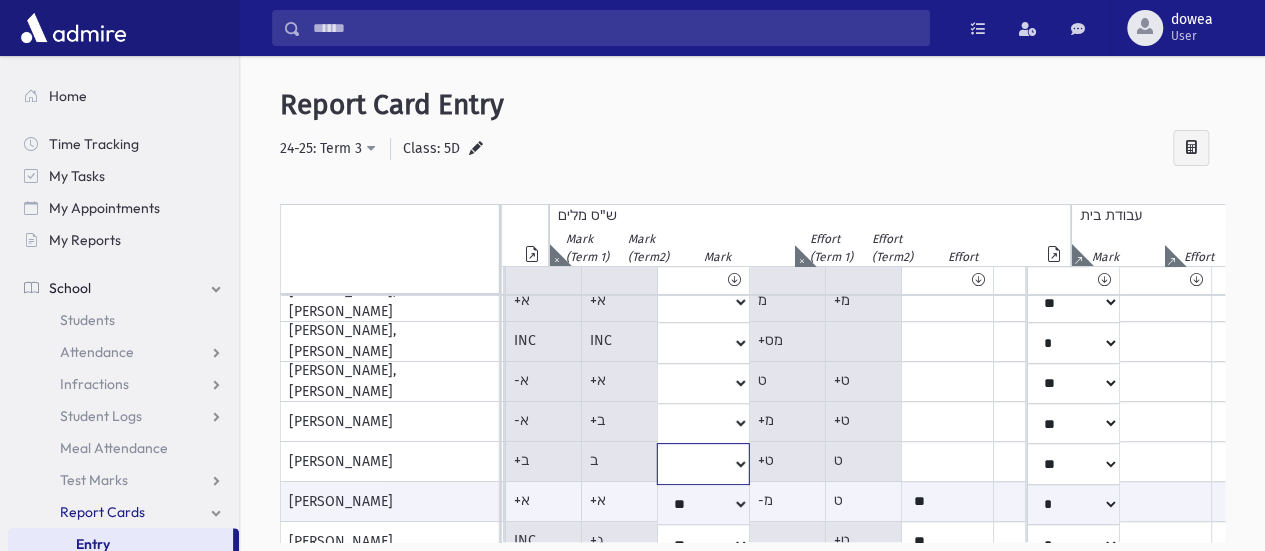 click on "*
**
**
*
**
**
*
**
**
*
**
**
**
***
**
***
**
***
***
***
***
**
***" at bounding box center [-2064, 142] 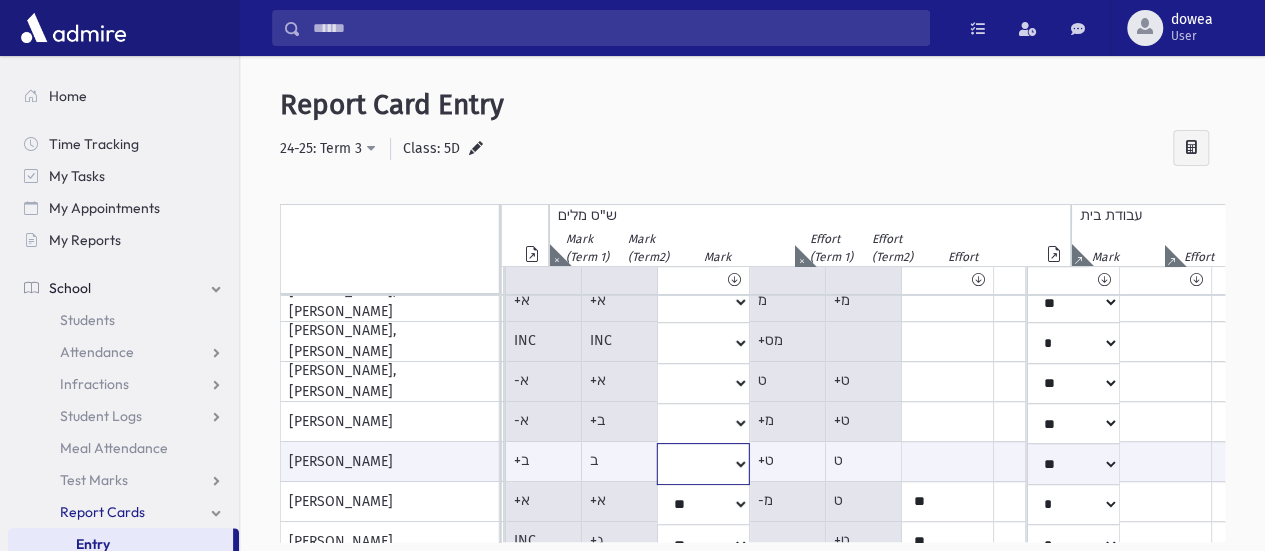select on "**" 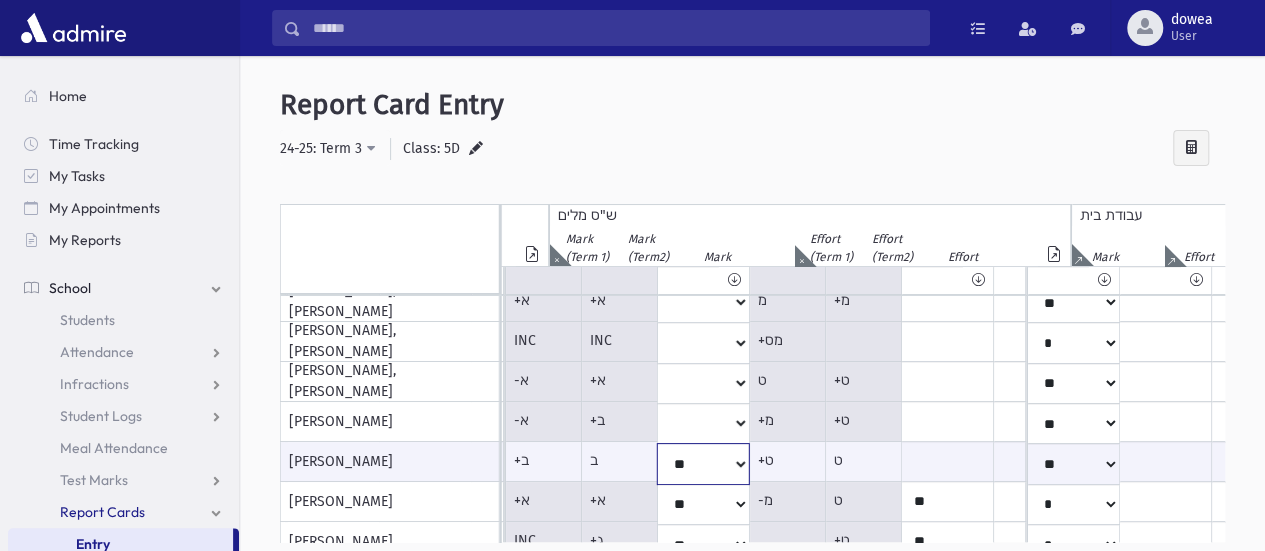 click on "*
**
**
*
**
**
*
**
**
*
**
**
**
***
**
***
**
***
***
***
***
**
***" at bounding box center (-2064, 463) 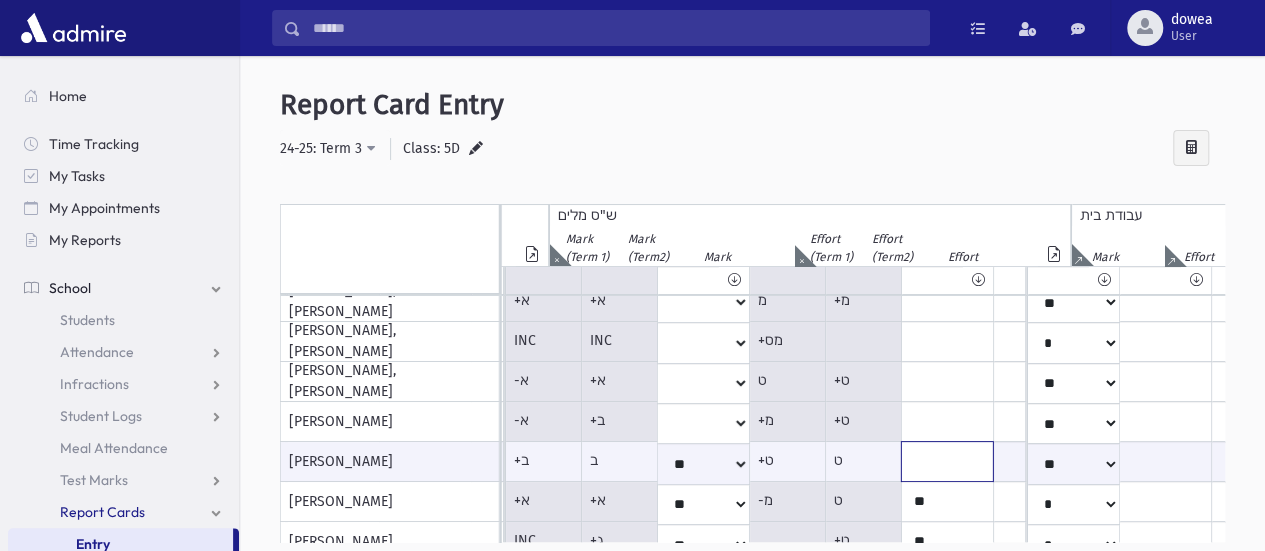 click at bounding box center [-1973, 461] 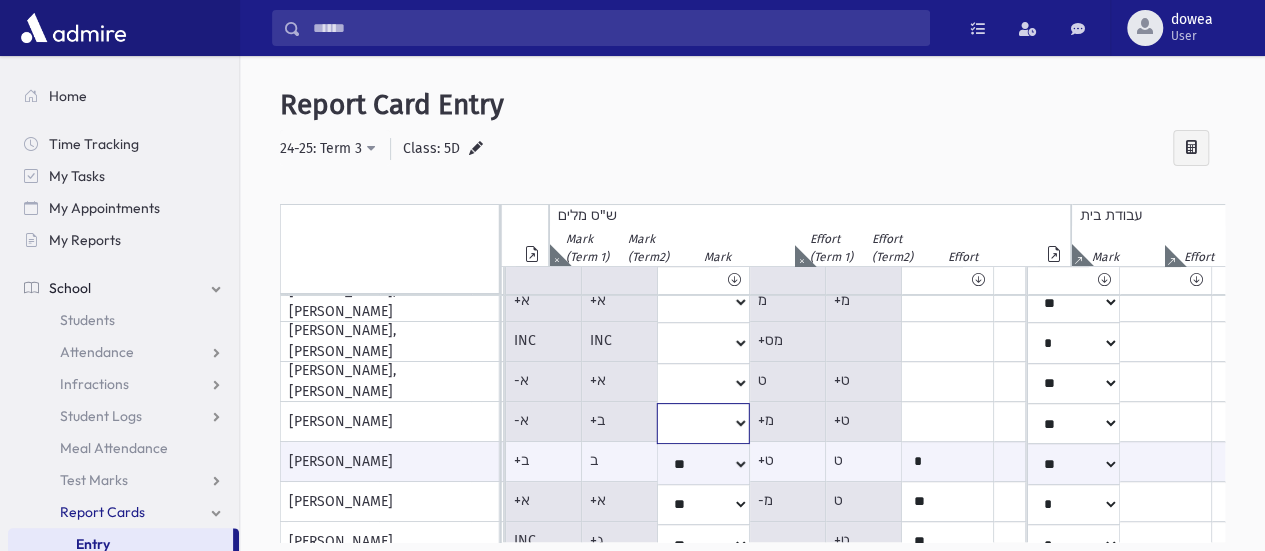 click on "*
**
**
*
**
**
*
**
**
*
**
**
**
***
**
***
**
***
***
***
***
**
***" at bounding box center (-2064, 142) 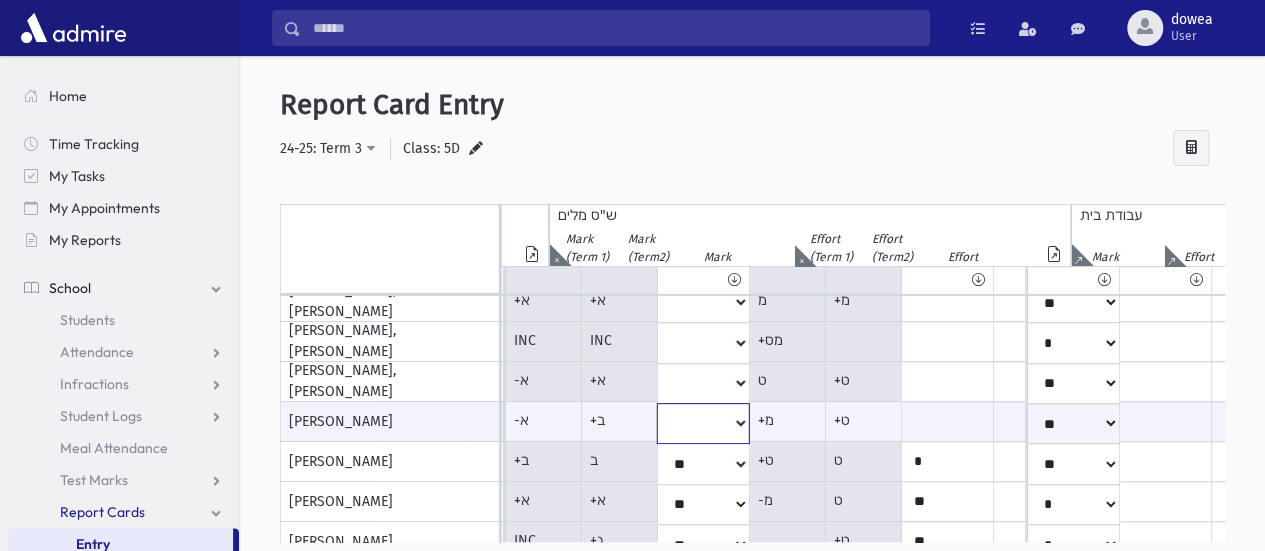 select on "**" 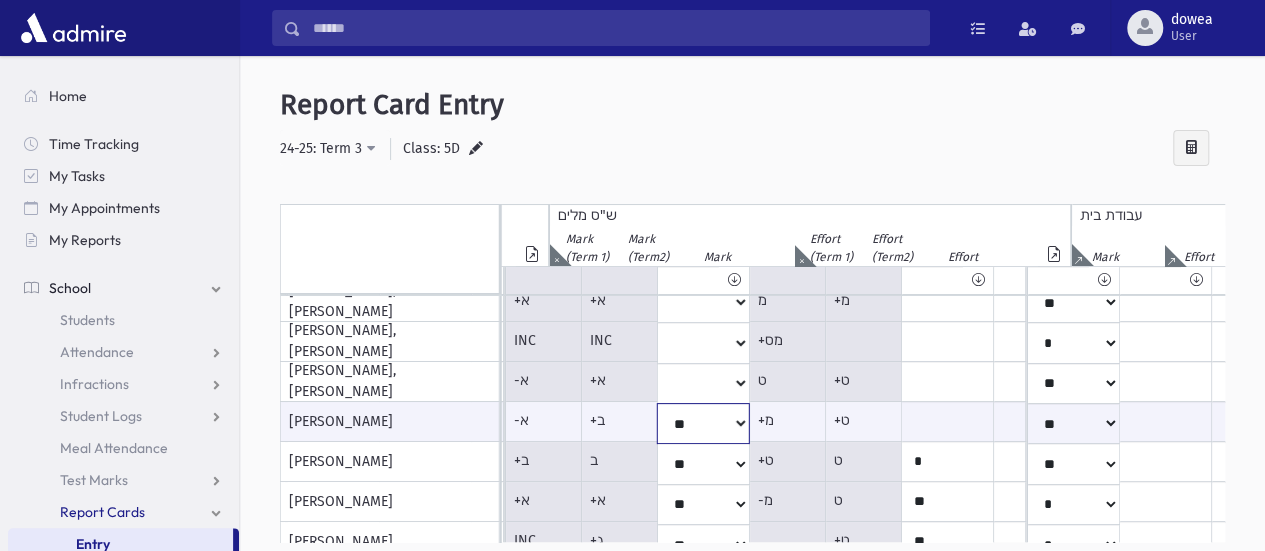 click on "*
**
**
*
**
**
*
**
**
*
**
**
**
***
**
***
**
***
***
***
***
**
***" at bounding box center (-2064, 423) 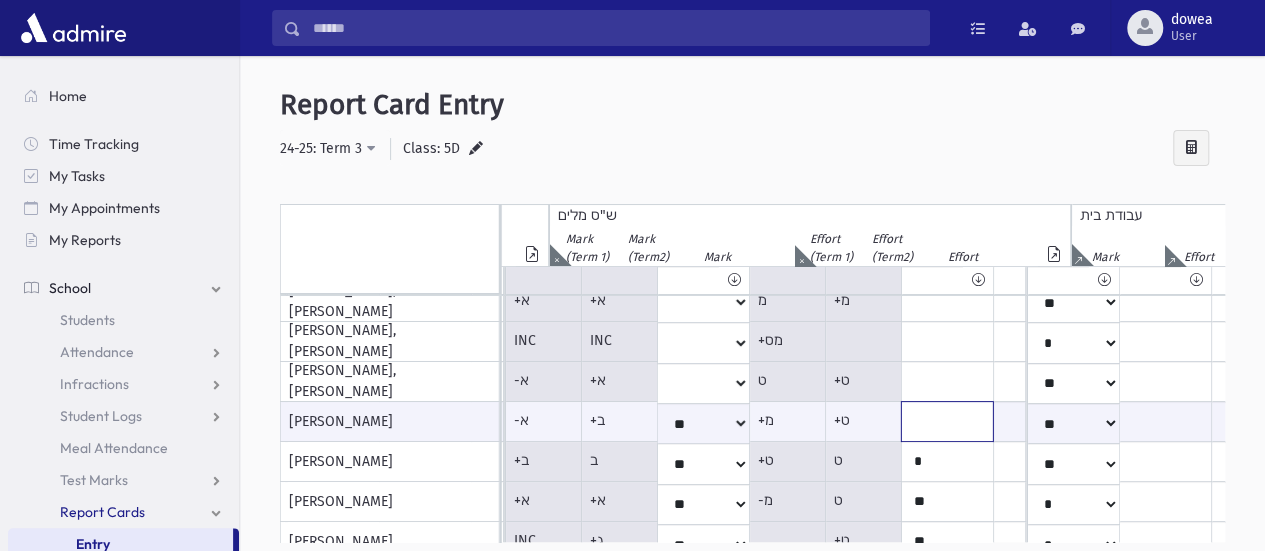 click at bounding box center [-1973, 421] 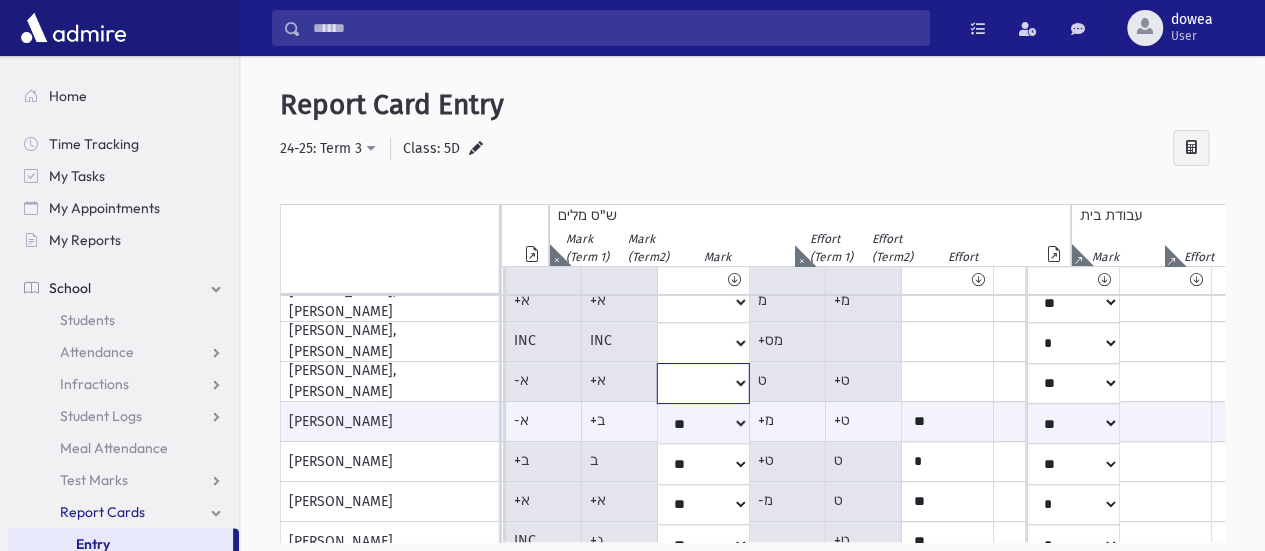 click on "*
**
**
*
**
**
*
**
**
*
**
**
**
***
**
***
**
***
***
***
***
**
***" at bounding box center (-2064, 142) 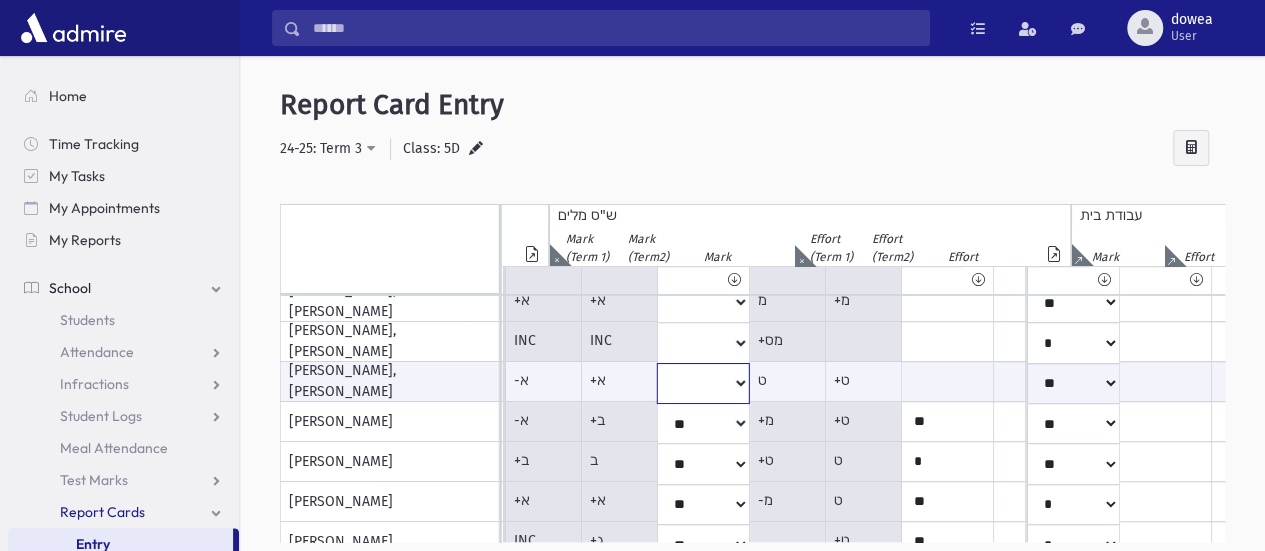 select on "**" 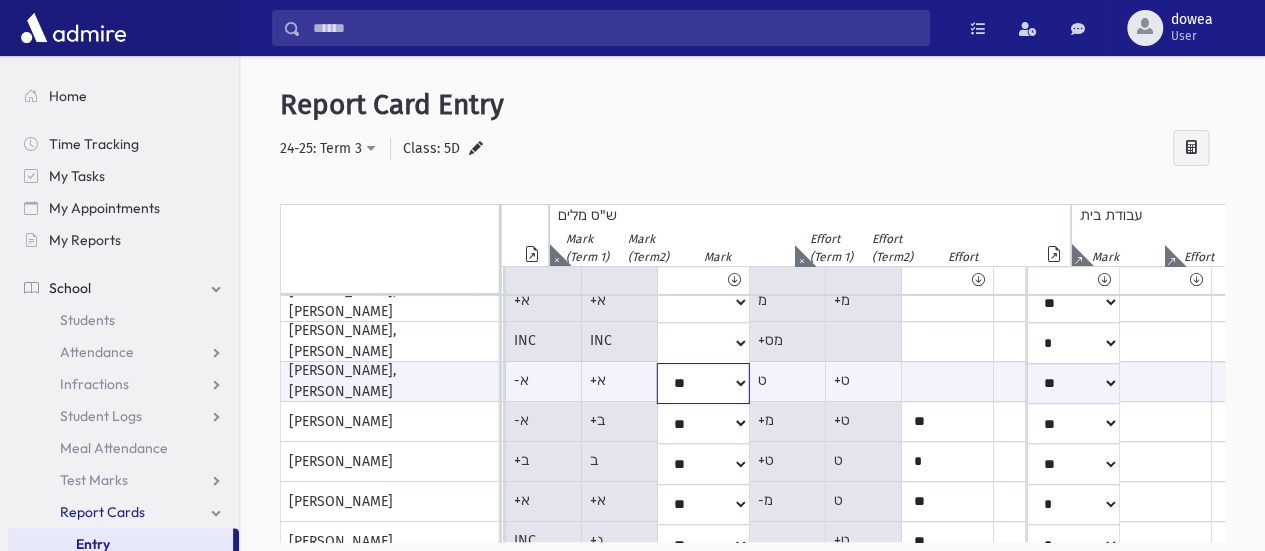 click on "*
**
**
*
**
**
*
**
**
*
**
**
**
***
**
***
**
***
***
***
***
**
***" at bounding box center (-2064, 383) 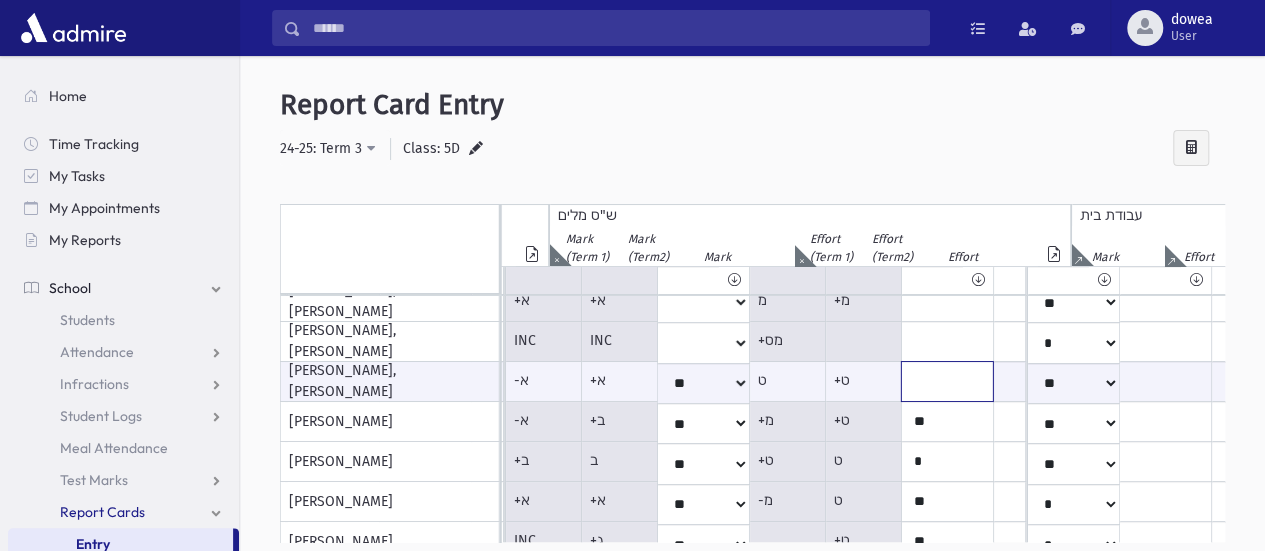 click at bounding box center [-1973, 381] 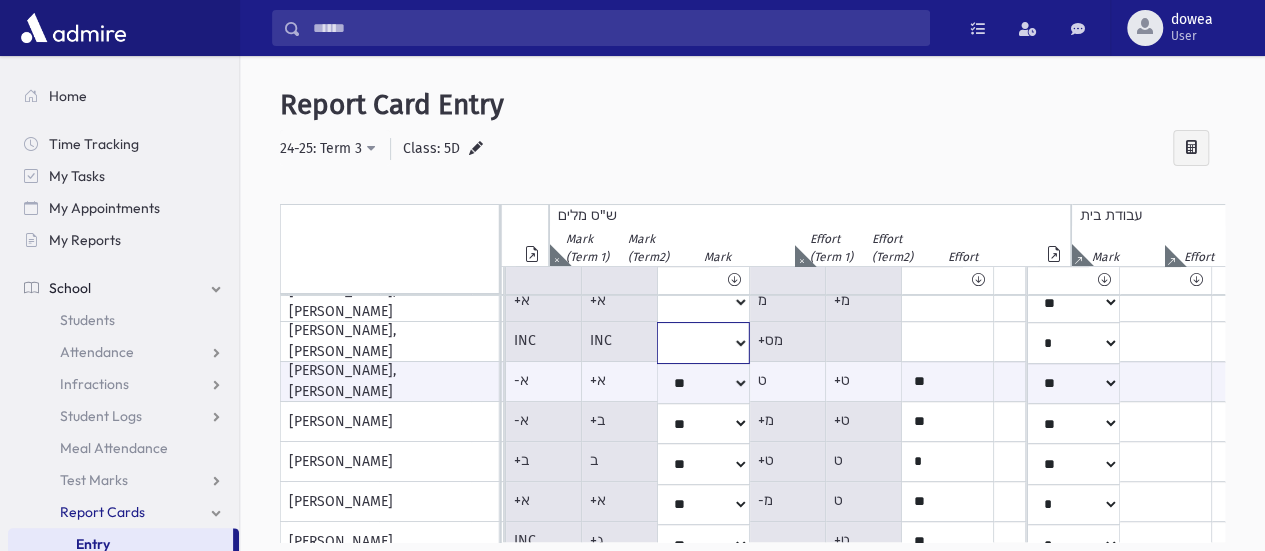click on "*
**
**
*
**
**
*
**
**
*
**
**
**
***
**
***
**
***
***
***
***
**
***" at bounding box center [-2064, 142] 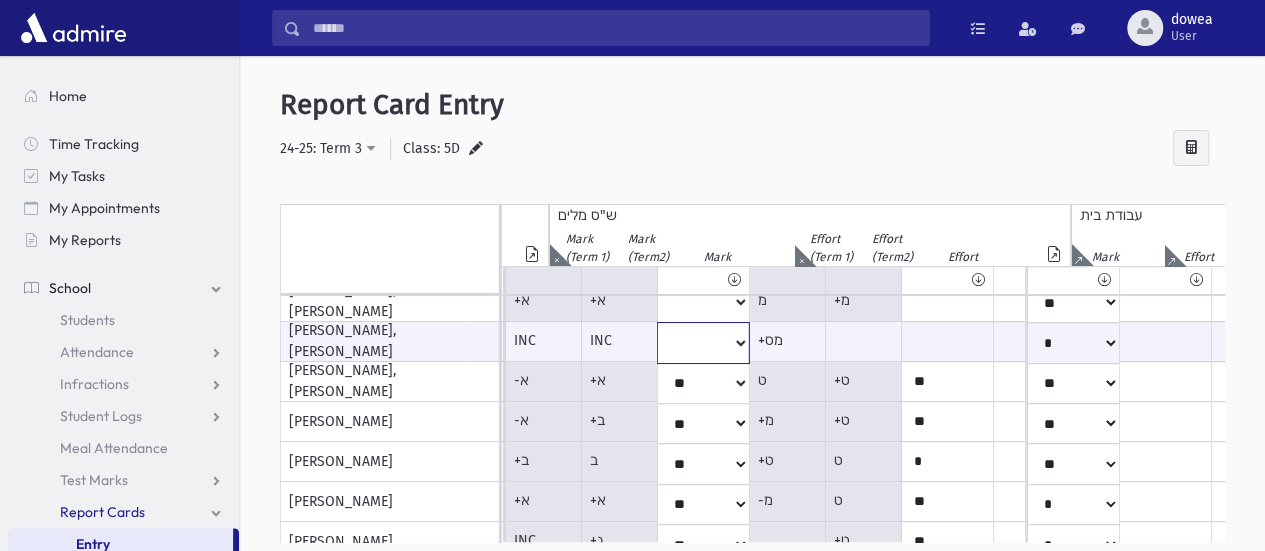 select on "*" 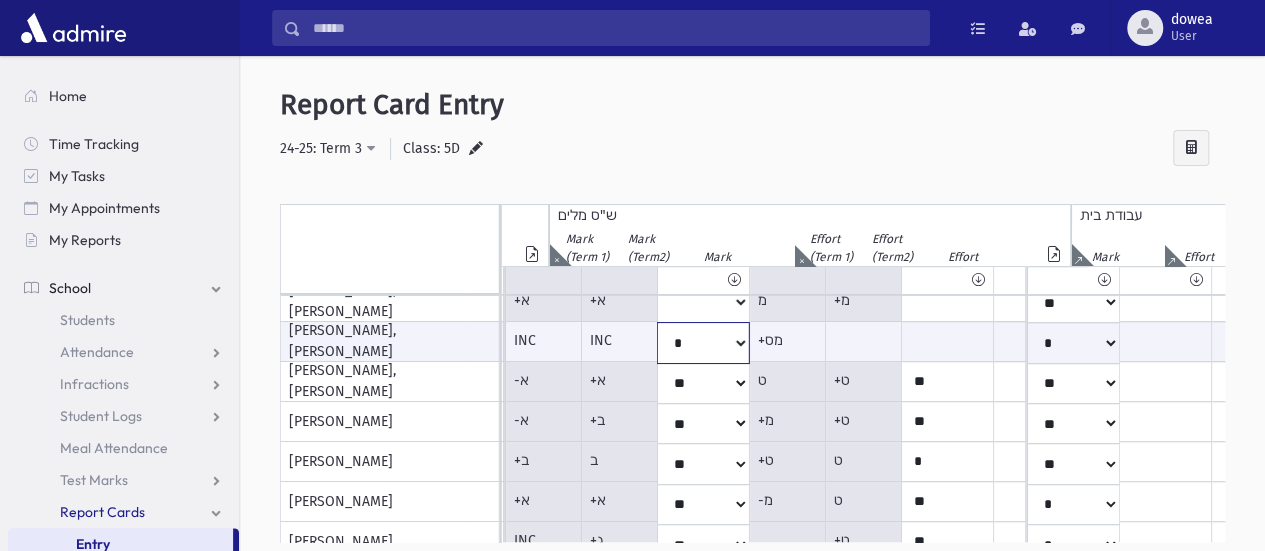 click on "*
**
**
*
**
**
*
**
**
*
**
**
**
***
**
***
**
***
***
***
***
**
***" at bounding box center [-2064, 342] 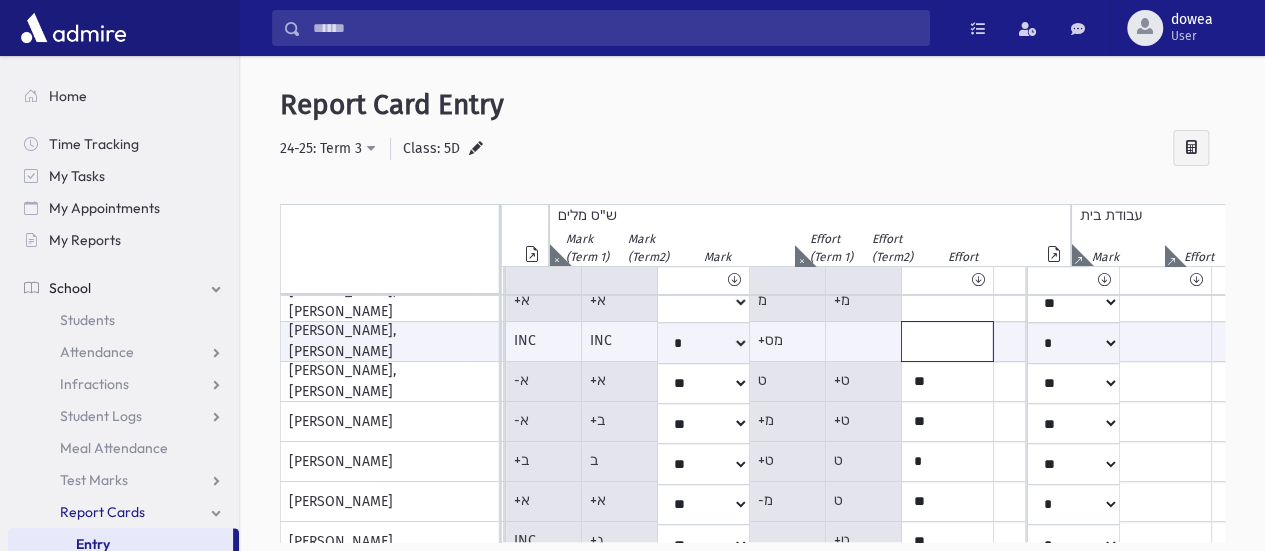 click at bounding box center (-1973, 341) 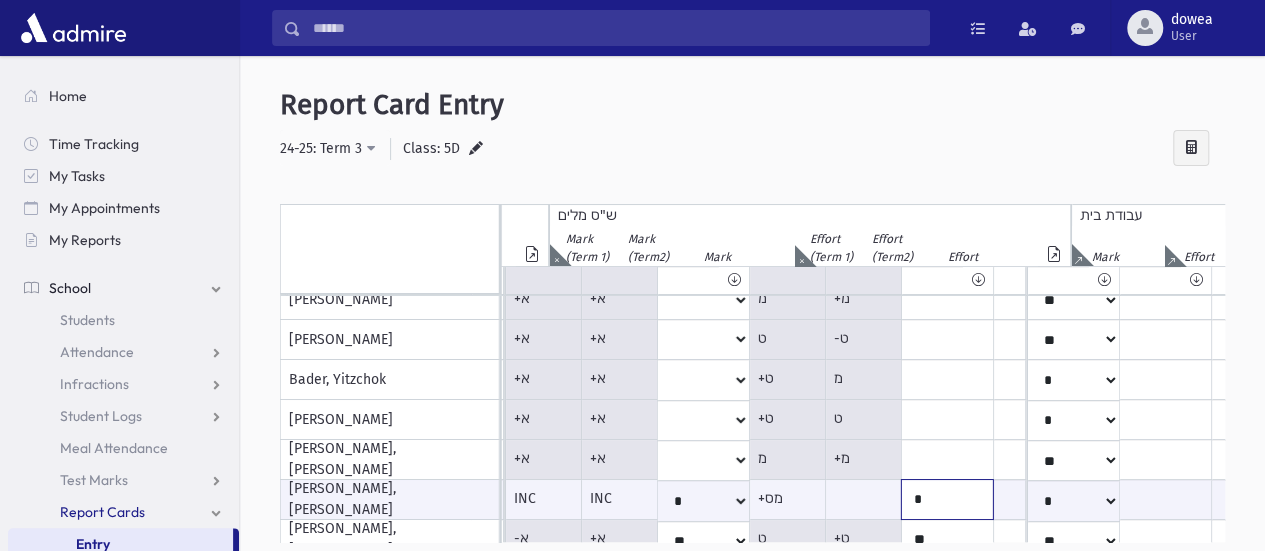 scroll, scrollTop: 10, scrollLeft: 2612, axis: both 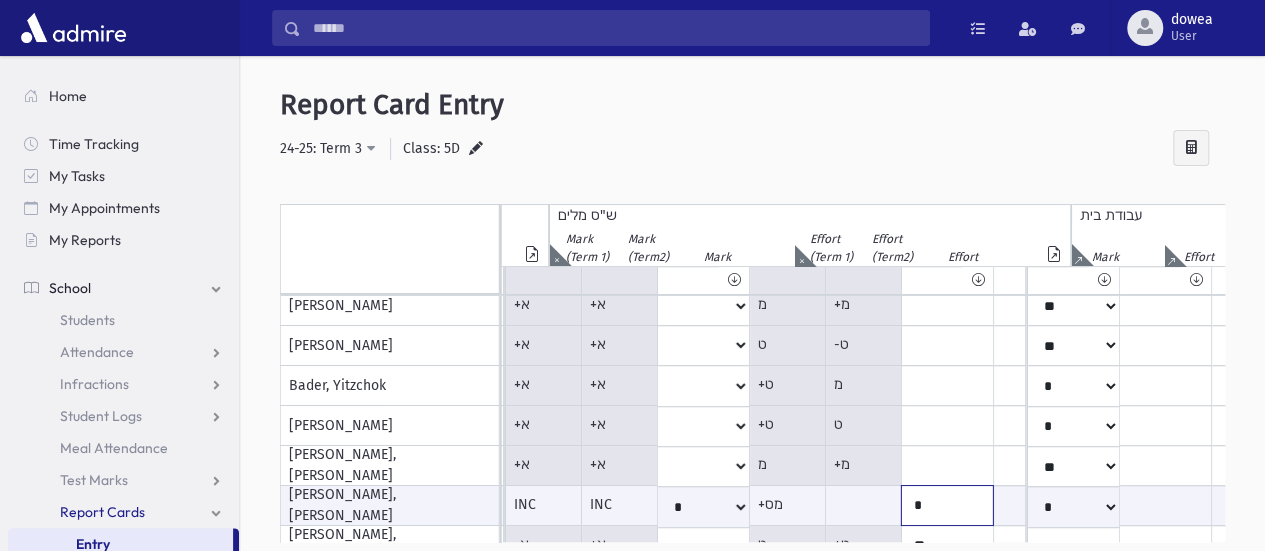 click on "*" at bounding box center (-1973, 505) 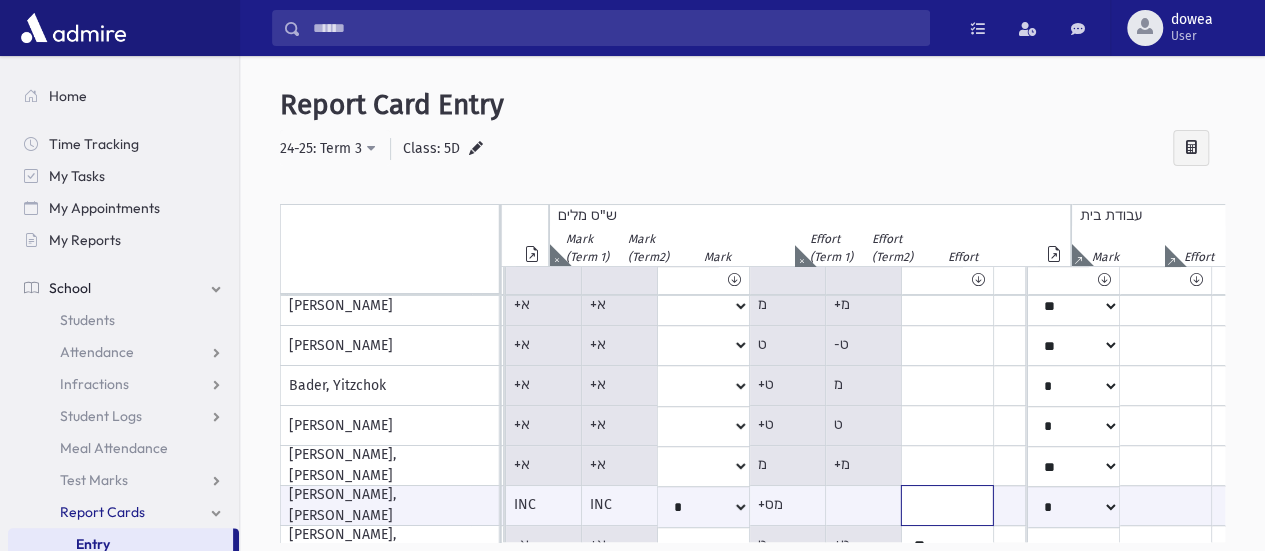 click at bounding box center [-1973, 505] 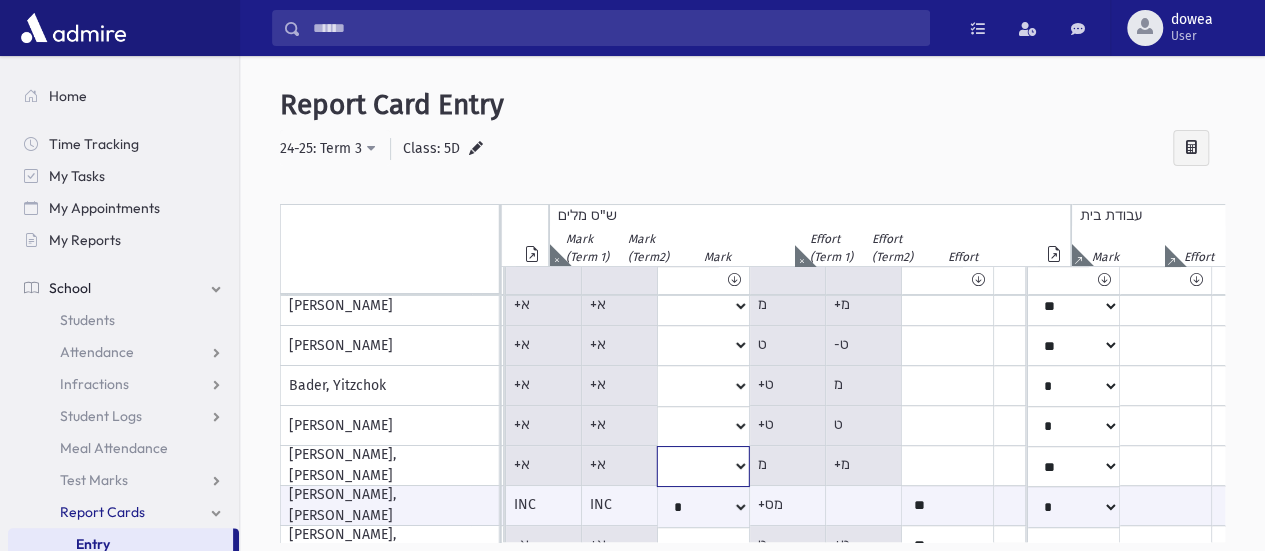 click on "*
**
**
*
**
**
*
**
**
*
**
**
**
***
**
***
**
***
***
***
***
**
***" at bounding box center [-2064, 306] 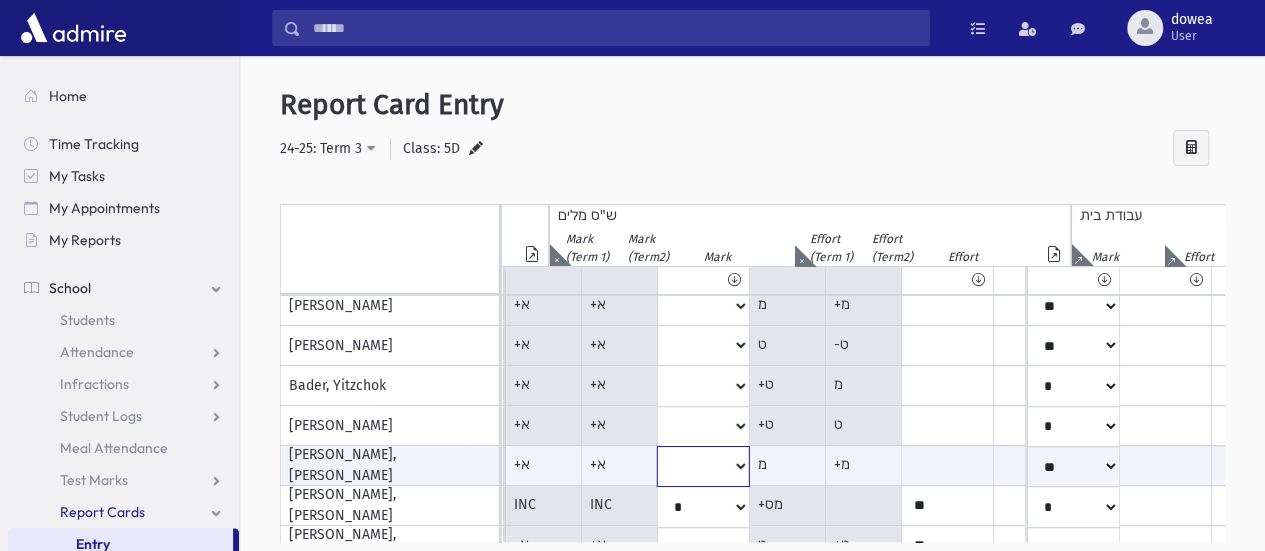 select on "**" 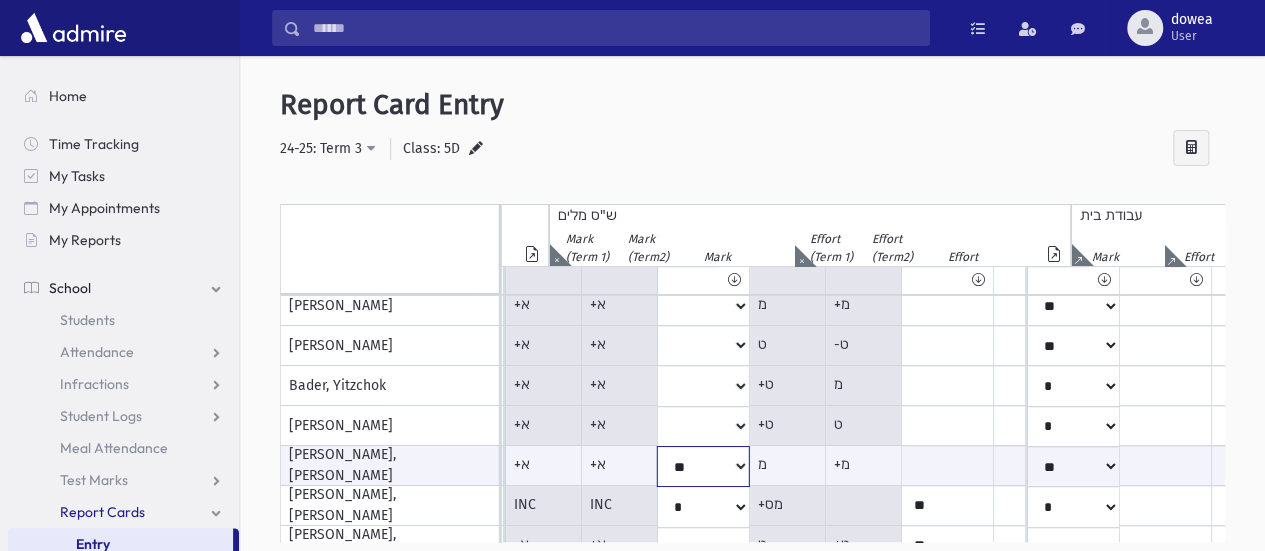 click on "*
**
**
*
**
**
*
**
**
*
**
**
**
***
**
***
**
***
***
***
***
**
***" at bounding box center [-2064, 466] 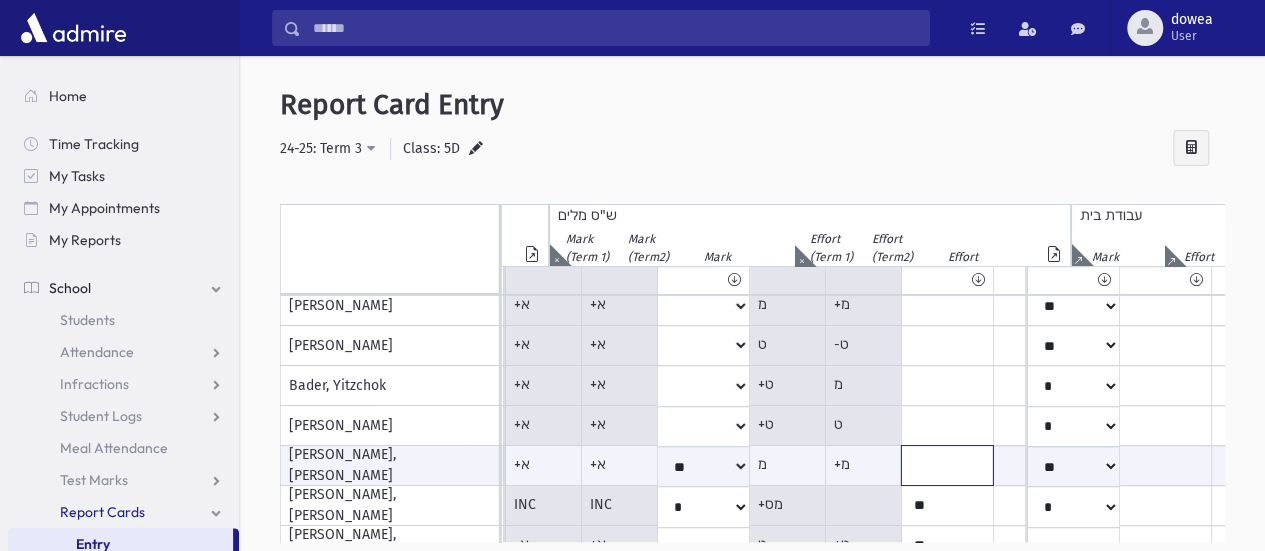 click at bounding box center [-1973, 465] 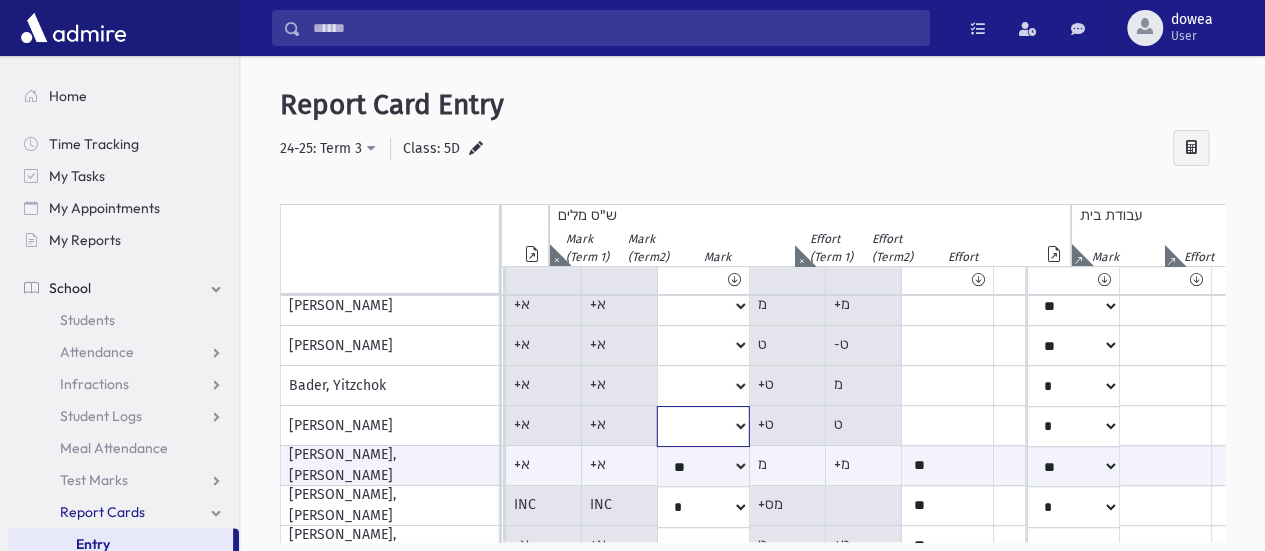 click on "*
**
**
*
**
**
*
**
**
*
**
**
**
***
**
***
**
***
***
***
***
**
***" at bounding box center [-2064, 306] 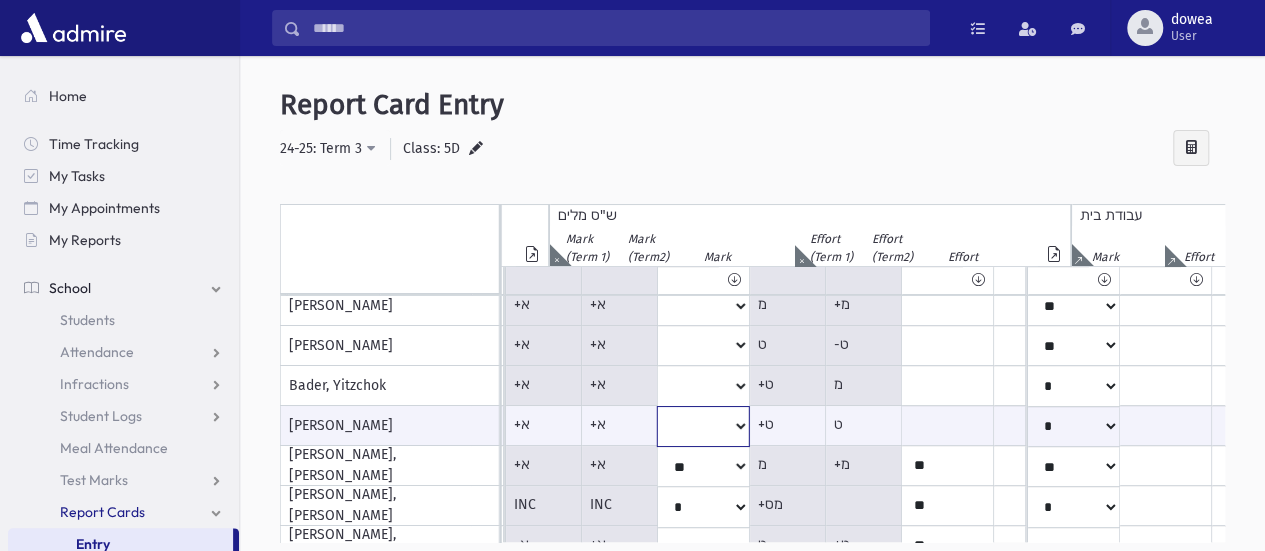 select on "**" 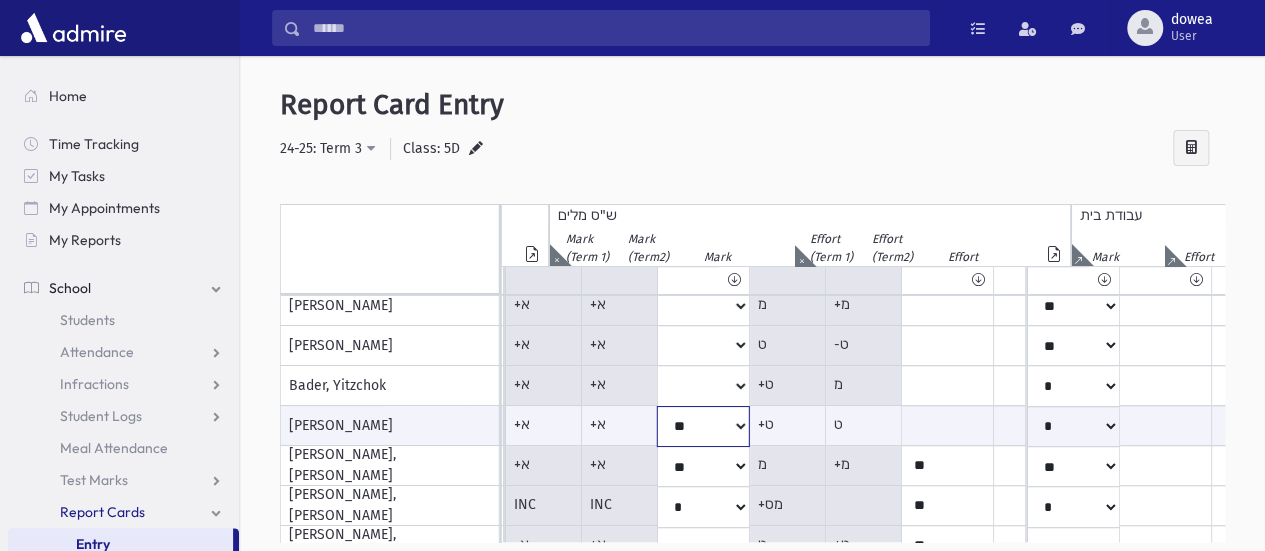 click on "*
**
**
*
**
**
*
**
**
*
**
**
**
***
**
***
**
***
***
***
***
**
***" at bounding box center (-2064, 426) 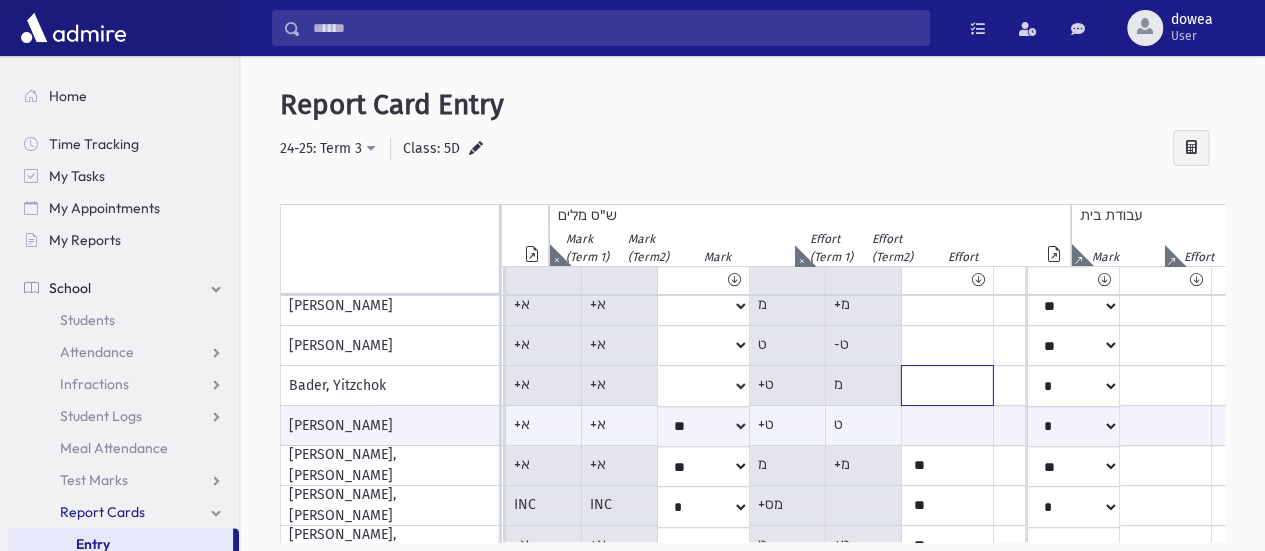 click at bounding box center [-1973, 306] 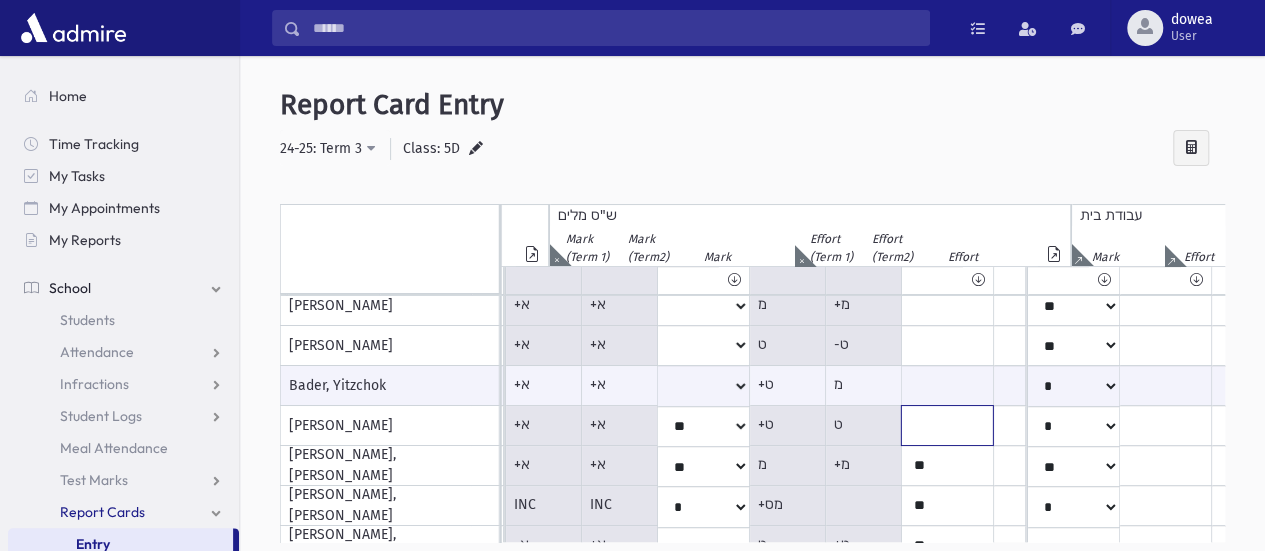 click at bounding box center (-1973, 306) 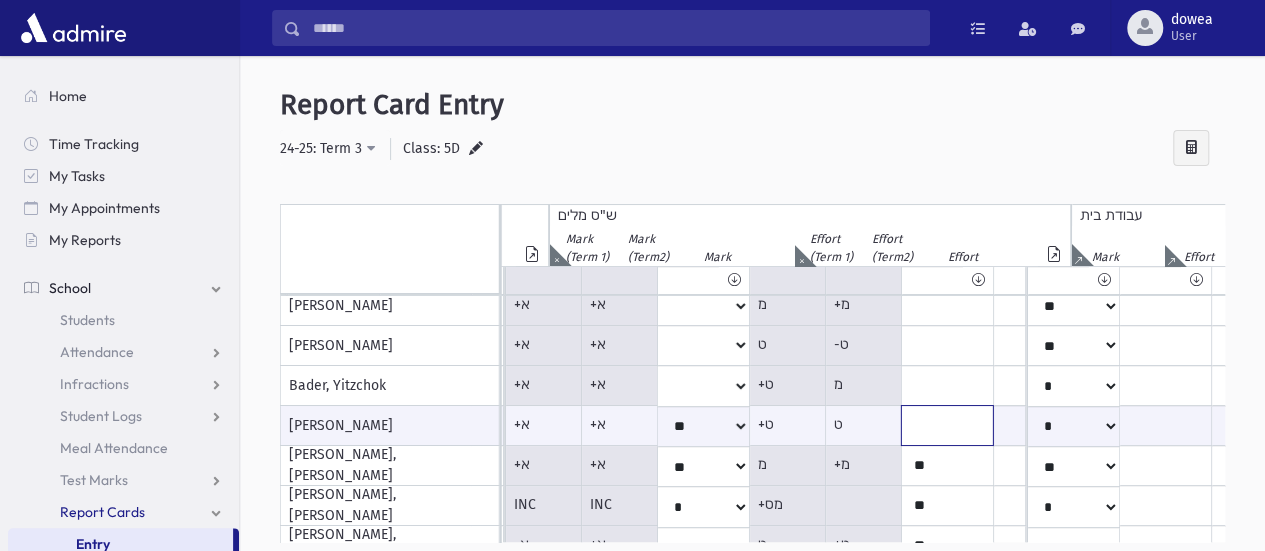 type on "**" 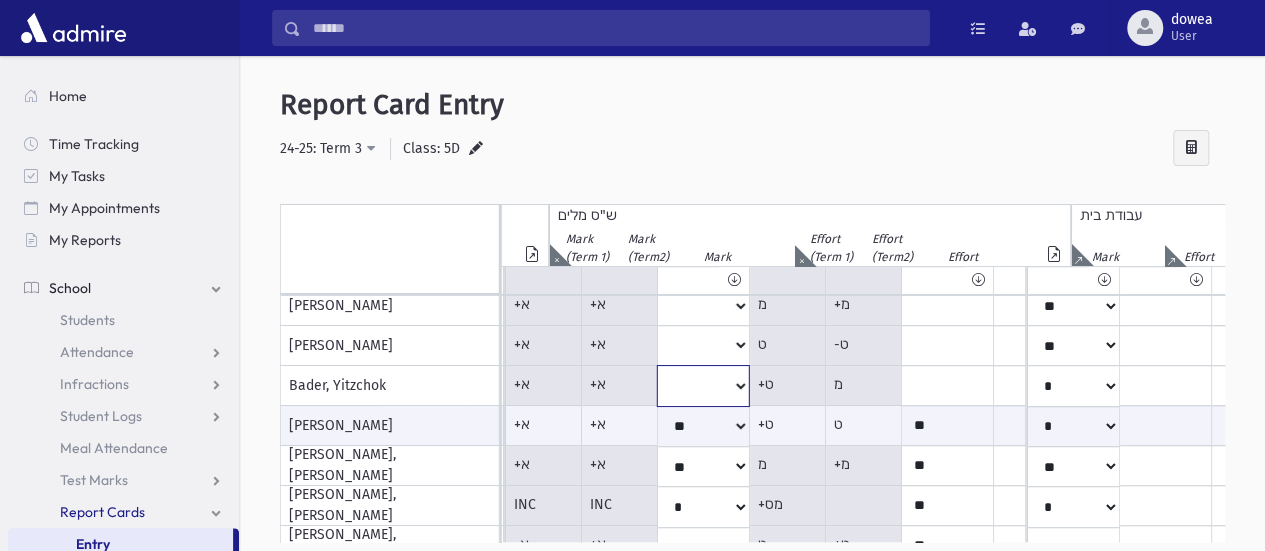 click on "*
**
**
*
**
**
*
**
**
*
**
**
**
***
**
***
**
***
***
***
***
**
***" at bounding box center (-2064, 306) 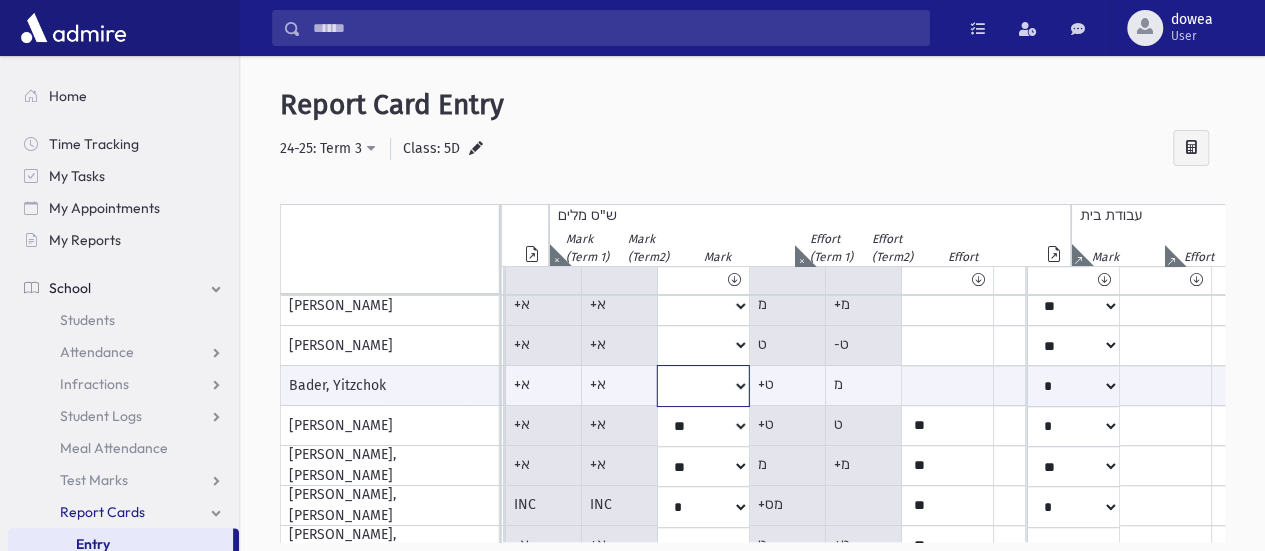 select on "**" 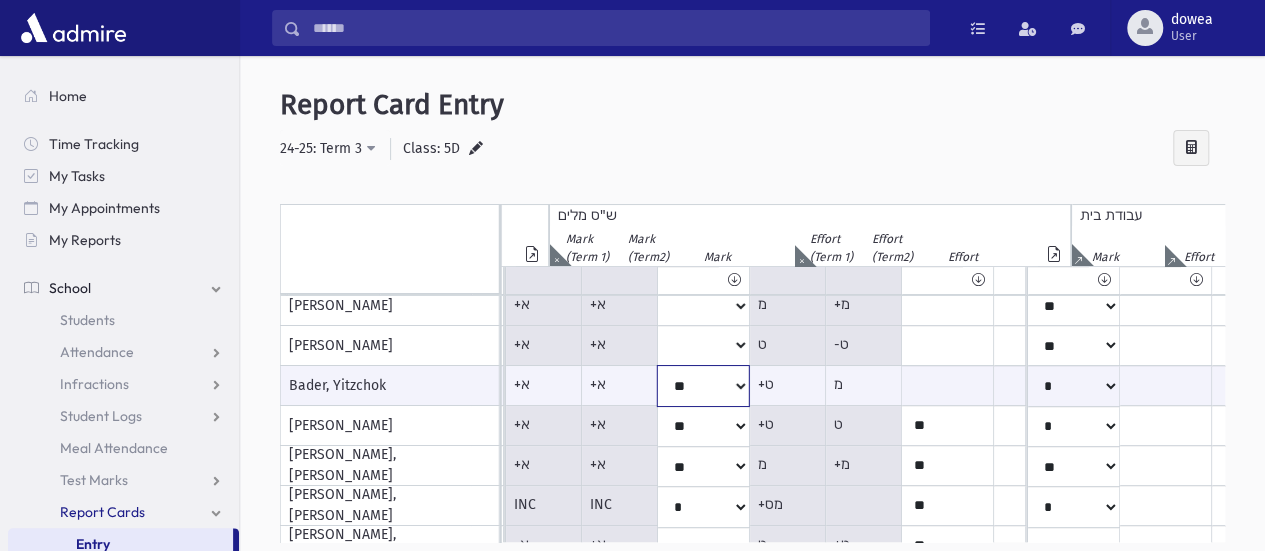 click on "*
**
**
*
**
**
*
**
**
*
**
**
**
***
**
***
**
***
***
***
***
**
***" at bounding box center (-2064, 385) 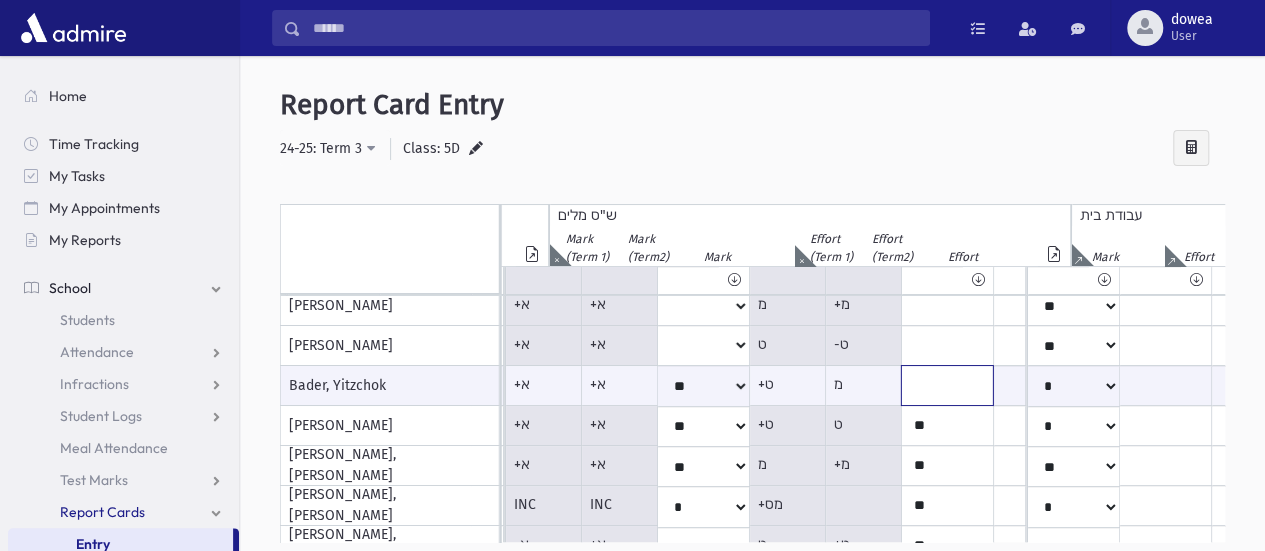 click at bounding box center [-1973, 385] 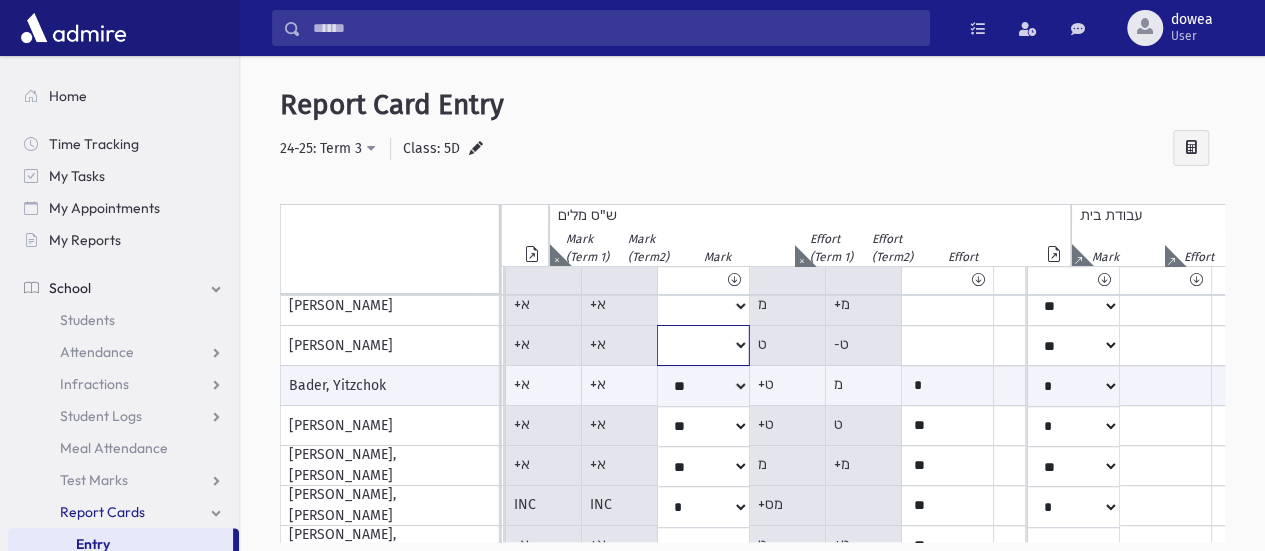 click on "*
**
**
*
**
**
*
**
**
*
**
**
**
***
**
***
**
***
***
***
***
**
***" at bounding box center [-2064, 306] 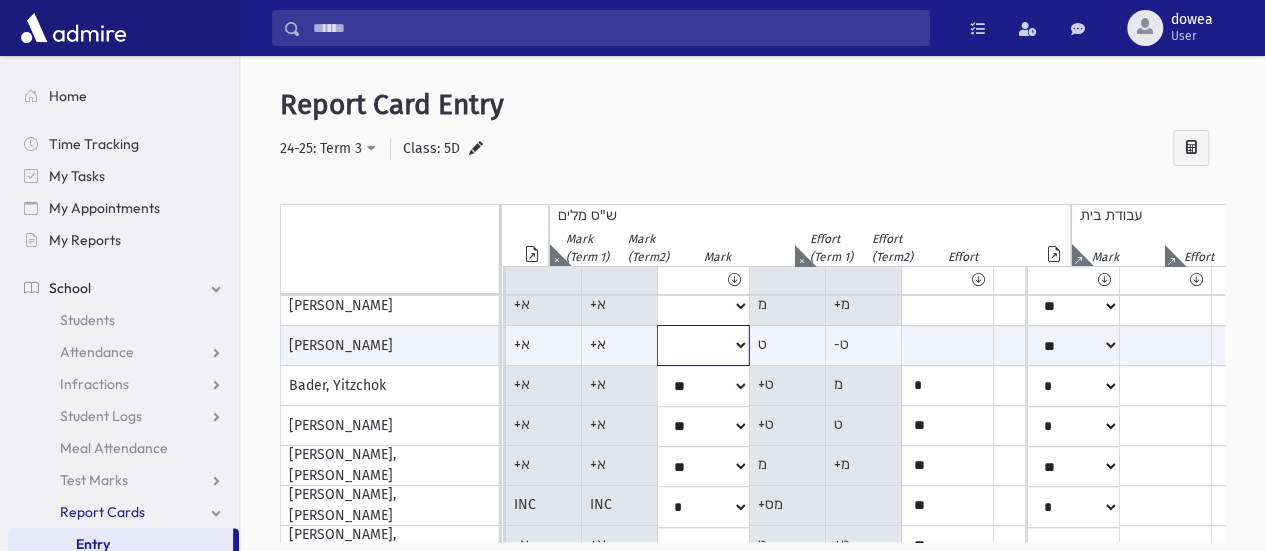 select on "**" 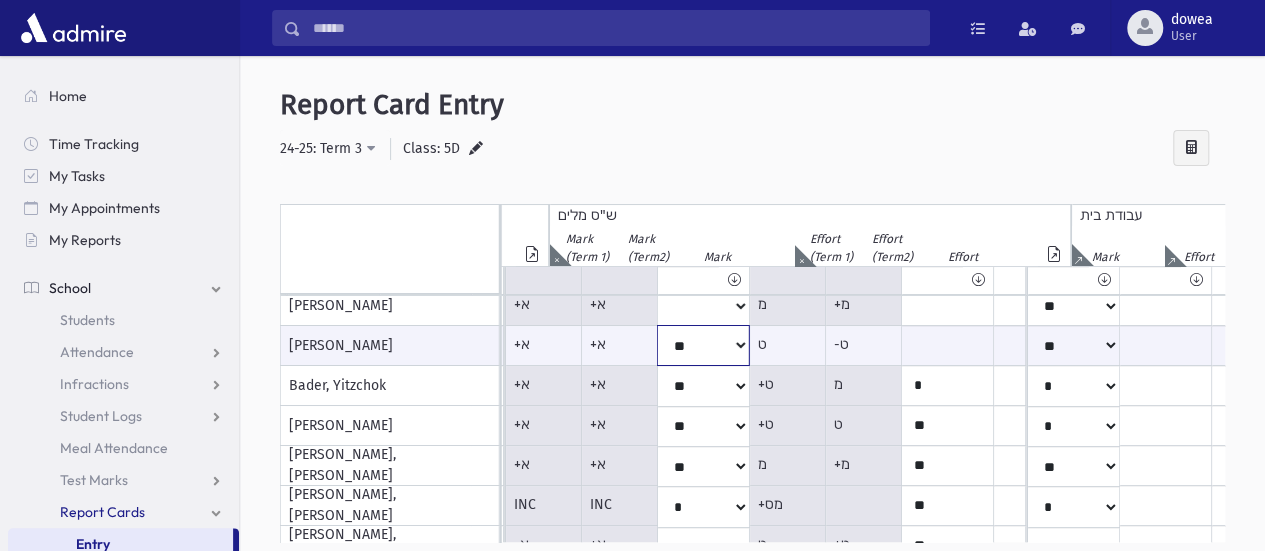 click on "*
**
**
*
**
**
*
**
**
*
**
**
**
***
**
***
**
***
***
***
***
**
***" at bounding box center [-2064, 345] 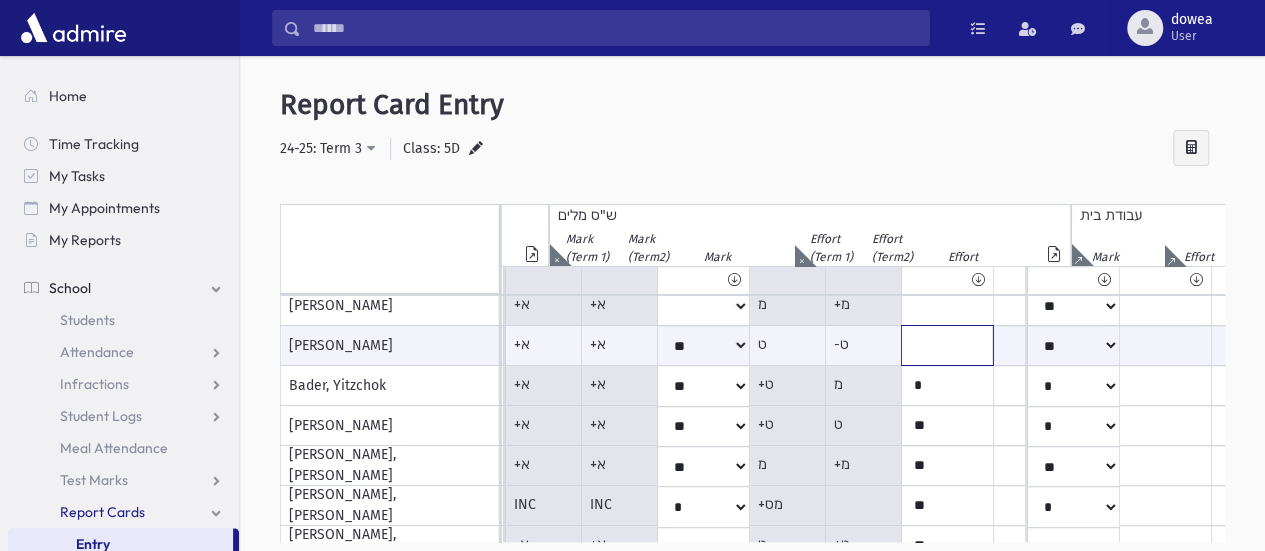 click at bounding box center (-1973, 345) 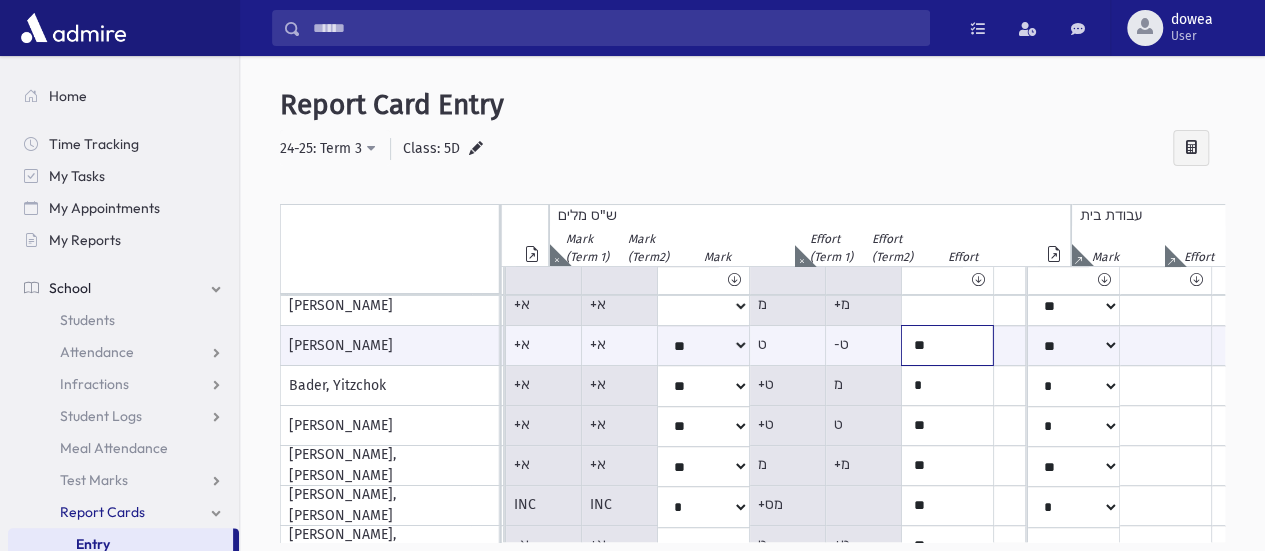 scroll, scrollTop: 0, scrollLeft: 2612, axis: horizontal 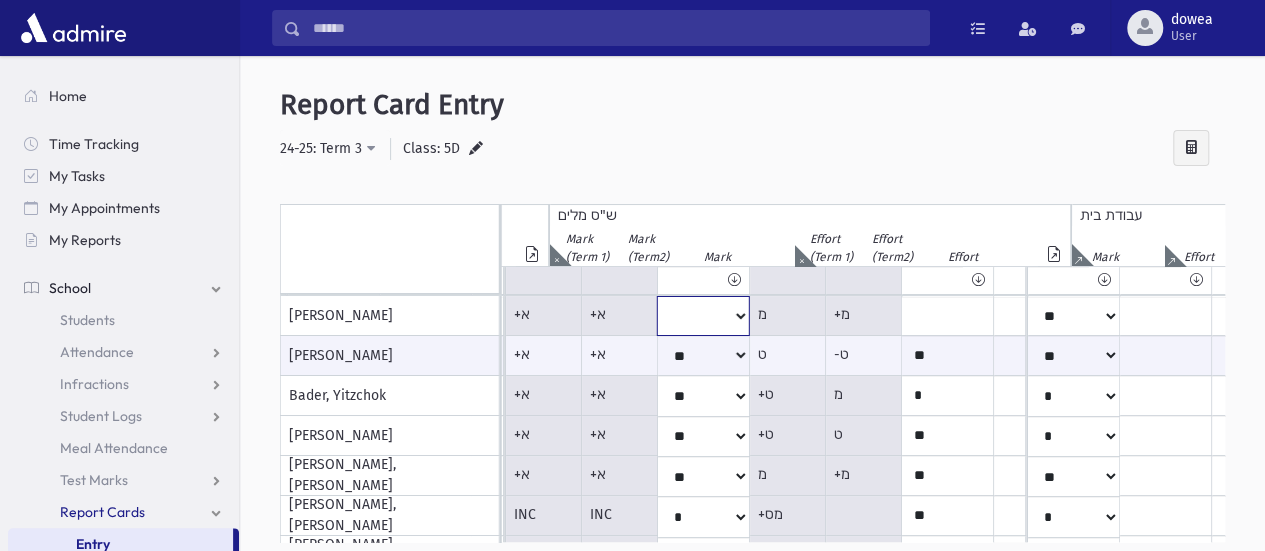 click on "*
**
**
*
**
**
*
**
**
*
**
**
**
***
**
***
**
***
***
***
***
**
***" at bounding box center [-2064, 316] 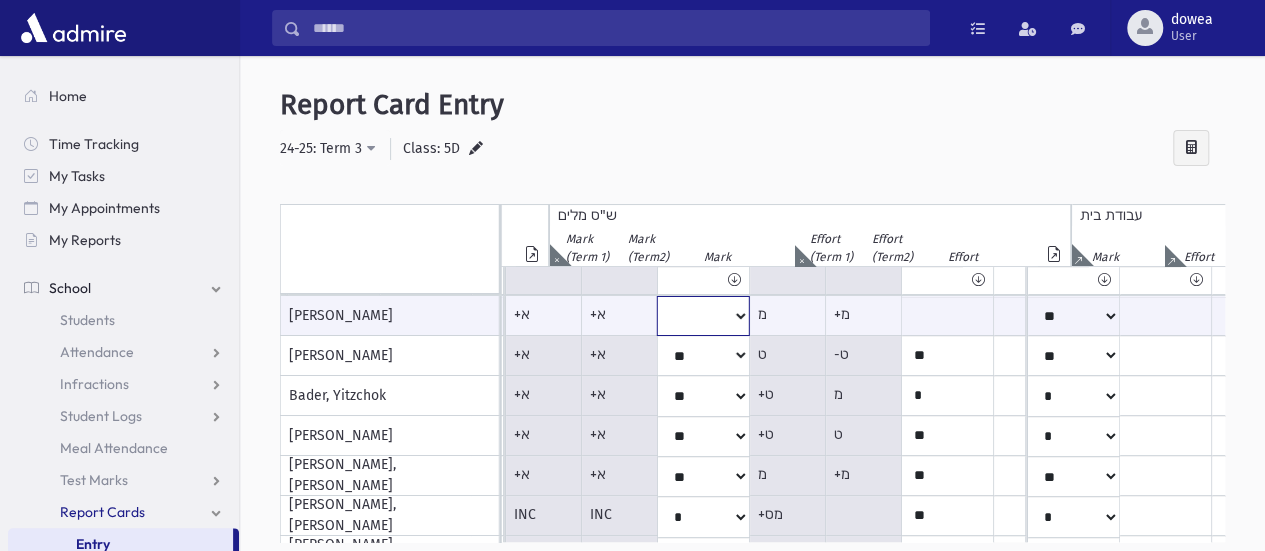 select on "**" 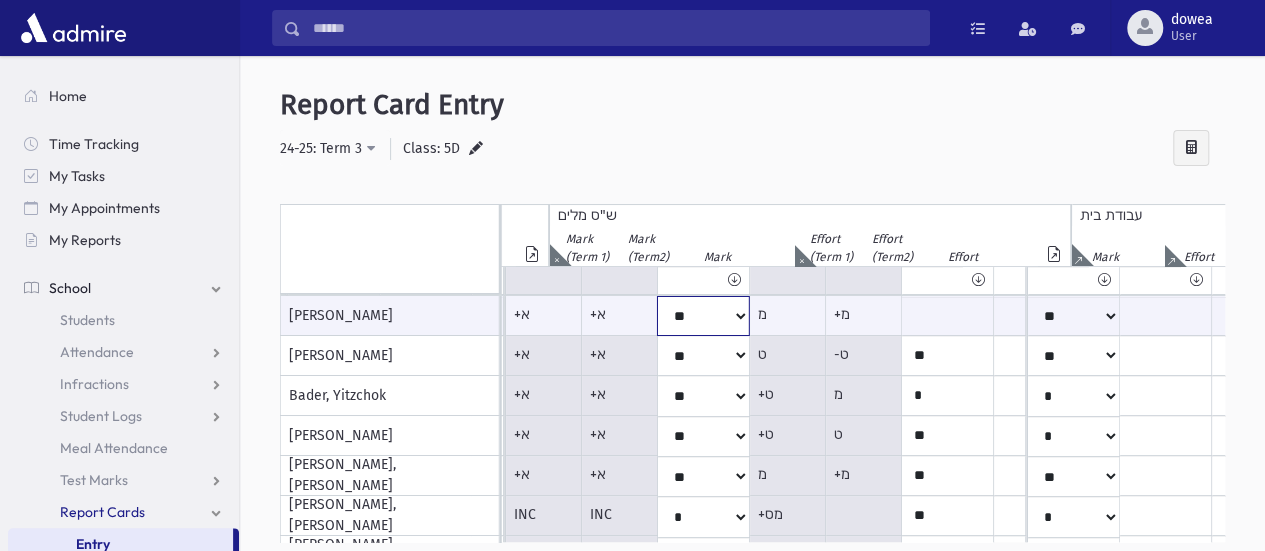 click on "*
**
**
*
**
**
*
**
**
*
**
**
**
***
**
***
**
***
***
***
***
**
***" at bounding box center (-2064, 316) 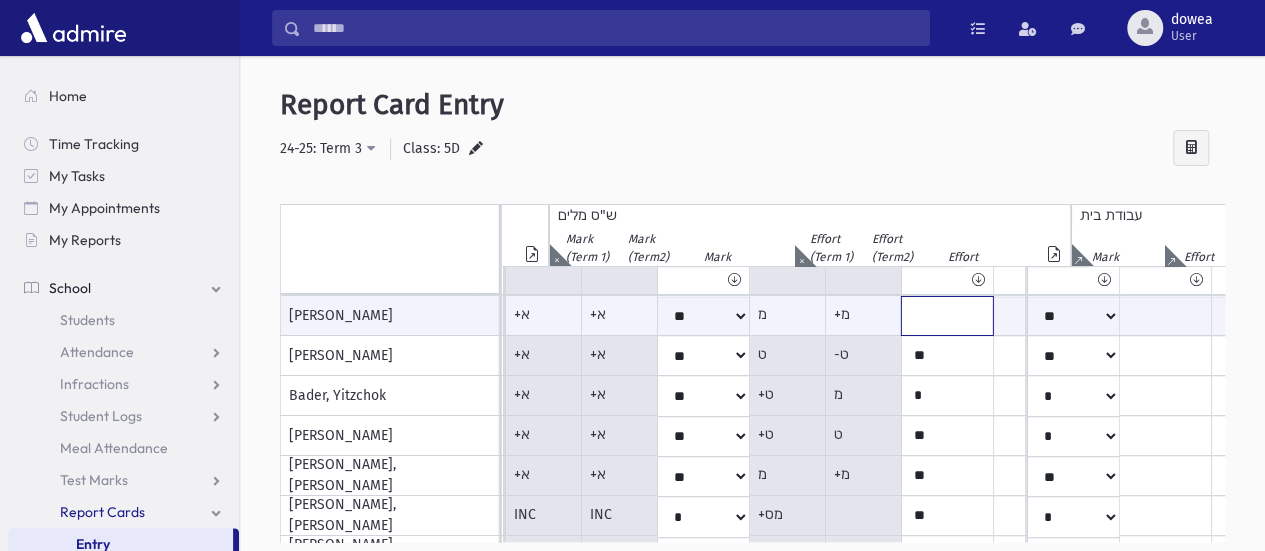 click at bounding box center [-1973, 316] 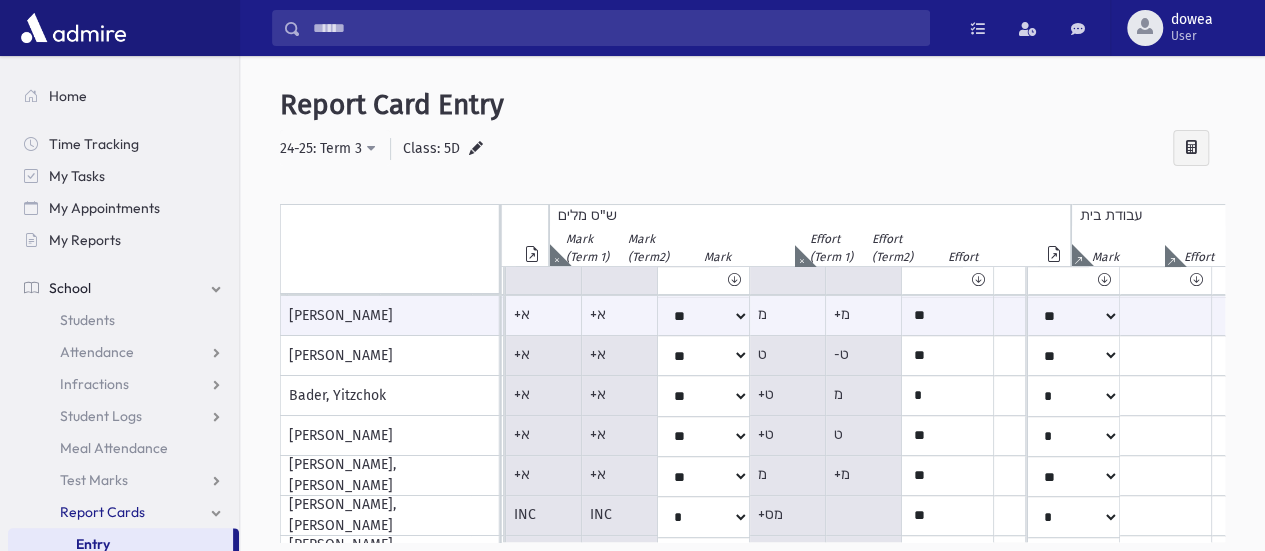 click at bounding box center (556, 255) 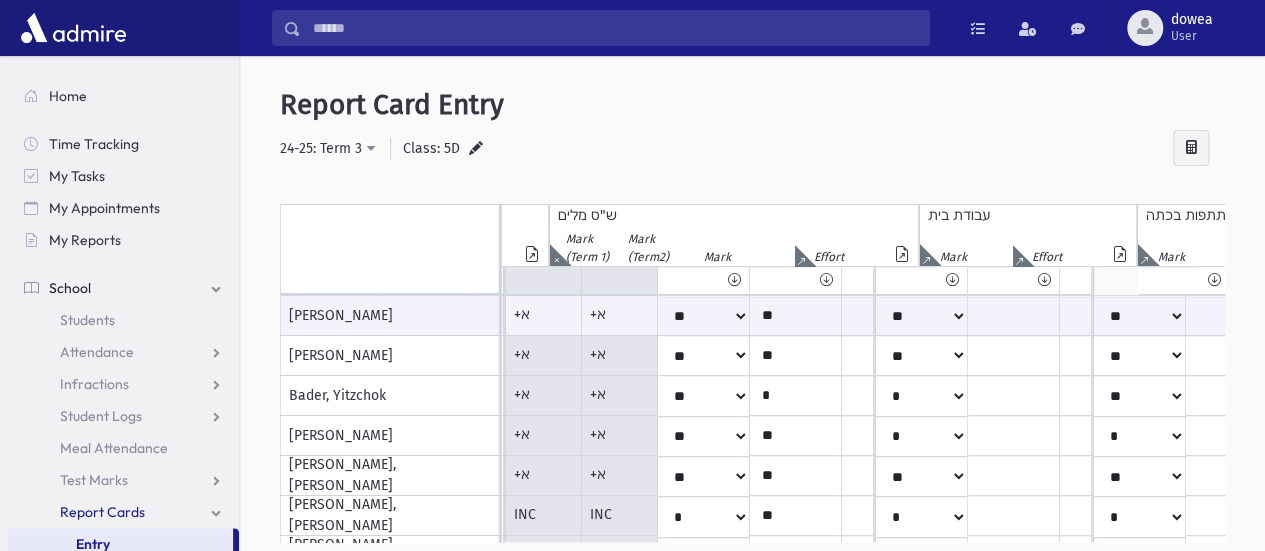 click at bounding box center [556, 255] 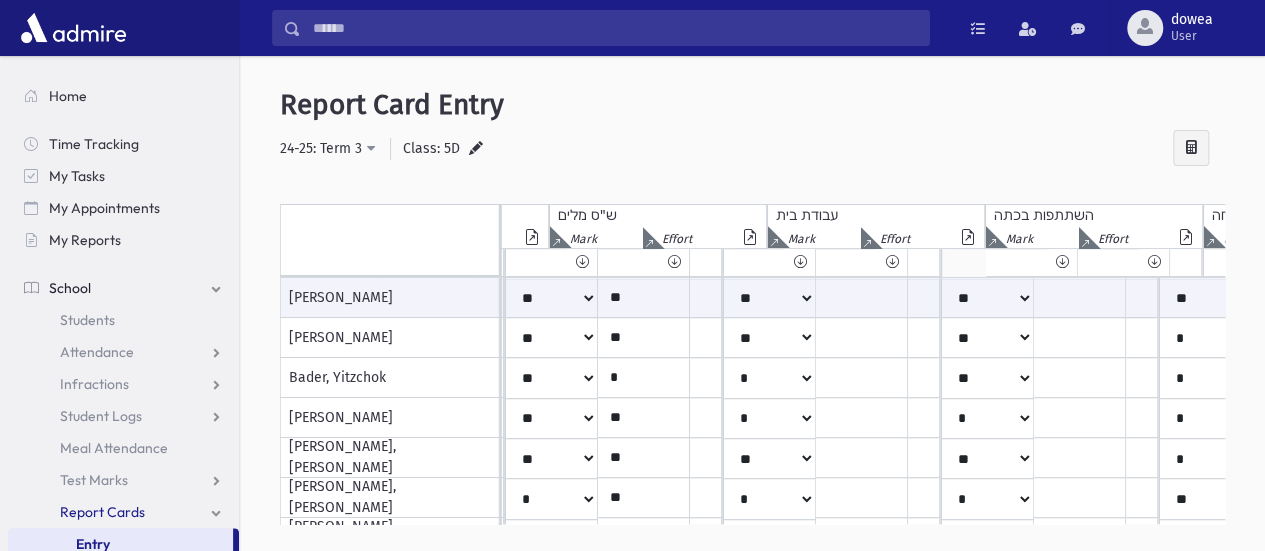 scroll, scrollTop: 0, scrollLeft: 2532, axis: horizontal 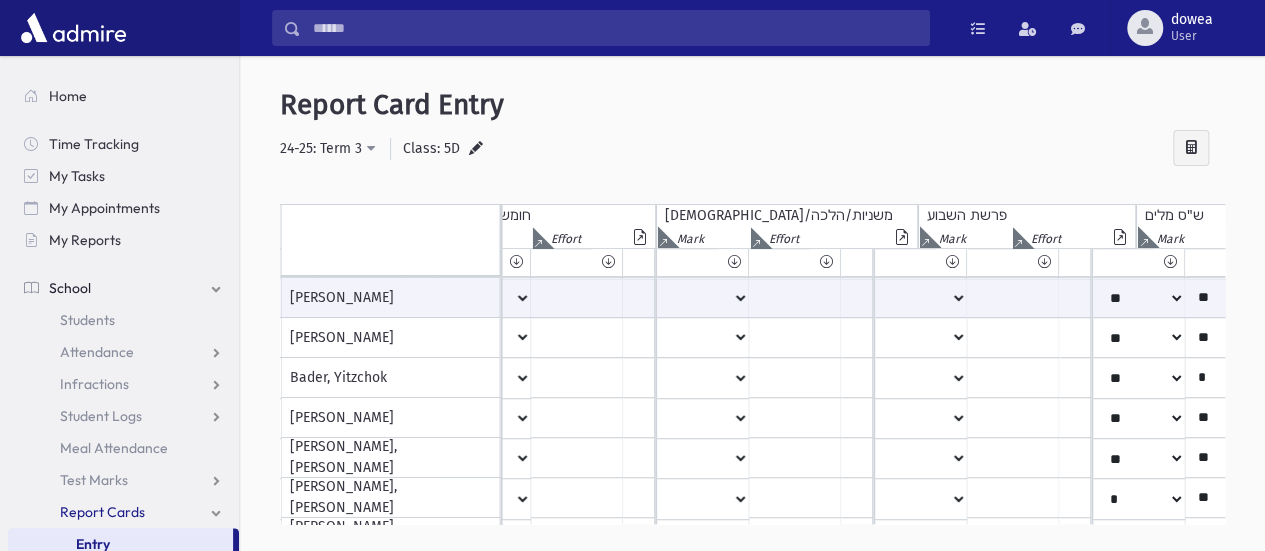 click at bounding box center (-1517, 237) 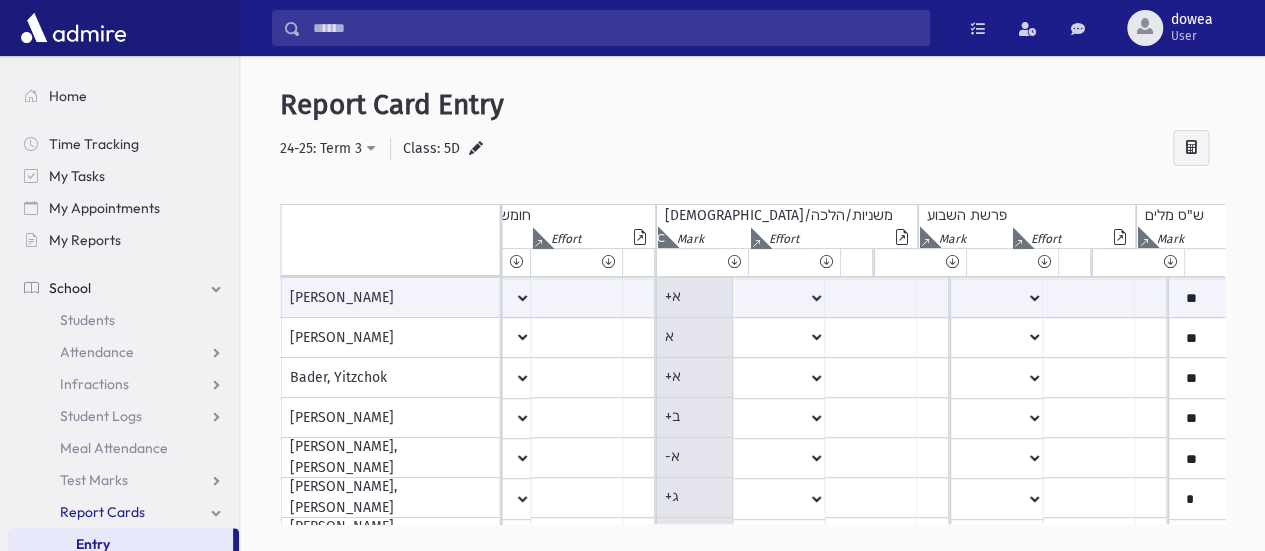click at bounding box center [-1517, 237] 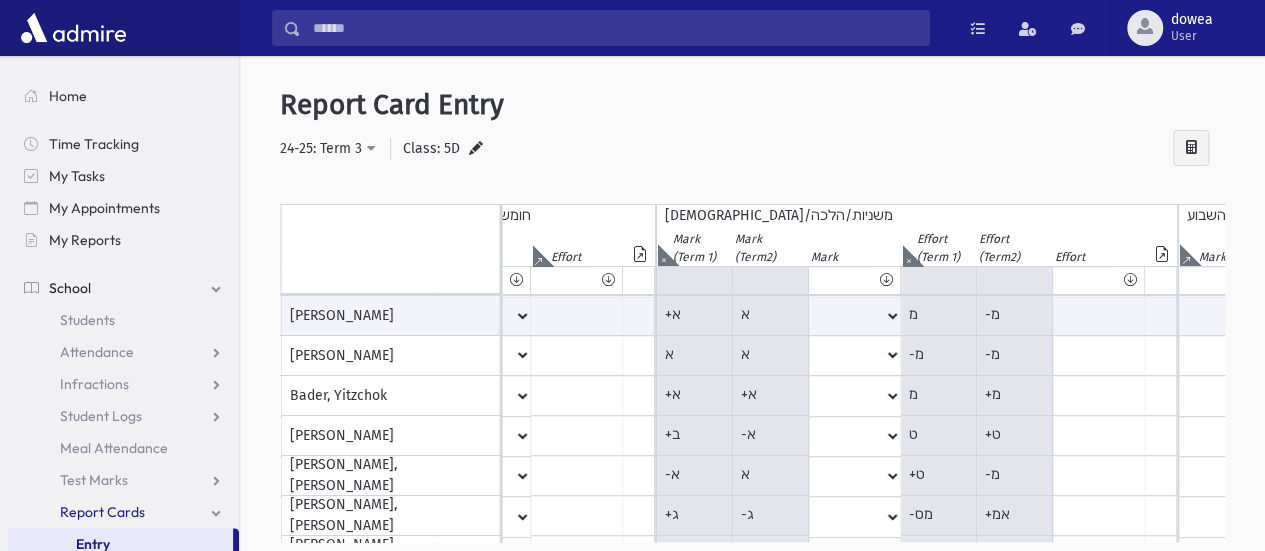 scroll, scrollTop: 0, scrollLeft: 2066, axis: horizontal 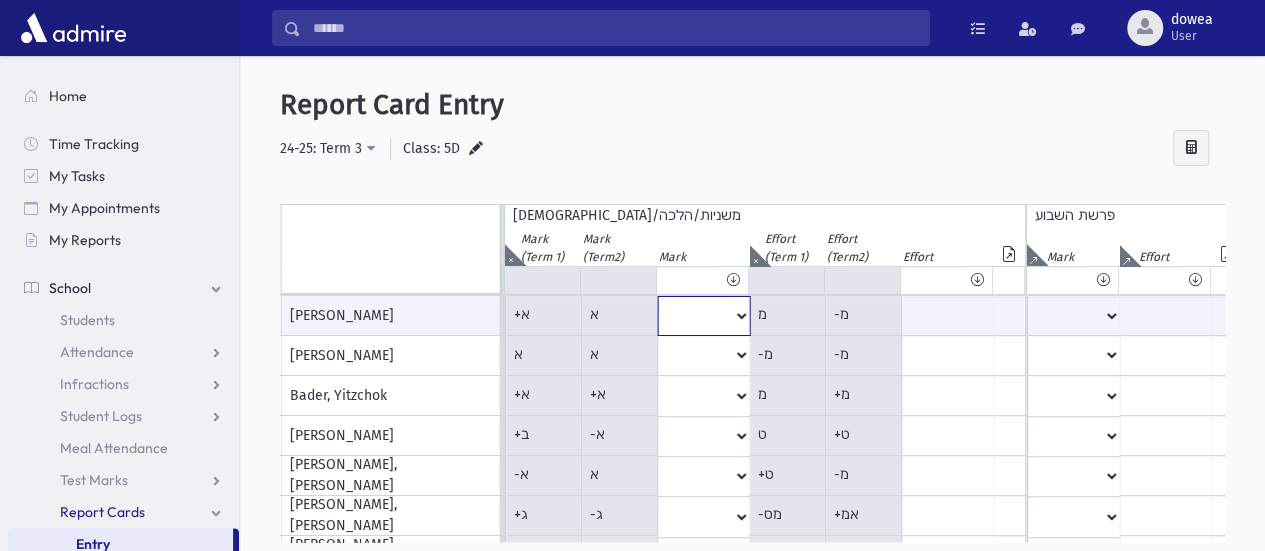 click on "*
**
**
*
**
**
*
**
**
*
**
**
**
***
**
***
**
***
***
***
***
**
***" at bounding box center (-1628, 316) 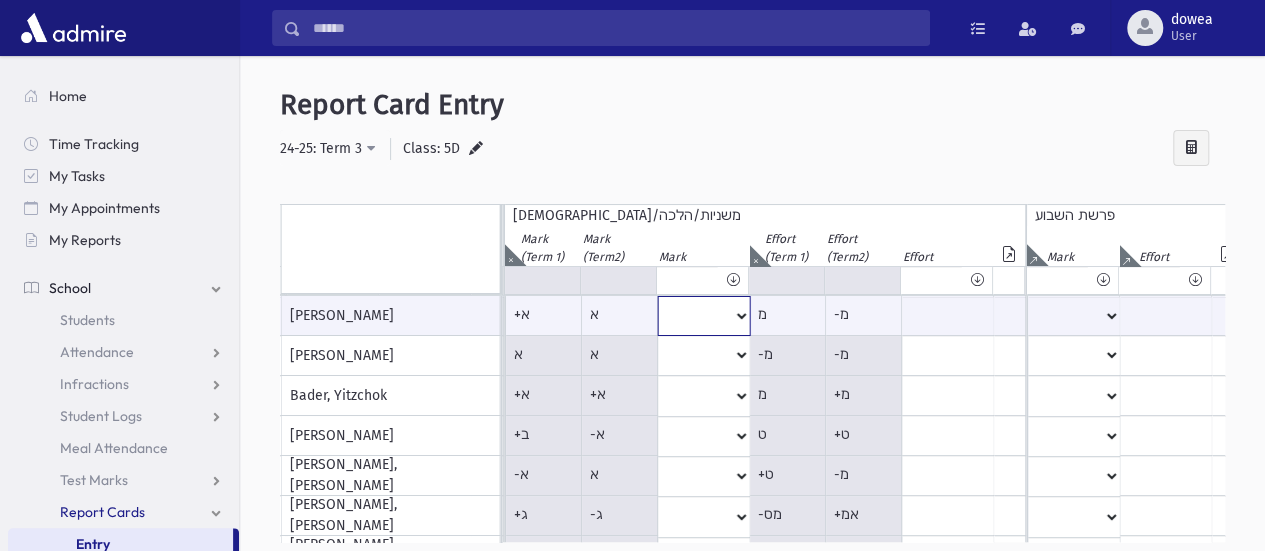 select on "*" 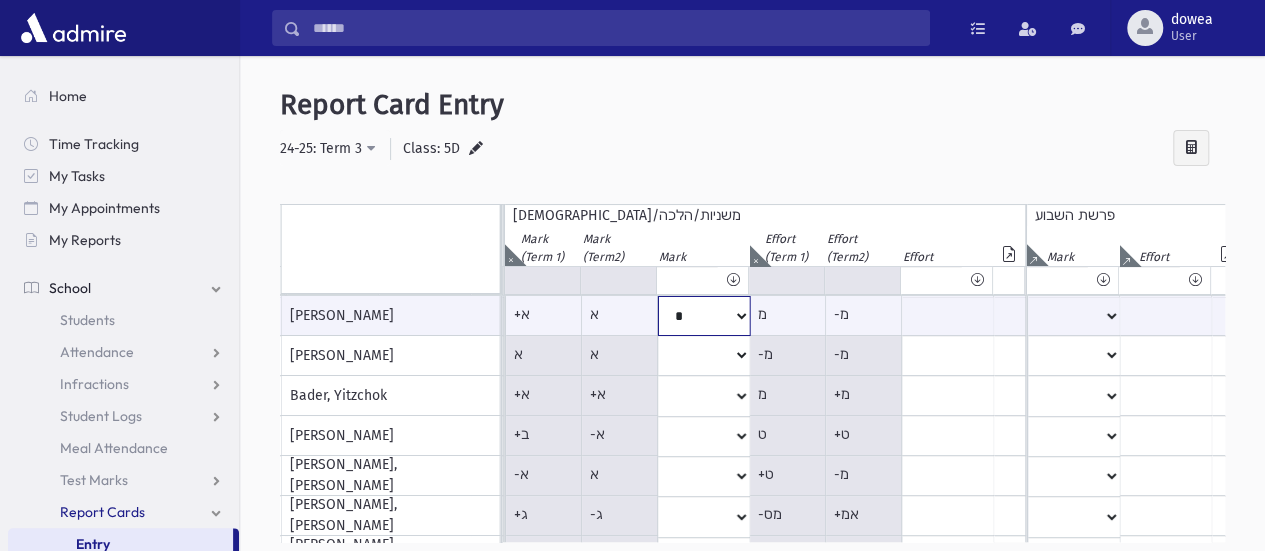 click on "*
**
**
*
**
**
*
**
**
*
**
**
**
***
**
***
**
***
***
***
***
**
***" at bounding box center [-1628, 316] 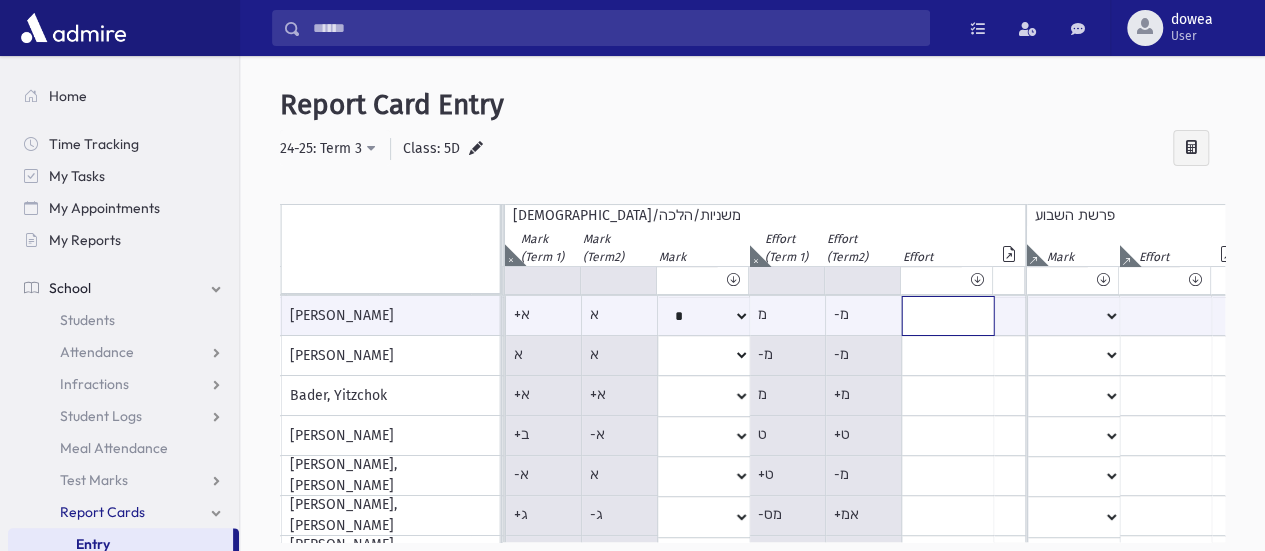 click at bounding box center [-1537, 316] 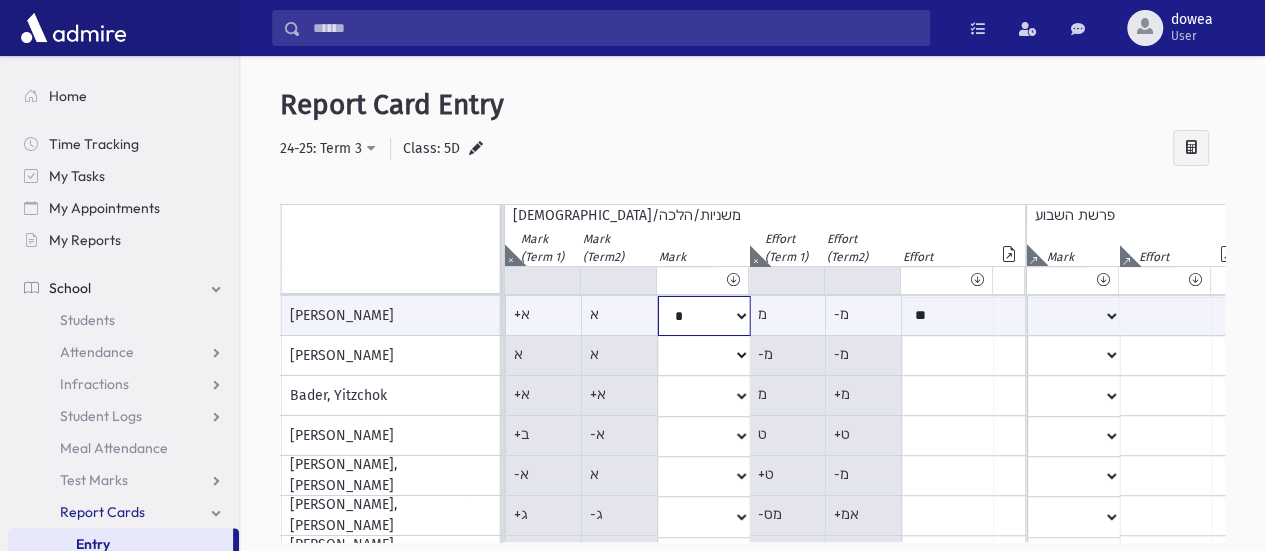 click on "*
**
**
*
**
**
*
**
**
*
**
**
**
***
**
***
**
***
***
***
***
**
***" at bounding box center [-1628, 316] 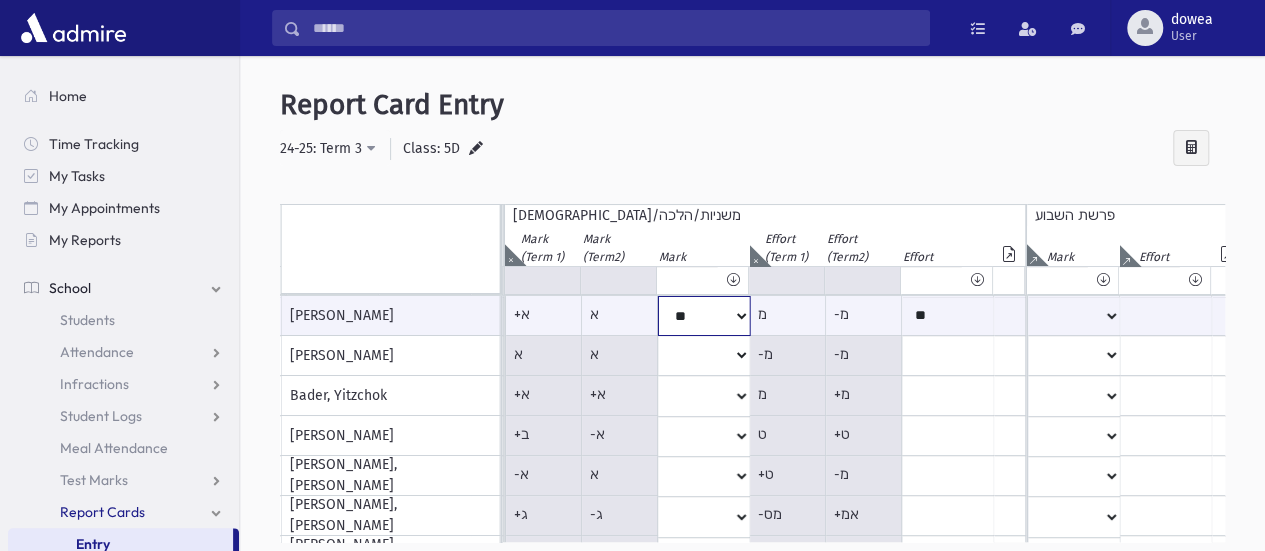 click on "*
**
**
*
**
**
*
**
**
*
**
**
**
***
**
***
**
***
***
***
***
**
***" at bounding box center (-1628, 316) 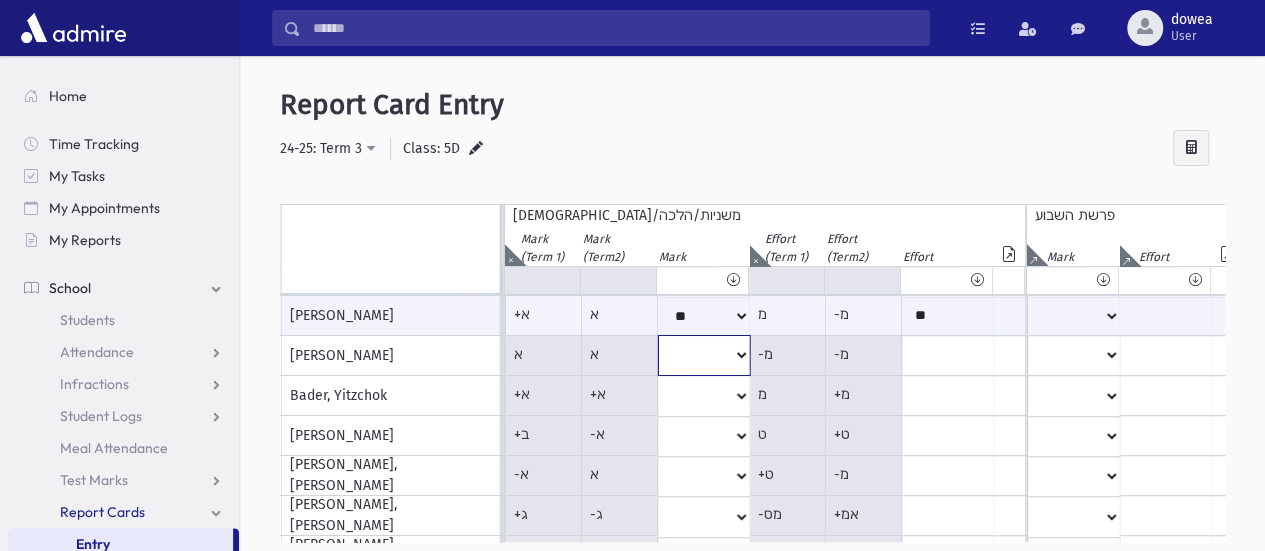 click on "*
**
**
*
**
**
*
**
**
*
**
**
**
***
**
***
**
***
***
***
***
**
***" at bounding box center (-1628, 316) 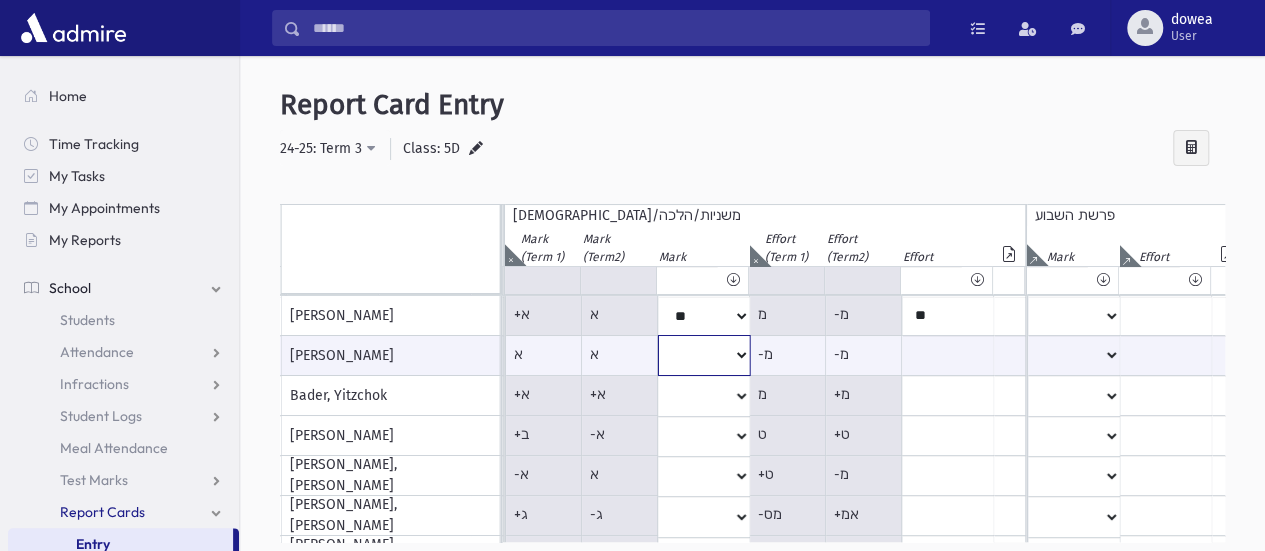 select on "*" 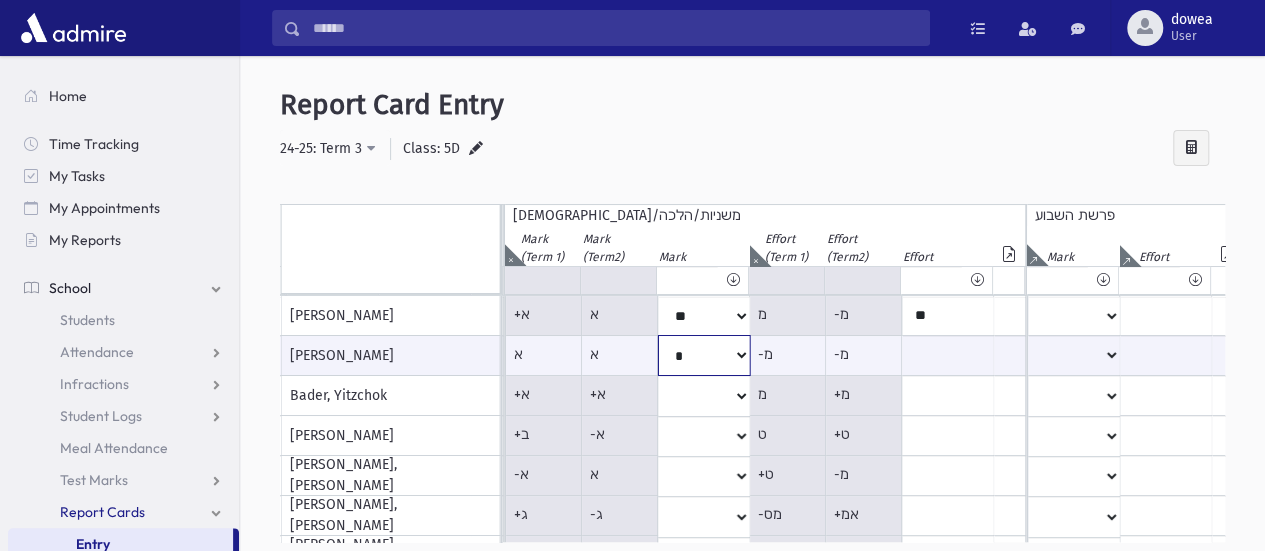 click on "*
**
**
*
**
**
*
**
**
*
**
**
**
***
**
***
**
***
***
***
***
**
***" at bounding box center [-1628, 355] 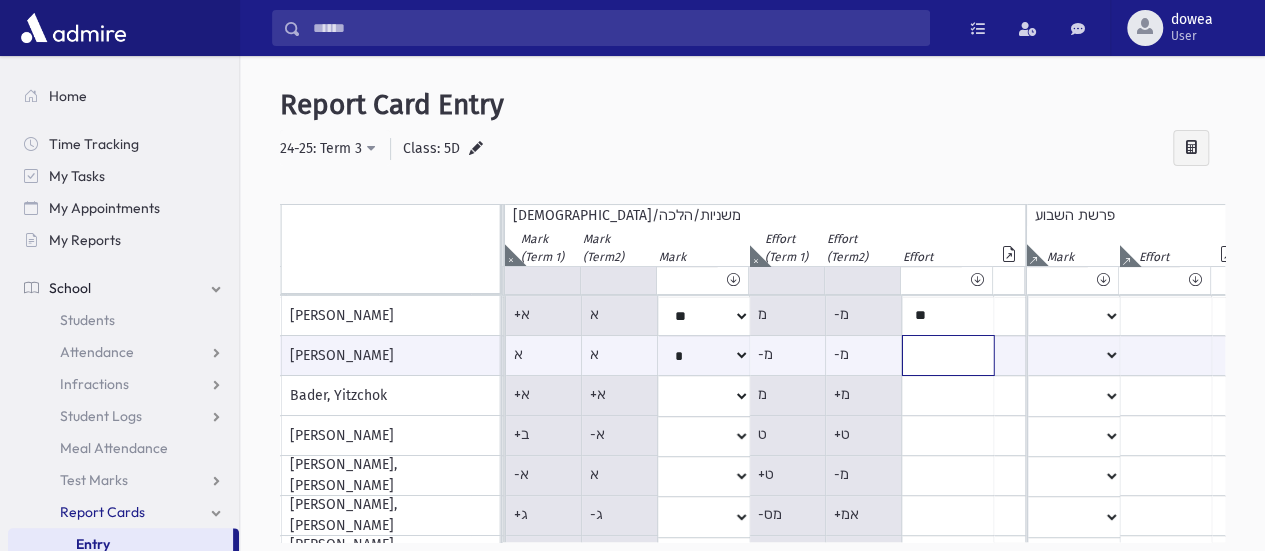 click at bounding box center [-1537, 355] 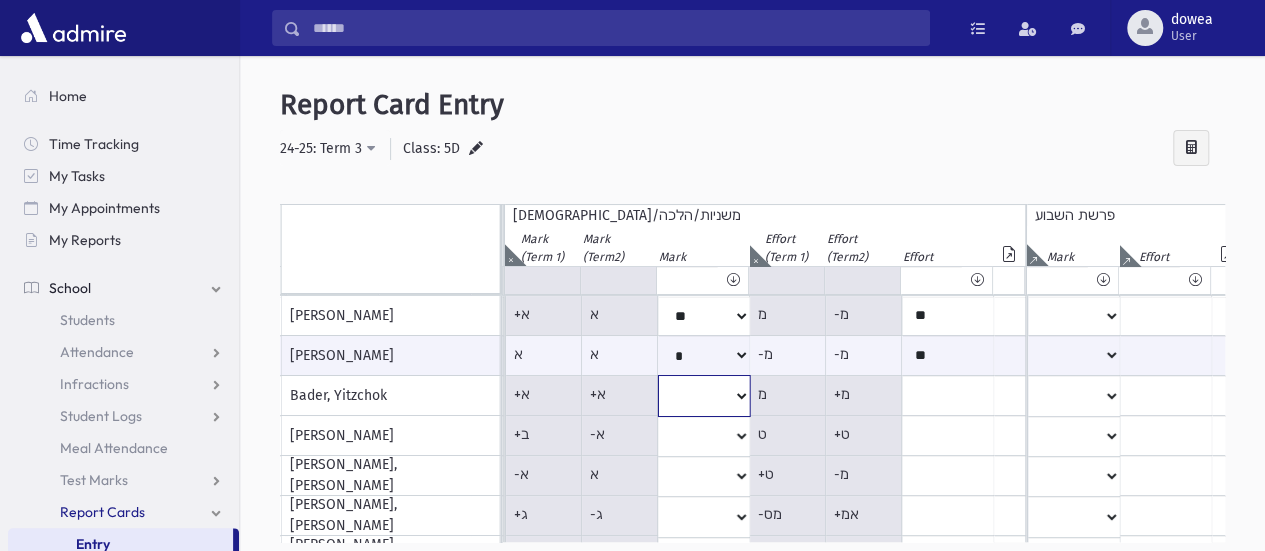 click on "*
**
**
*
**
**
*
**
**
*
**
**
**
***
**
***
**
***
***
***
***
**
***" at bounding box center (-1628, 316) 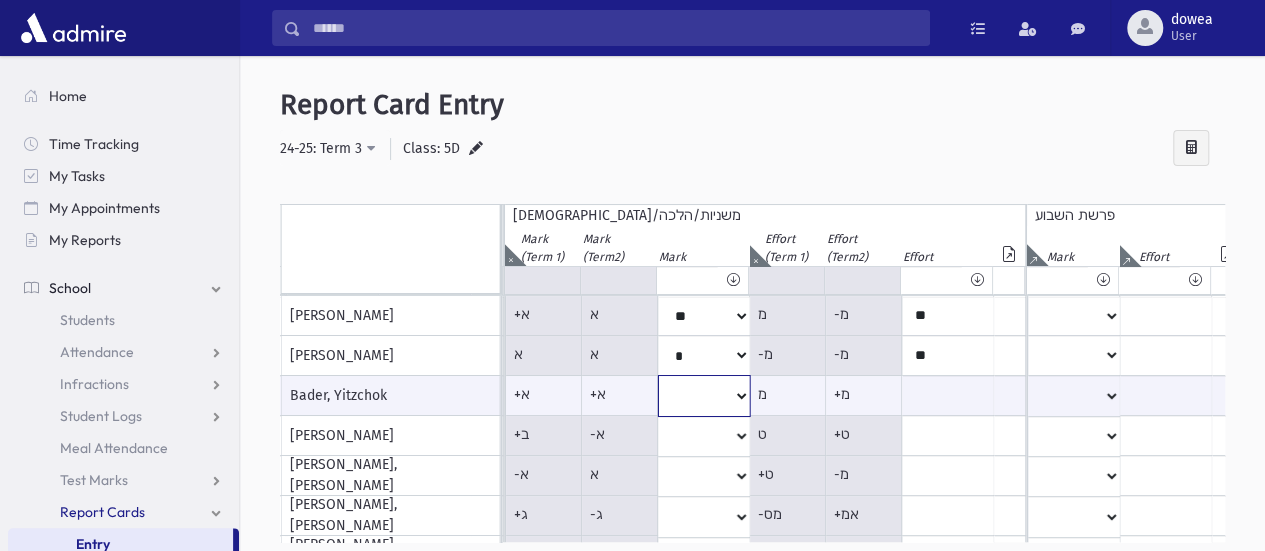select on "**" 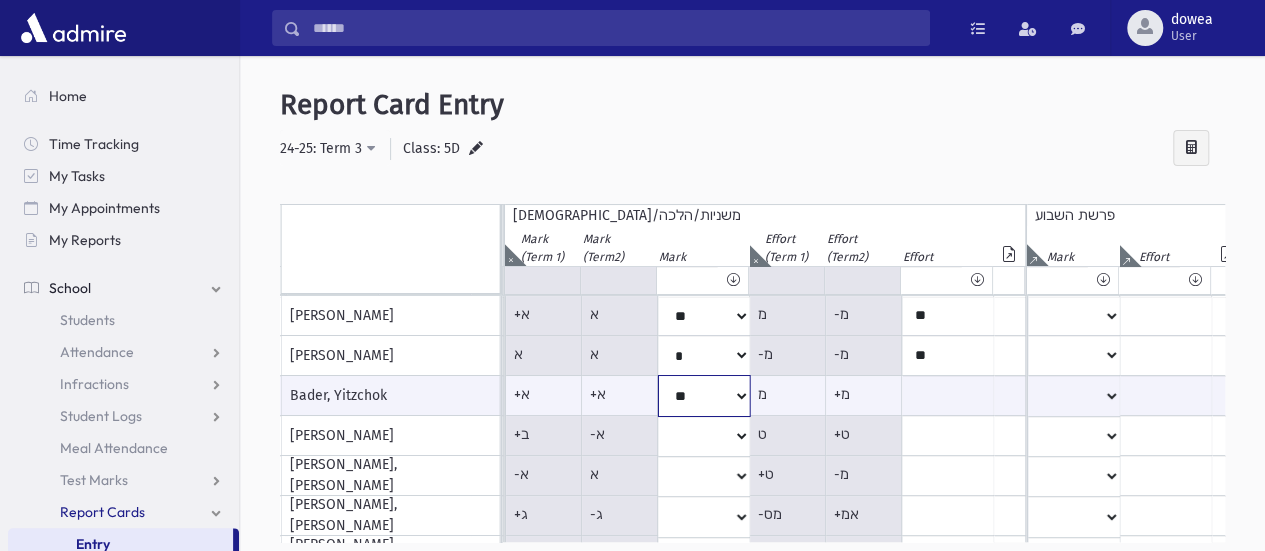 click on "*
**
**
*
**
**
*
**
**
*
**
**
**
***
**
***
**
***
***
***
***
**
***" at bounding box center (-1628, 395) 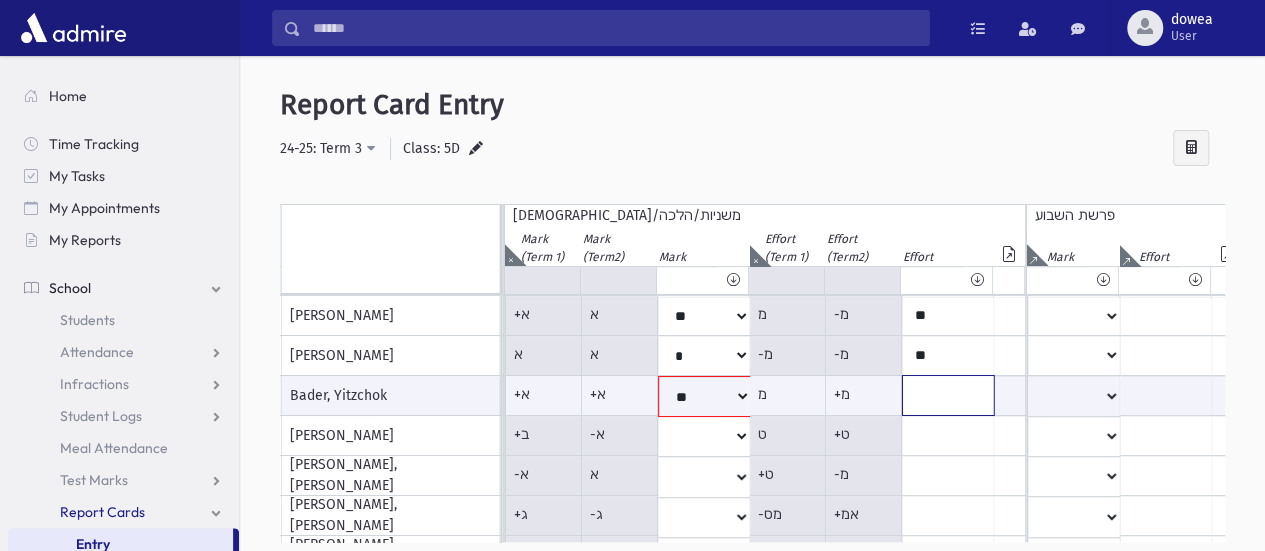 click at bounding box center [-1537, 395] 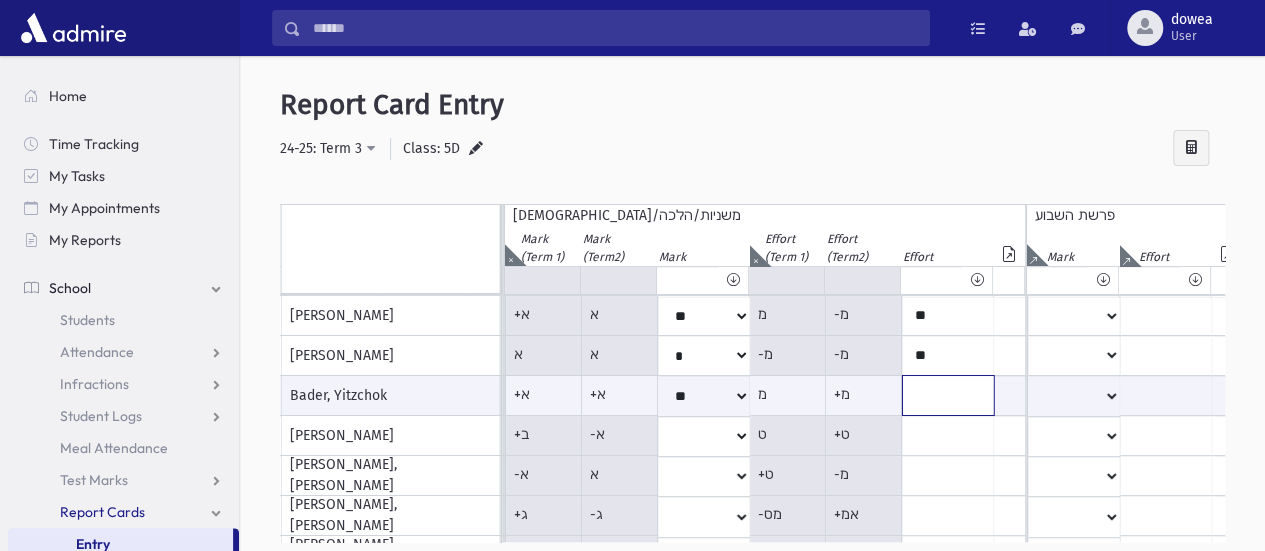 type on "**" 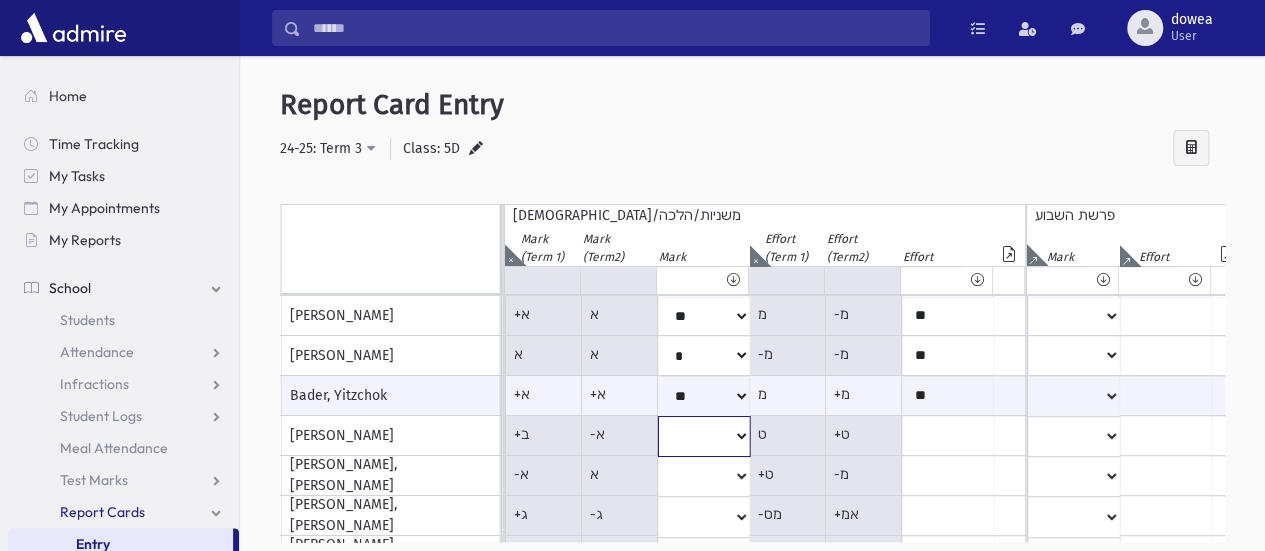 click on "*
**
**
*
**
**
*
**
**
*
**
**
**
***
**
***
**
***
***
***
***
**
***" at bounding box center [-1628, 316] 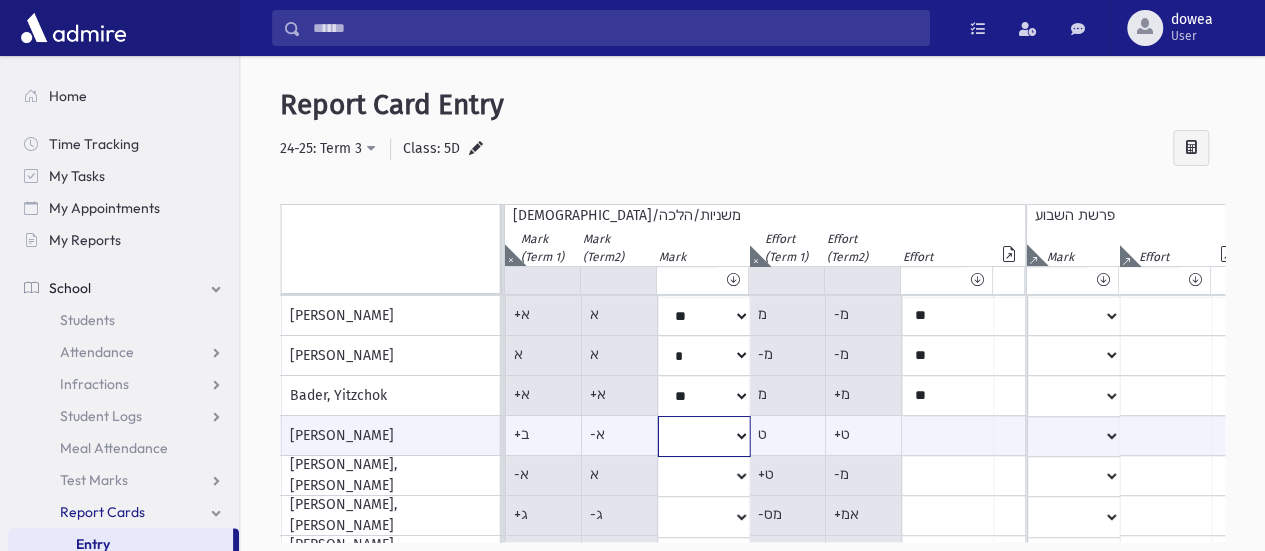 select on "**" 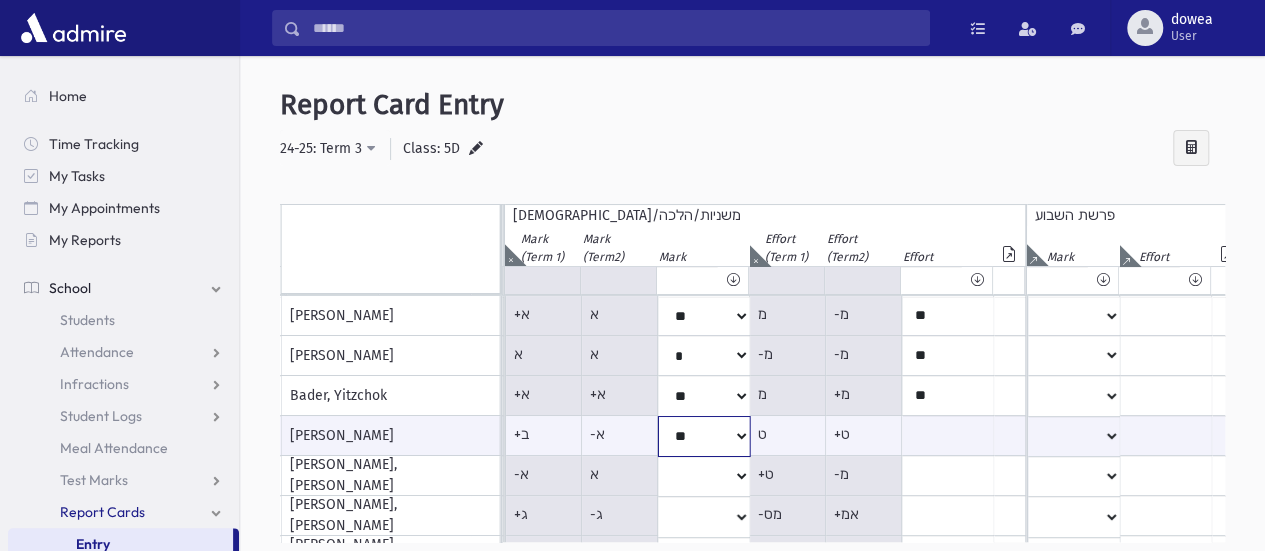 click on "*
**
**
*
**
**
*
**
**
*
**
**
**
***
**
***
**
***
***
***
***
**
***" at bounding box center [-1628, 436] 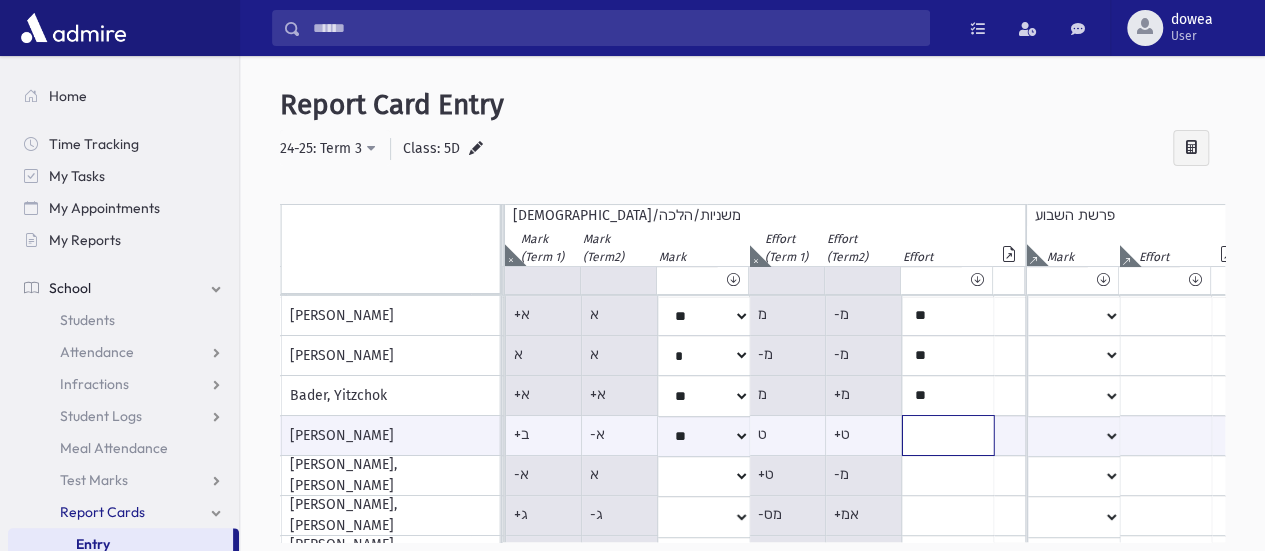 click at bounding box center (-1537, 435) 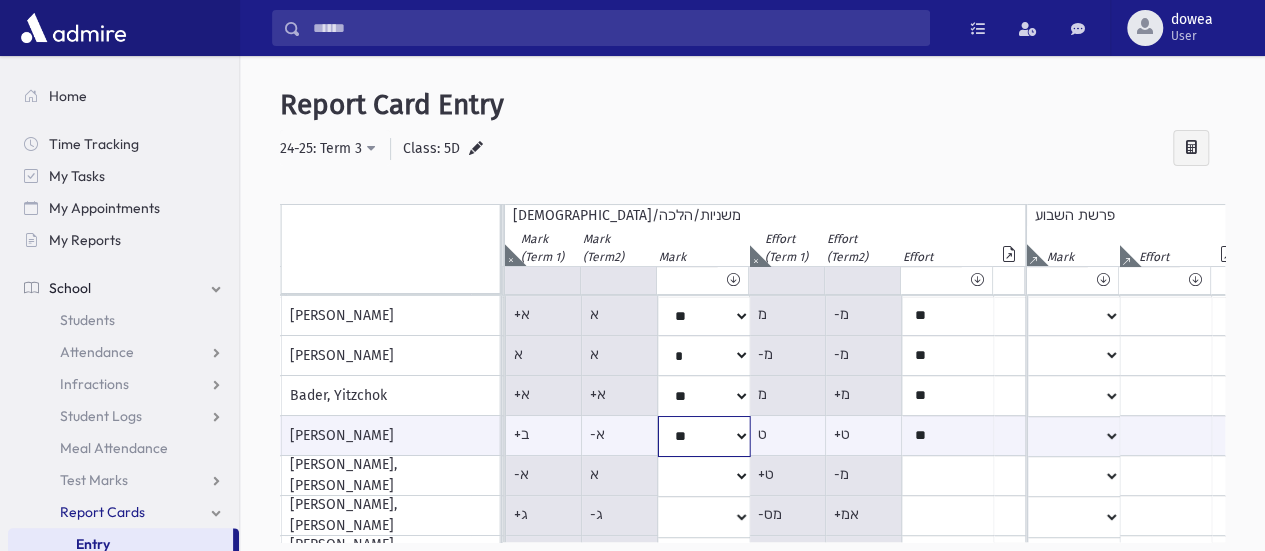 click on "*
**
**
*
**
**
*
**
**
*
**
**
**
***
**
***
**
***
***
***
***
**
***" at bounding box center [-1628, 436] 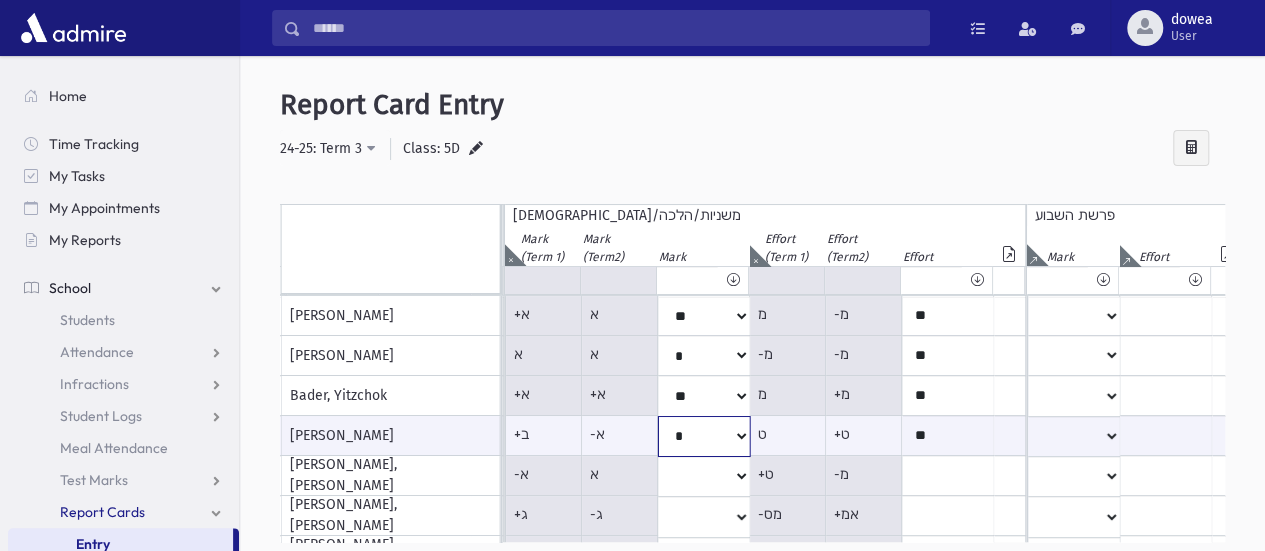 click on "*
**
**
*
**
**
*
**
**
*
**
**
**
***
**
***
**
***
***
***
***
**
***" at bounding box center (-1628, 436) 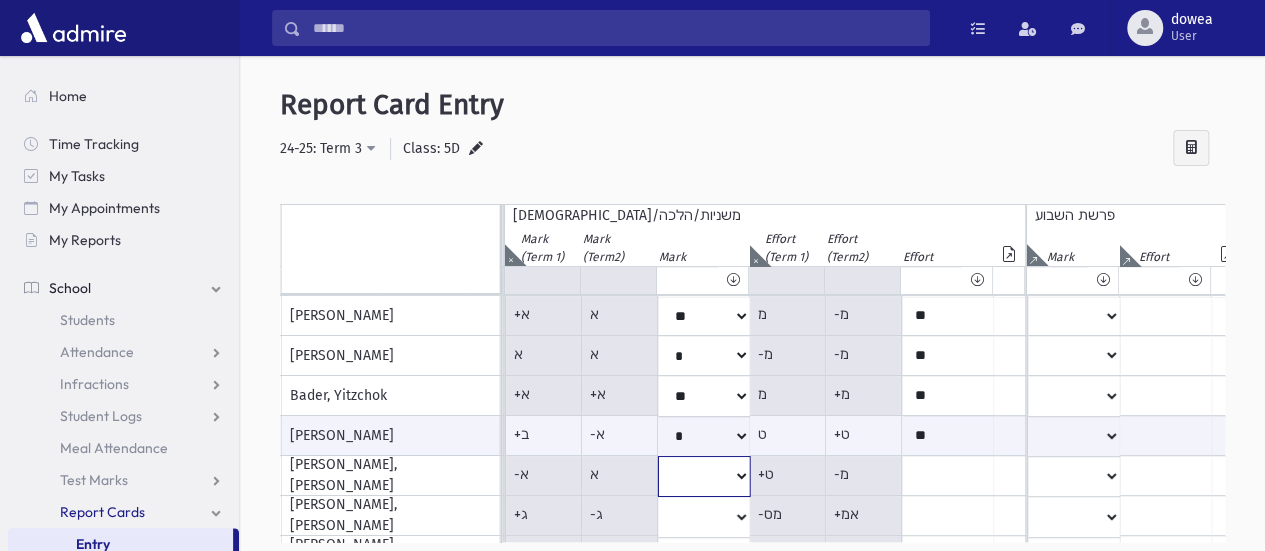 click on "*
**
**
*
**
**
*
**
**
*
**
**
**
***
**
***
**
***
***
***
***
**
***" at bounding box center [-1628, 316] 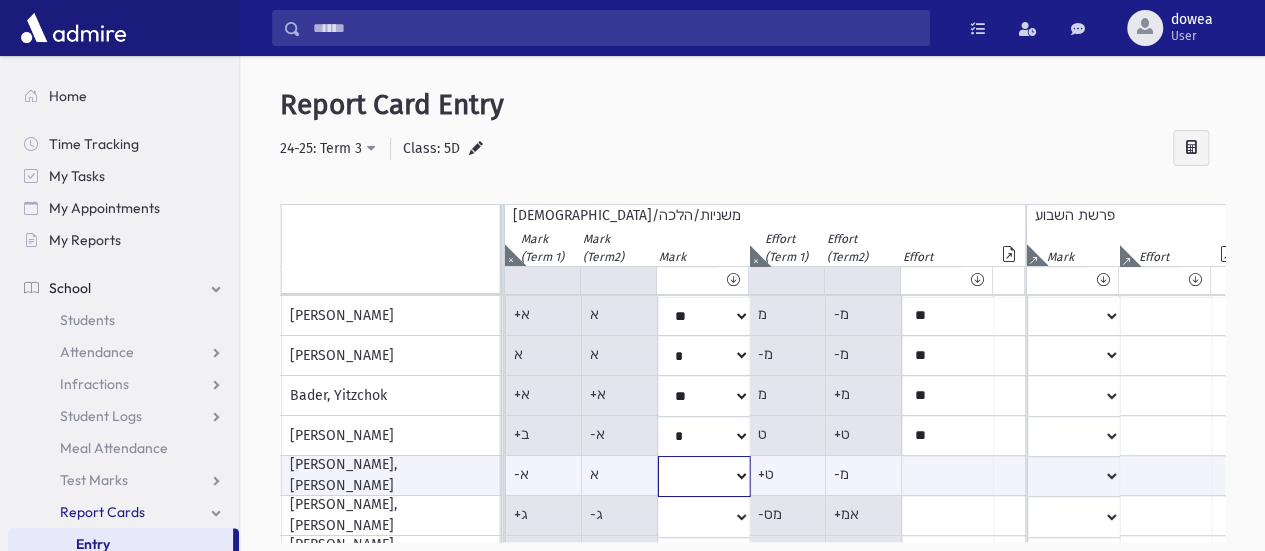 select on "**" 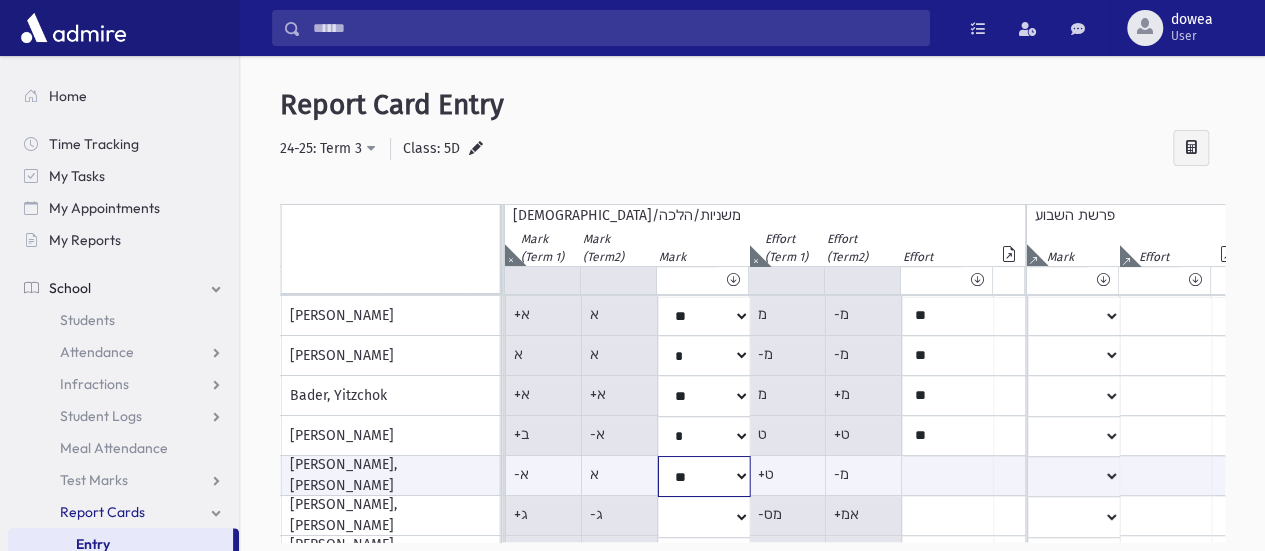 click on "*
**
**
*
**
**
*
**
**
*
**
**
**
***
**
***
**
***
***
***
***
**
***" at bounding box center [-1628, 476] 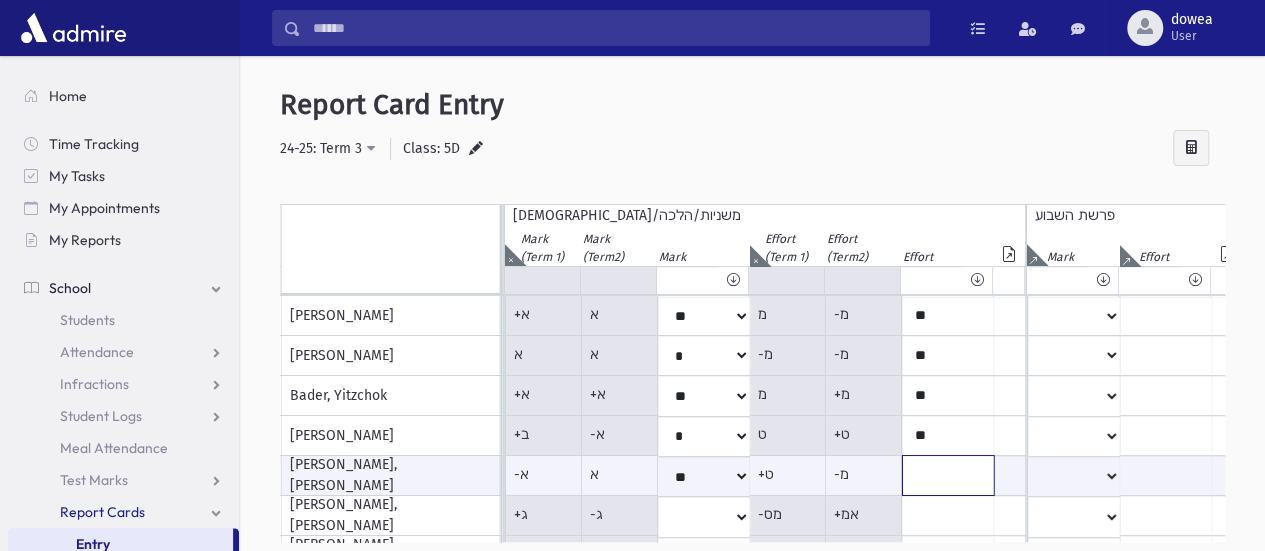 click at bounding box center [-1537, 475] 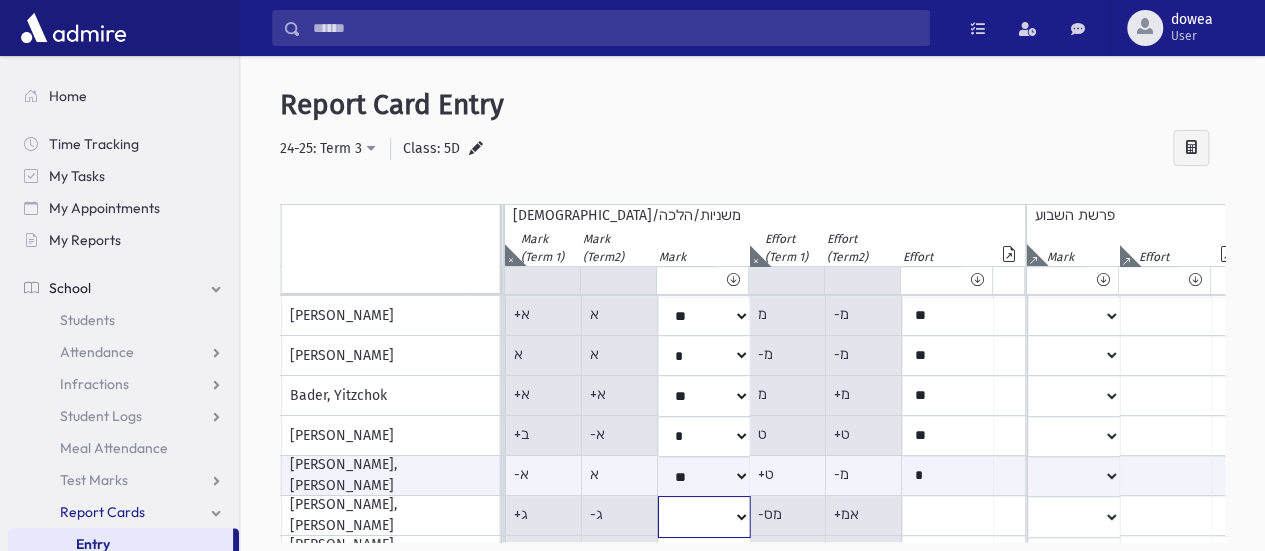 click on "*
**
**
*
**
**
*
**
**
*
**
**
**
***
**
***
**
***
***
***
***
**
***" at bounding box center [-1628, 316] 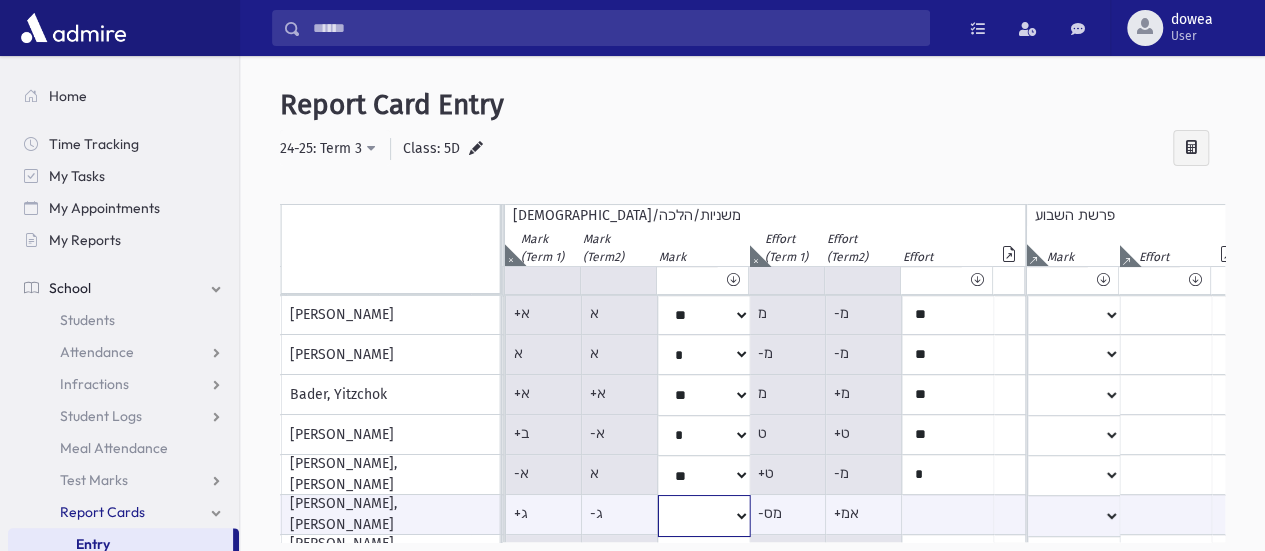 select on "*" 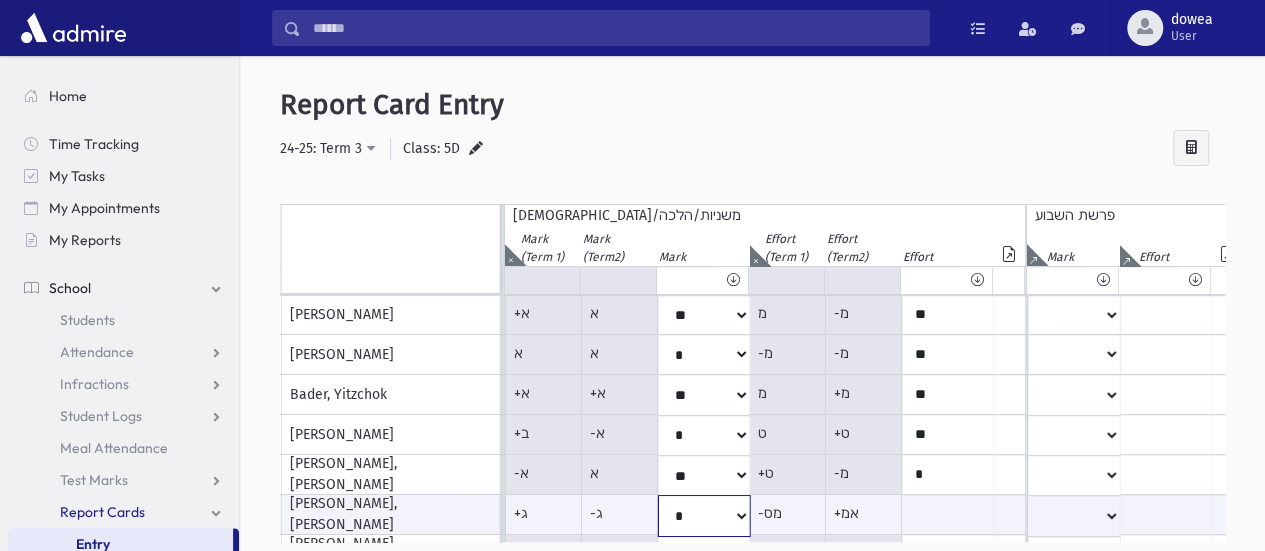 click on "*
**
**
*
**
**
*
**
**
*
**
**
**
***
**
***
**
***
***
***
***
**
***" at bounding box center [-1628, 515] 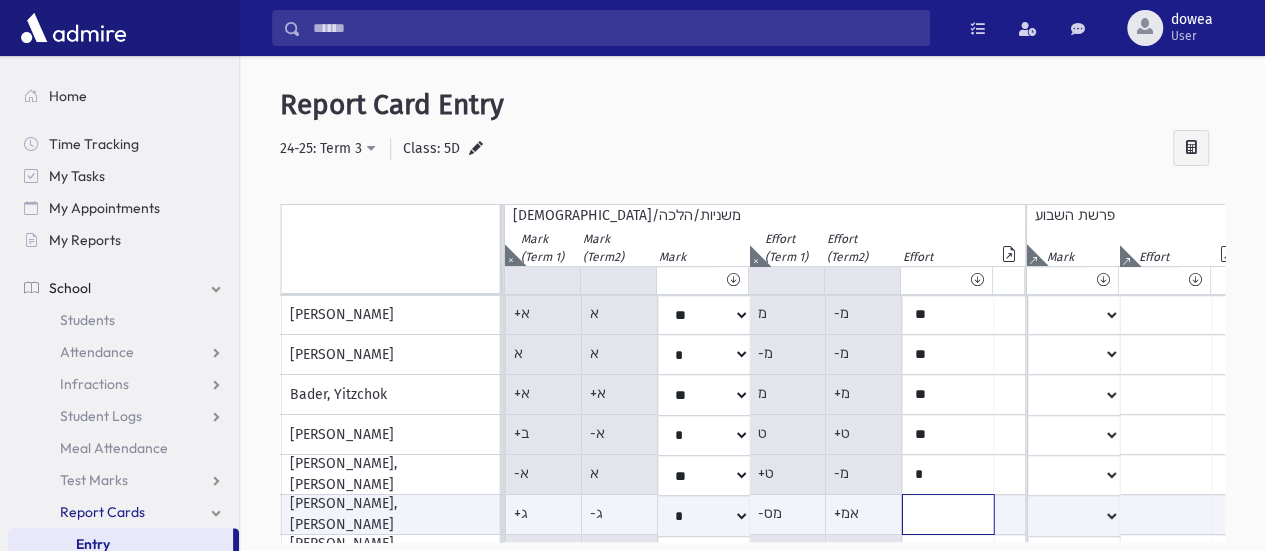 click at bounding box center (-1537, 514) 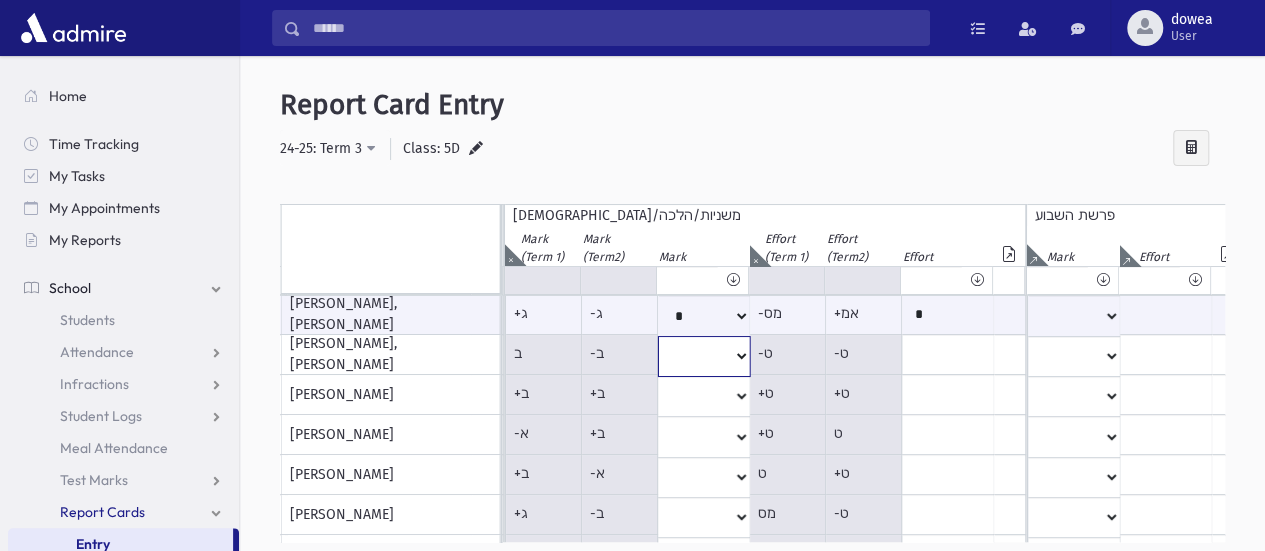click on "*
**
**
*
**
**
*
**
**
*
**
**
**
***
**
***
**
***
***
***
***
**
***" at bounding box center [-1628, 115] 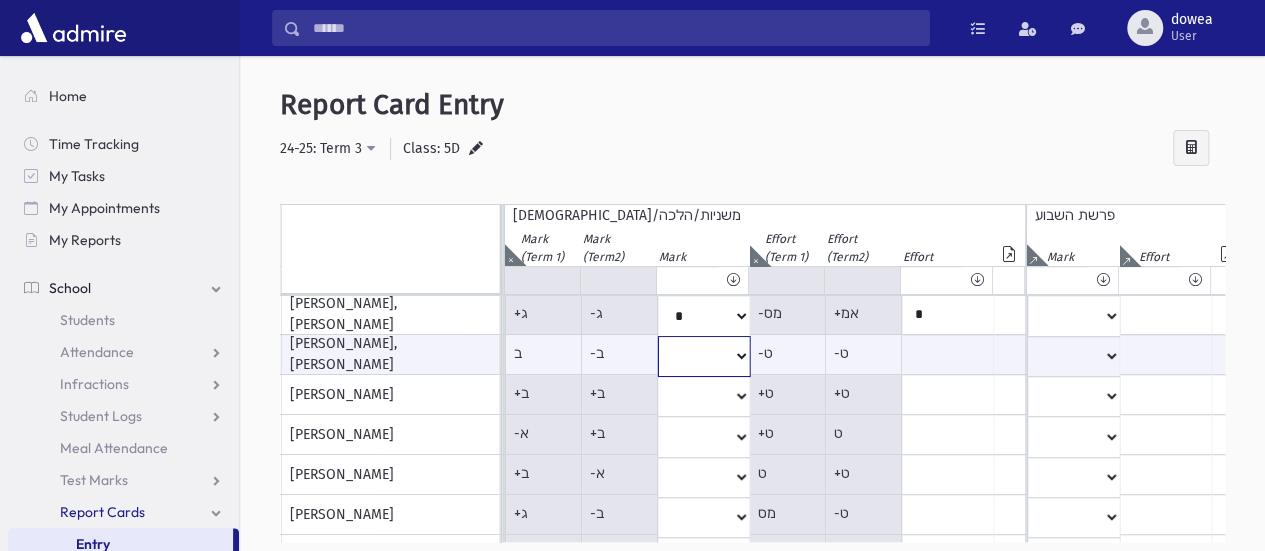select on "**" 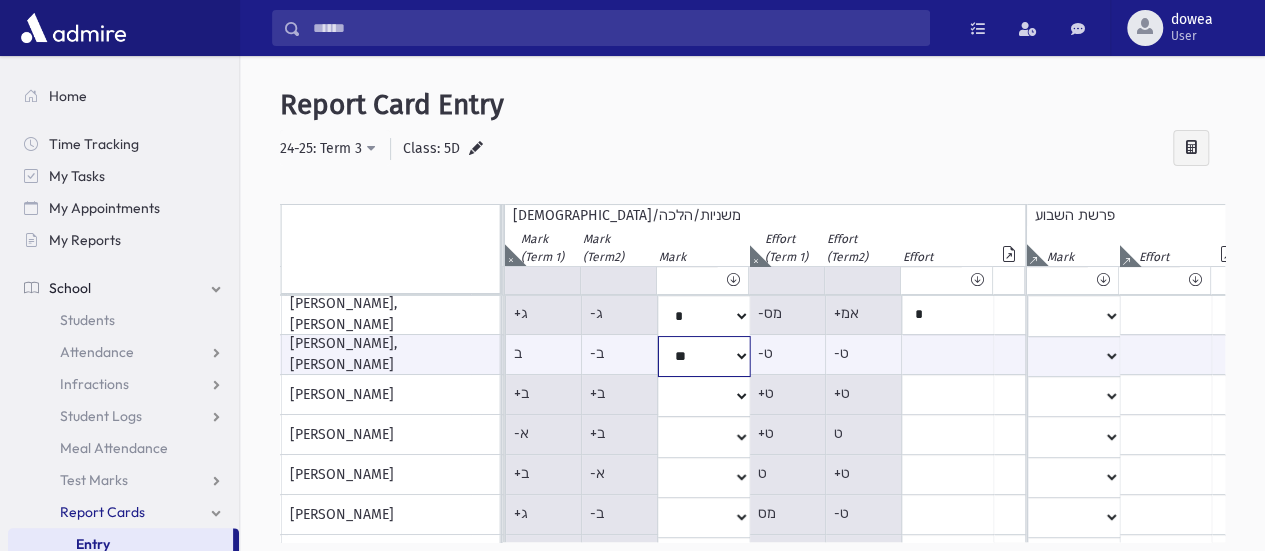 click on "*
**
**
*
**
**
*
**
**
*
**
**
**
***
**
***
**
***
***
***
***
**
***" at bounding box center (-1628, 356) 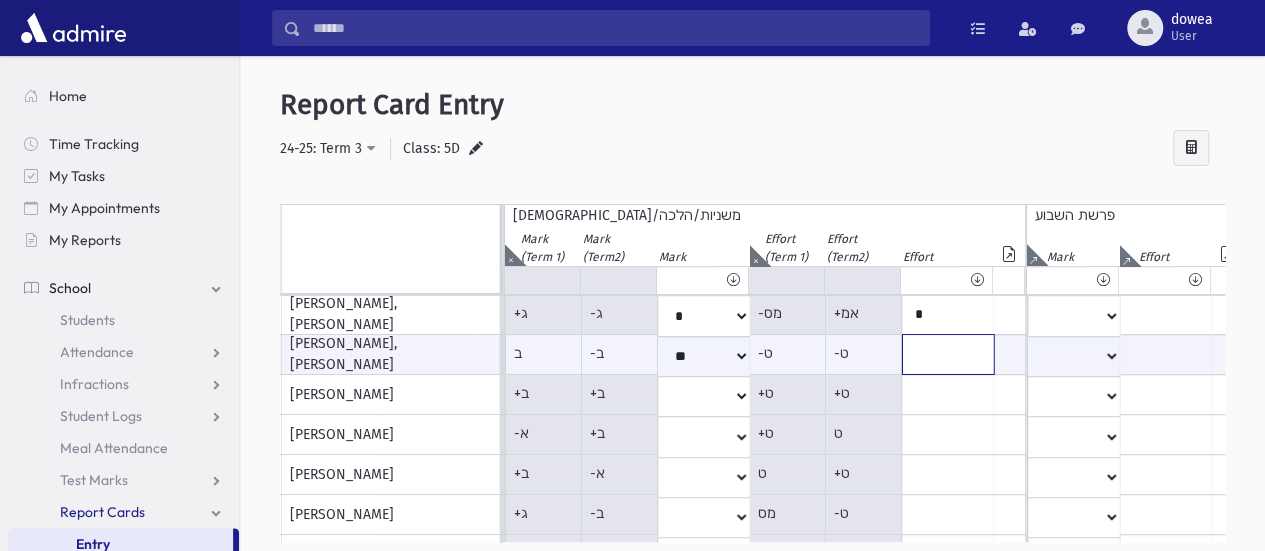 click at bounding box center (-1537, 354) 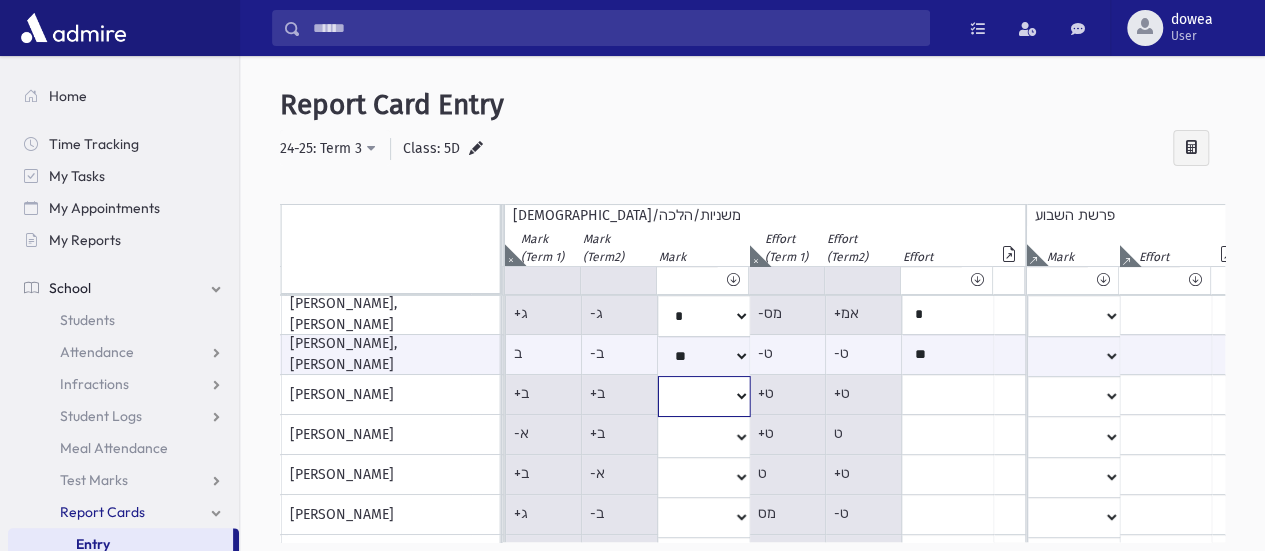 click on "*
**
**
*
**
**
*
**
**
*
**
**
**
***
**
***
**
***
***
***
***
**
***" at bounding box center [-1628, 115] 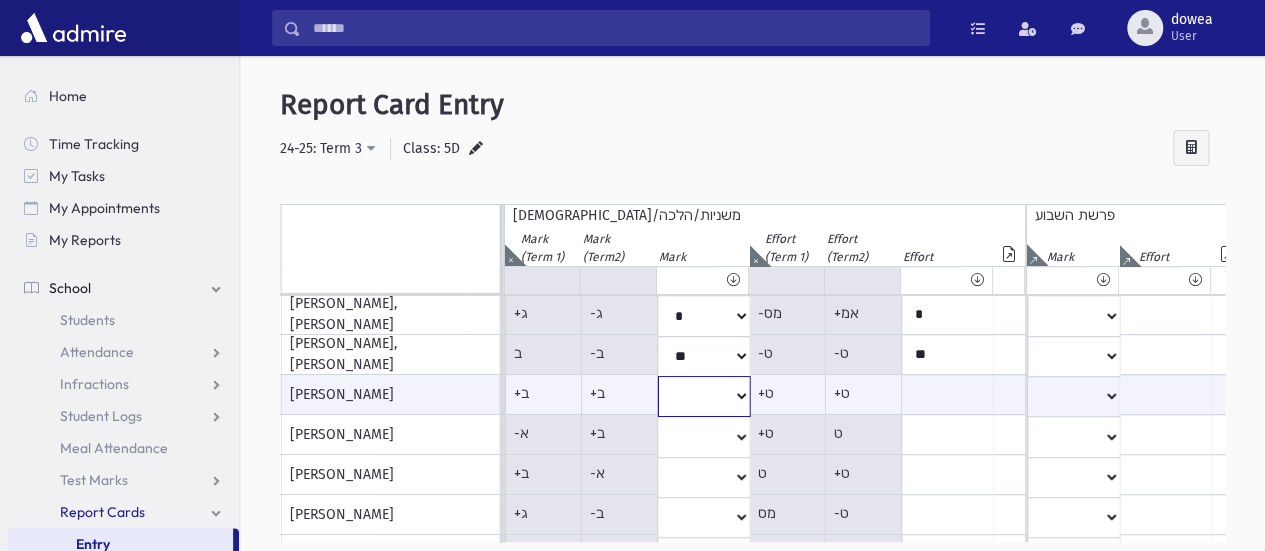 select on "**" 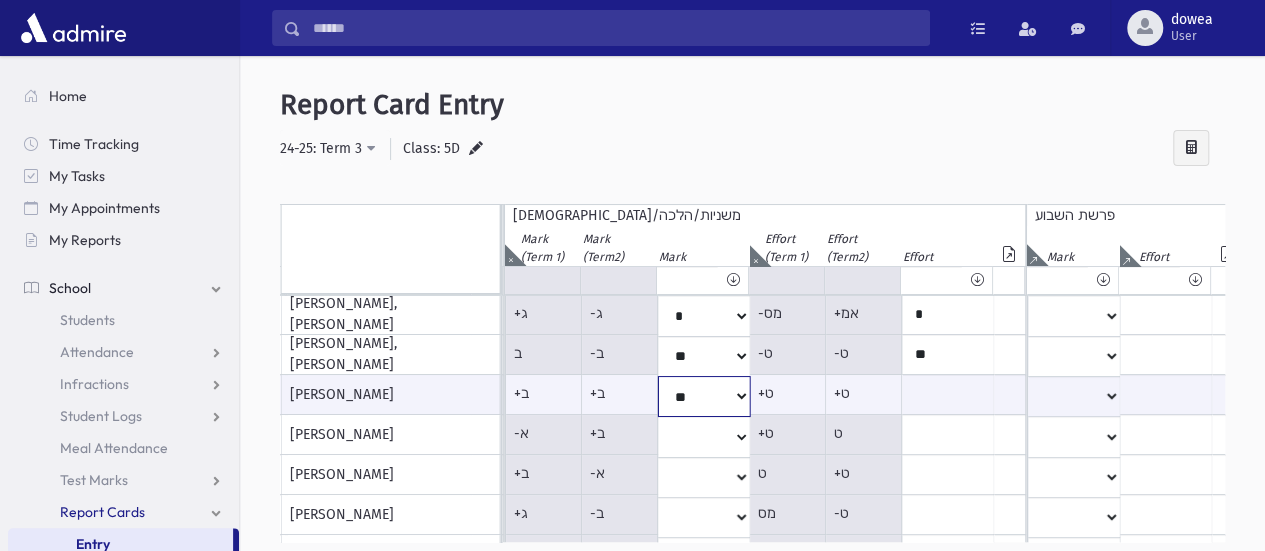 click on "*
**
**
*
**
**
*
**
**
*
**
**
**
***
**
***
**
***
***
***
***
**
***" at bounding box center [-1628, 396] 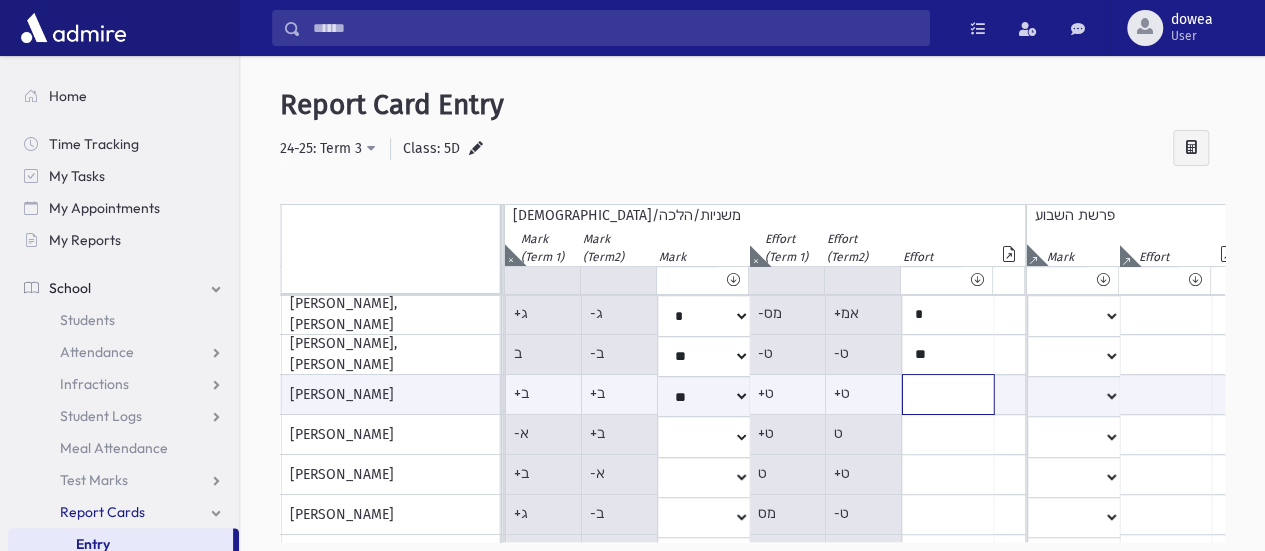 click at bounding box center (-1537, 394) 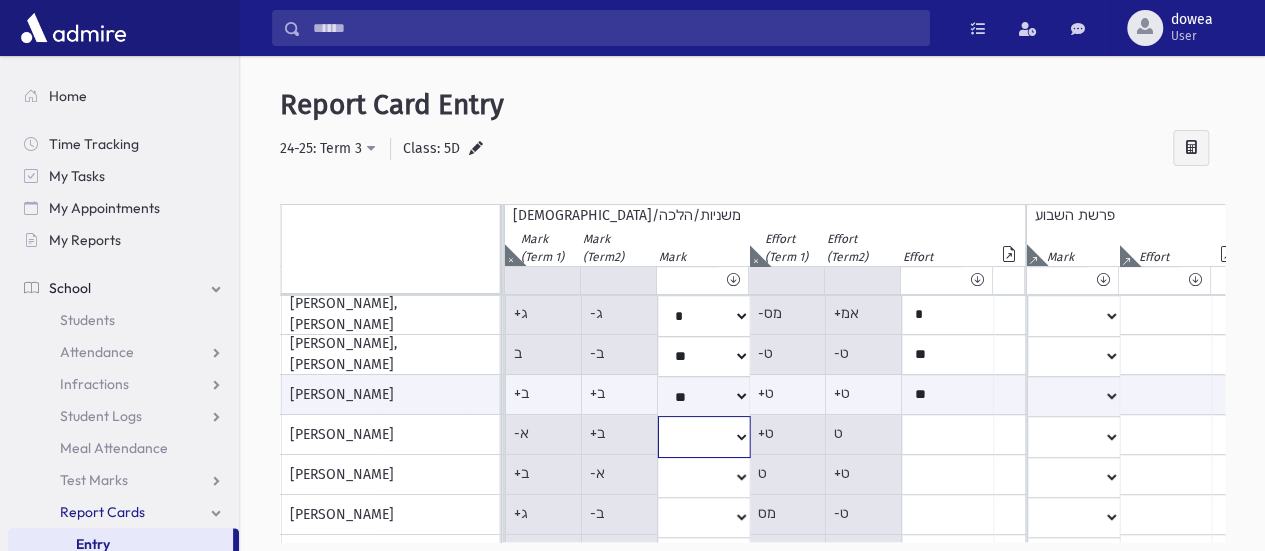 click on "*
**
**
*
**
**
*
**
**
*
**
**
**
***
**
***
**
***
***
***
***
**
***" at bounding box center (-1628, 115) 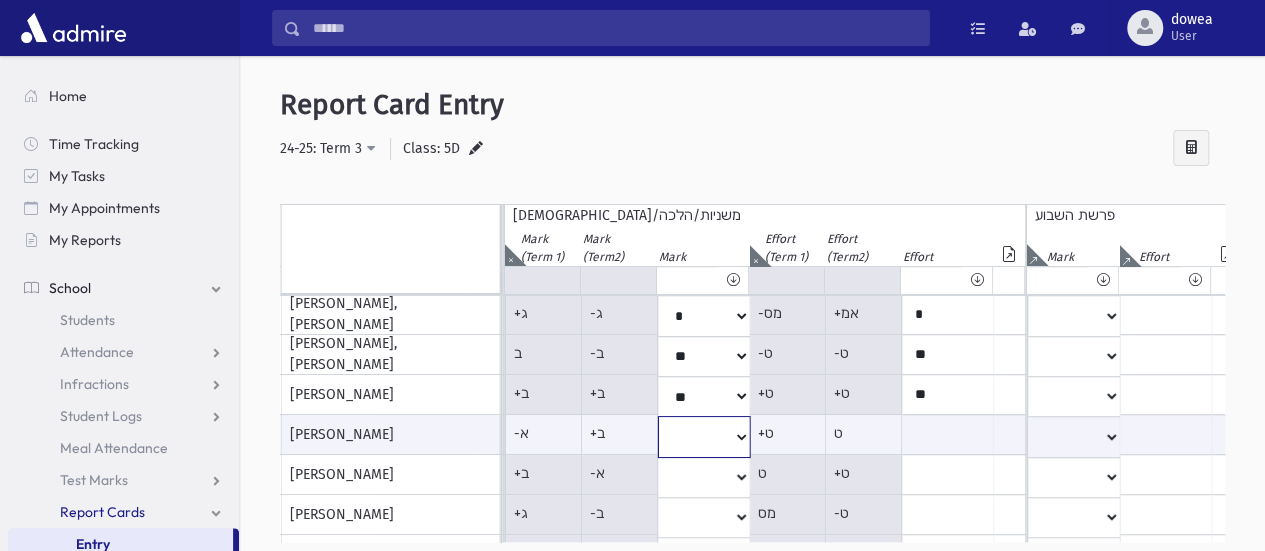 select on "**" 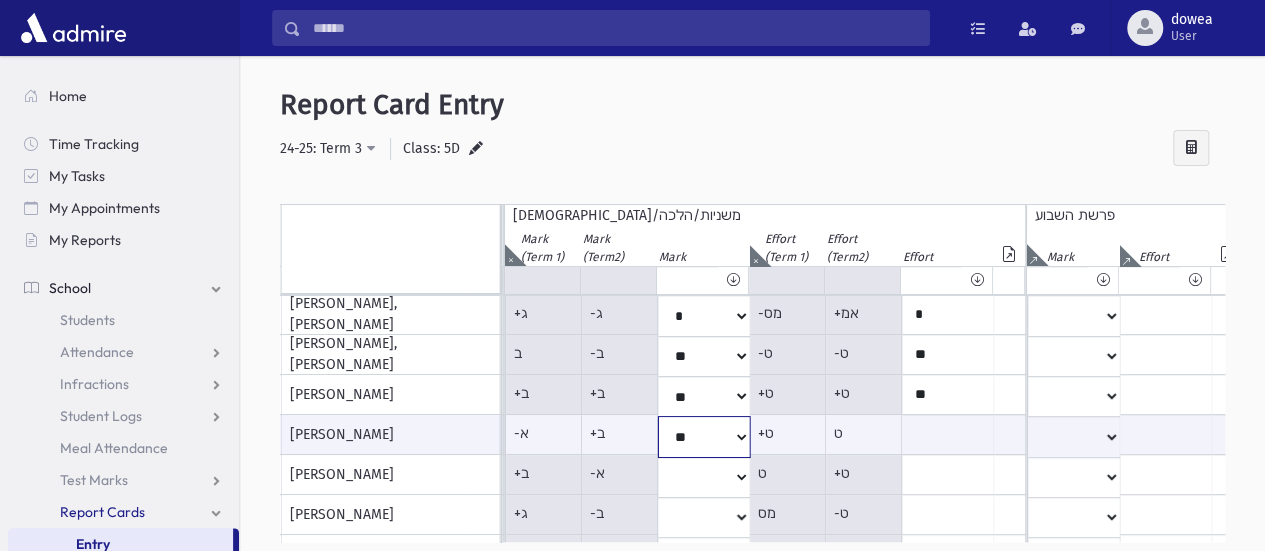 click on "*
**
**
*
**
**
*
**
**
*
**
**
**
***
**
***
**
***
***
***
***
**
***" at bounding box center [-1628, 436] 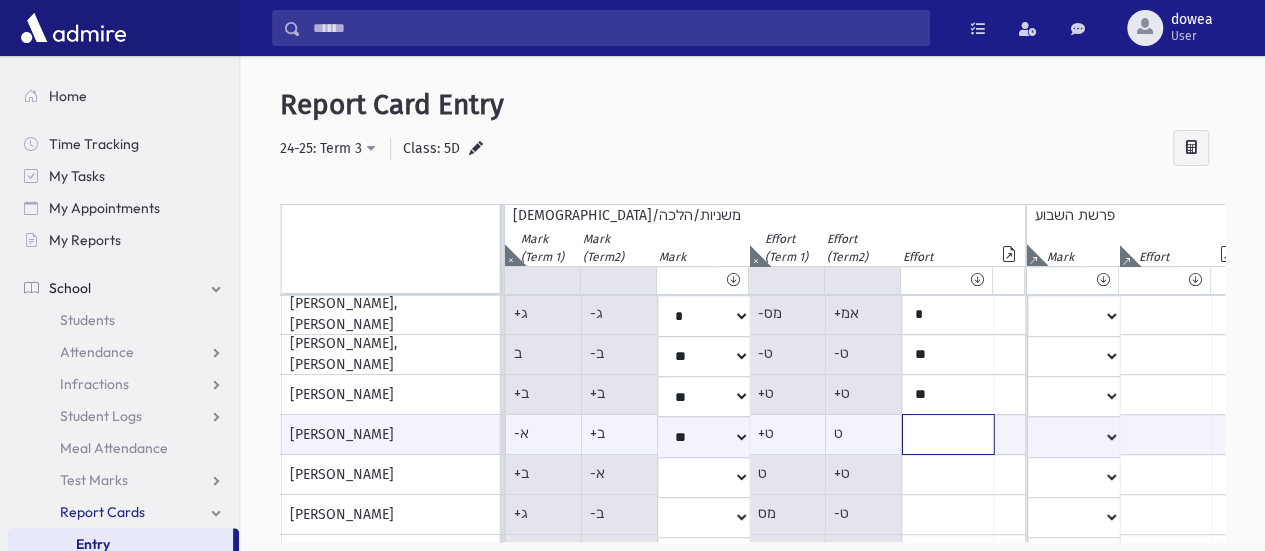 click at bounding box center (-1537, 434) 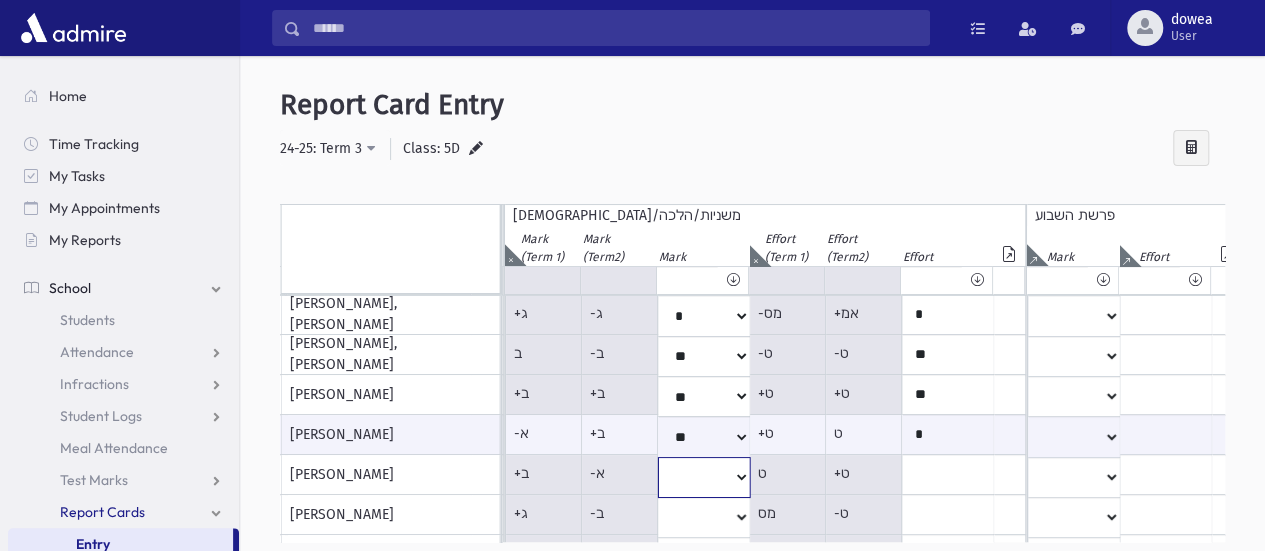 click on "*
**
**
*
**
**
*
**
**
*
**
**
**
***
**
***
**
***
***
***
***
**
***" at bounding box center [-1628, 115] 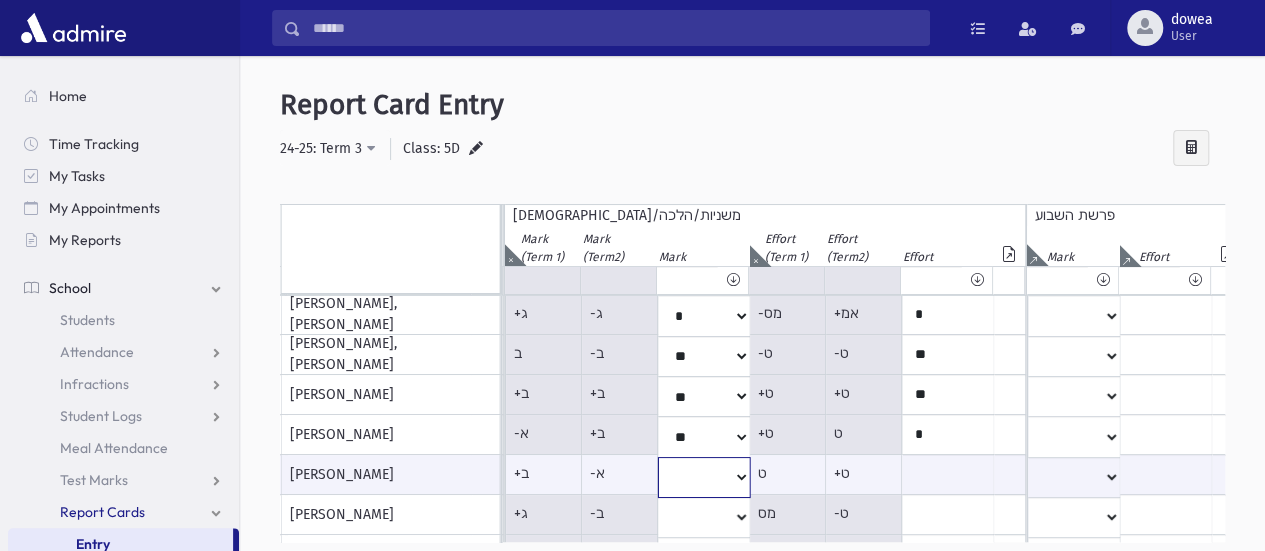 select on "**" 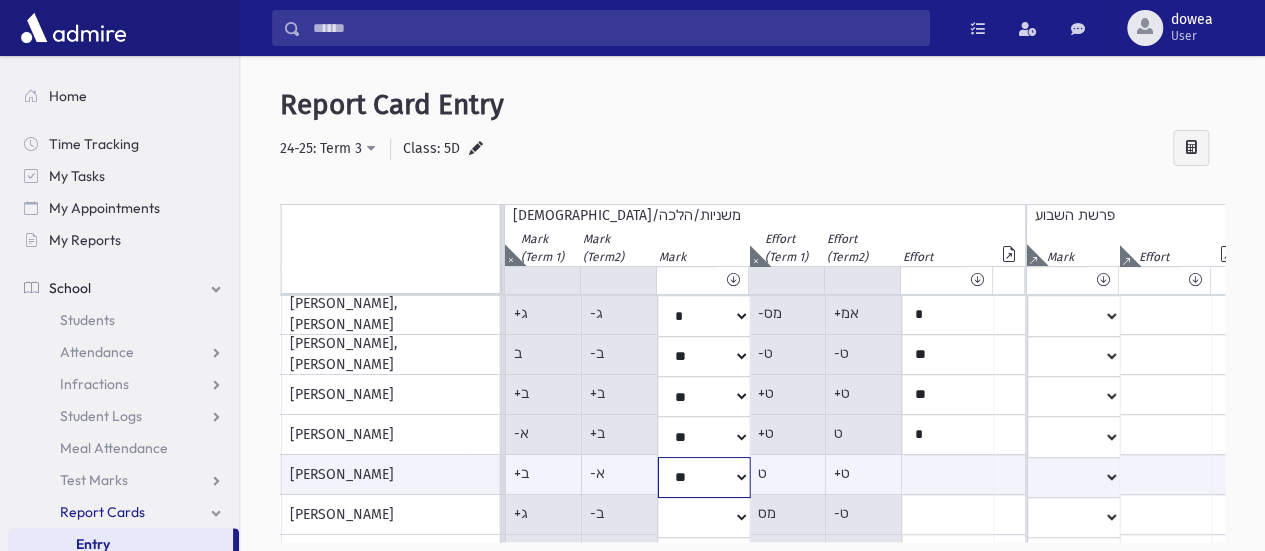 click on "*
**
**
*
**
**
*
**
**
*
**
**
**
***
**
***
**
***
***
***
***
**
***" at bounding box center (-1628, 477) 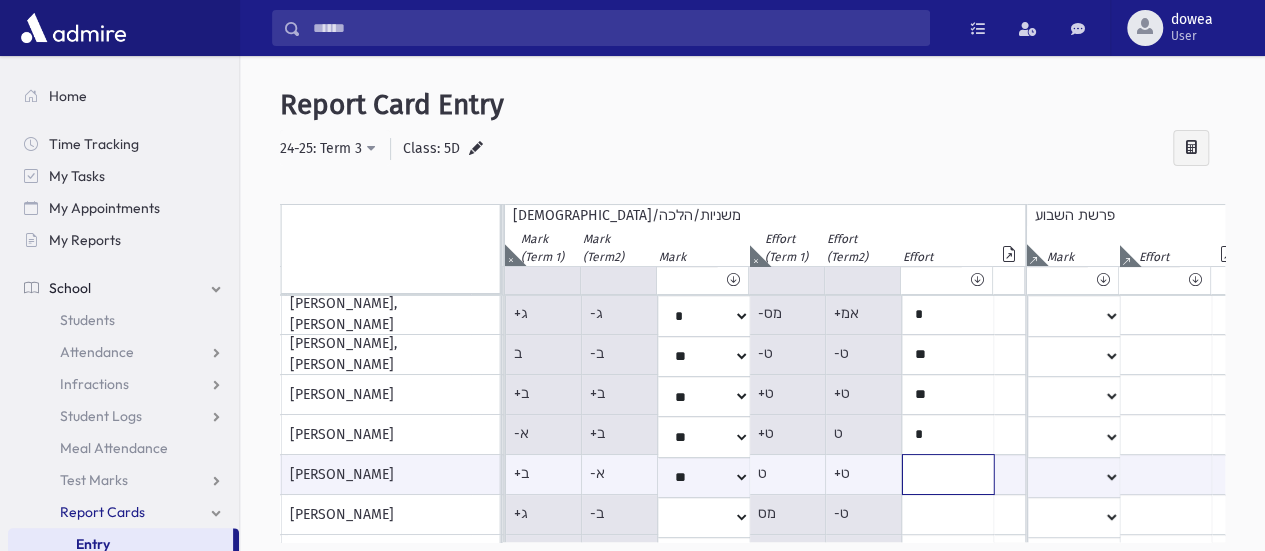 click at bounding box center [-1537, 474] 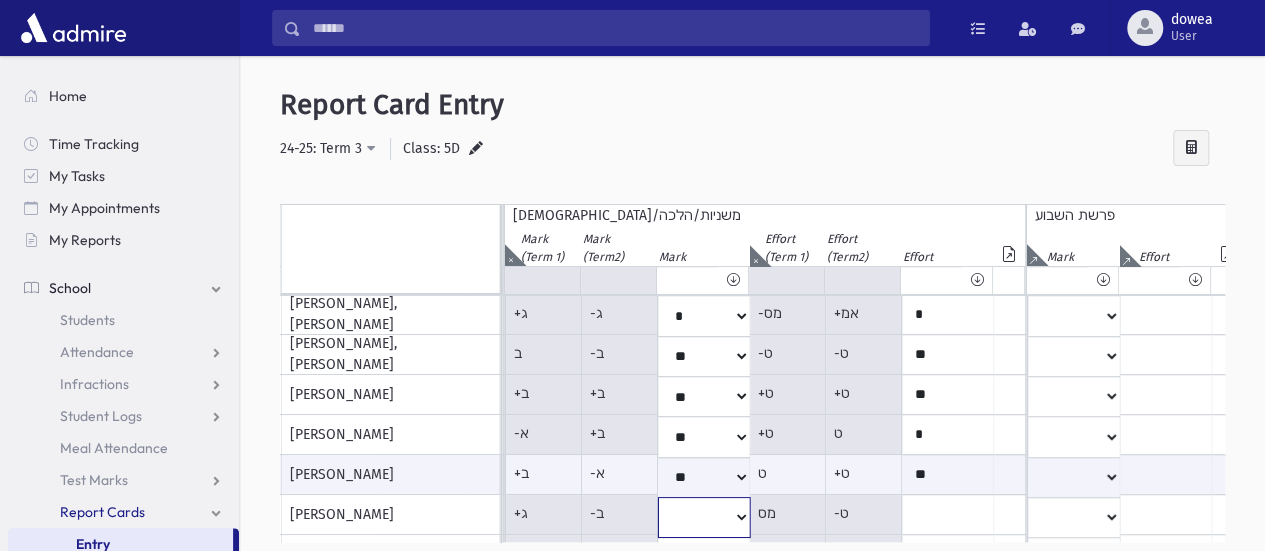 click on "*
**
**
*
**
**
*
**
**
*
**
**
**
***
**
***
**
***
***
***
***
**
***" at bounding box center [-1628, 115] 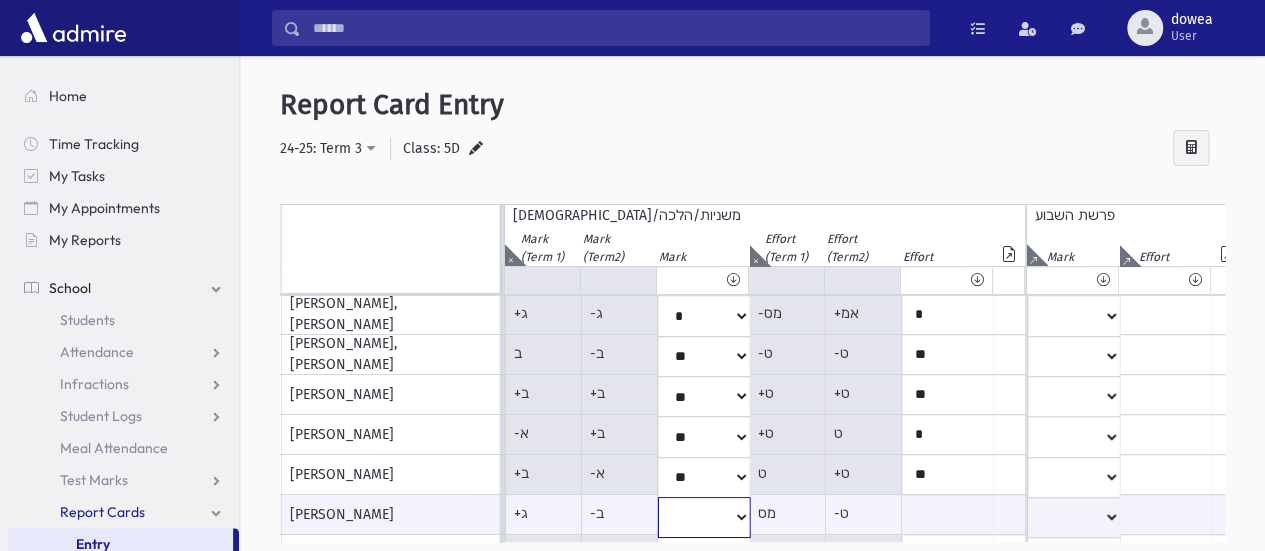 select on "*" 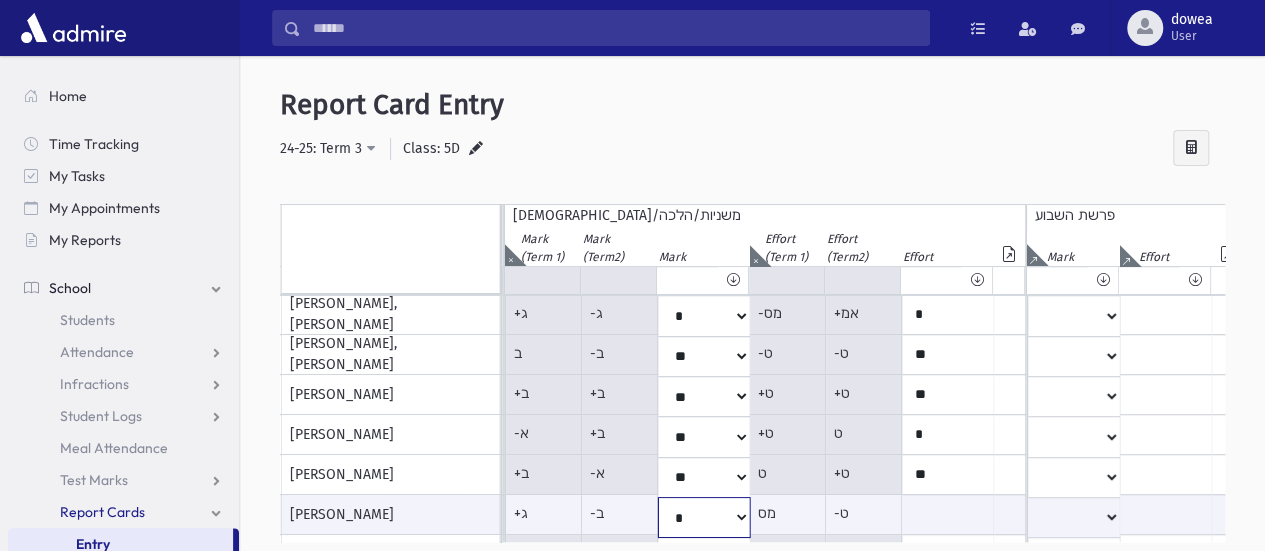 click on "*
**
**
*
**
**
*
**
**
*
**
**
**
***
**
***
**
***
***
***
***
**
***" at bounding box center (-1628, 517) 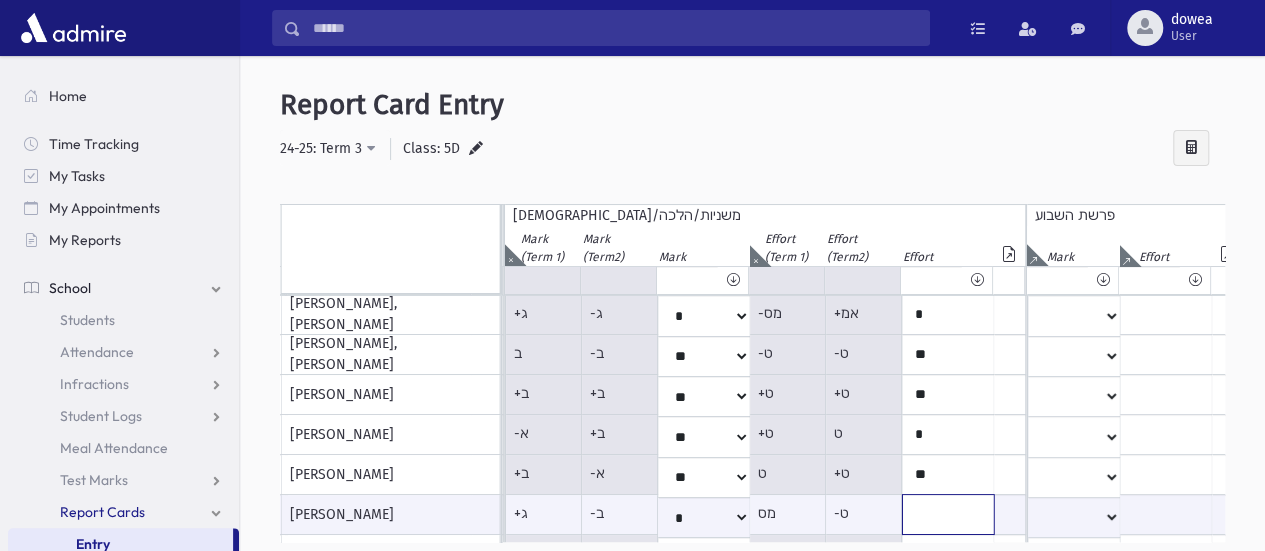 click at bounding box center (-1537, 514) 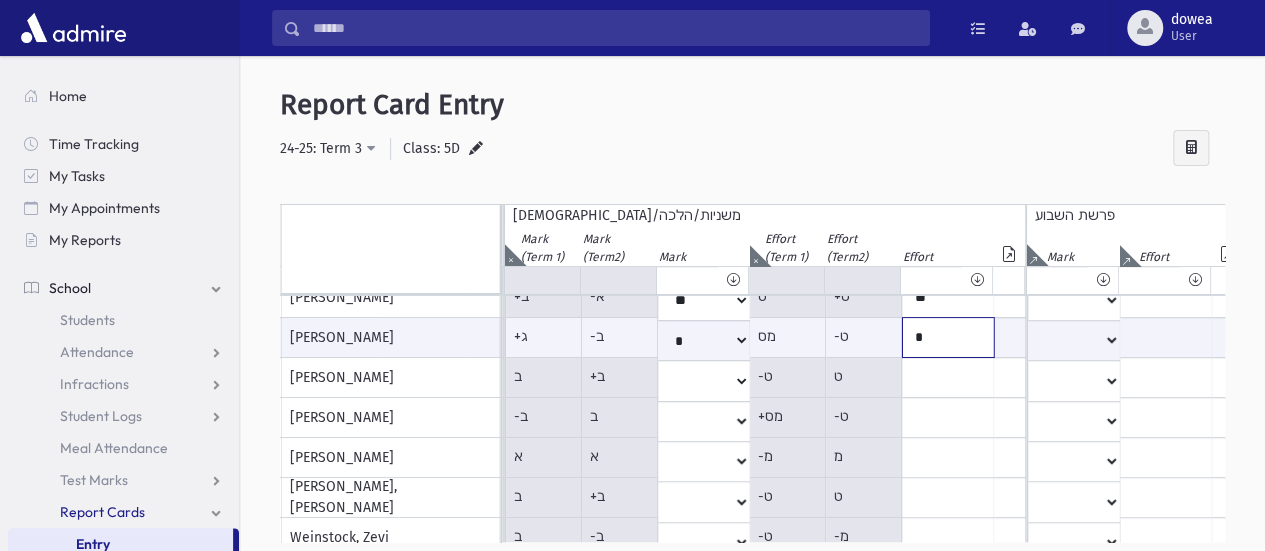 scroll, scrollTop: 390, scrollLeft: 2176, axis: both 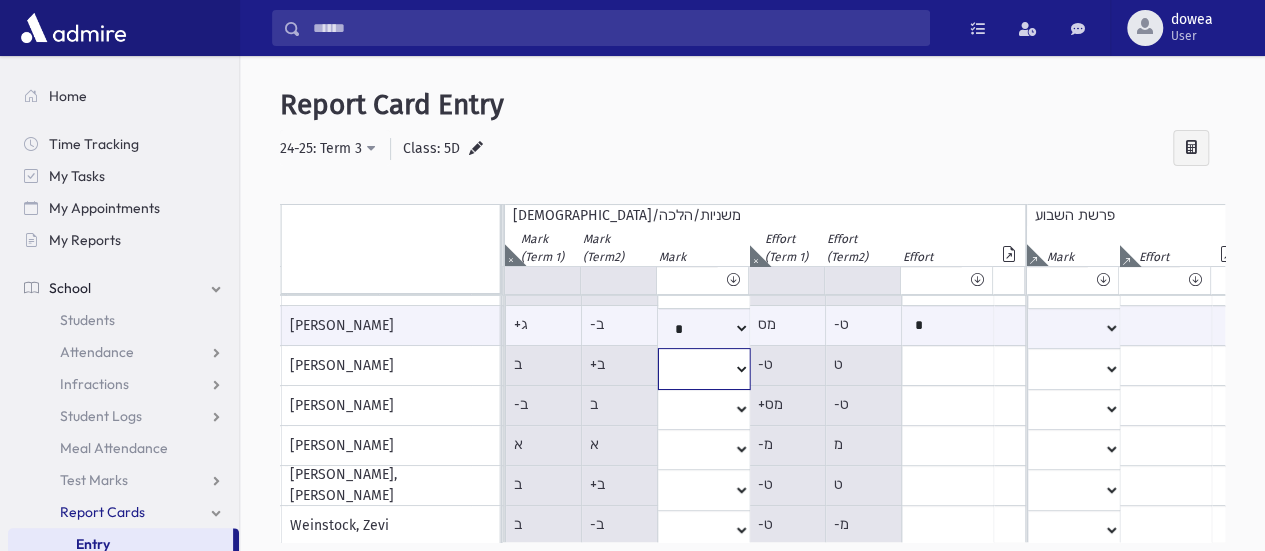 click on "*
**
**
*
**
**
*
**
**
*
**
**
**
***
**
***
**
***
***
***
***
**
***" at bounding box center [-1628, -74] 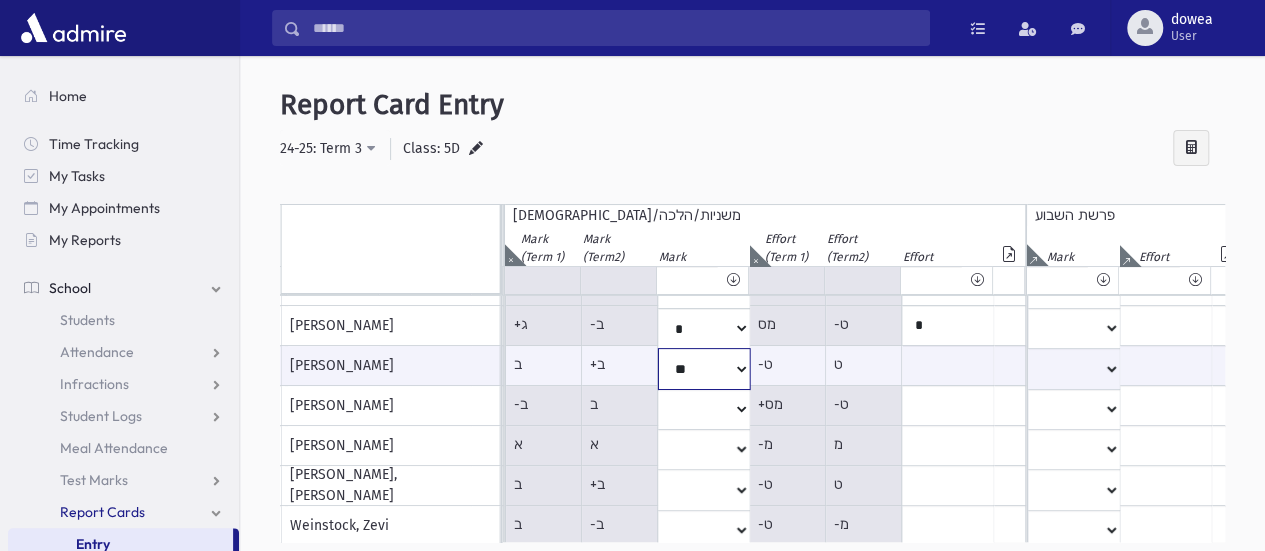 click on "*
**
**
*
**
**
*
**
**
*
**
**
**
***
**
***
**
***
***
***
***
**
***" at bounding box center [-1628, 368] 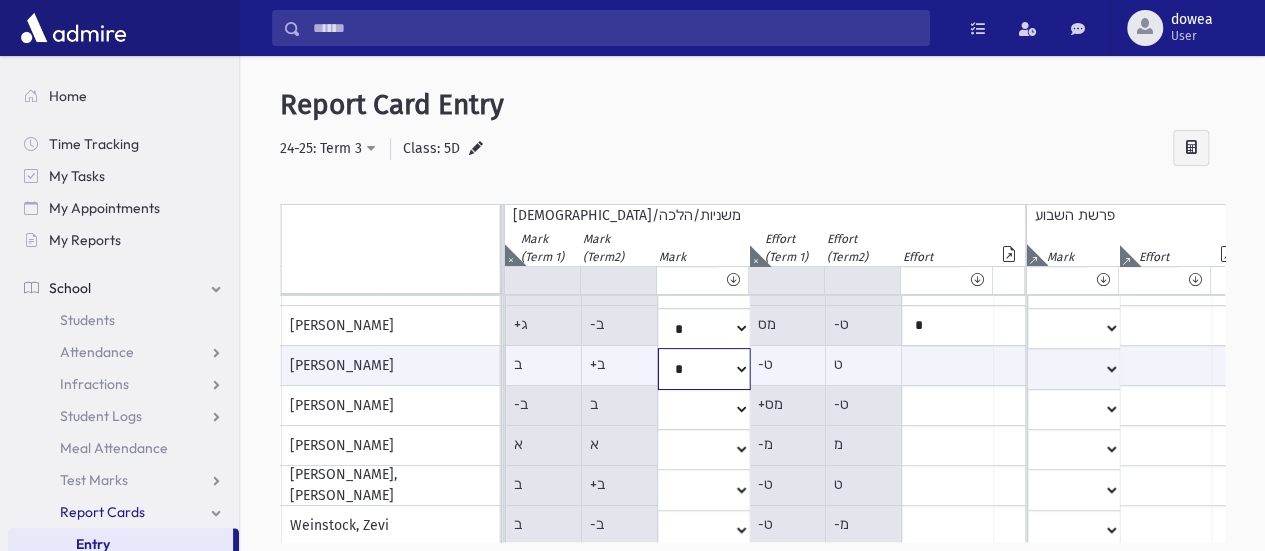 click on "*
**
**
*
**
**
*
**
**
*
**
**
**
***
**
***
**
***
***
***
***
**
***" at bounding box center (-1628, 368) 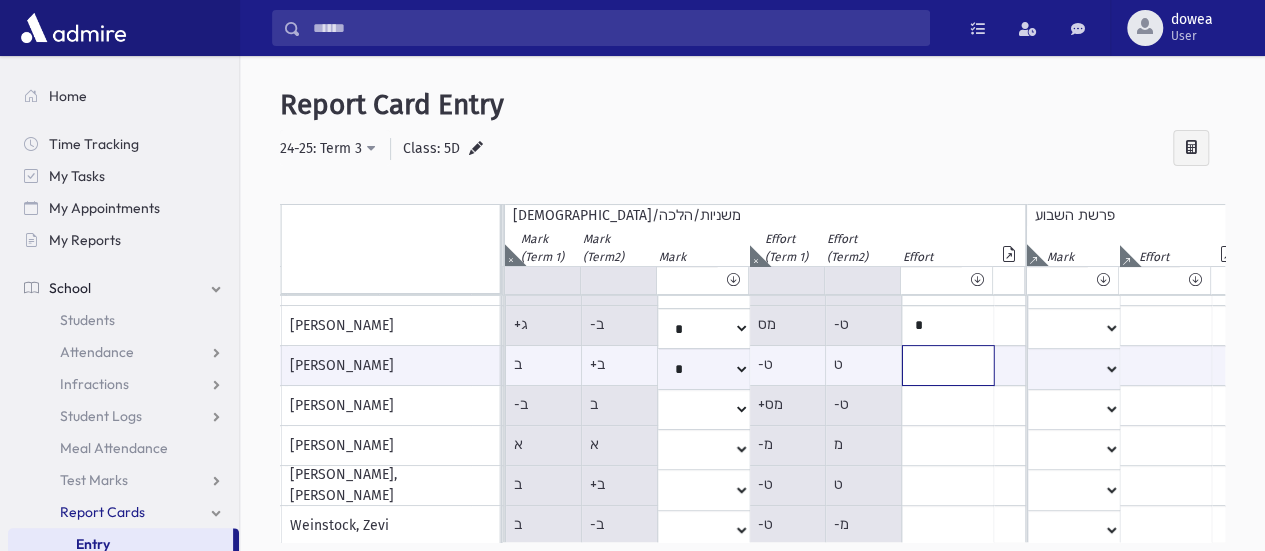 click at bounding box center [-1537, 365] 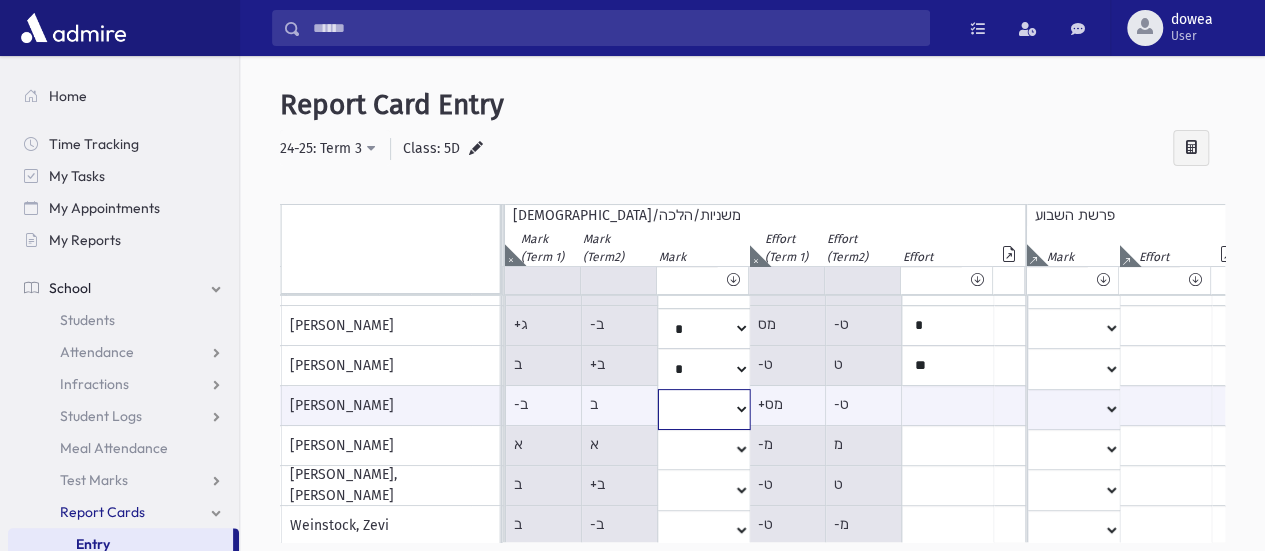 click on "*
**
**
*
**
**
*
**
**
*
**
**
**
***
**
***
**
***
***
***
***
**
***" at bounding box center (-1628, 409) 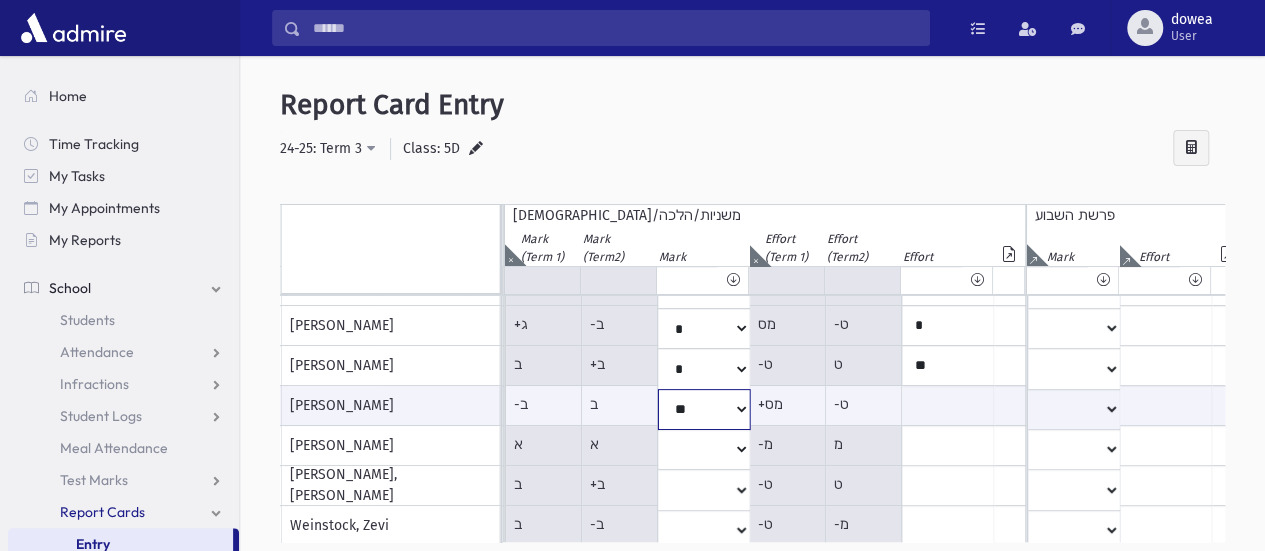 click on "*
**
**
*
**
**
*
**
**
*
**
**
**
***
**
***
**
***
***
***
***
**
***" at bounding box center [-1628, 409] 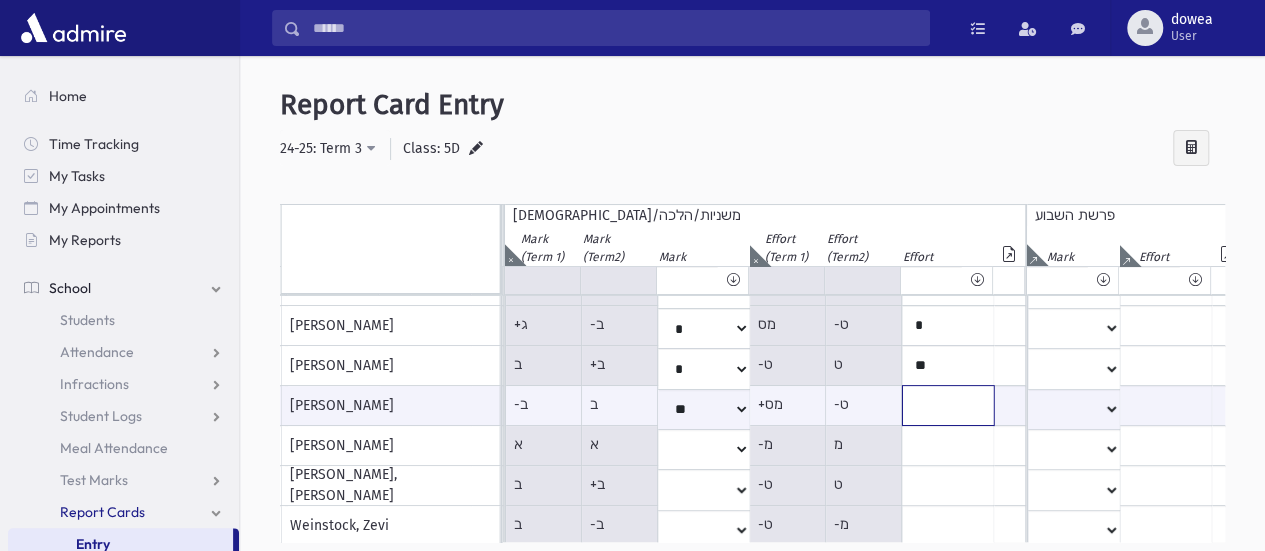 click at bounding box center (-1537, 405) 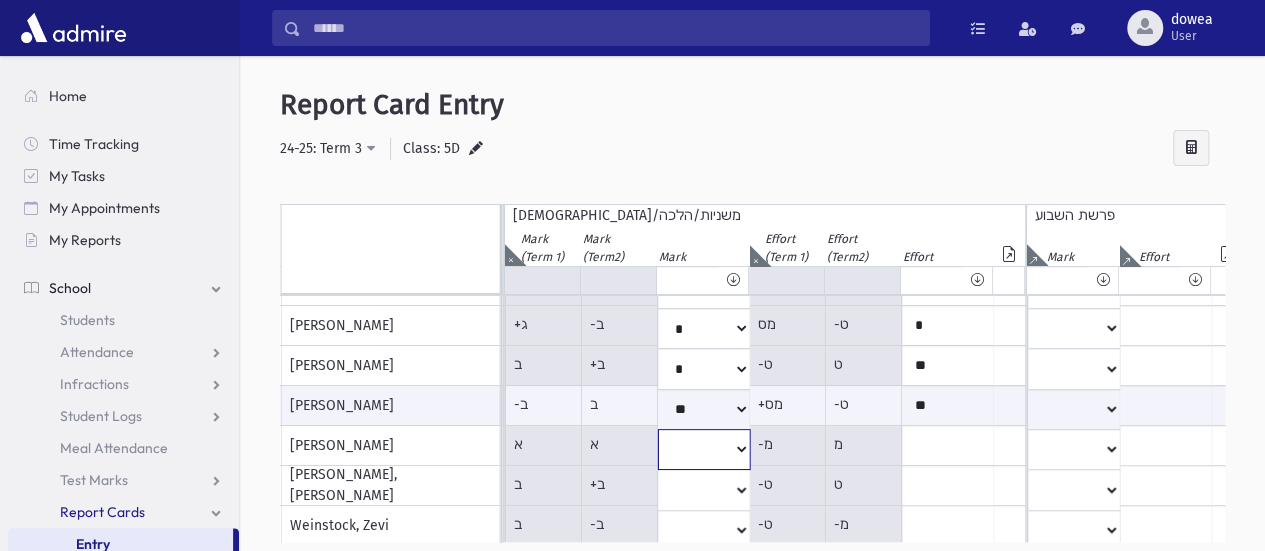 click on "*
**
**
*
**
**
*
**
**
*
**
**
**
***
**
***
**
***
***
***
***
**
***" at bounding box center (-1628, -74) 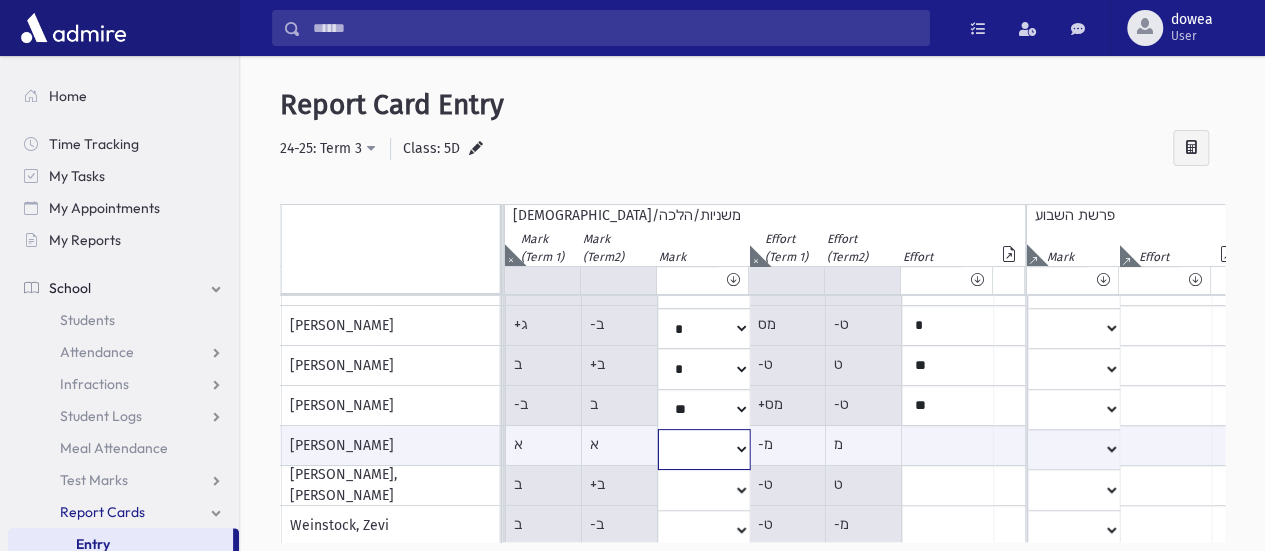 select on "**" 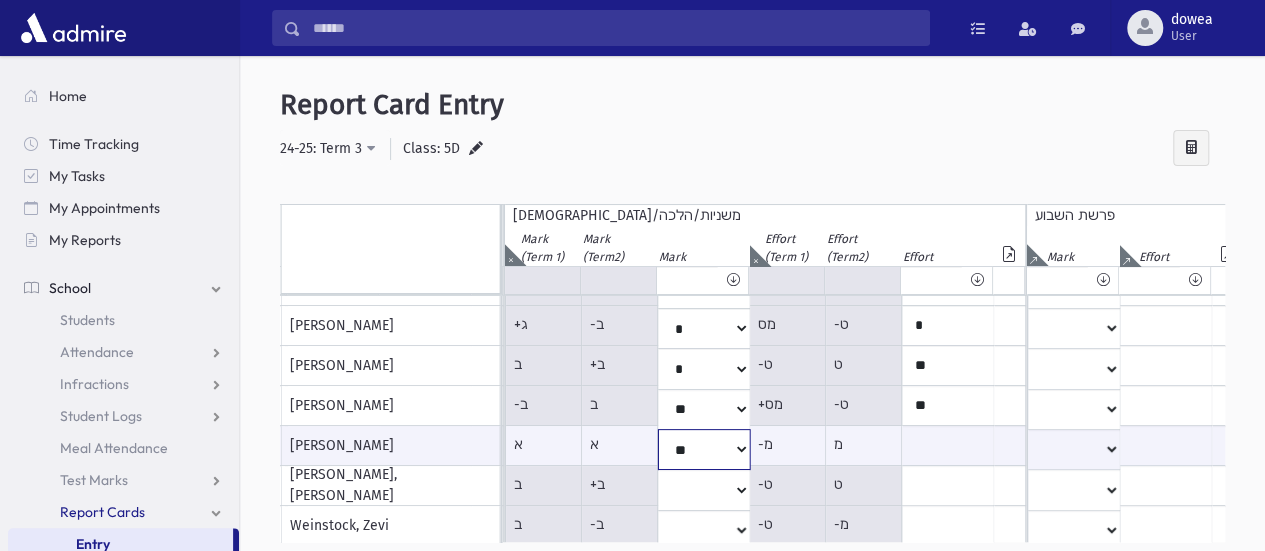 click on "*
**
**
*
**
**
*
**
**
*
**
**
**
***
**
***
**
***
***
***
***
**
***" at bounding box center (-1628, 449) 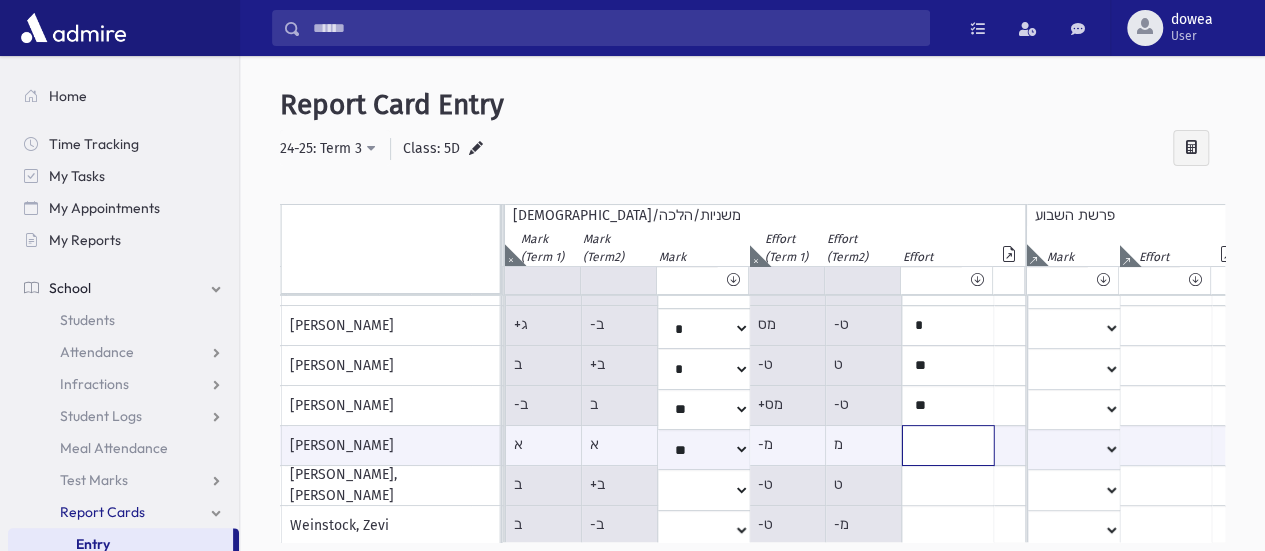 click at bounding box center (-1537, 445) 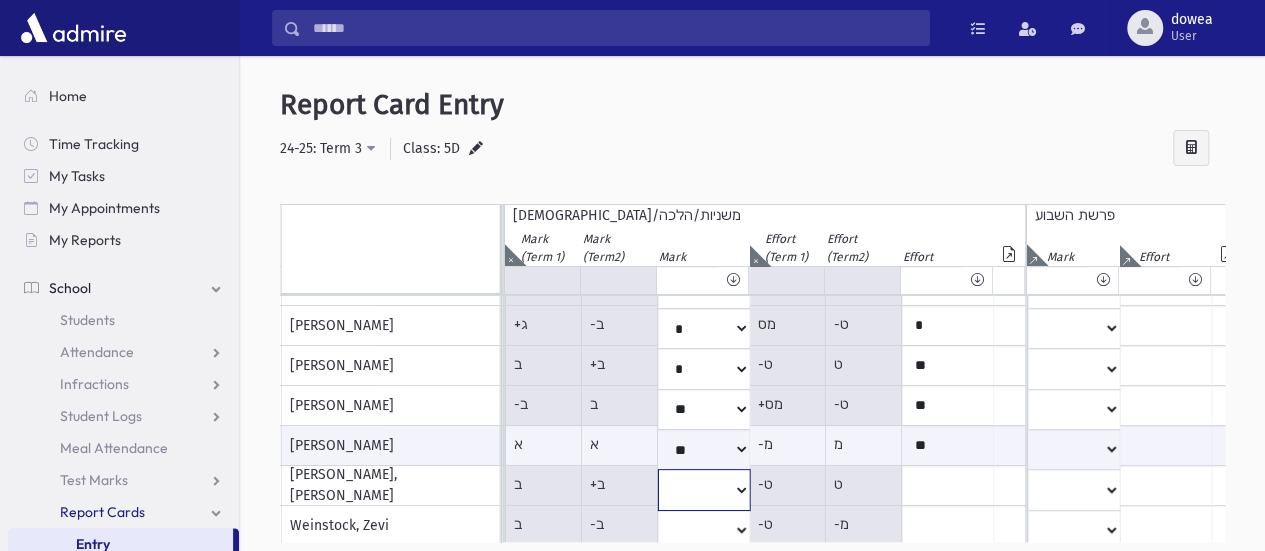 click on "*
**
**
*
**
**
*
**
**
*
**
**
**
***
**
***
**
***
***
***
***
**
***" at bounding box center (-1628, -74) 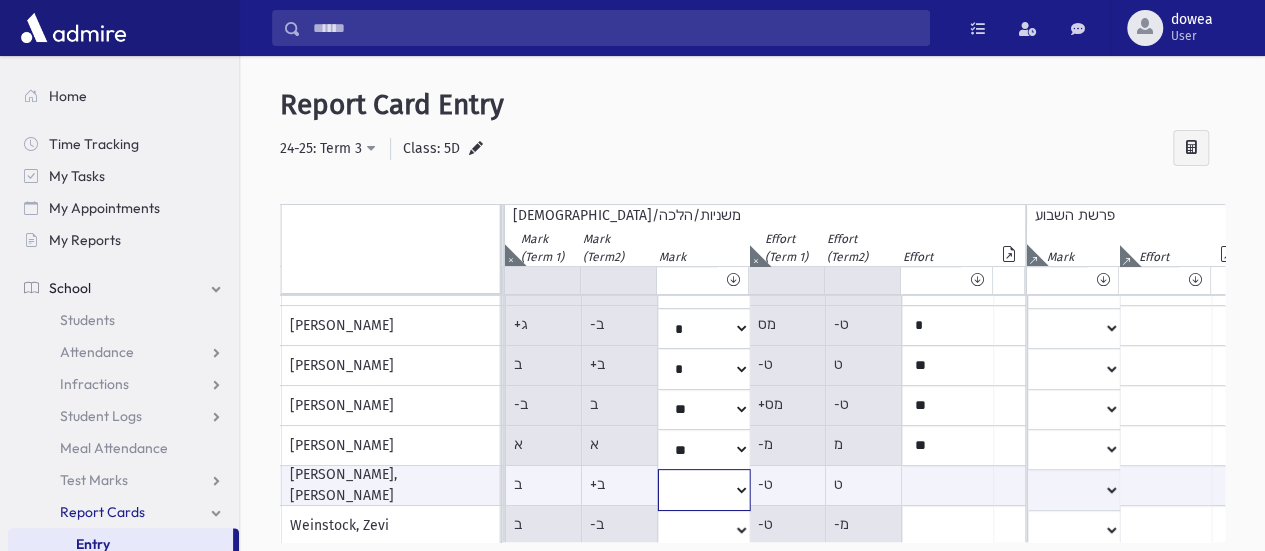 select on "**" 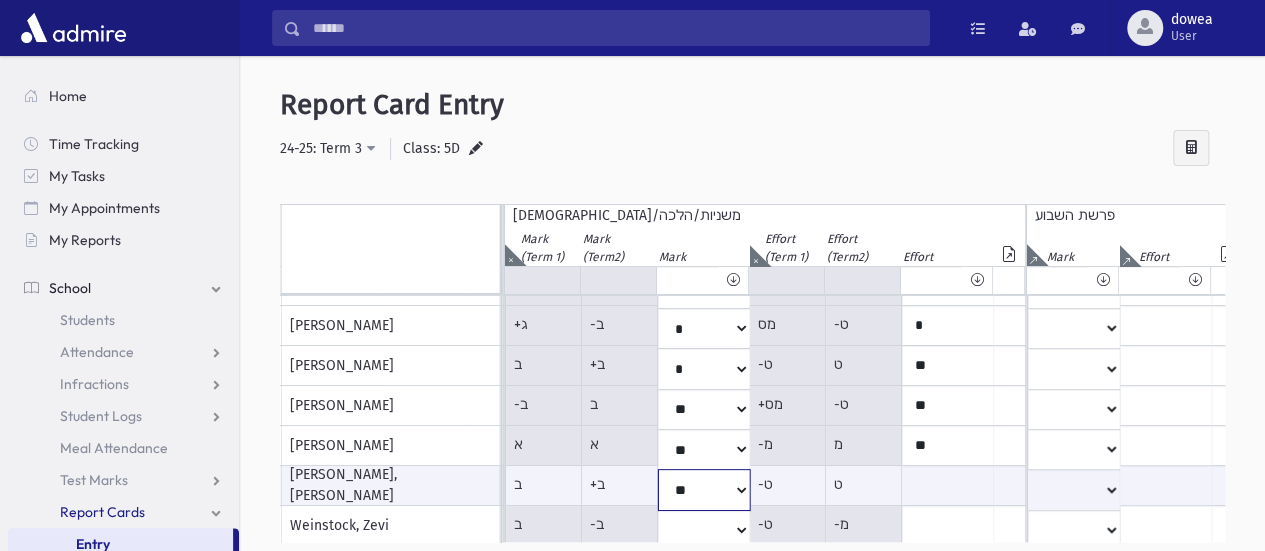 click on "*
**
**
*
**
**
*
**
**
*
**
**
**
***
**
***
**
***
***
***
***
**
***" at bounding box center (-1628, 489) 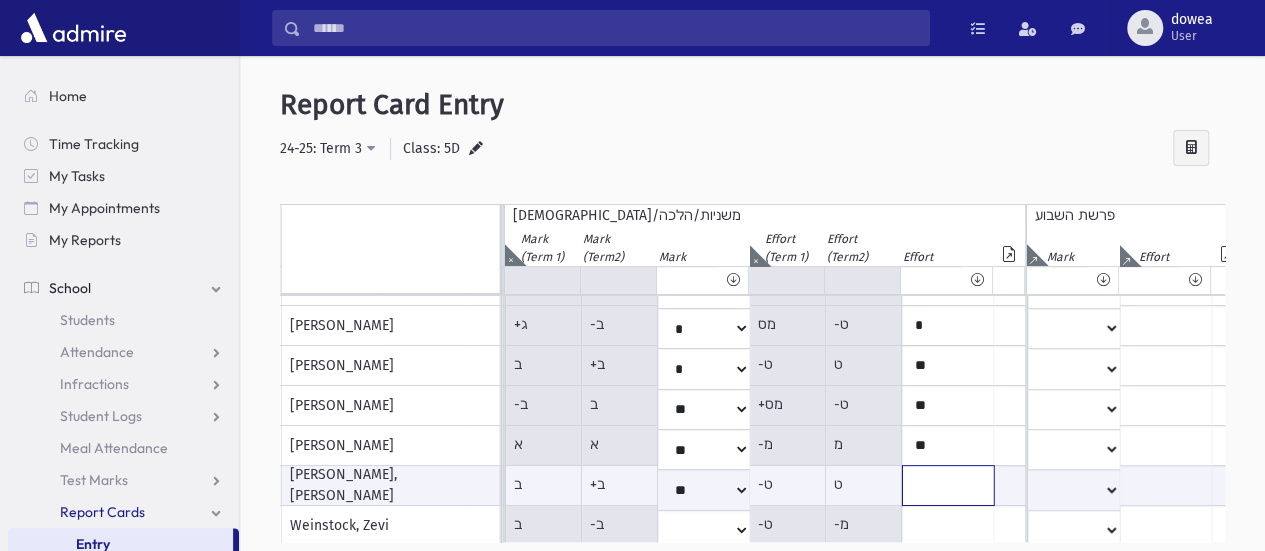 click at bounding box center [-1537, 485] 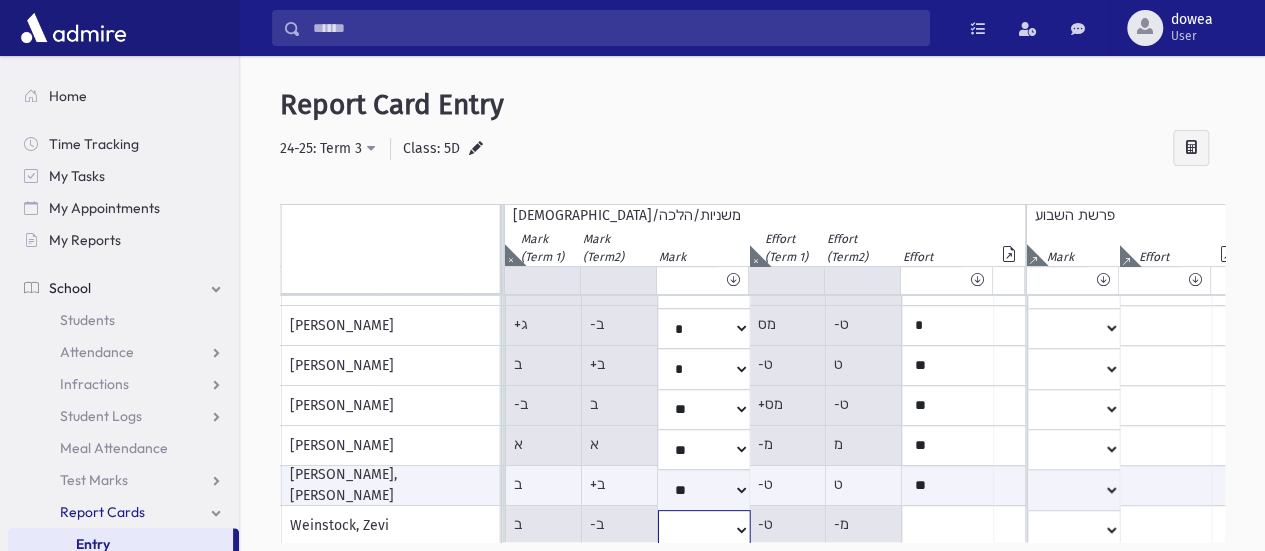click on "*
**
**
*
**
**
*
**
**
*
**
**
**
***
**
***
**
***
***
***
***
**
***" at bounding box center (-1628, -74) 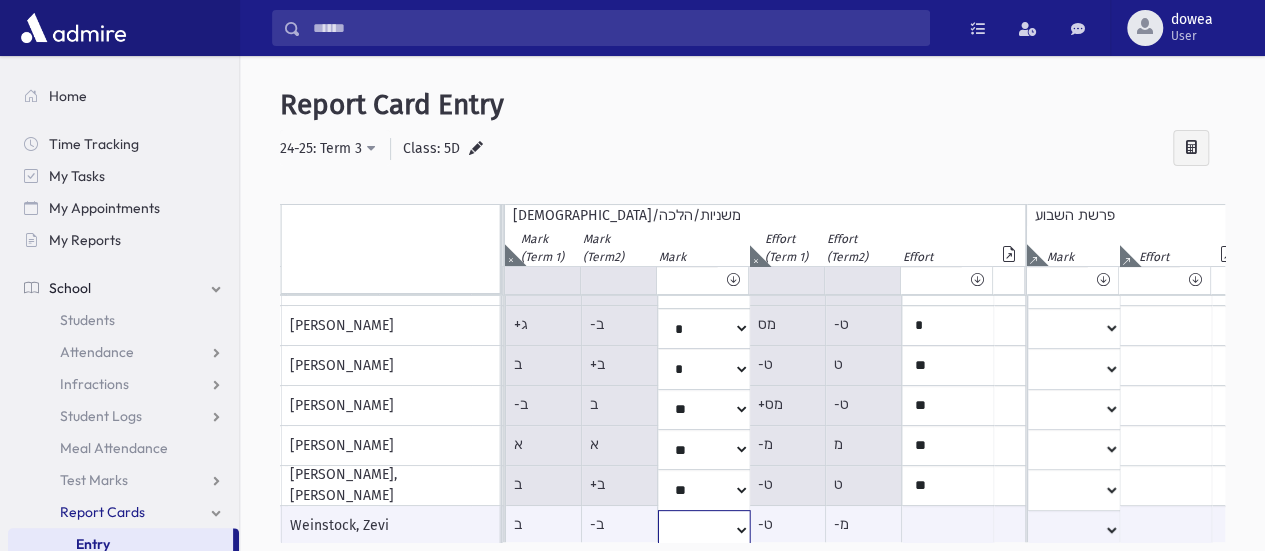 scroll, scrollTop: 401, scrollLeft: 2176, axis: both 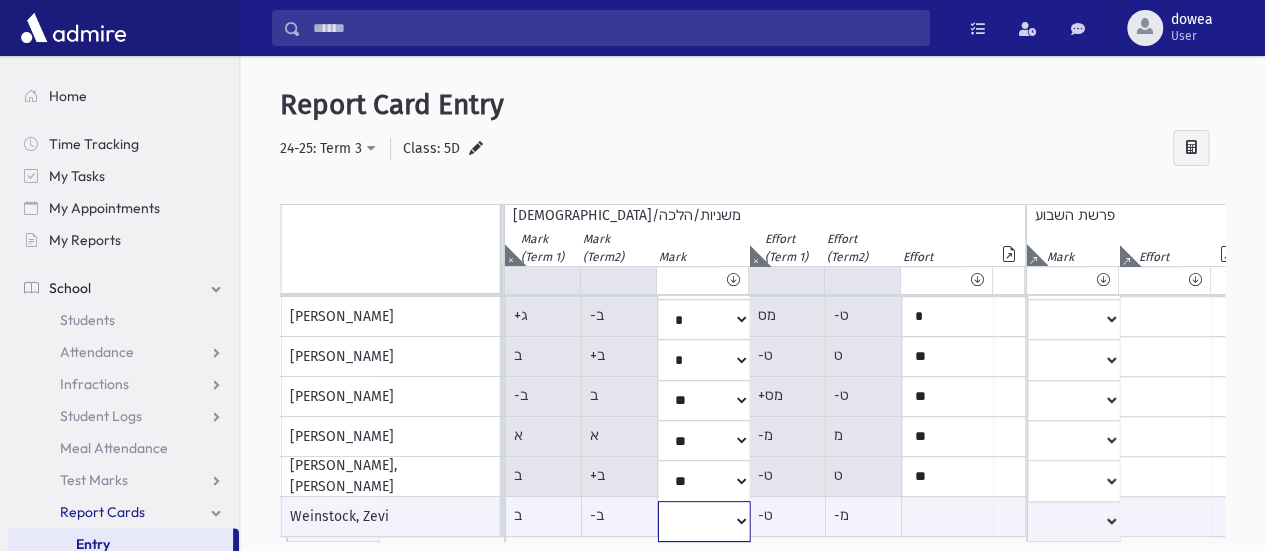 select on "**" 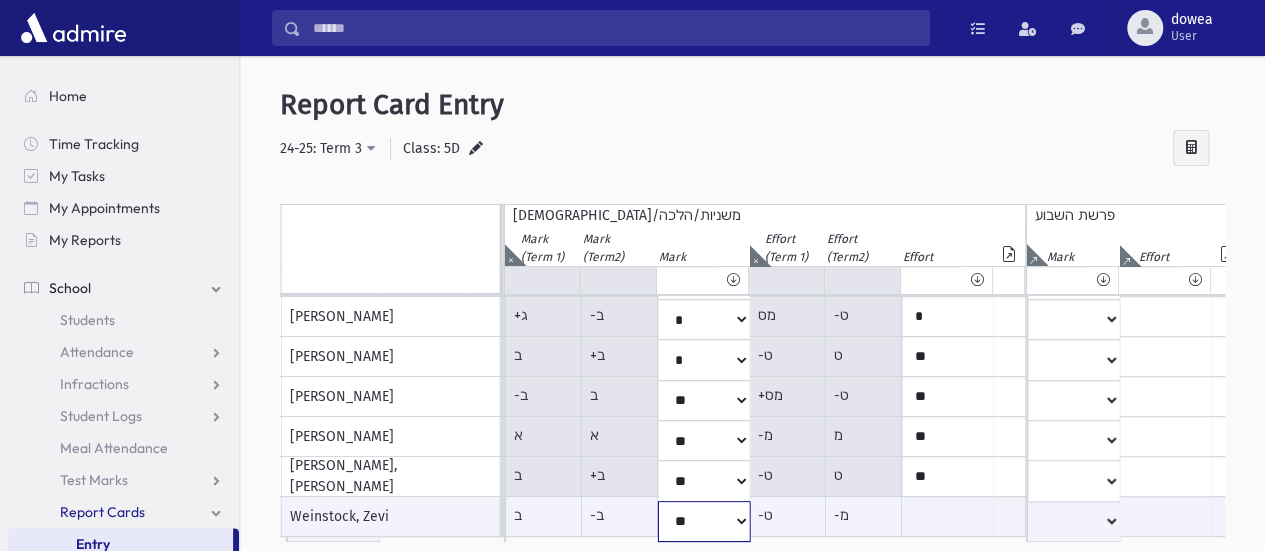click on "*
**
**
*
**
**
*
**
**
*
**
**
**
***
**
***
**
***
***
***
***
**
***" at bounding box center (-1628, 521) 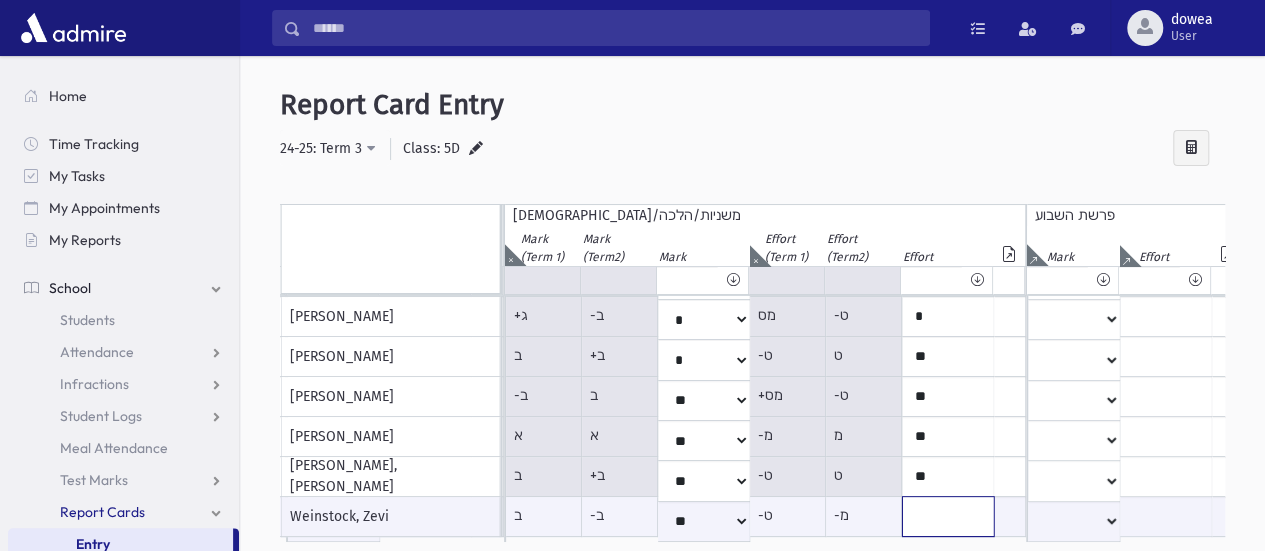 click at bounding box center (-1537, 516) 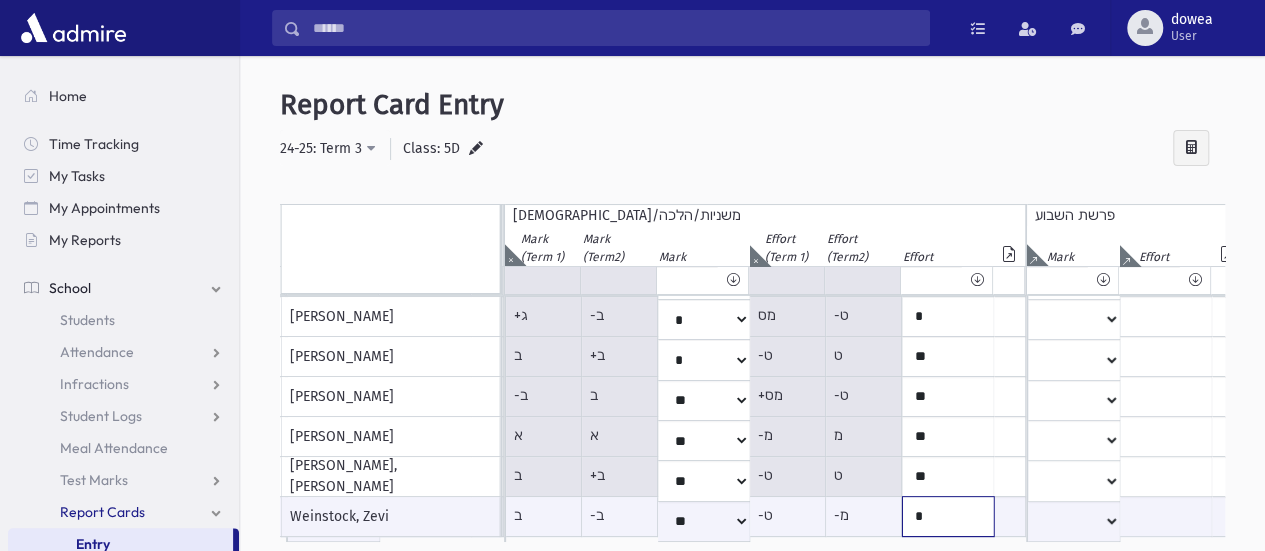 scroll, scrollTop: 68, scrollLeft: 2176, axis: both 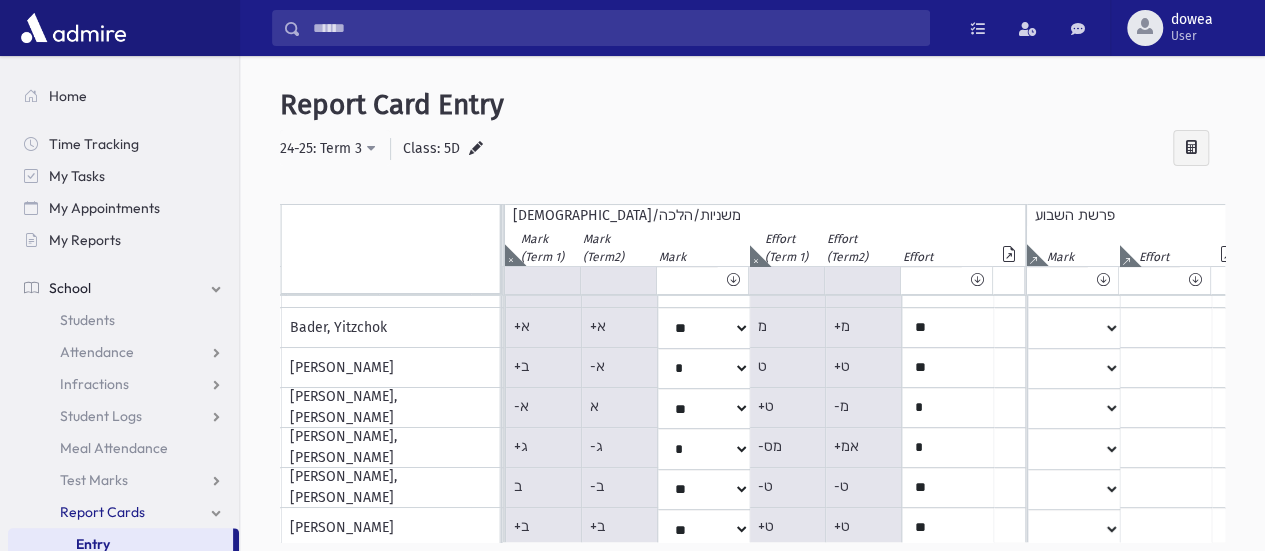 click at bounding box center (511, 254) 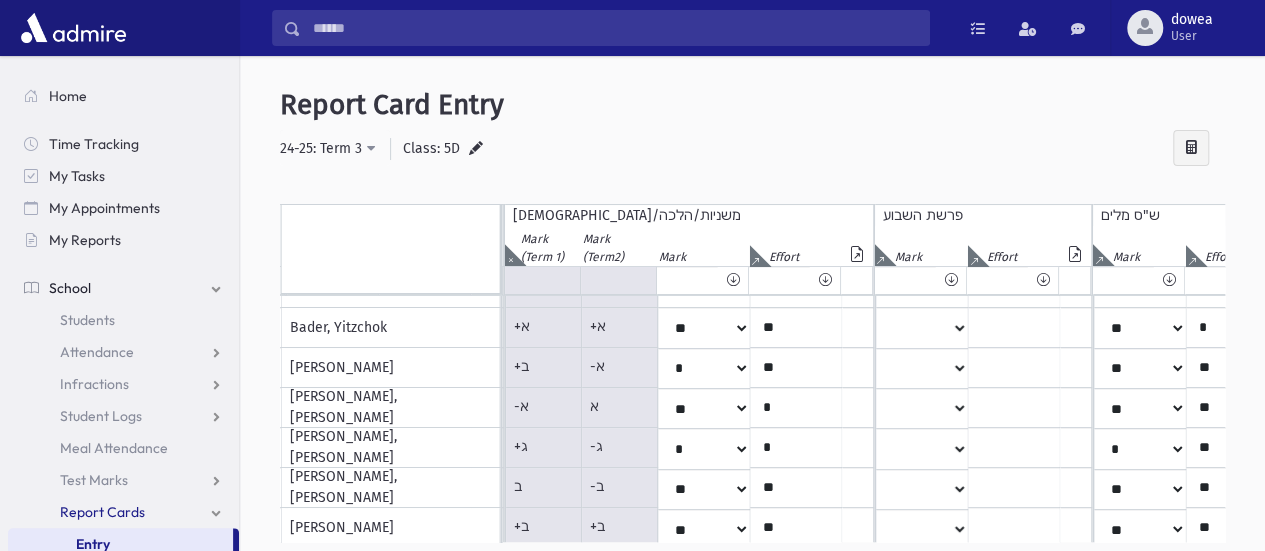 click at bounding box center (511, 255) 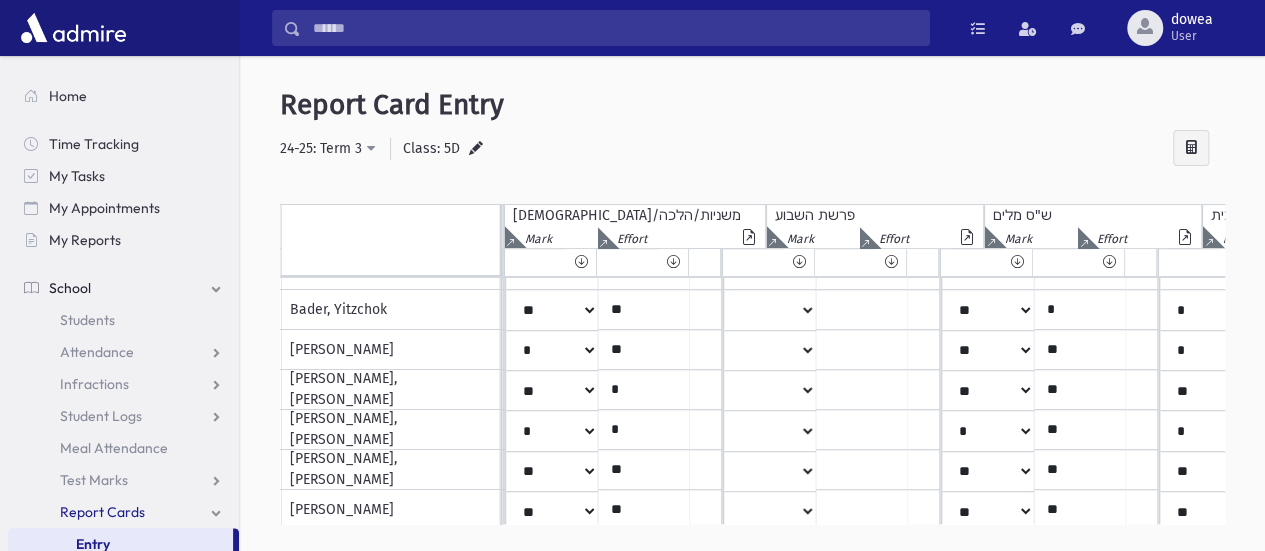 scroll, scrollTop: 68, scrollLeft: 2118, axis: both 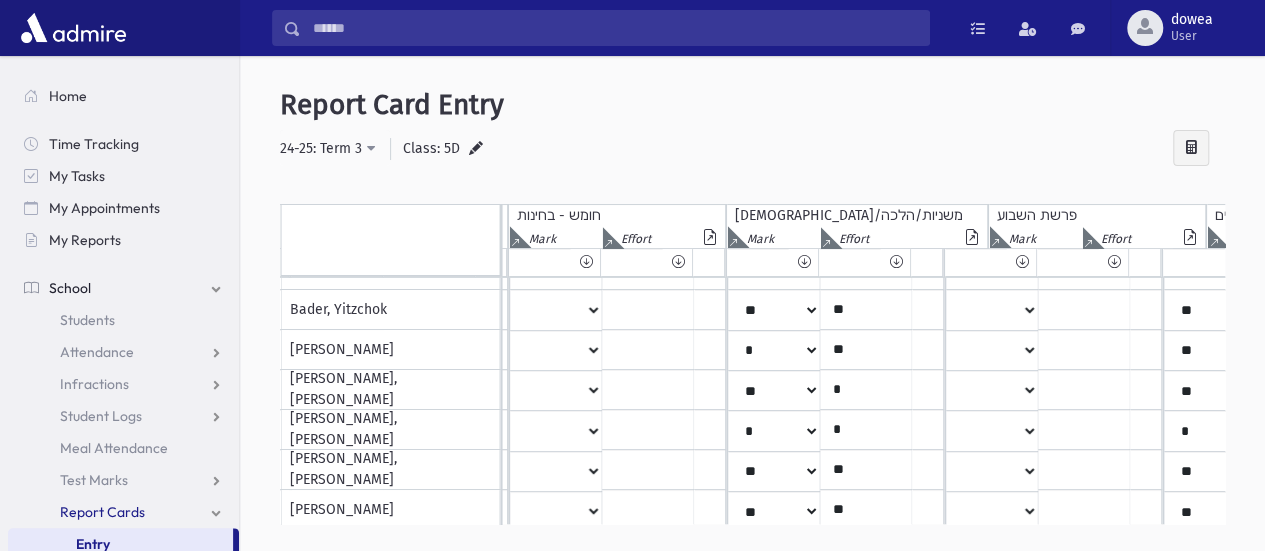 click at bounding box center [-1447, 237] 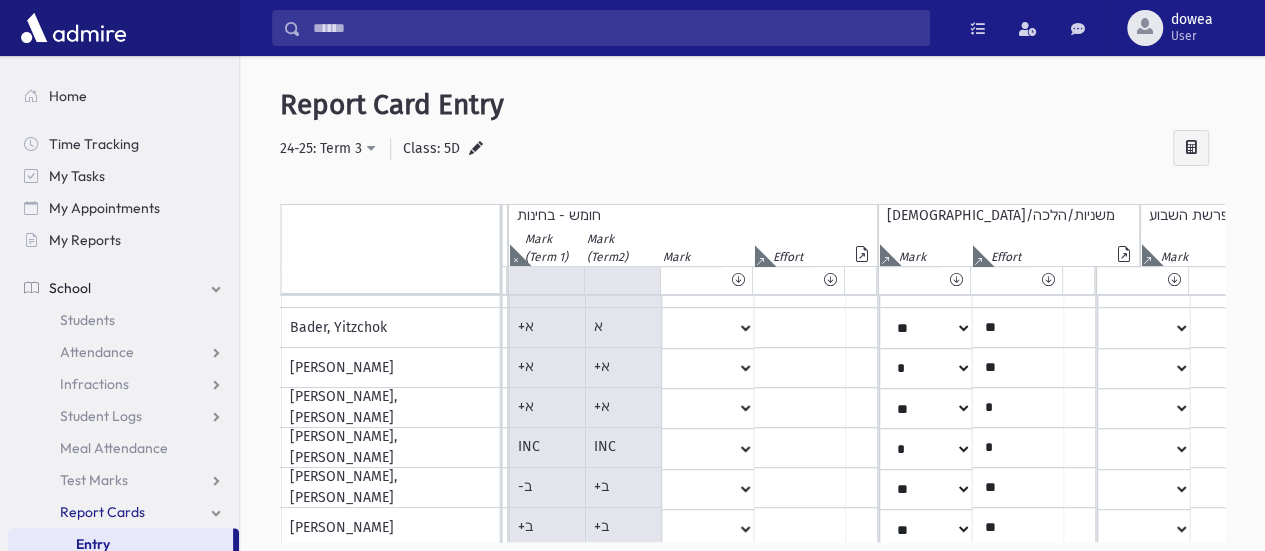 click at bounding box center (-1447, 255) 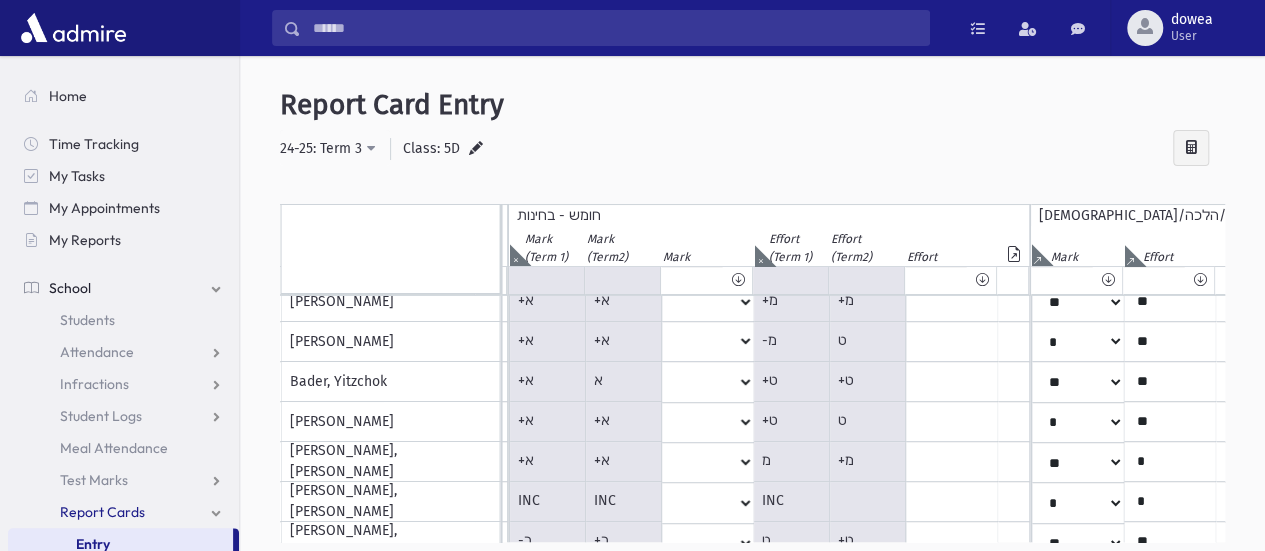 scroll, scrollTop: 0, scrollLeft: 1954, axis: horizontal 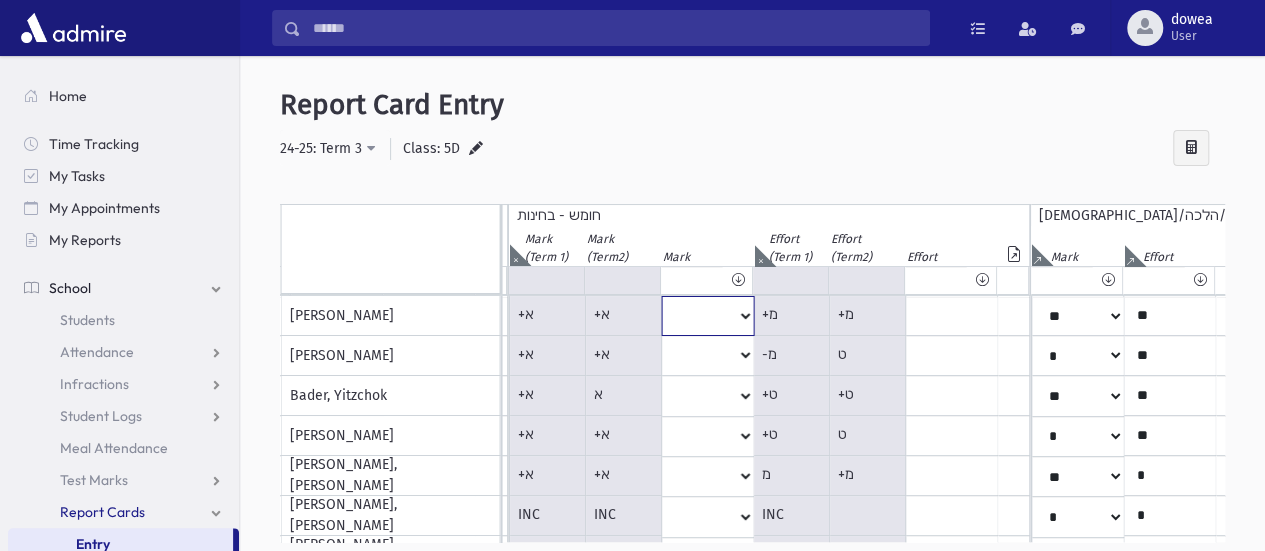 click on "*
**
**
*
**
**
*
**
**
*
**
**
**
***
**
***
**
***
***
***
***
**
***" at bounding box center [-1406, 316] 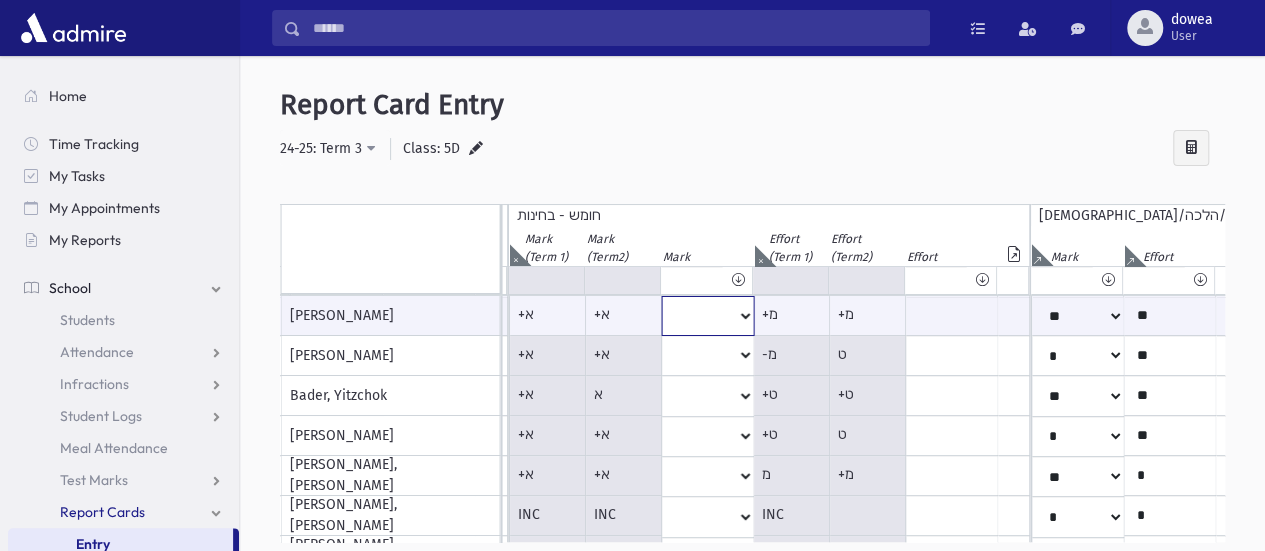 select on "**" 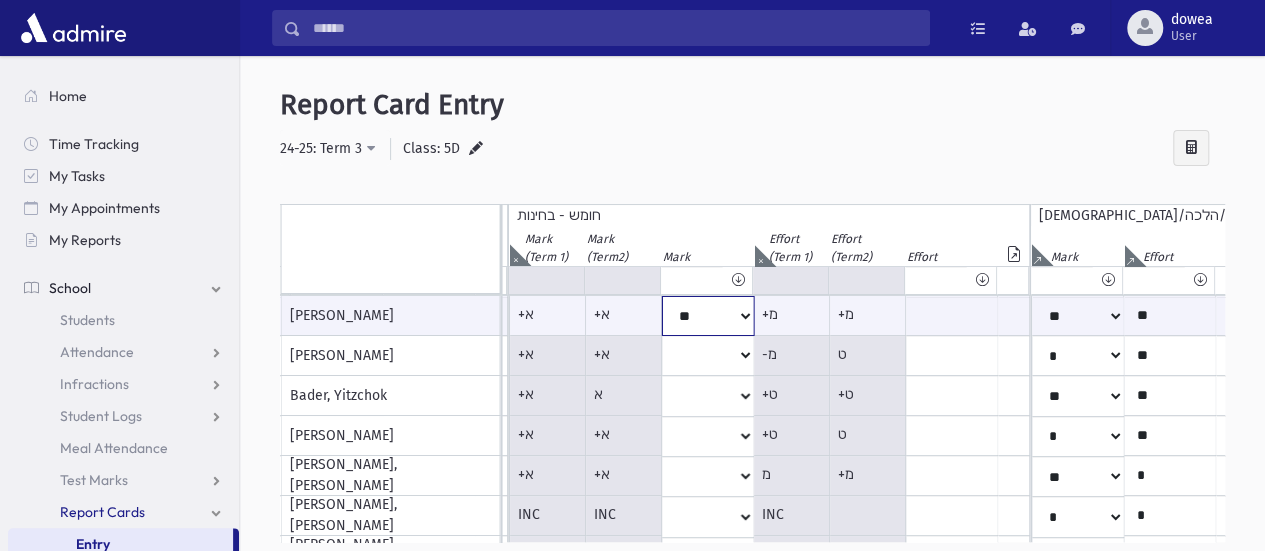 click on "*
**
**
*
**
**
*
**
**
*
**
**
**
***
**
***
**
***
***
***
***
**
***" at bounding box center [-1406, 316] 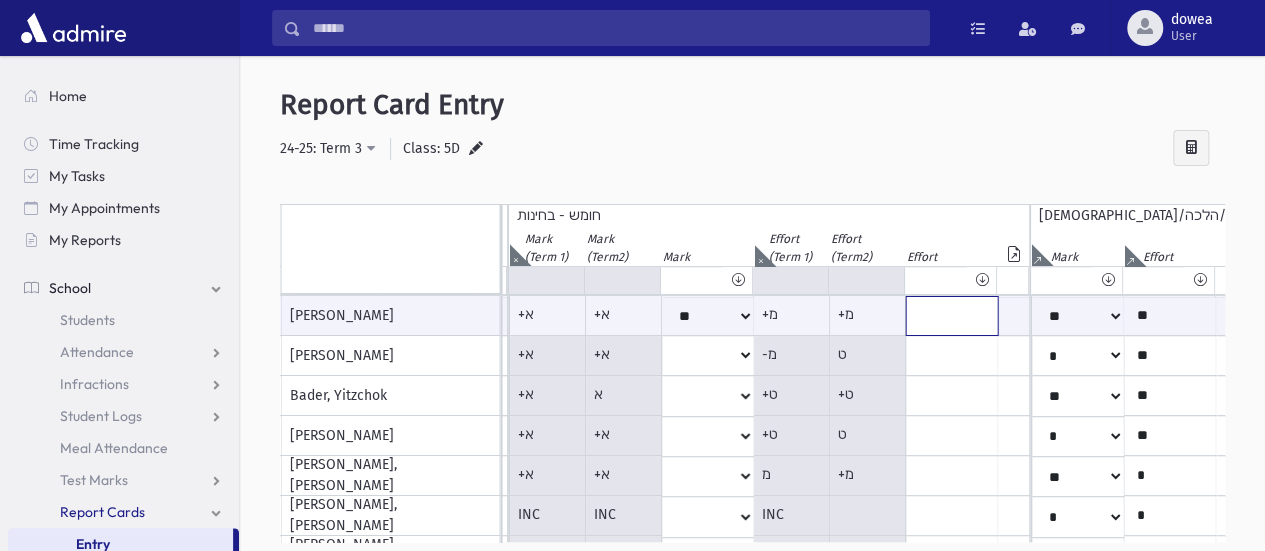 click at bounding box center [-1315, 316] 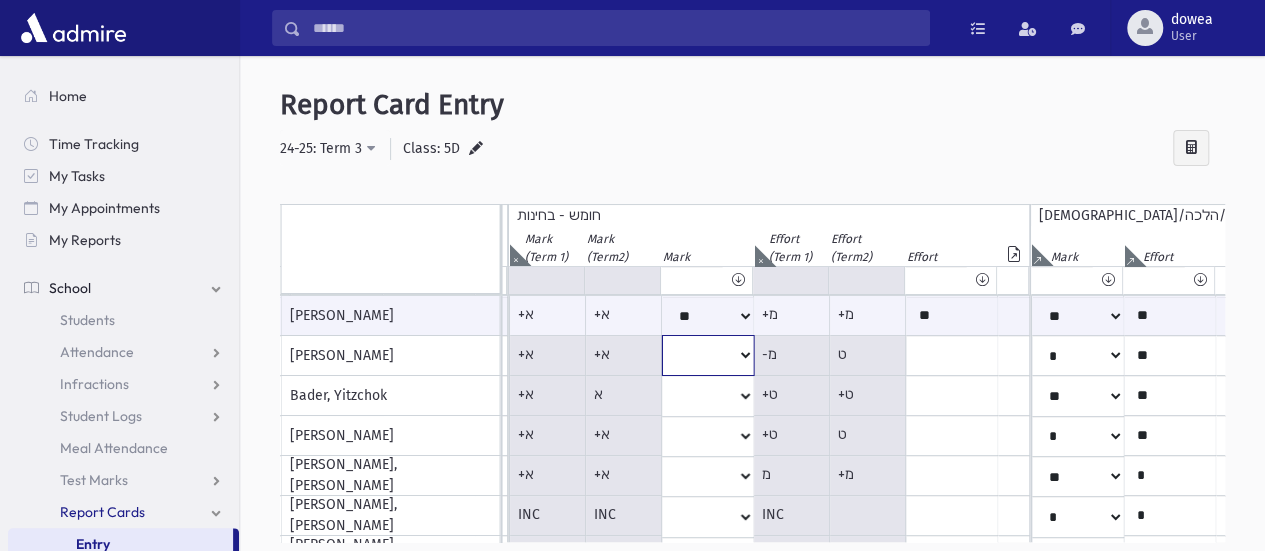 click on "*
**
**
*
**
**
*
**
**
*
**
**
**
***
**
***
**
***
***
***
***
**
***" at bounding box center [-1406, 316] 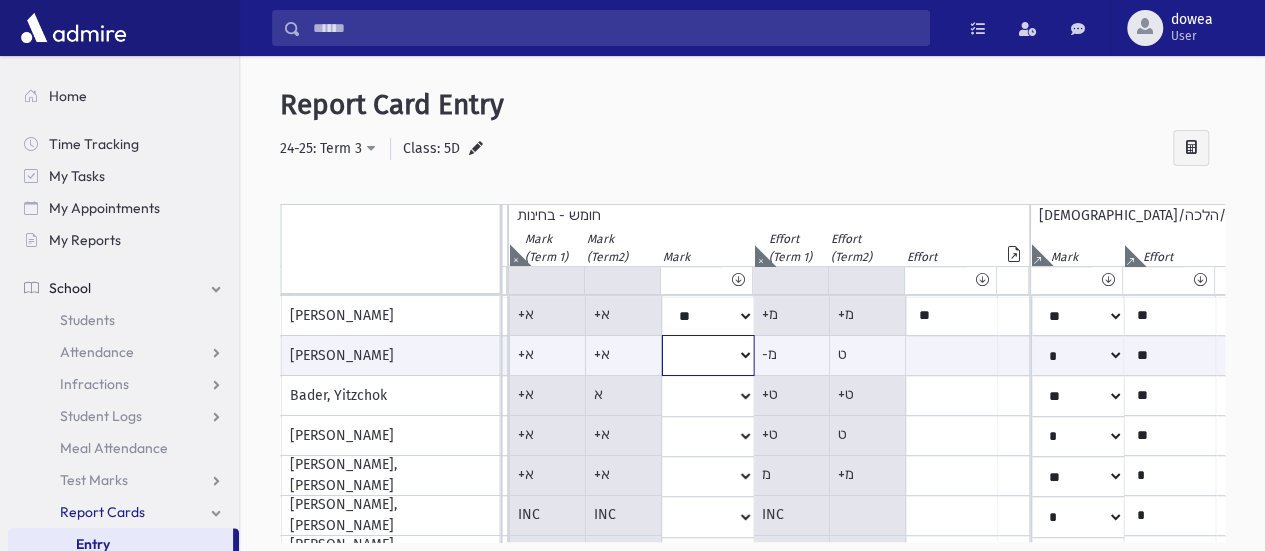 select on "*" 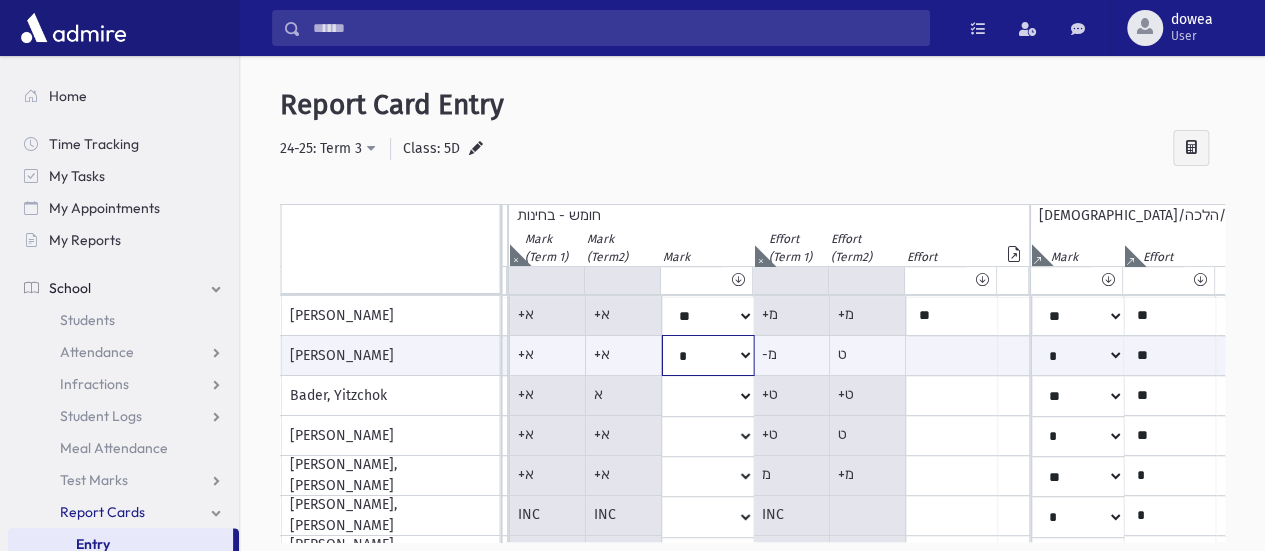 click on "*
**
**
*
**
**
*
**
**
*
**
**
**
***
**
***
**
***
***
***
***
**
***" at bounding box center (-1406, 355) 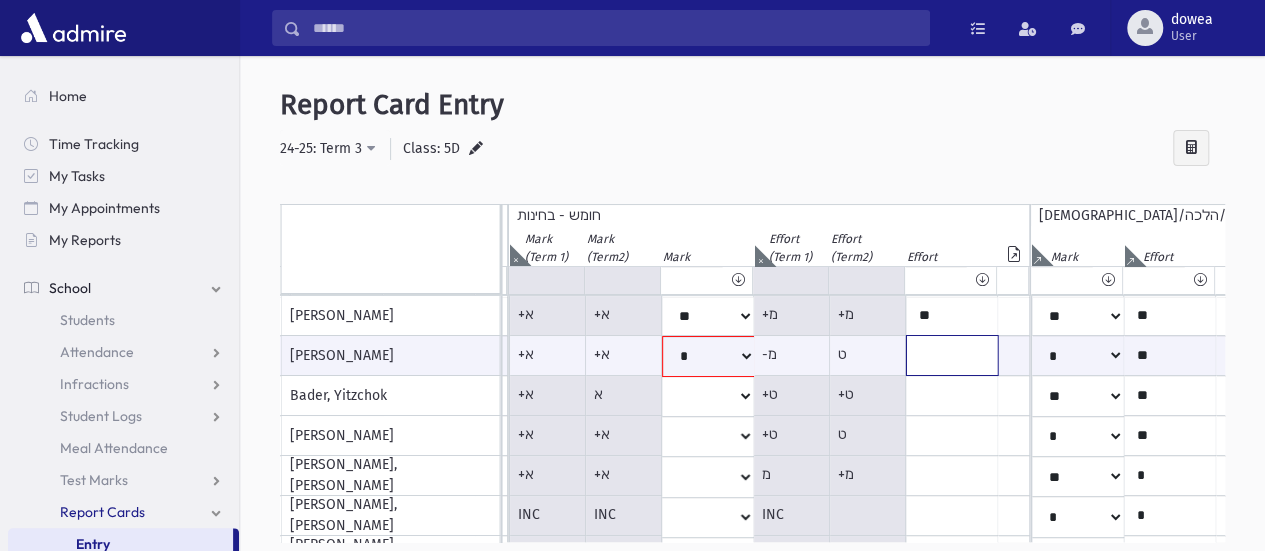 click at bounding box center (-1315, 355) 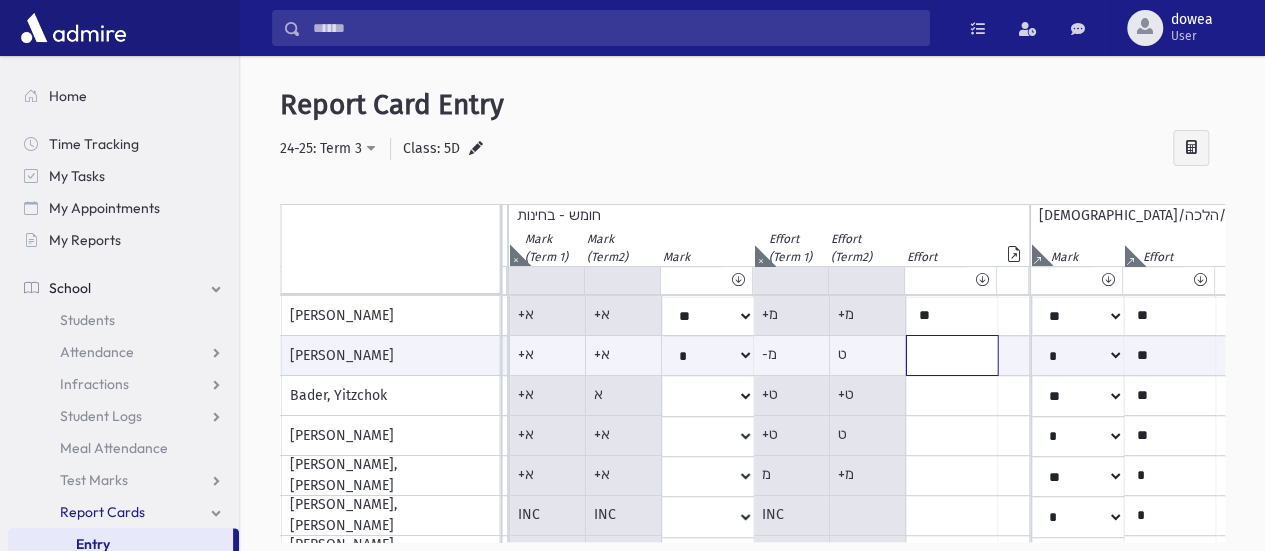 type on "**" 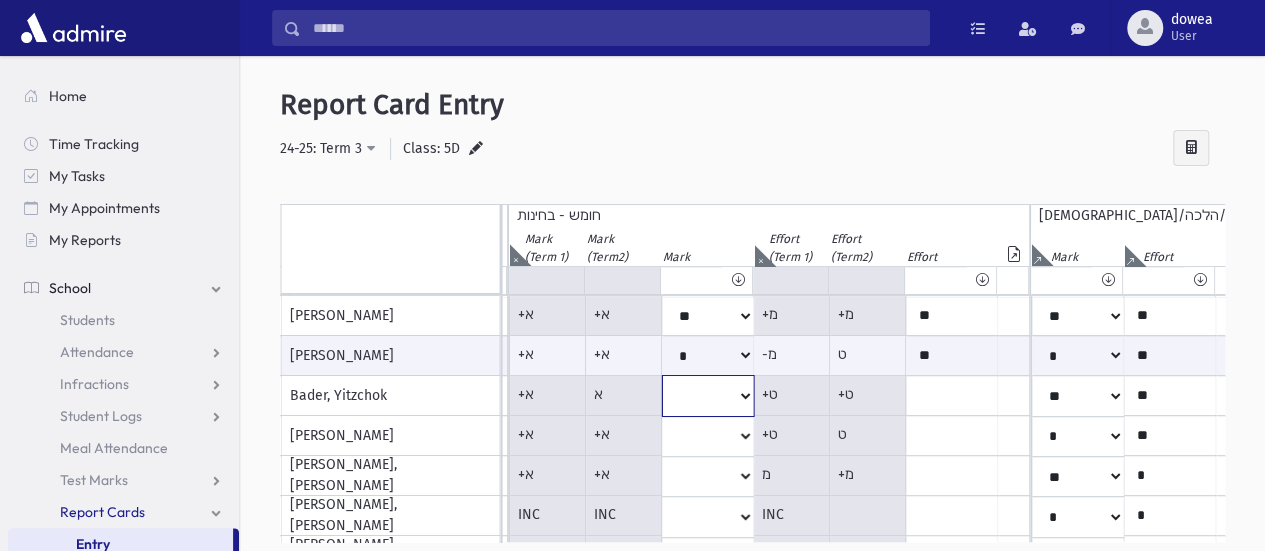 click on "*
**
**
*
**
**
*
**
**
*
**
**
**
***
**
***
**
***
***
***
***
**
***" at bounding box center [-1406, 316] 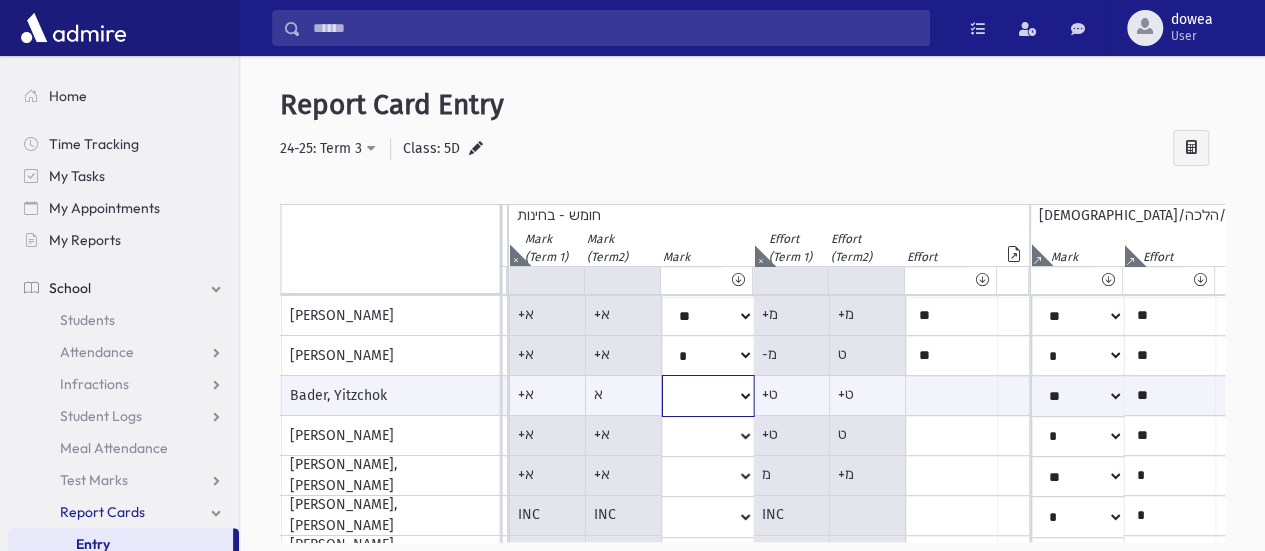 select on "*" 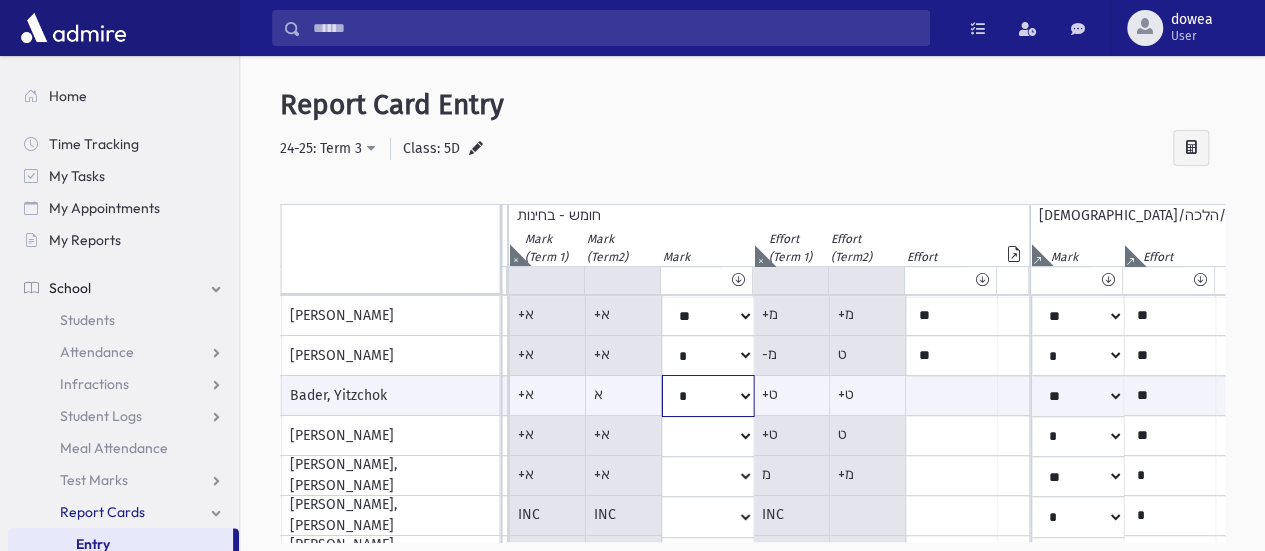 click on "*
**
**
*
**
**
*
**
**
*
**
**
**
***
**
***
**
***
***
***
***
**
***" at bounding box center (-1406, 395) 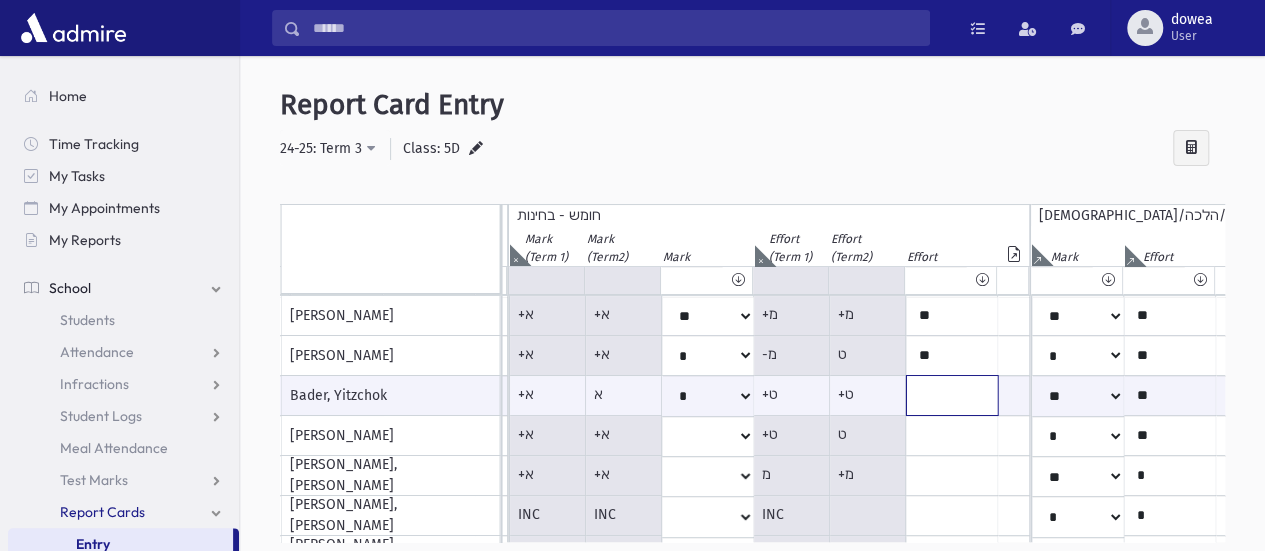 click at bounding box center [-1315, 395] 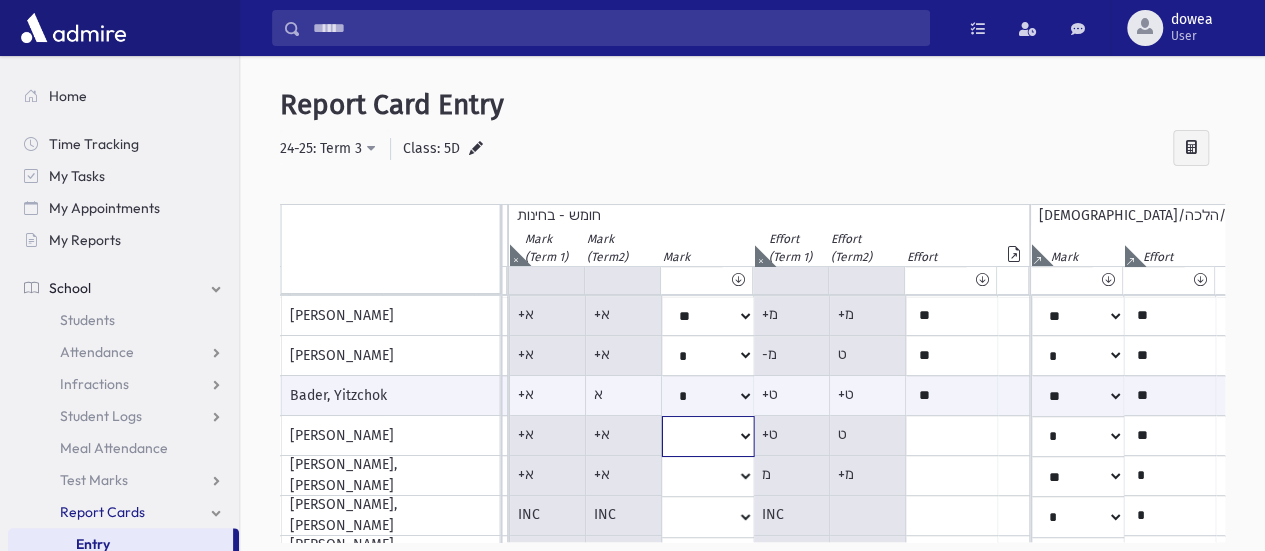click on "*
**
**
*
**
**
*
**
**
*
**
**
**
***
**
***
**
***
***
***
***
**
***" at bounding box center [-1406, 316] 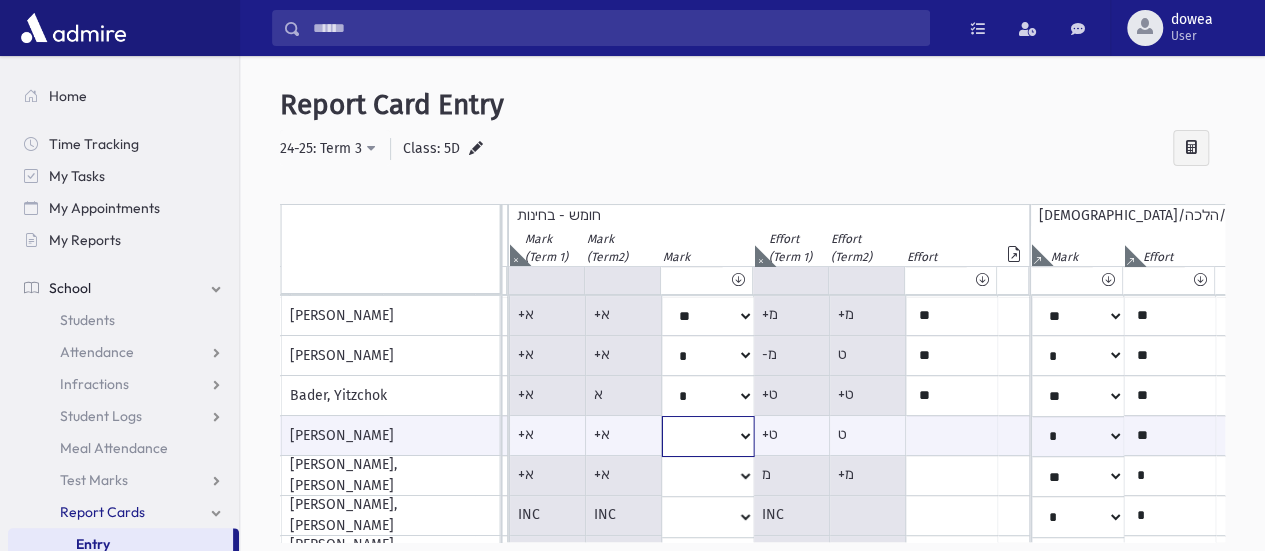 select on "*" 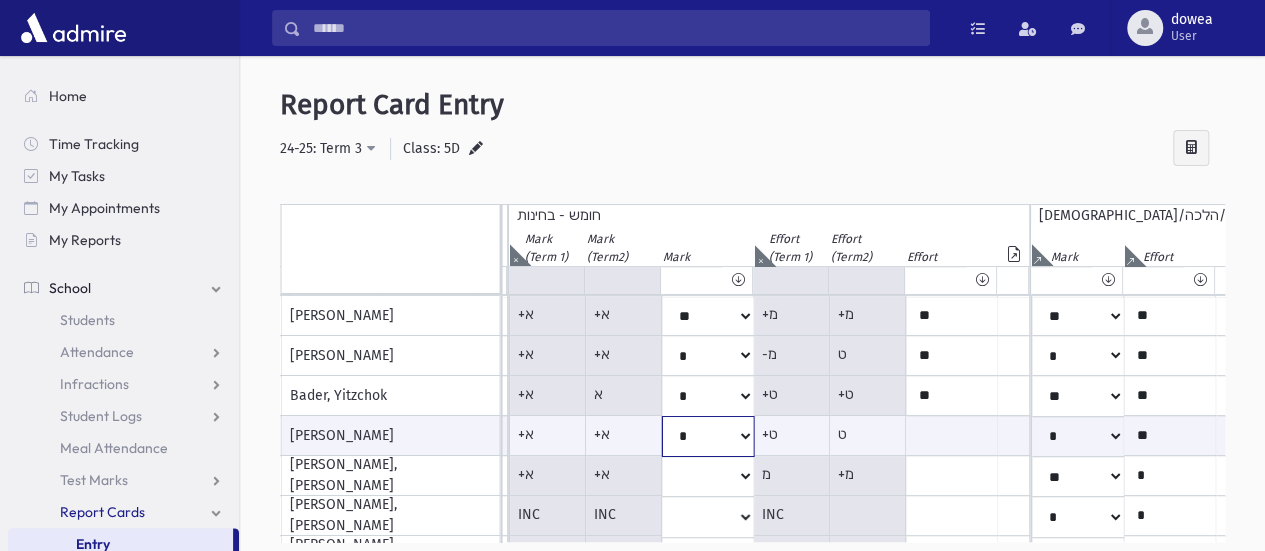 click on "*
**
**
*
**
**
*
**
**
*
**
**
**
***
**
***
**
***
***
***
***
**
***" at bounding box center [-1406, 436] 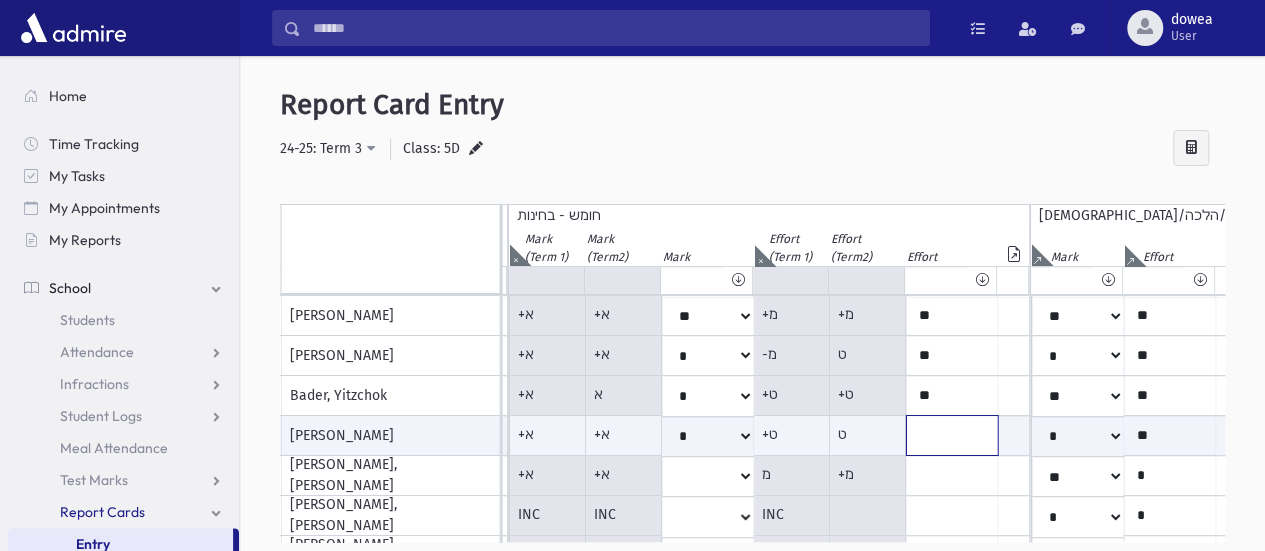 click at bounding box center [-1315, 435] 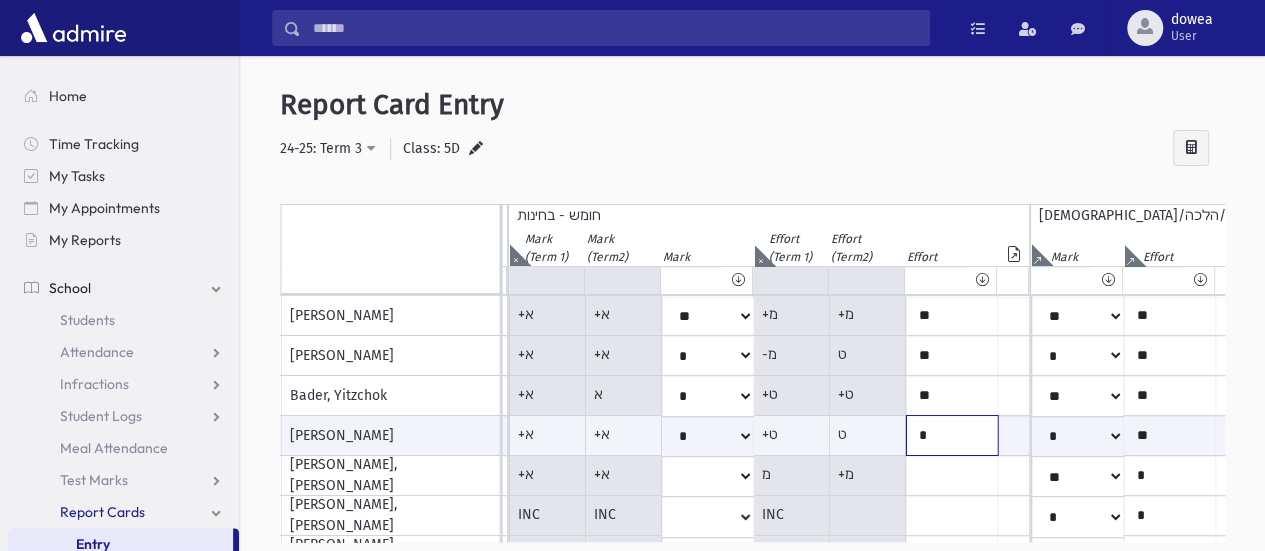 click on "*" at bounding box center [-1315, 435] 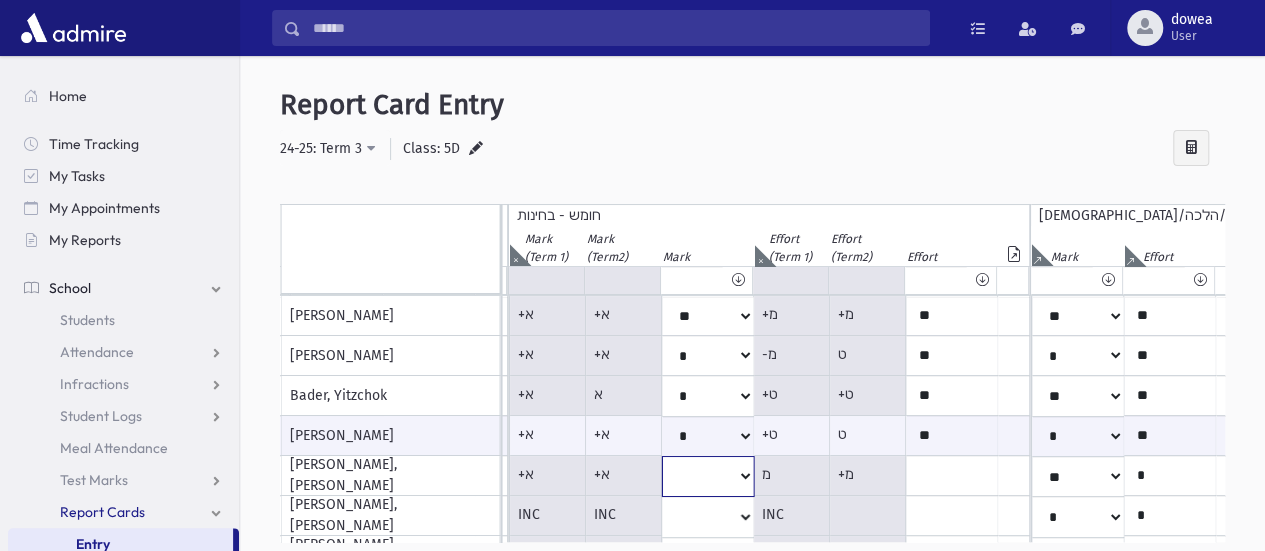 click on "*
**
**
*
**
**
*
**
**
*
**
**
**
***
**
***
**
***
***
***
***
**
***" at bounding box center (-1406, 316) 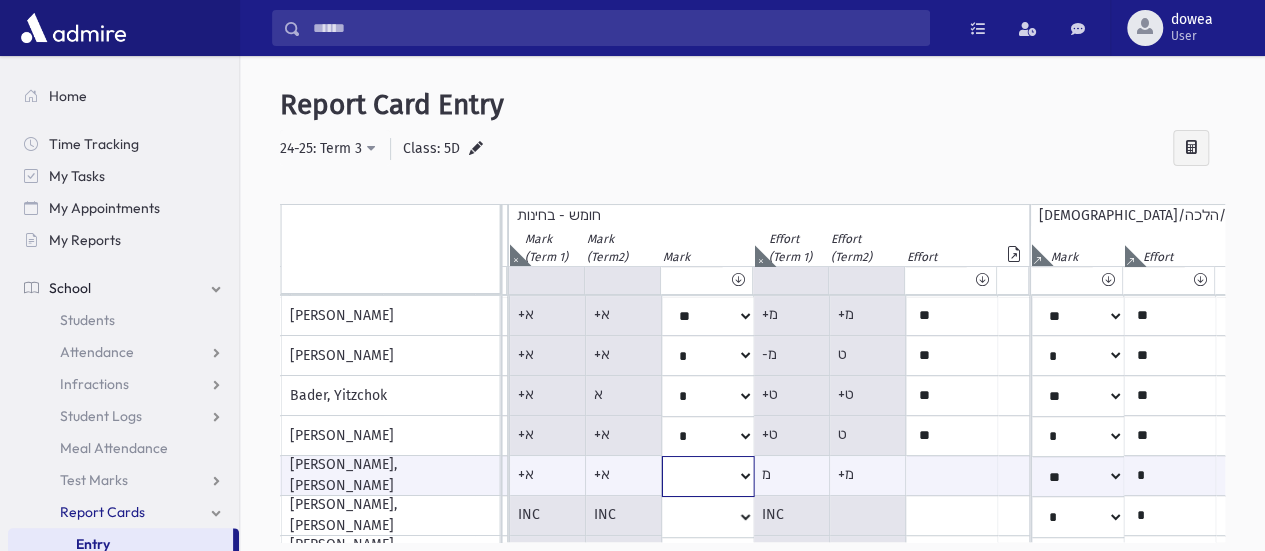 select on "**" 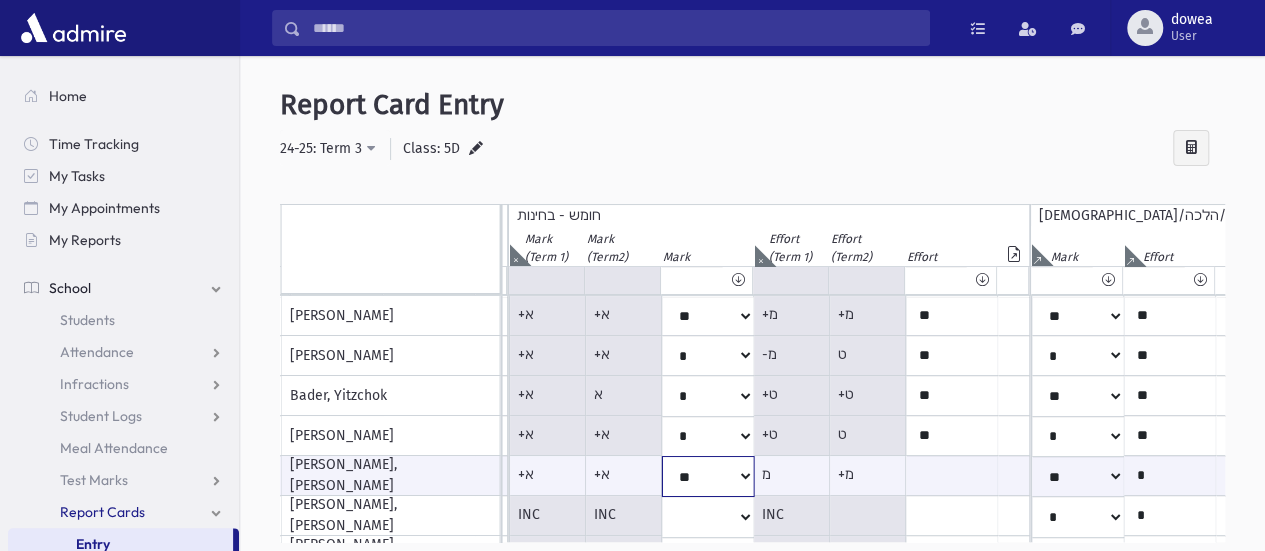 click on "*
**
**
*
**
**
*
**
**
*
**
**
**
***
**
***
**
***
***
***
***
**
***" at bounding box center [-1406, 476] 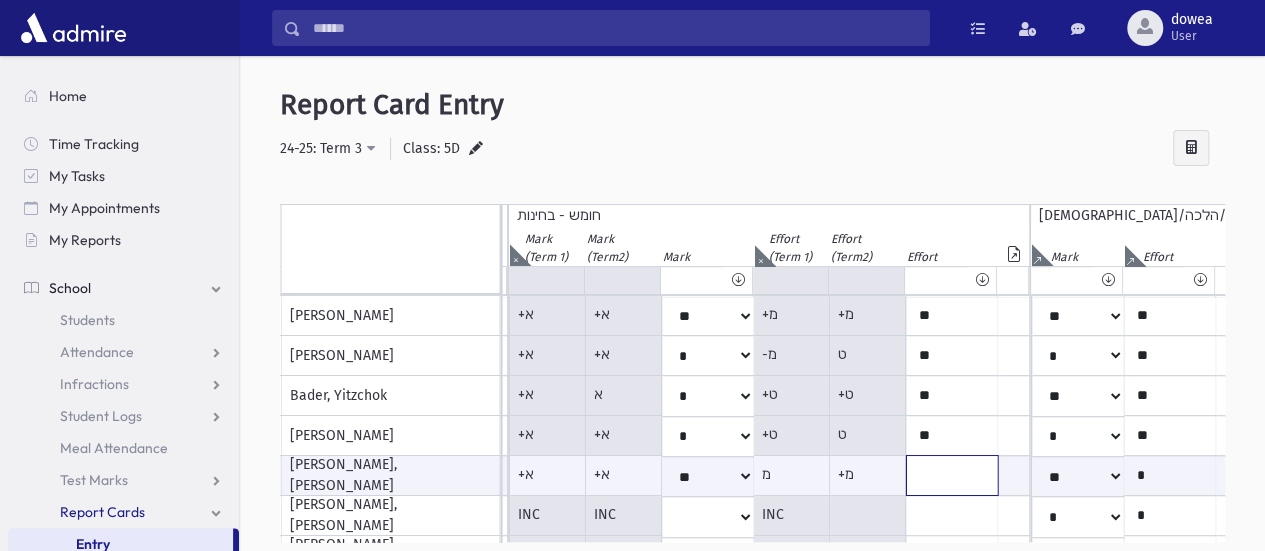 click at bounding box center (-1315, 475) 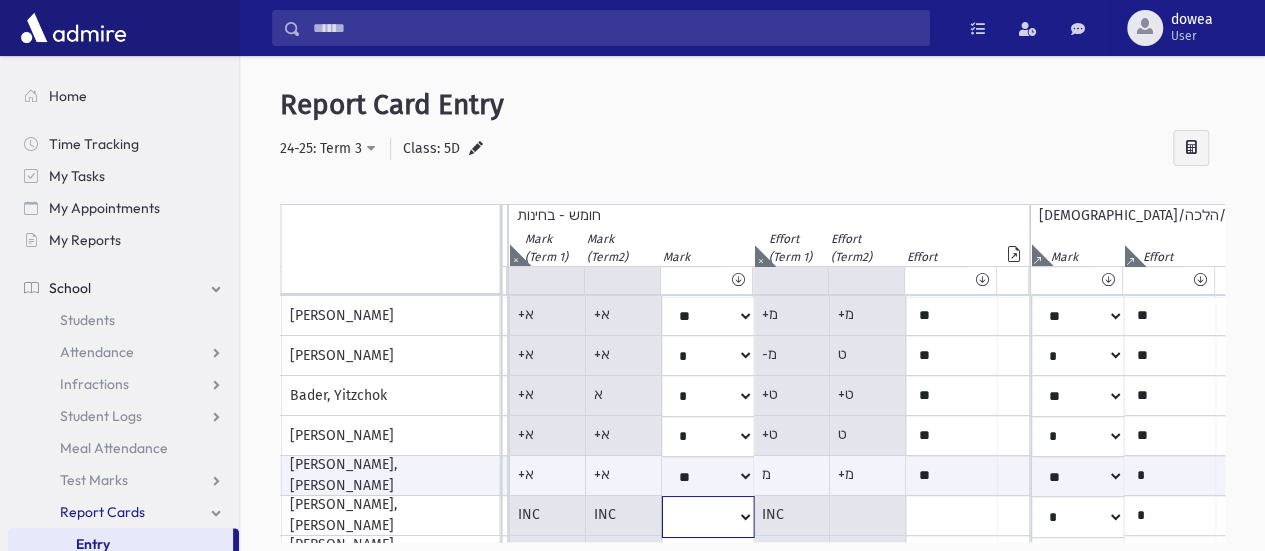 click on "*
**
**
*
**
**
*
**
**
*
**
**
**
***
**
***
**
***
***
***
***
**
***" at bounding box center [-1406, 316] 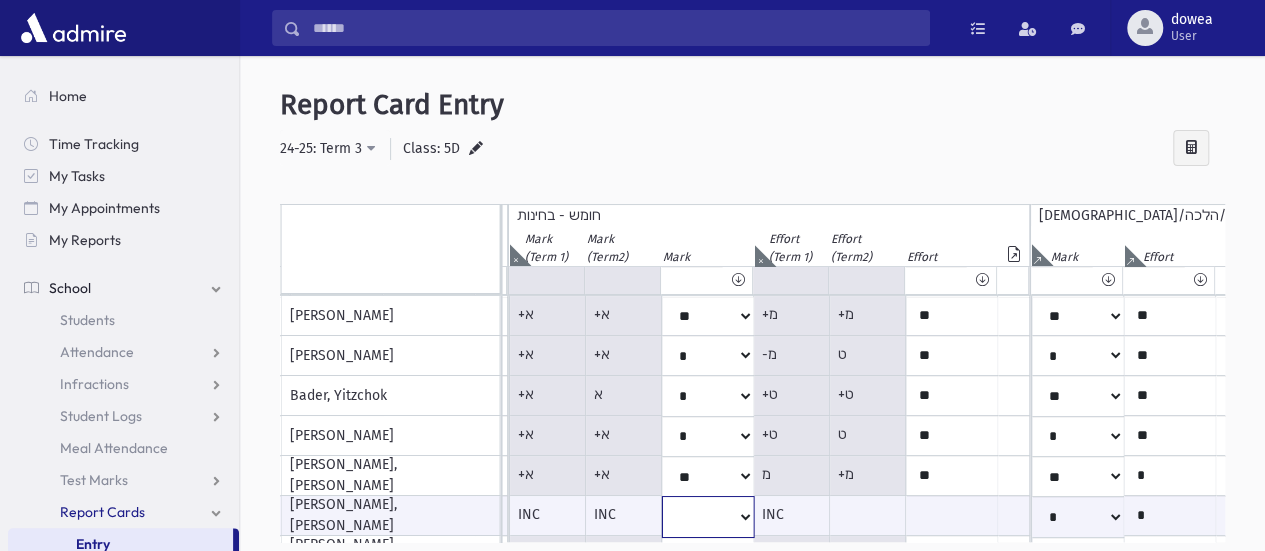 scroll, scrollTop: 1, scrollLeft: 1954, axis: both 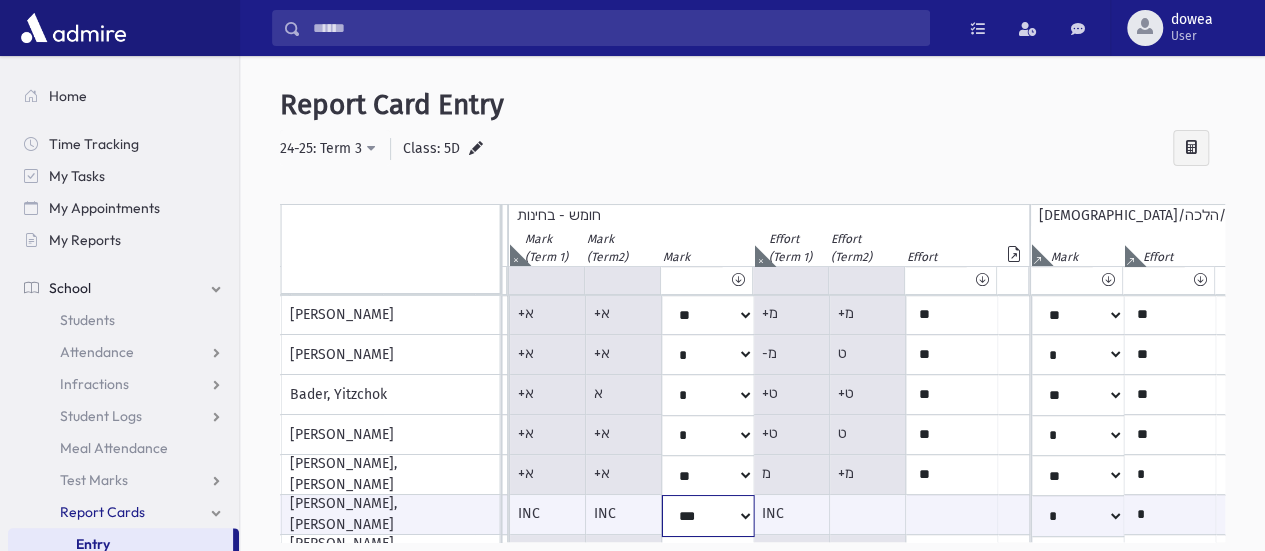 click on "*
**
**
*
**
**
*
**
**
*
**
**
**
***
**
***
**
***
***
***
***
**
***" at bounding box center [-1406, 515] 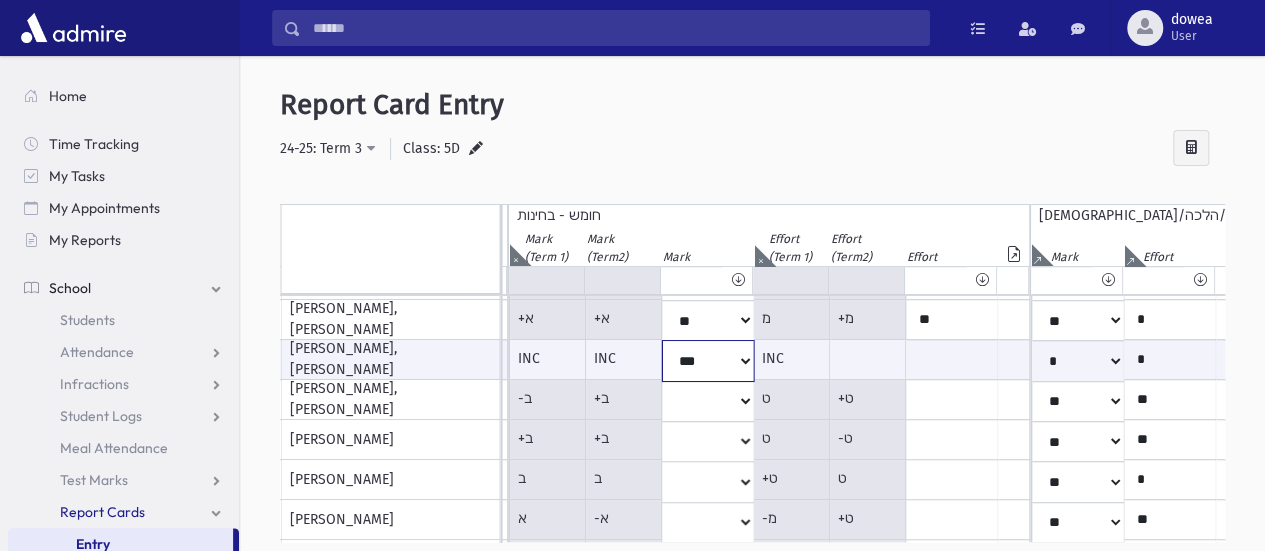 scroll, scrollTop: 158, scrollLeft: 1954, axis: both 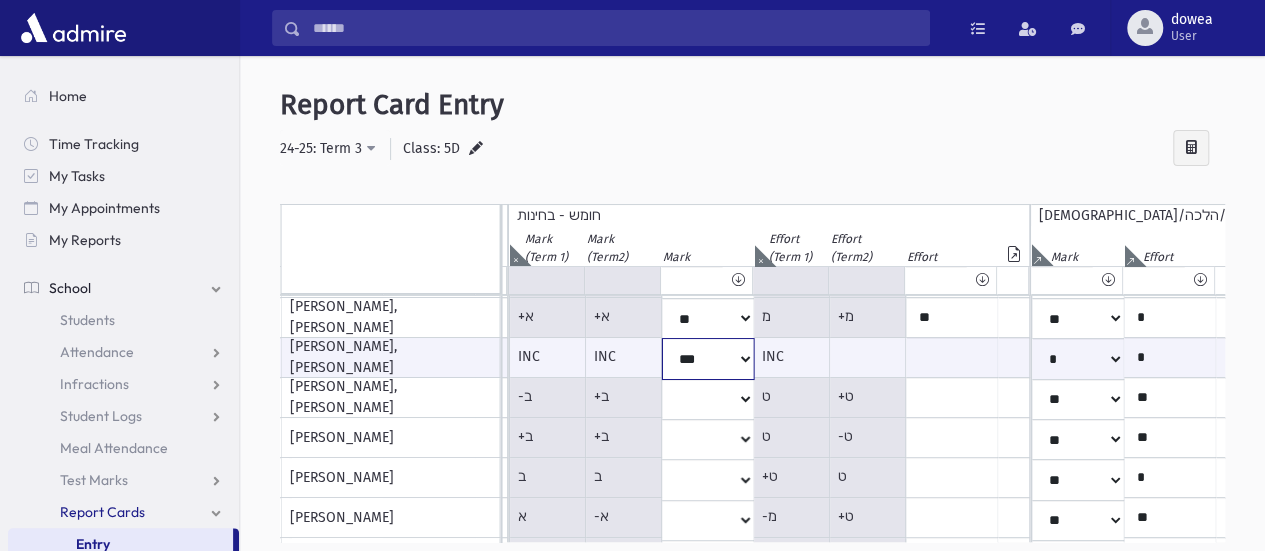click on "*
**
**
*
**
**
*
**
**
*
**
**
**
***
**
***
**
***
***
***
***
**
***" at bounding box center [-1406, 358] 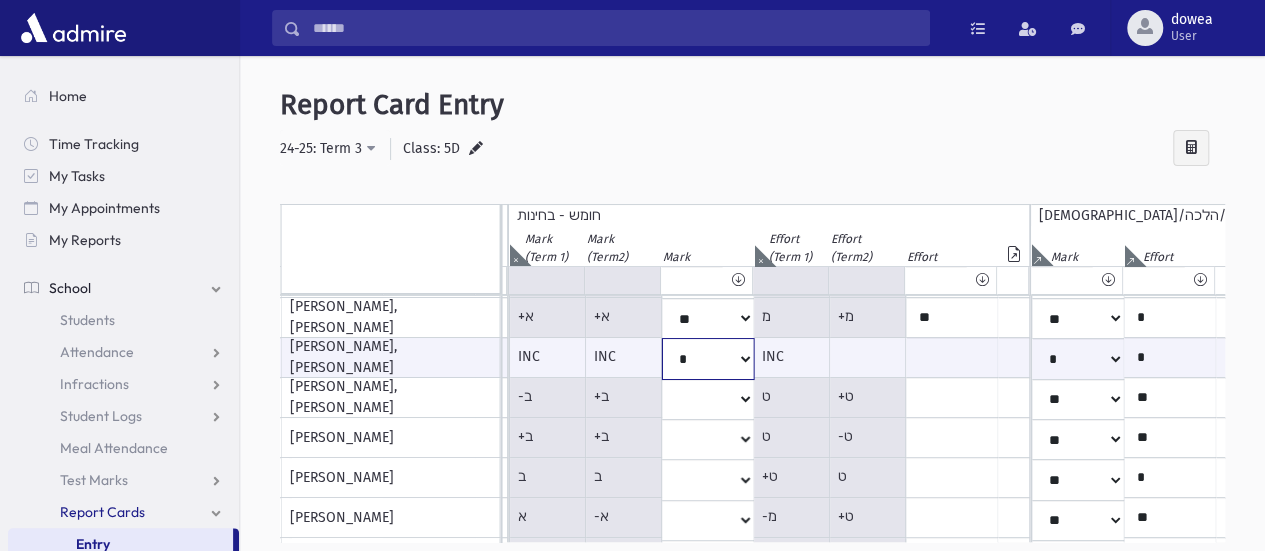 click on "*
**
**
*
**
**
*
**
**
*
**
**
**
***
**
***
**
***
***
***
***
**
***" at bounding box center (-1406, 358) 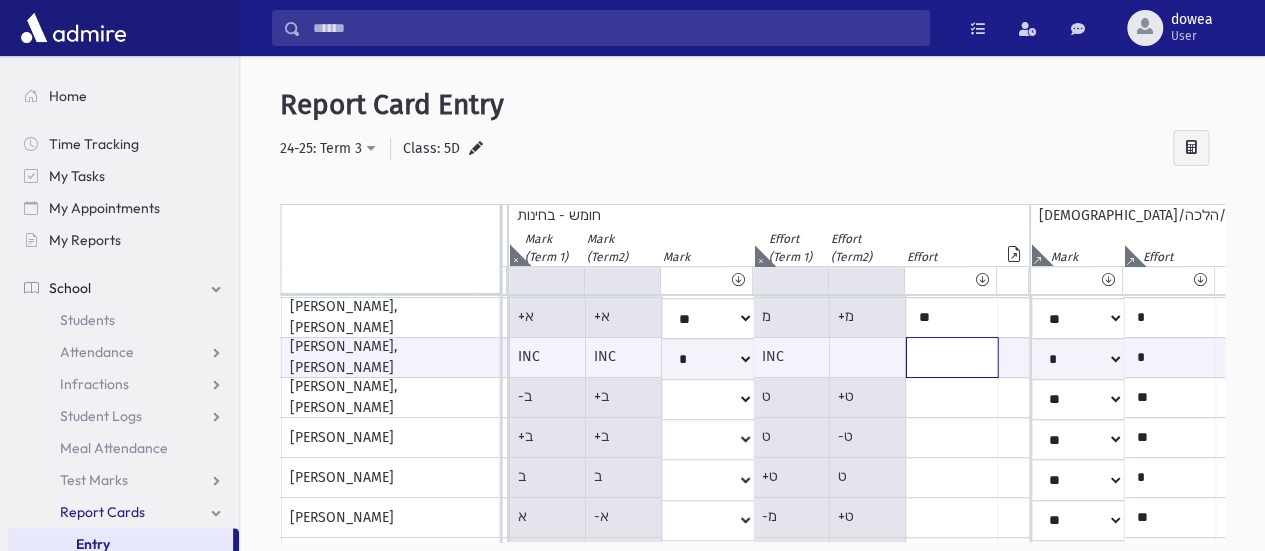 click at bounding box center (-1315, 357) 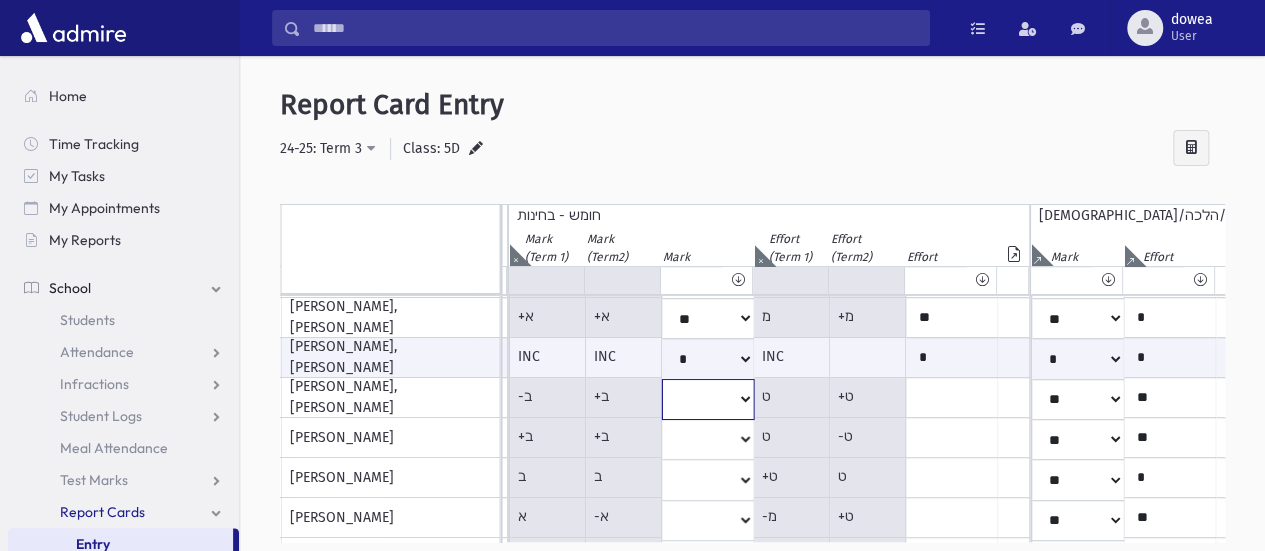 click on "*
**
**
*
**
**
*
**
**
*
**
**
**
***
**
***
**
***
***
***
***
**
***" at bounding box center (-1406, 158) 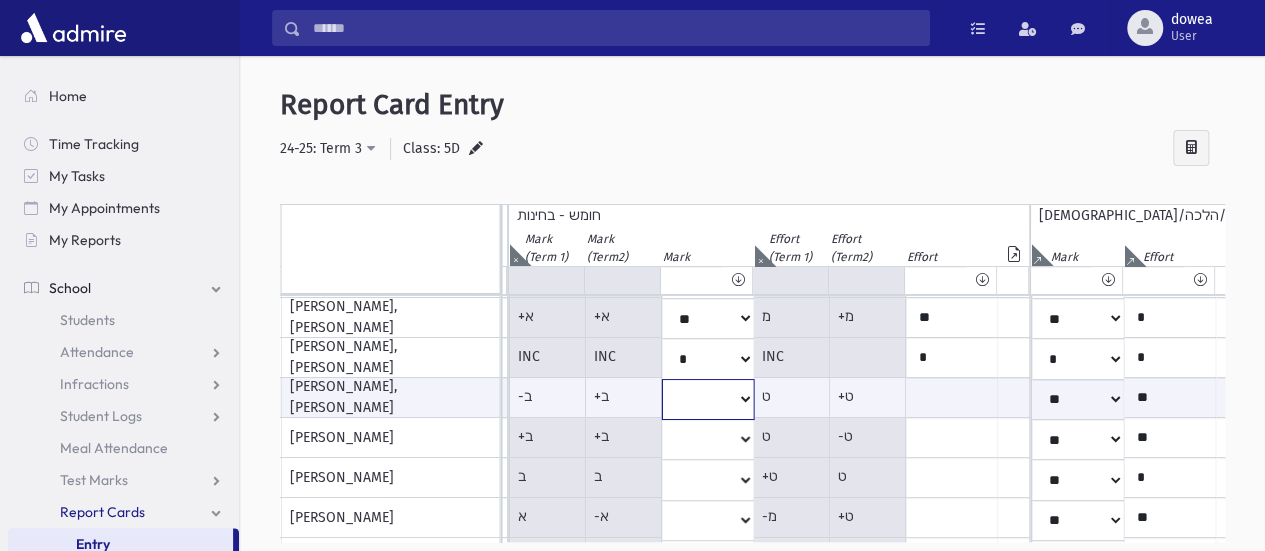 select on "*" 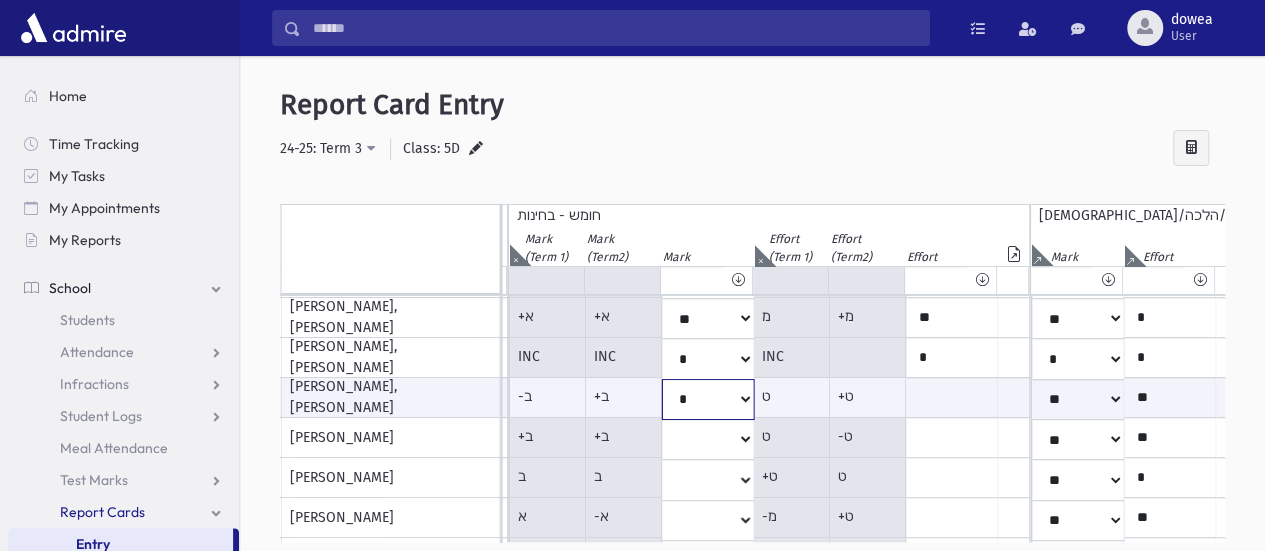 click on "*
**
**
*
**
**
*
**
**
*
**
**
**
***
**
***
**
***
***
***
***
**
***" at bounding box center (-1406, 399) 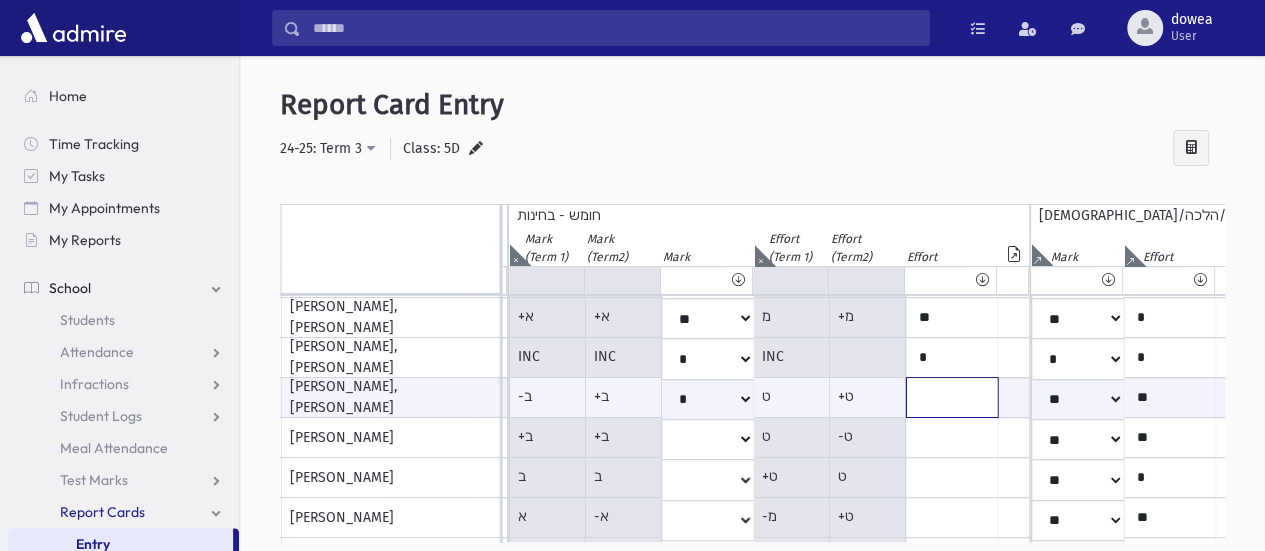 click at bounding box center [-1315, 397] 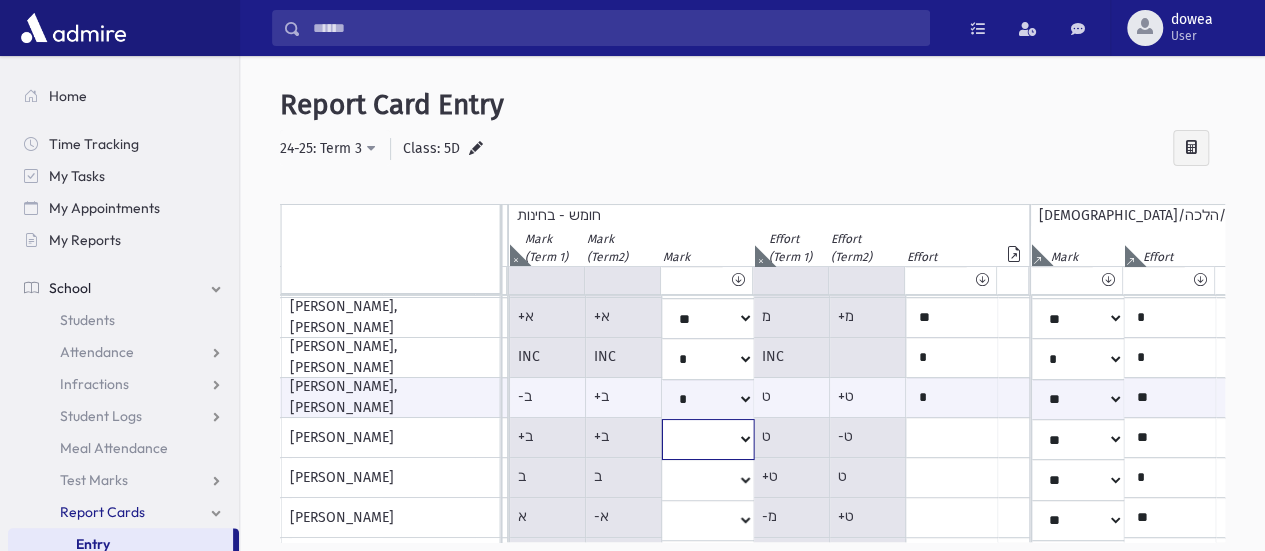 click on "*
**
**
*
**
**
*
**
**
*
**
**
**
***
**
***
**
***
***
***
***
**
***" at bounding box center (-1406, 158) 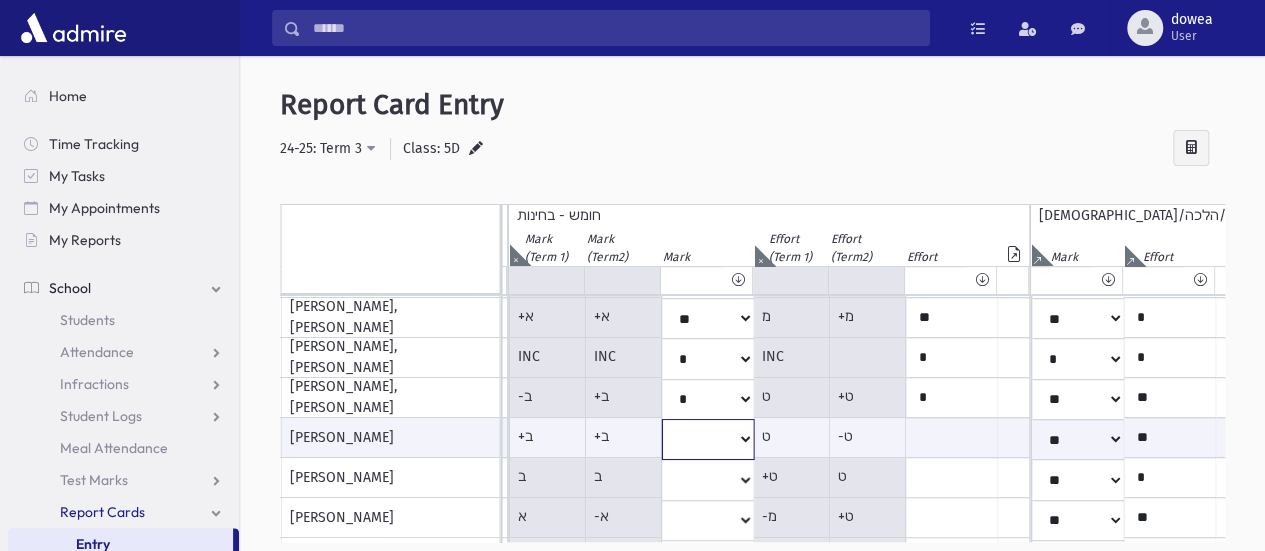 select on "*" 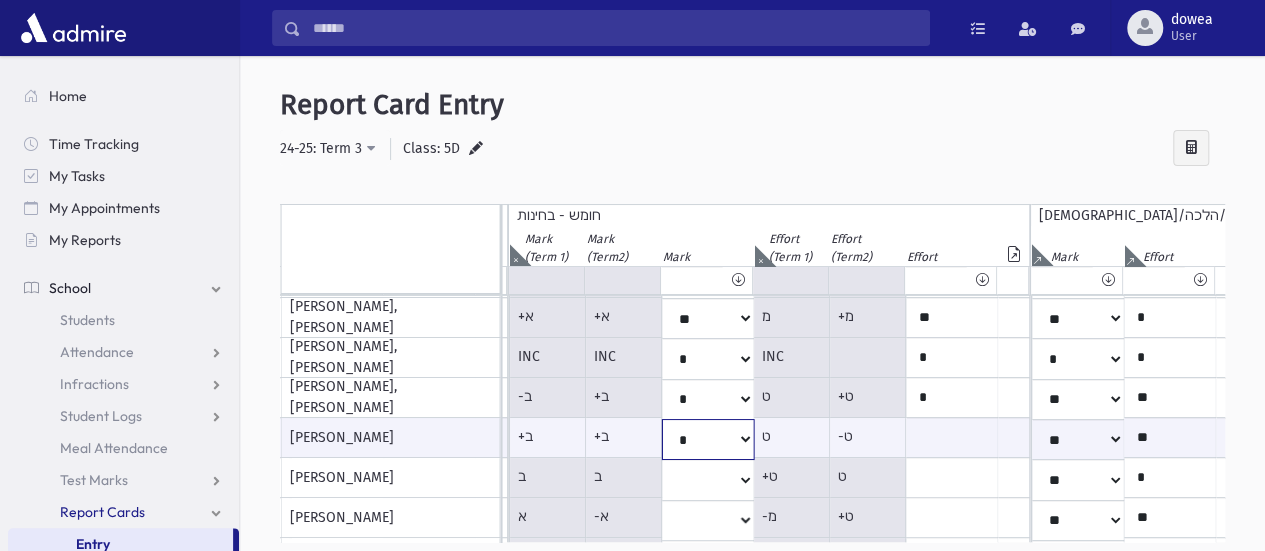 click on "*
**
**
*
**
**
*
**
**
*
**
**
**
***
**
***
**
***
***
***
***
**
***" at bounding box center (-1406, 439) 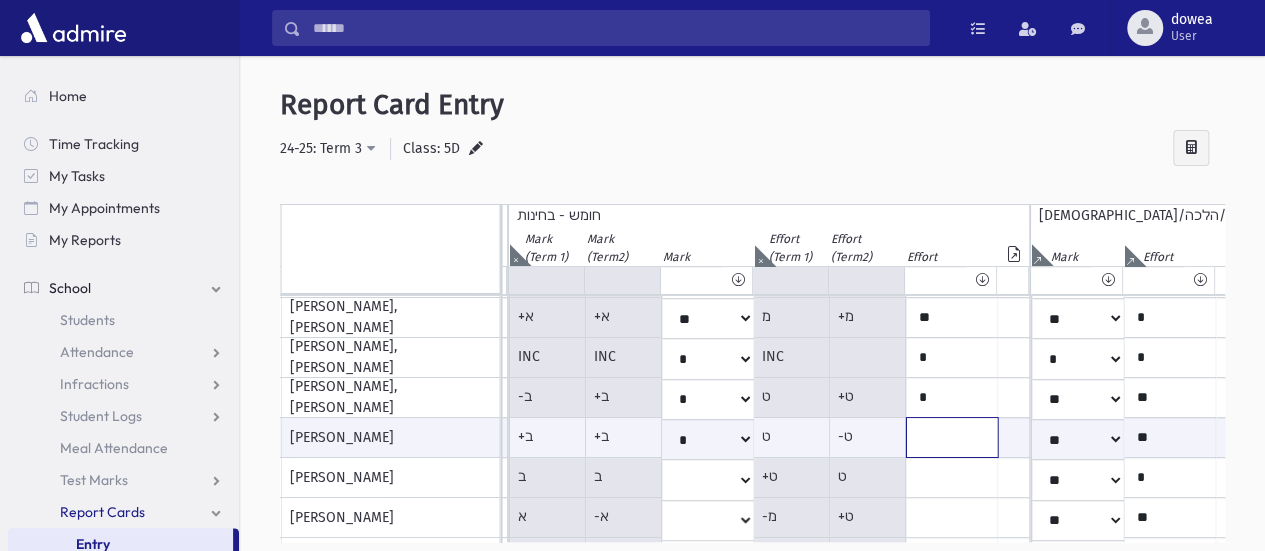 click at bounding box center [-1315, 437] 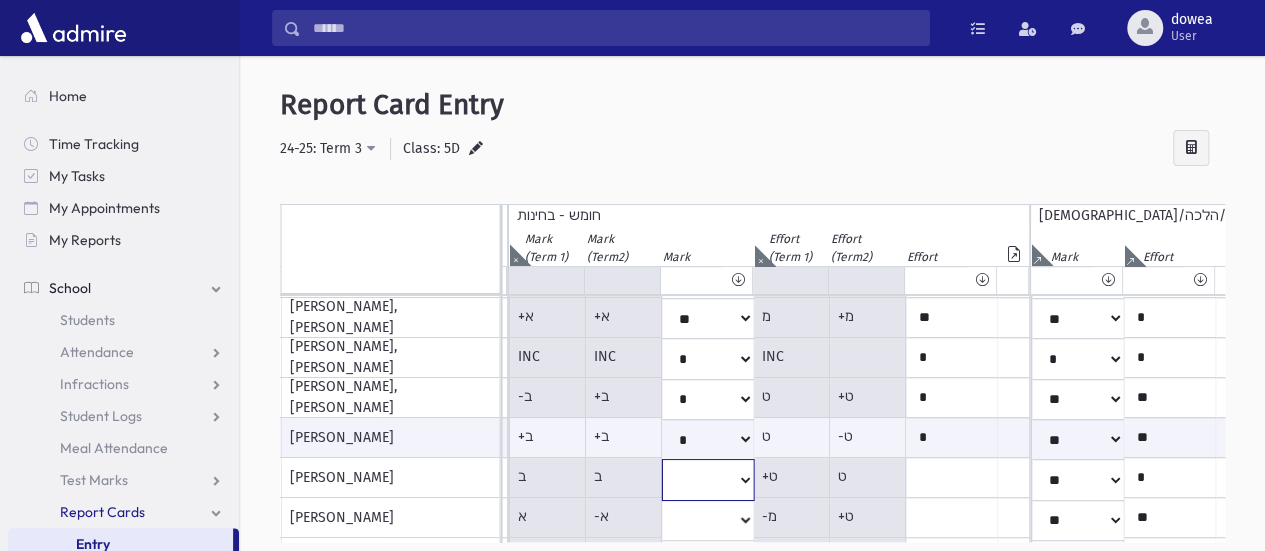 click on "*
**
**
*
**
**
*
**
**
*
**
**
**
***
**
***
**
***
***
***
***
**
***" at bounding box center (-1406, 158) 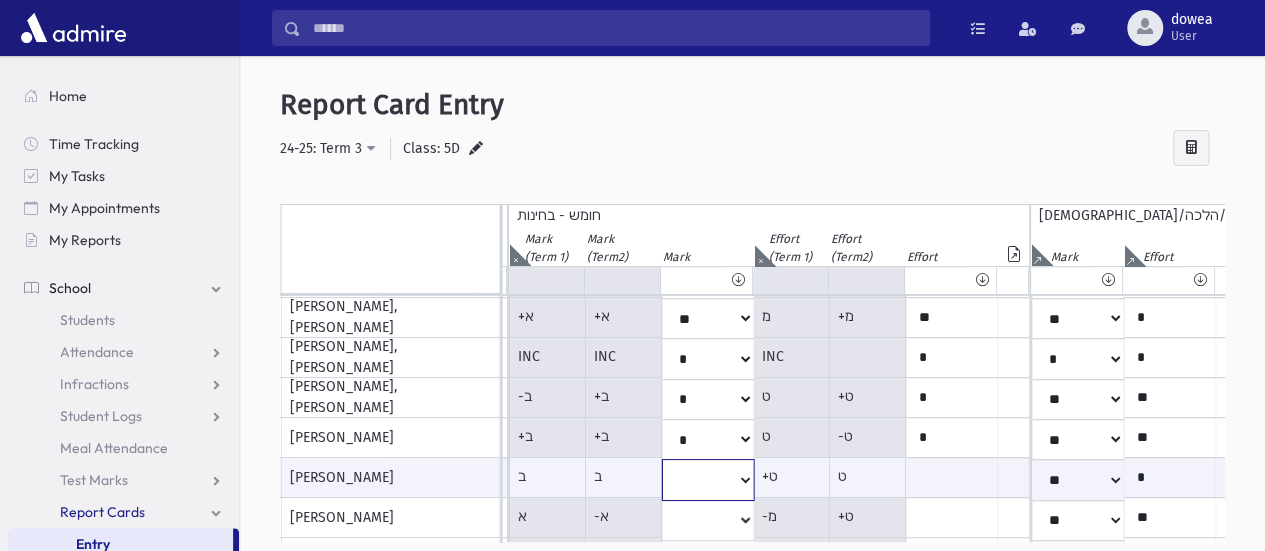 select on "*" 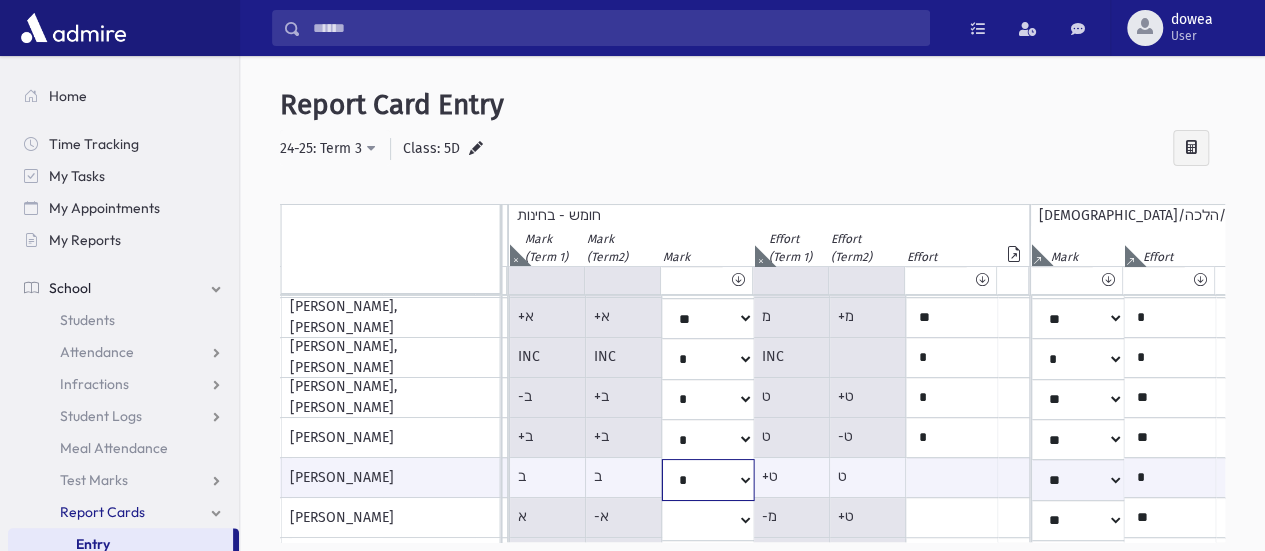 click on "*
**
**
*
**
**
*
**
**
*
**
**
**
***
**
***
**
***
***
***
***
**
***" at bounding box center [-1406, 479] 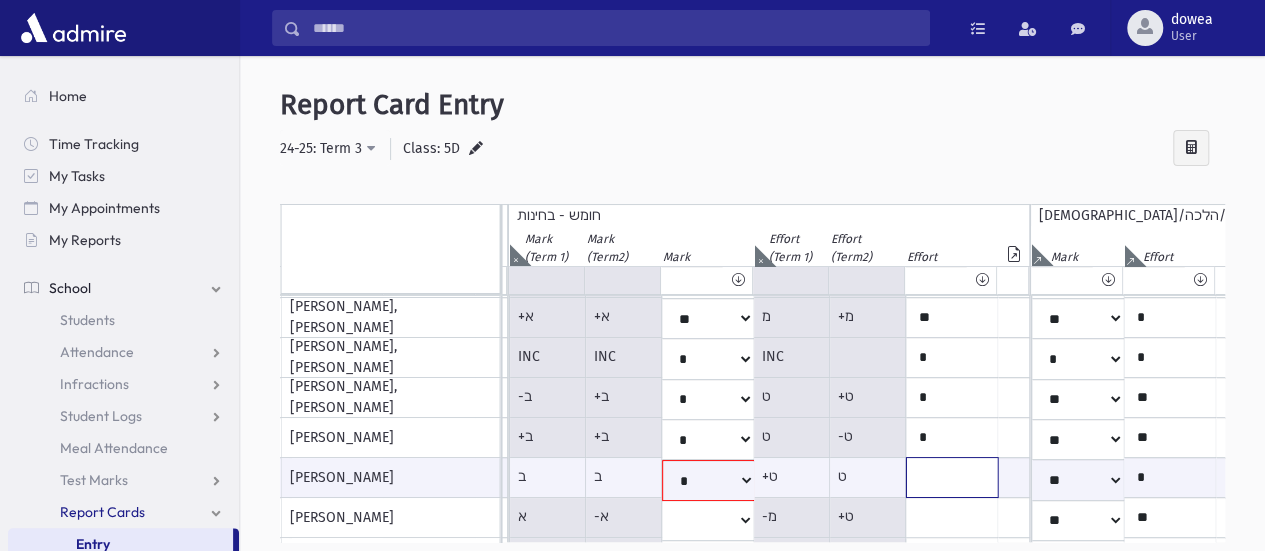 click at bounding box center (-1315, 477) 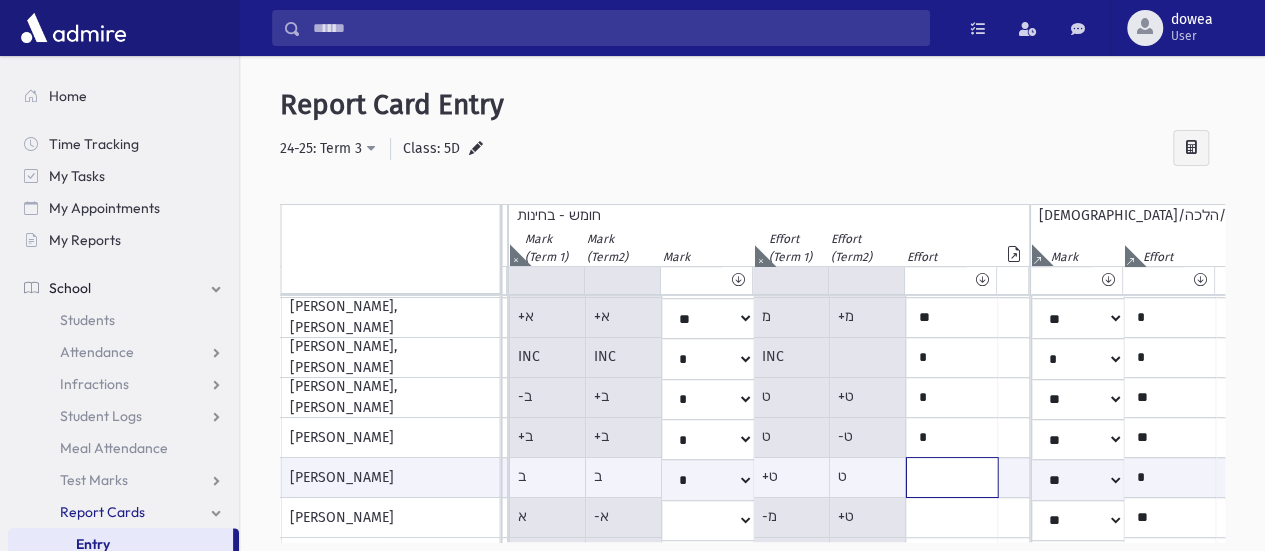 type on "*" 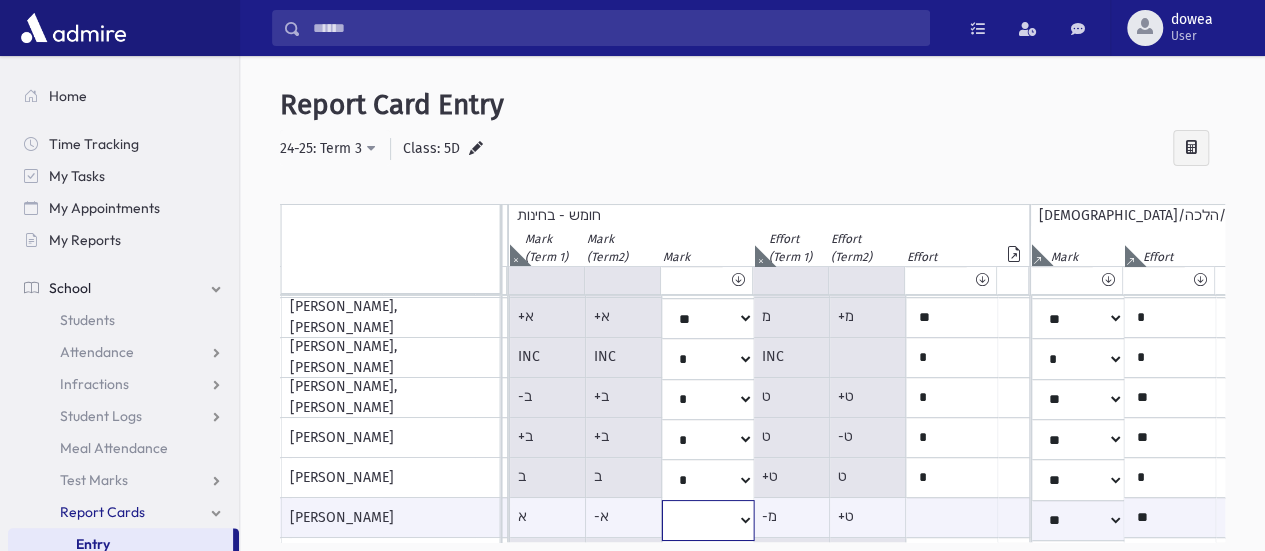 click on "*
**
**
*
**
**
*
**
**
*
**
**
**
***
**
***
**
***
***
***
***
**
***" at bounding box center [-1406, 520] 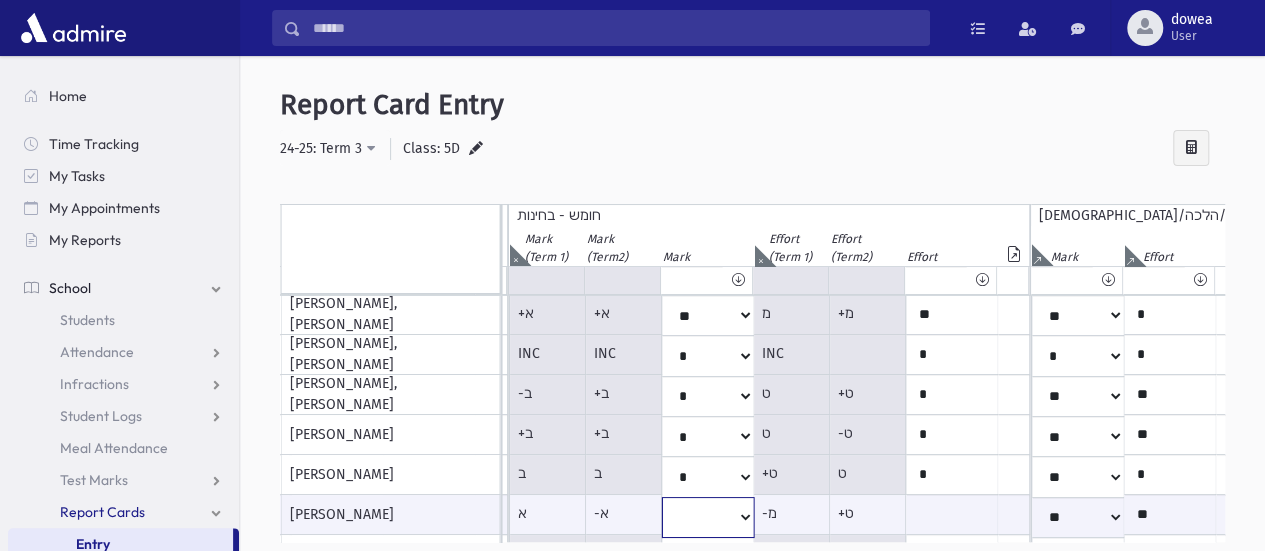 select on "**" 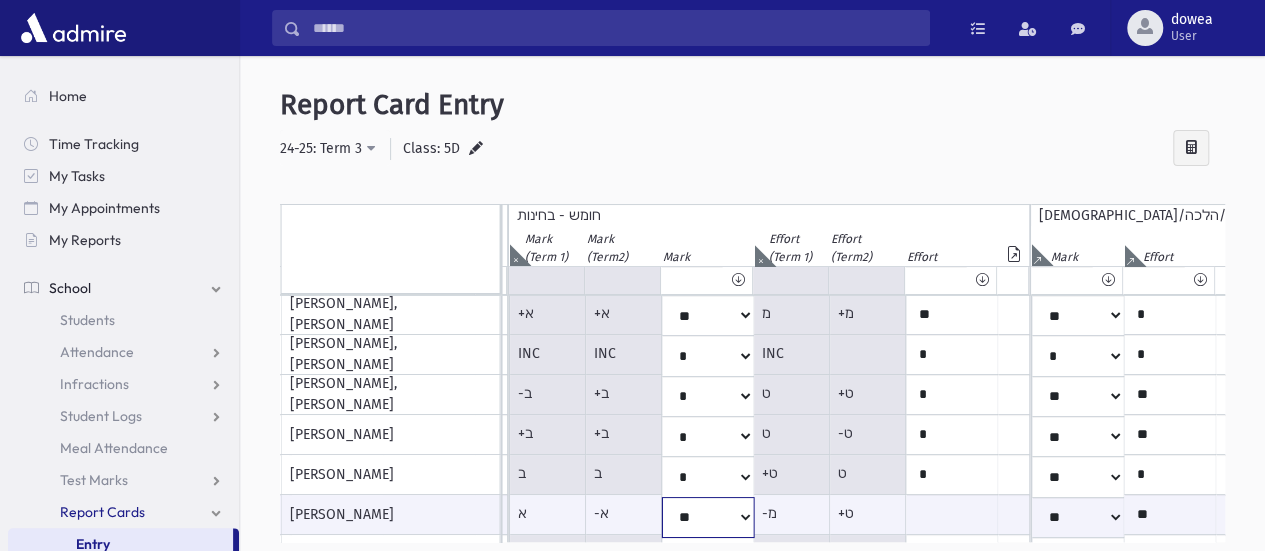 click on "*
**
**
*
**
**
*
**
**
*
**
**
**
***
**
***
**
***
***
***
***
**
***" at bounding box center (-1406, 517) 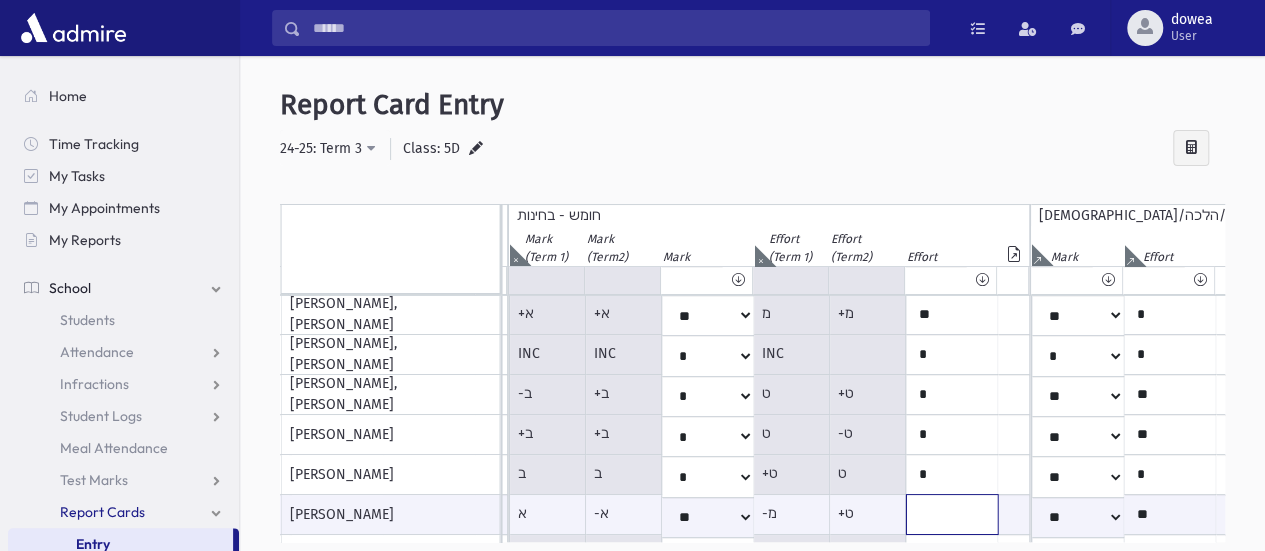 click at bounding box center [-1315, 514] 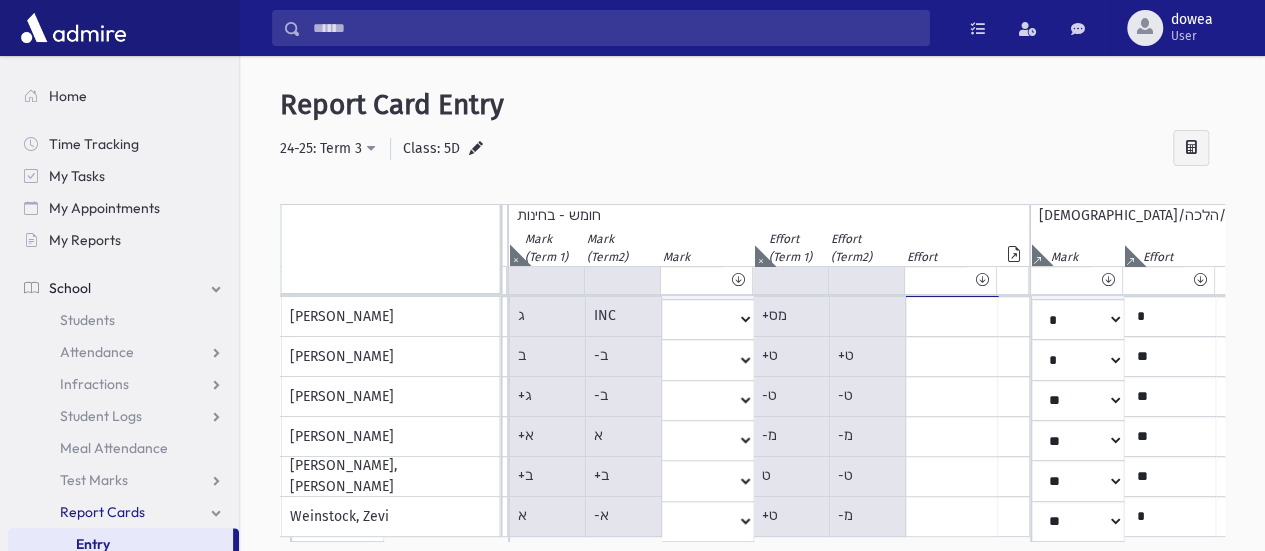 scroll, scrollTop: 402, scrollLeft: 1954, axis: both 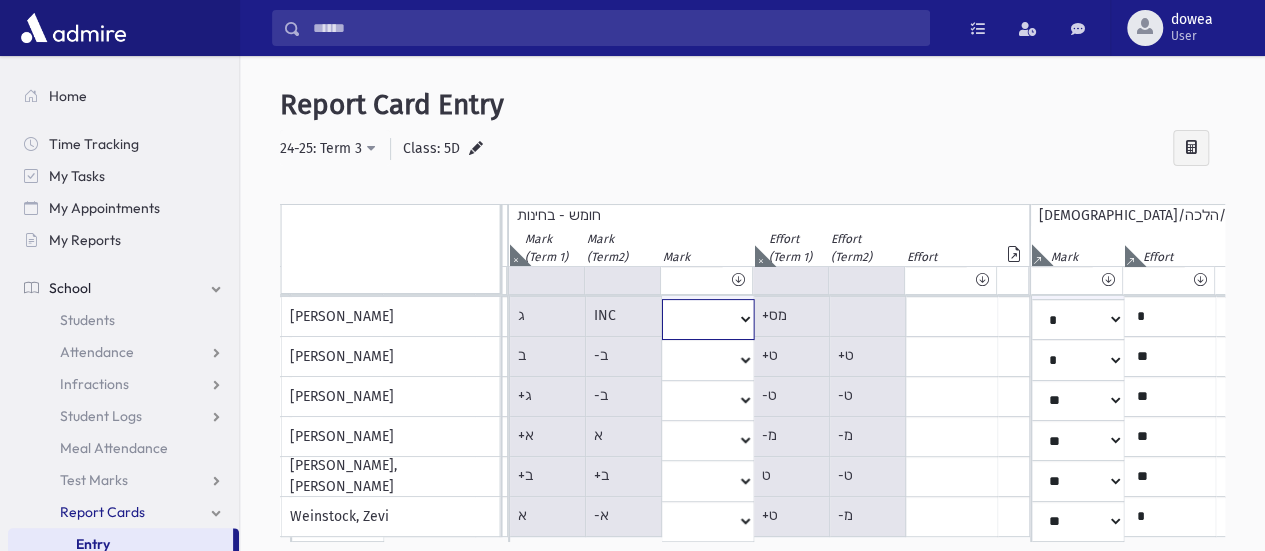 click on "*
**
**
*
**
**
*
**
**
*
**
**
**
***
**
***
**
***
***
***
***
**
***" at bounding box center [-1406, -83] 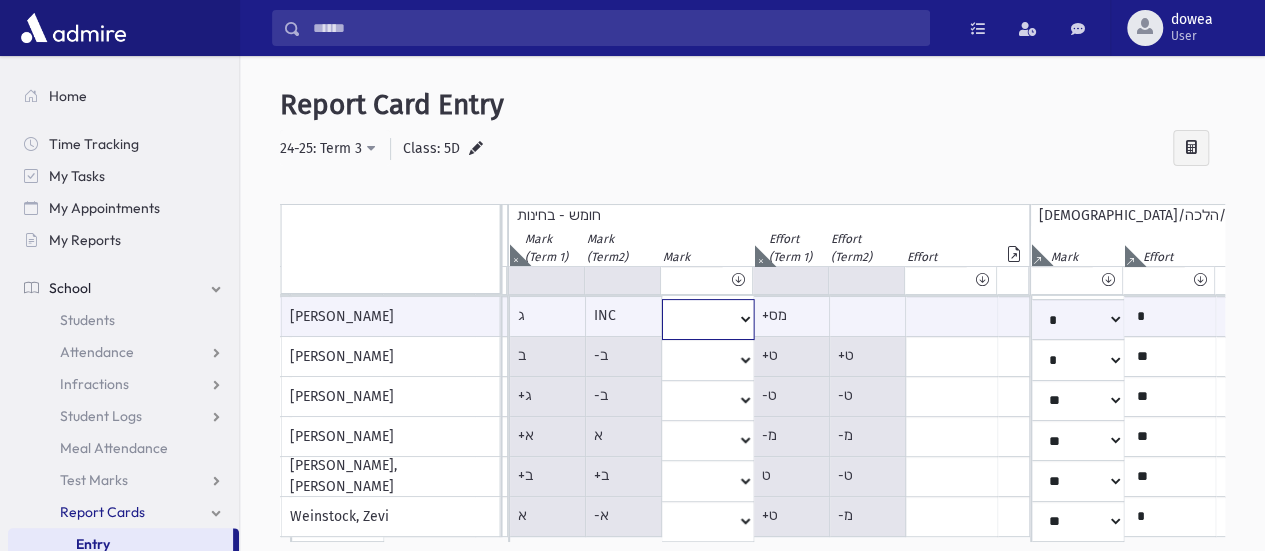 scroll, scrollTop: 400, scrollLeft: 1954, axis: both 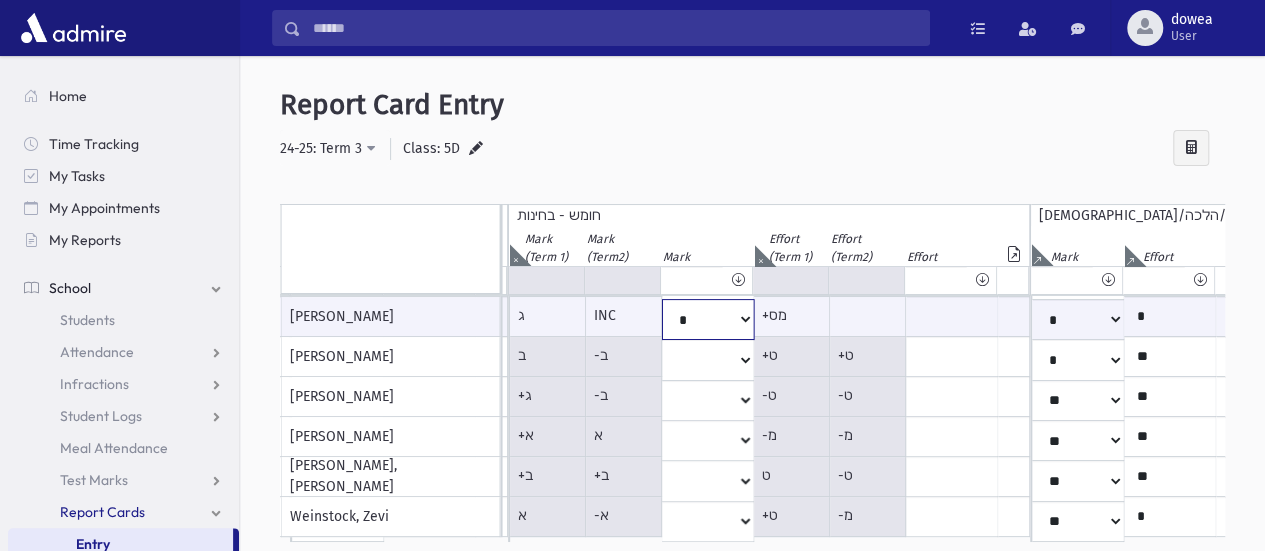 click on "*
**
**
*
**
**
*
**
**
*
**
**
**
***
**
***
**
***
***
***
***
**
***" at bounding box center (-1406, 319) 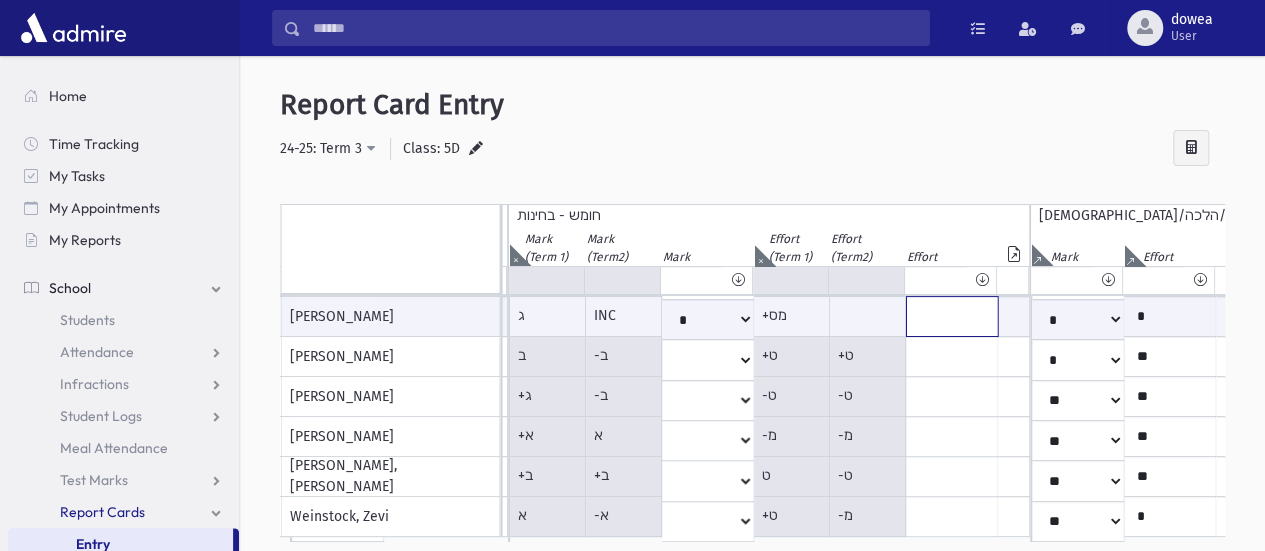 click at bounding box center (-1315, 316) 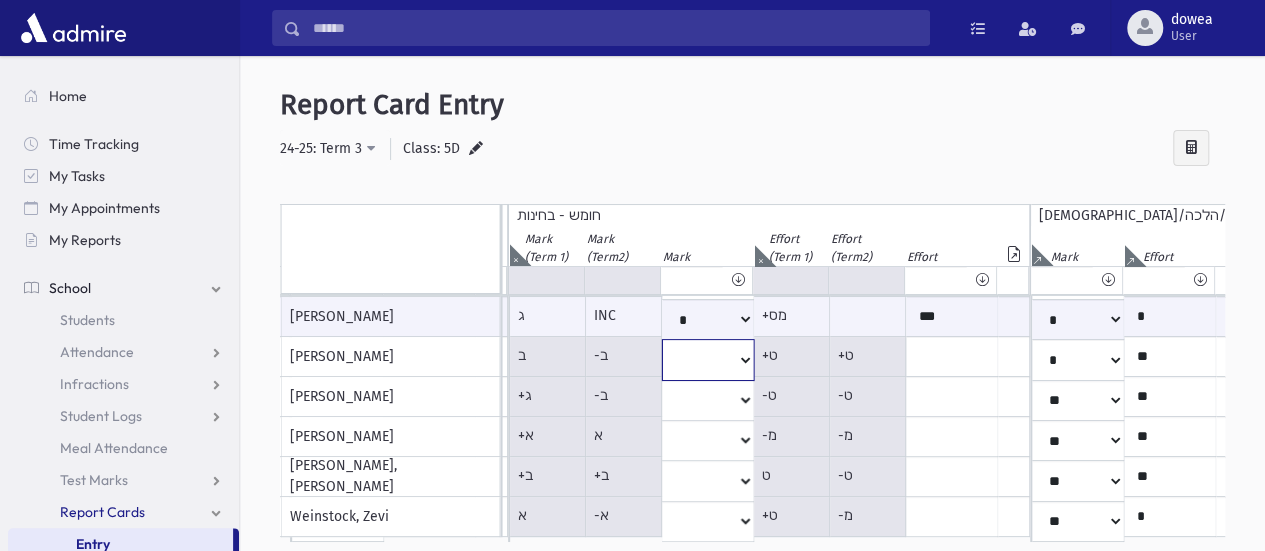 click on "*
**
**
*
**
**
*
**
**
*
**
**
**
***
**
***
**
***
***
***
***
**
***" at bounding box center [-1406, -83] 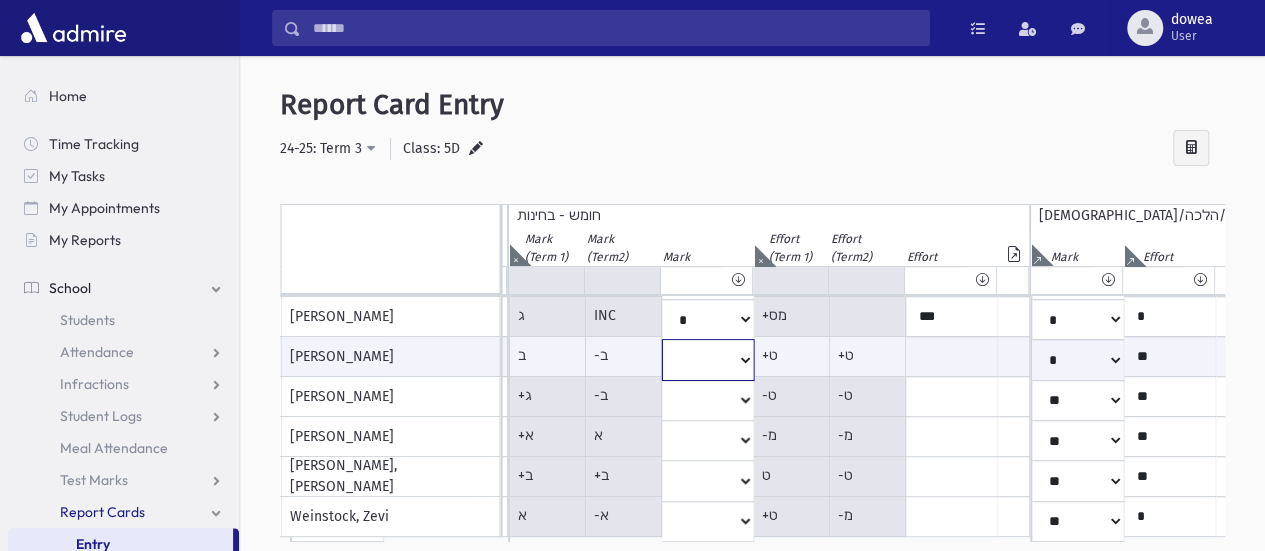 select on "**" 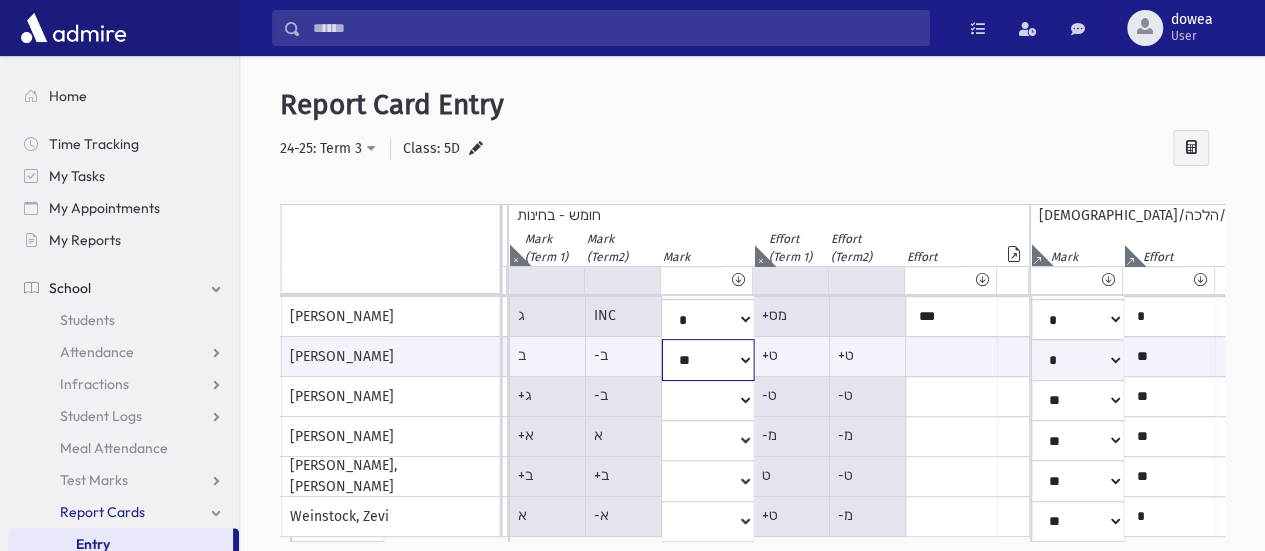 click on "*
**
**
*
**
**
*
**
**
*
**
**
**
***
**
***
**
***
***
***
***
**
***" at bounding box center [-1406, 359] 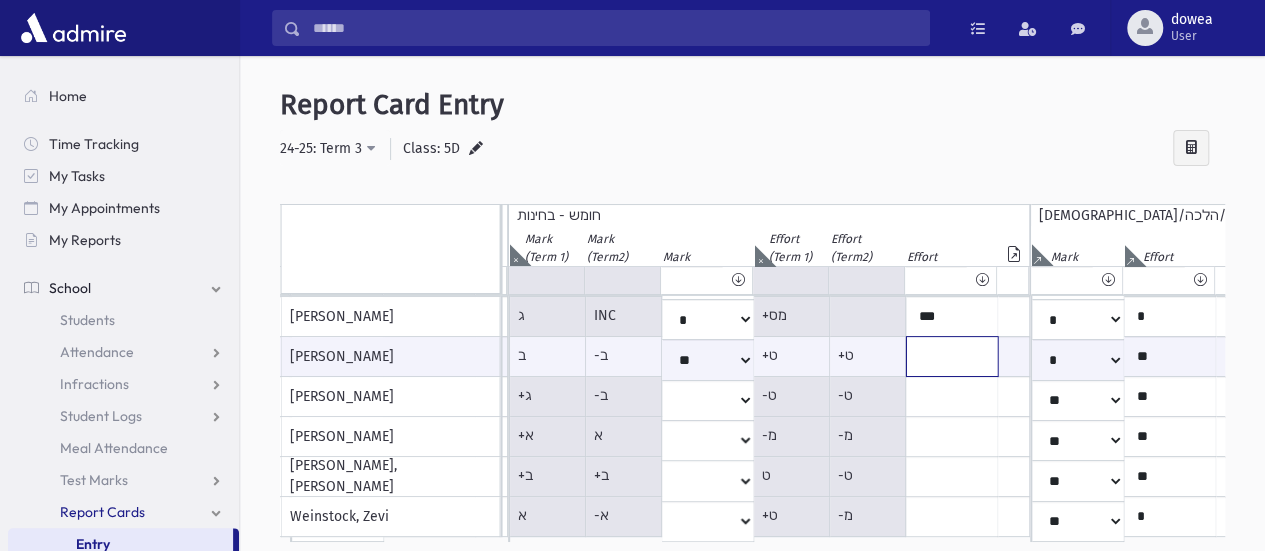 click at bounding box center (-1315, 356) 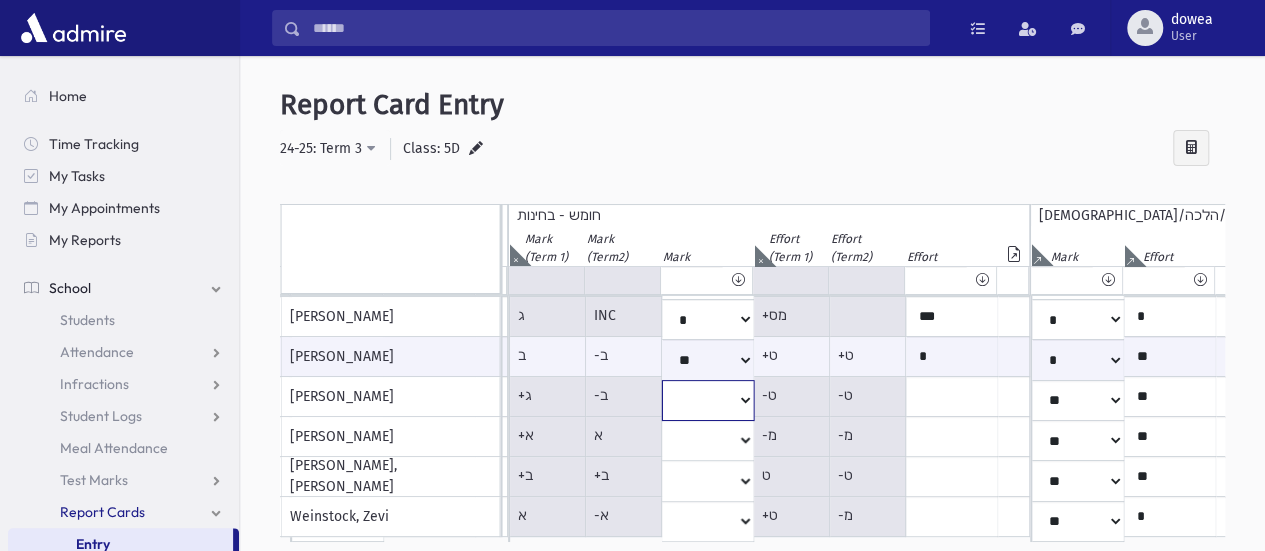 click on "*
**
**
*
**
**
*
**
**
*
**
**
**
***
**
***
**
***
***
***
***
**
***" at bounding box center [-1406, -83] 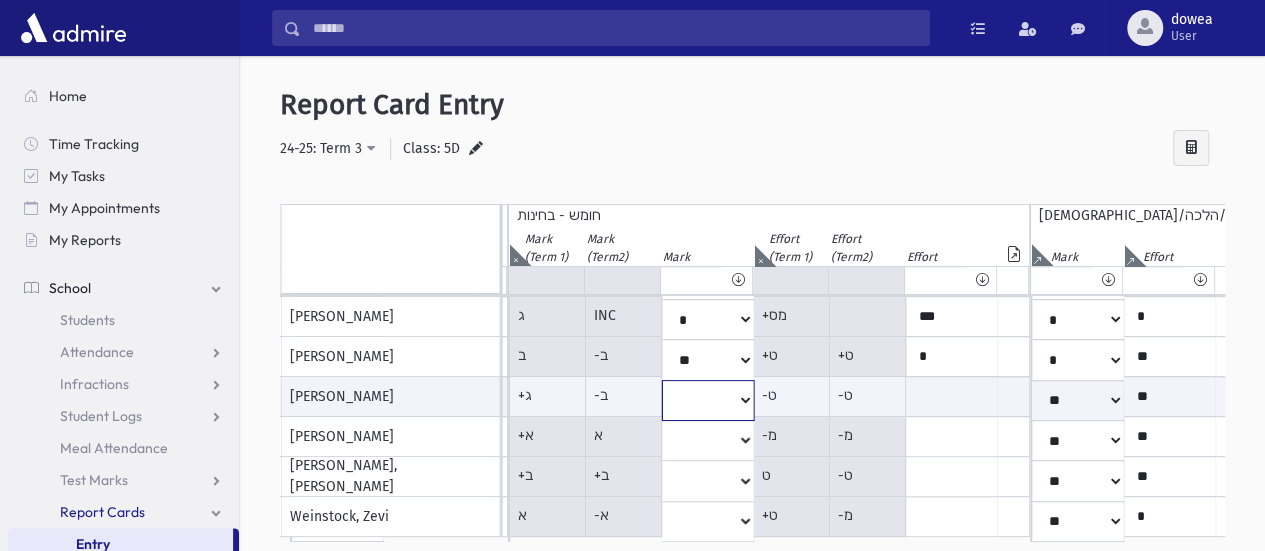 select on "**" 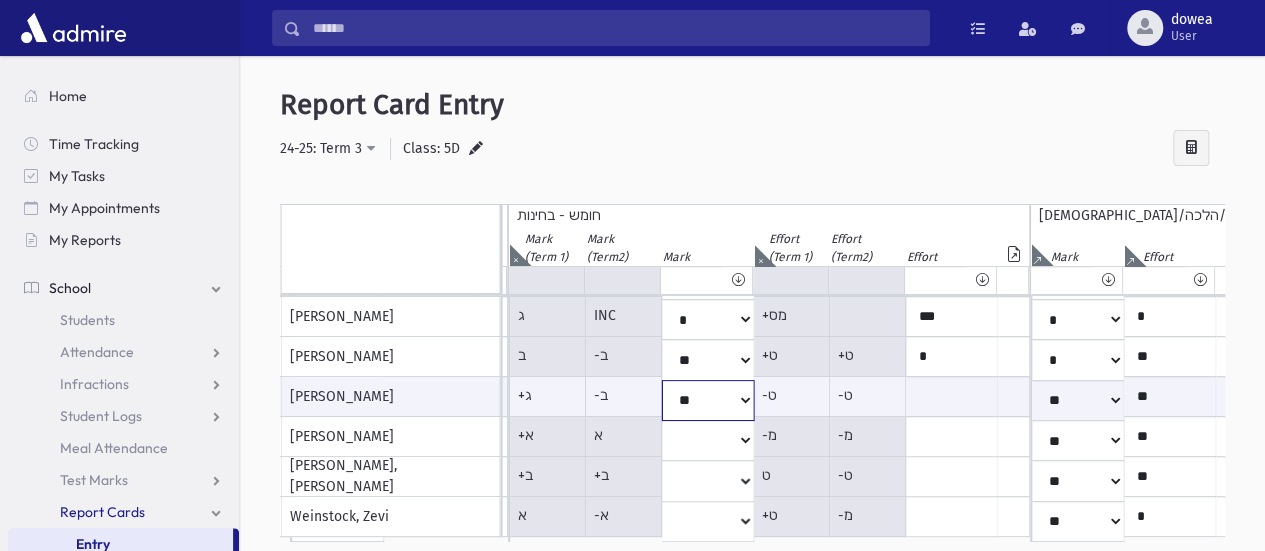 click on "*
**
**
*
**
**
*
**
**
*
**
**
**
***
**
***
**
***
***
***
***
**
***" at bounding box center [-1406, 400] 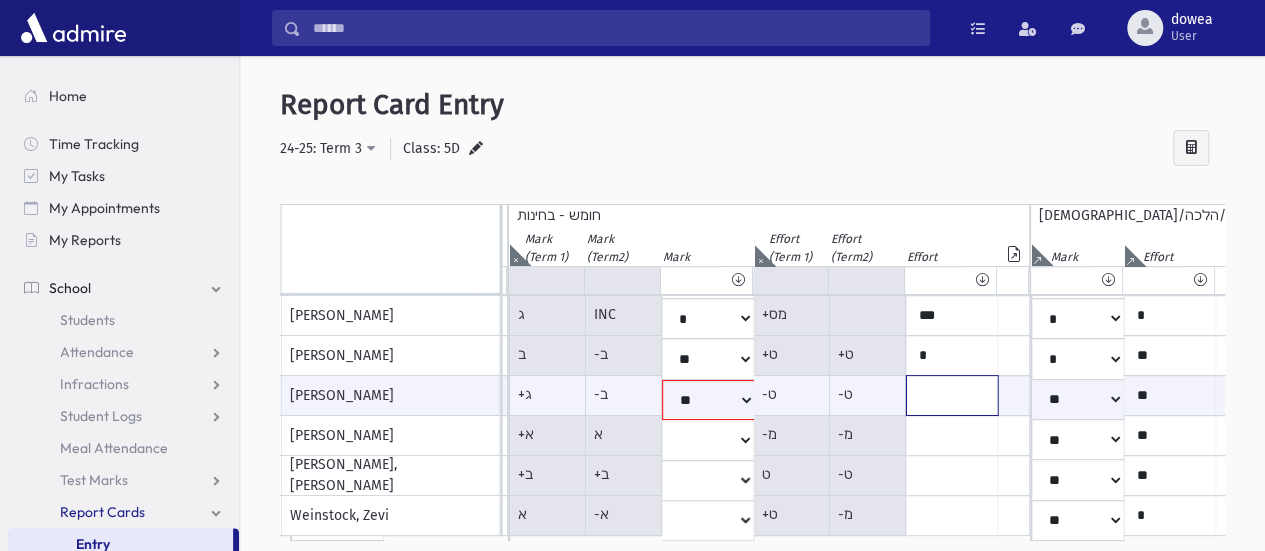 click at bounding box center [-1315, 395] 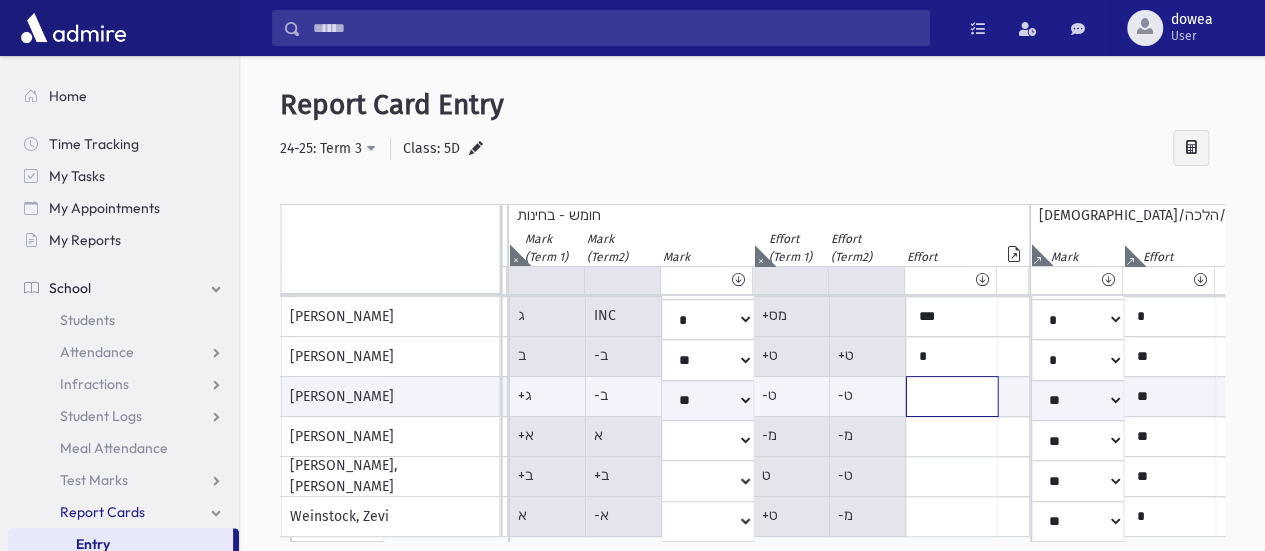 type on "**" 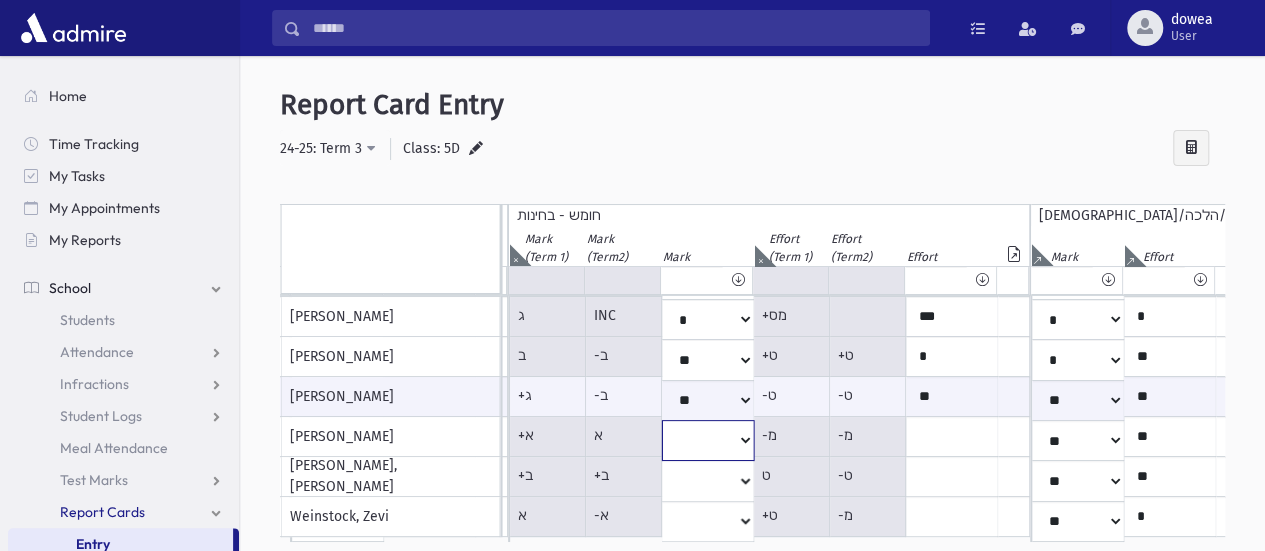 click on "*
**
**
*
**
**
*
**
**
*
**
**
**
***
**
***
**
***
***
***
***
**
***" at bounding box center (-1406, -83) 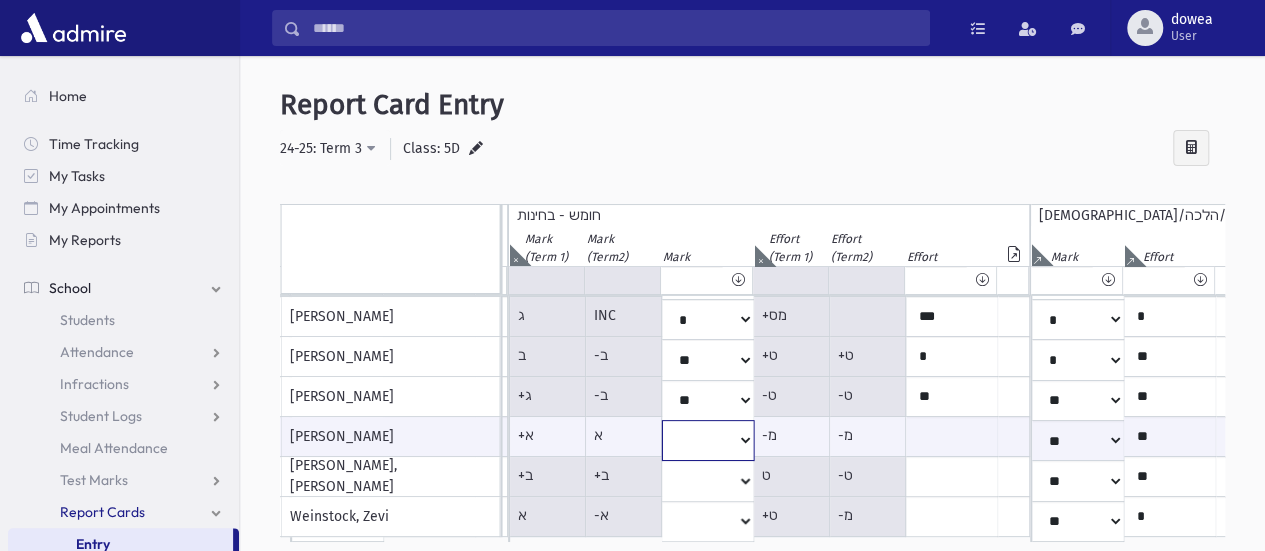 select on "*" 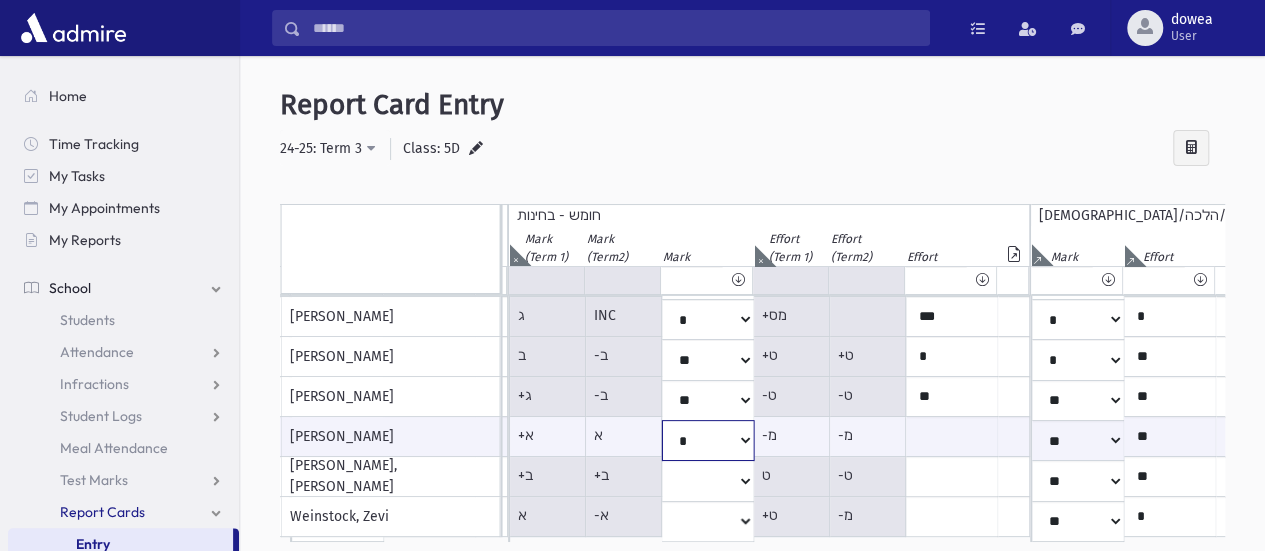 click on "*
**
**
*
**
**
*
**
**
*
**
**
**
***
**
***
**
***
***
***
***
**
***" at bounding box center [-1406, 440] 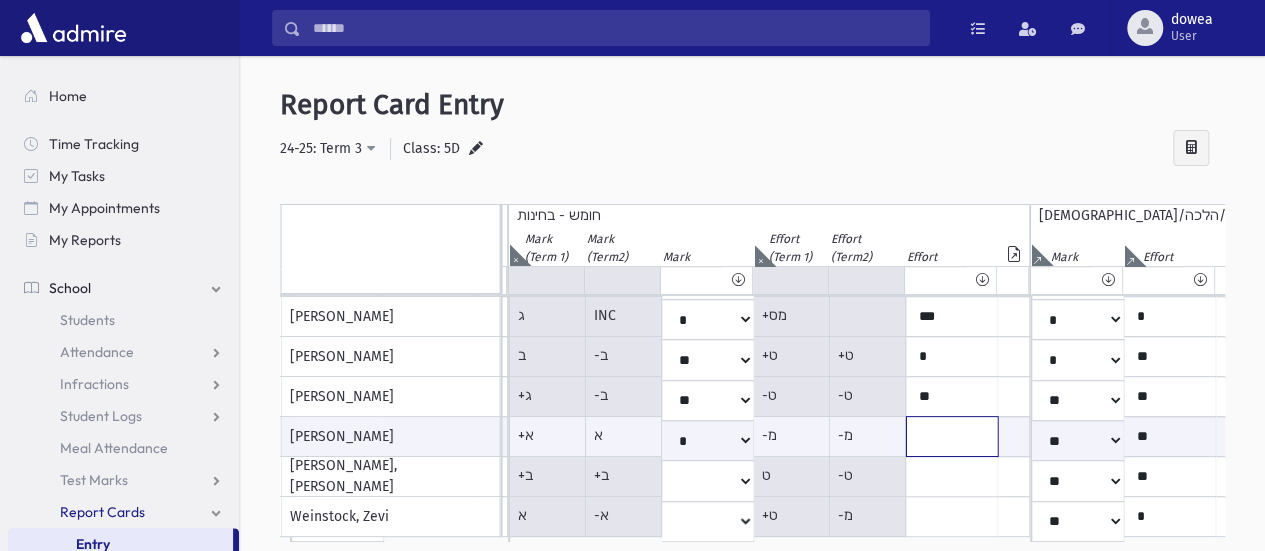 click at bounding box center [-1315, 436] 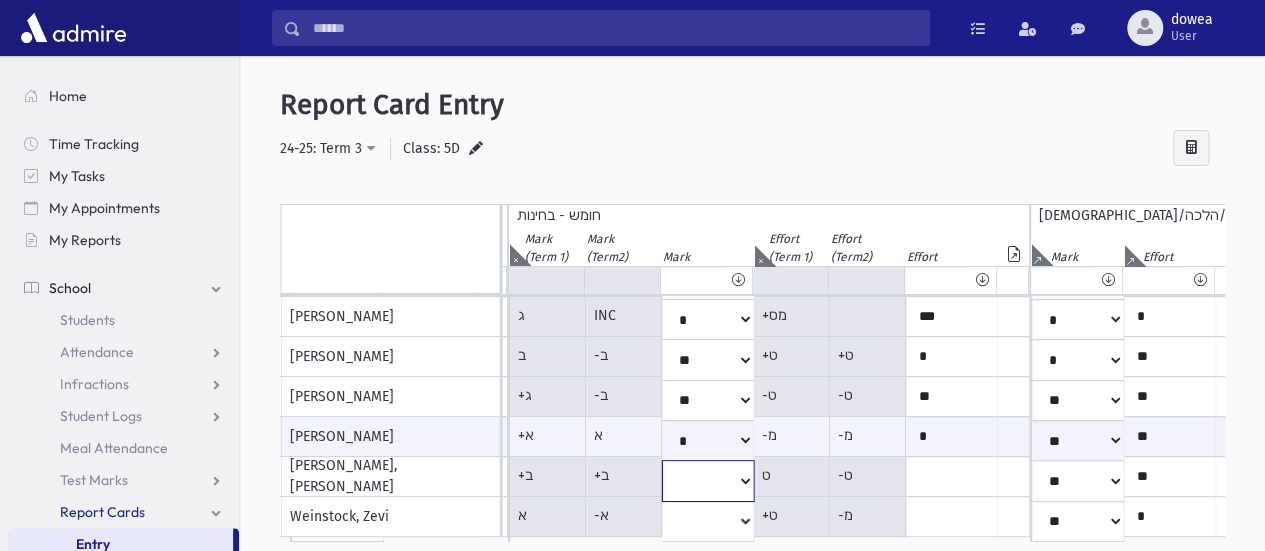 click on "*
**
**
*
**
**
*
**
**
*
**
**
**
***
**
***
**
***
***
***
***
**
***" at bounding box center (-1406, -83) 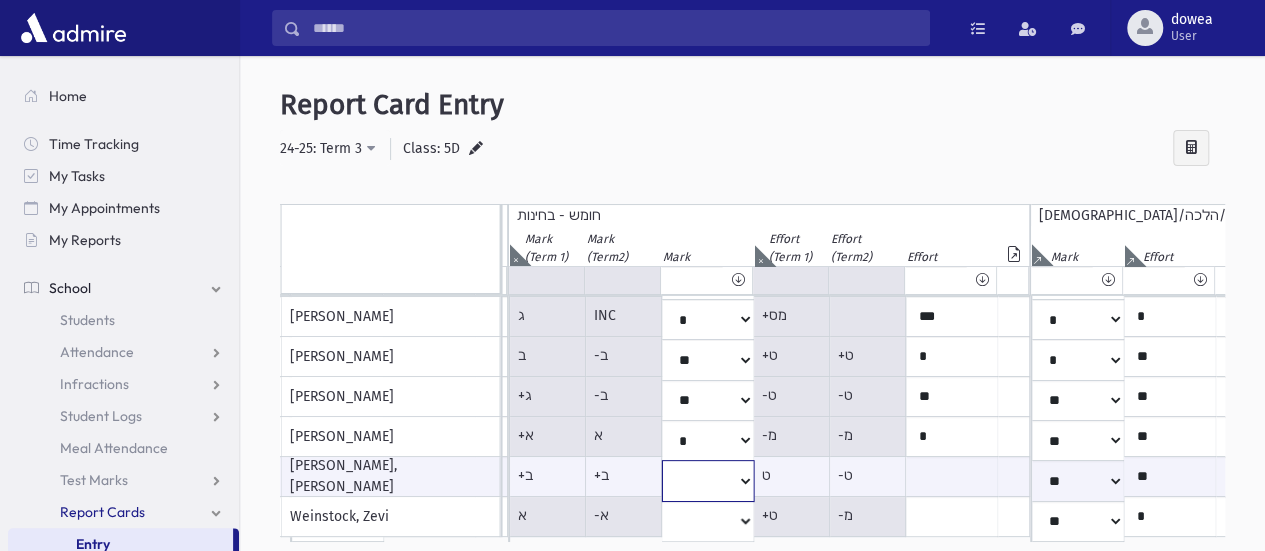 select on "**" 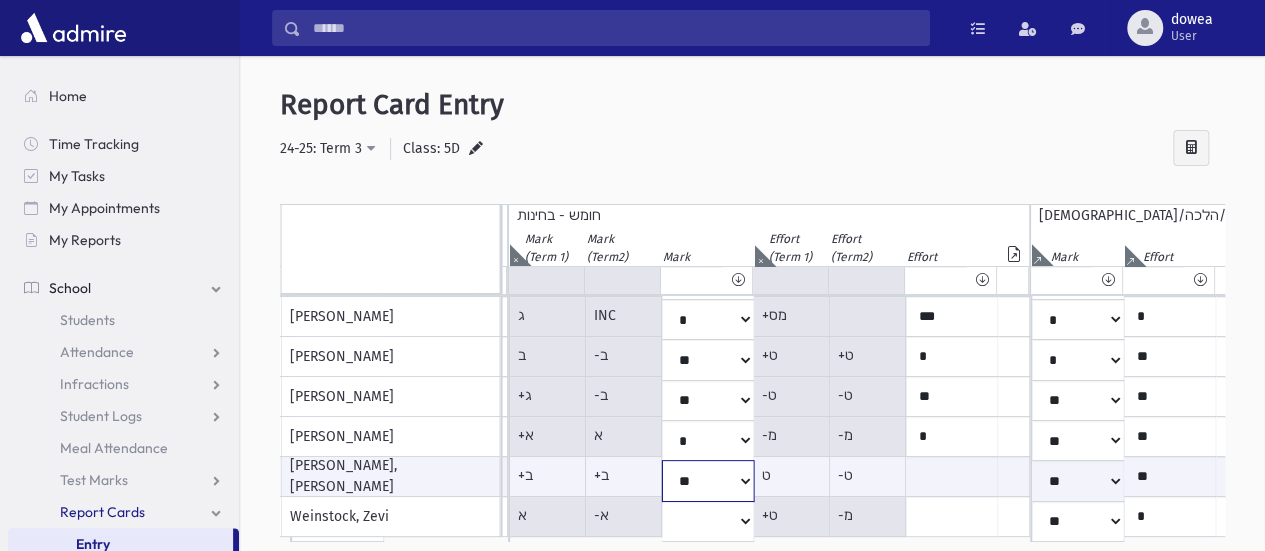 click on "*
**
**
*
**
**
*
**
**
*
**
**
**
***
**
***
**
***
***
***
***
**
***" at bounding box center [-1406, 480] 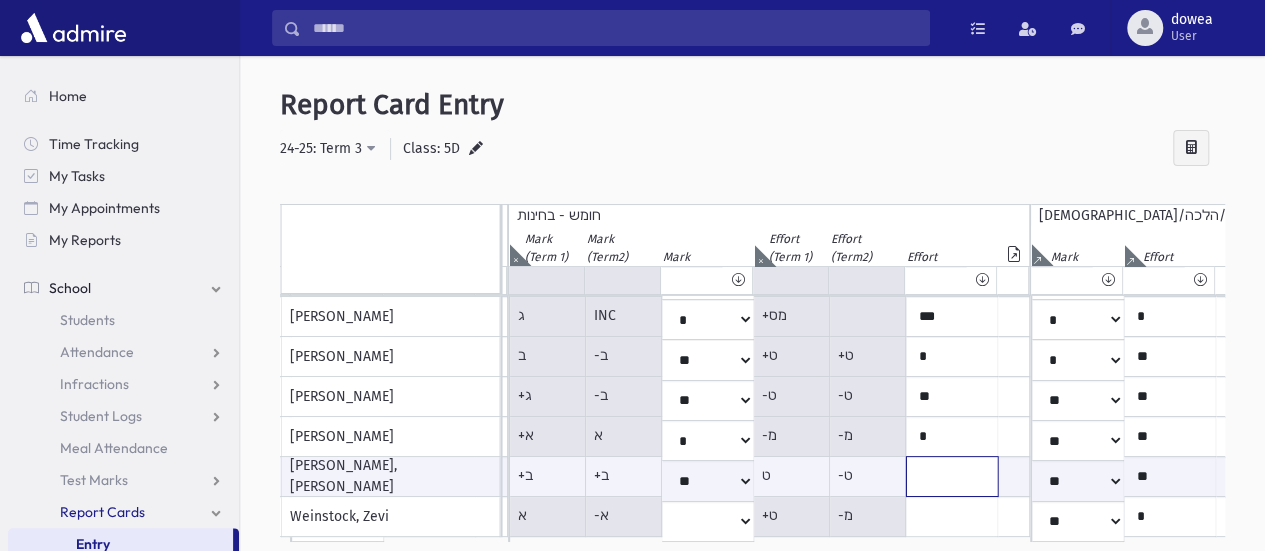 click at bounding box center (-1315, 476) 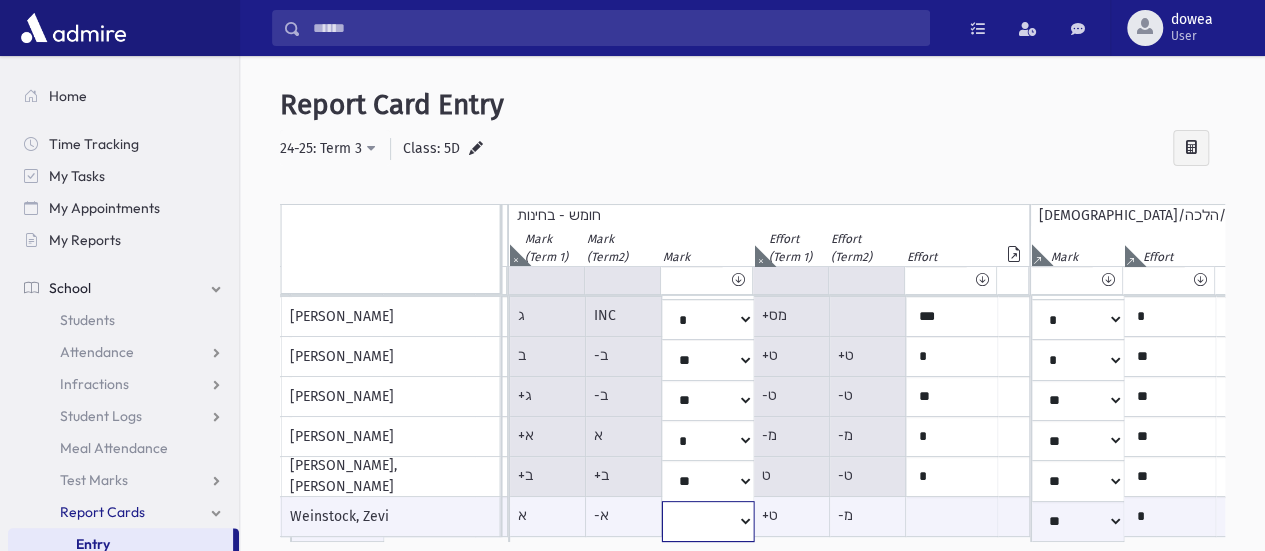 scroll, scrollTop: 401, scrollLeft: 1954, axis: both 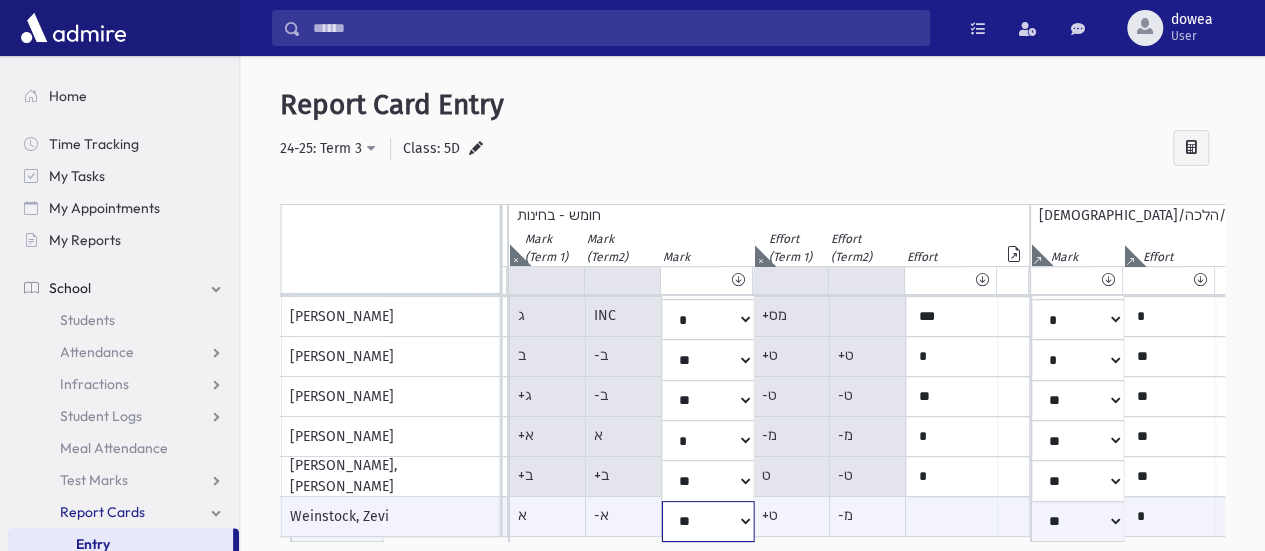 click on "*
**
**
*
**
**
*
**
**
*
**
**
**
***
**
***
**
***
***
***
***
**
***" at bounding box center (-1406, 521) 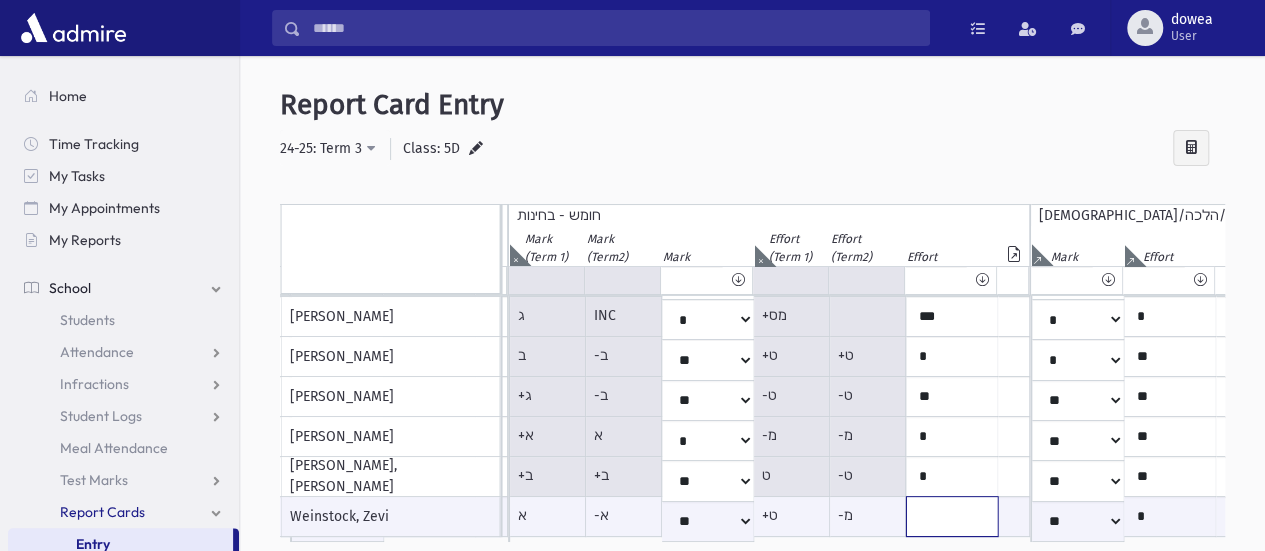 click at bounding box center (-1315, 516) 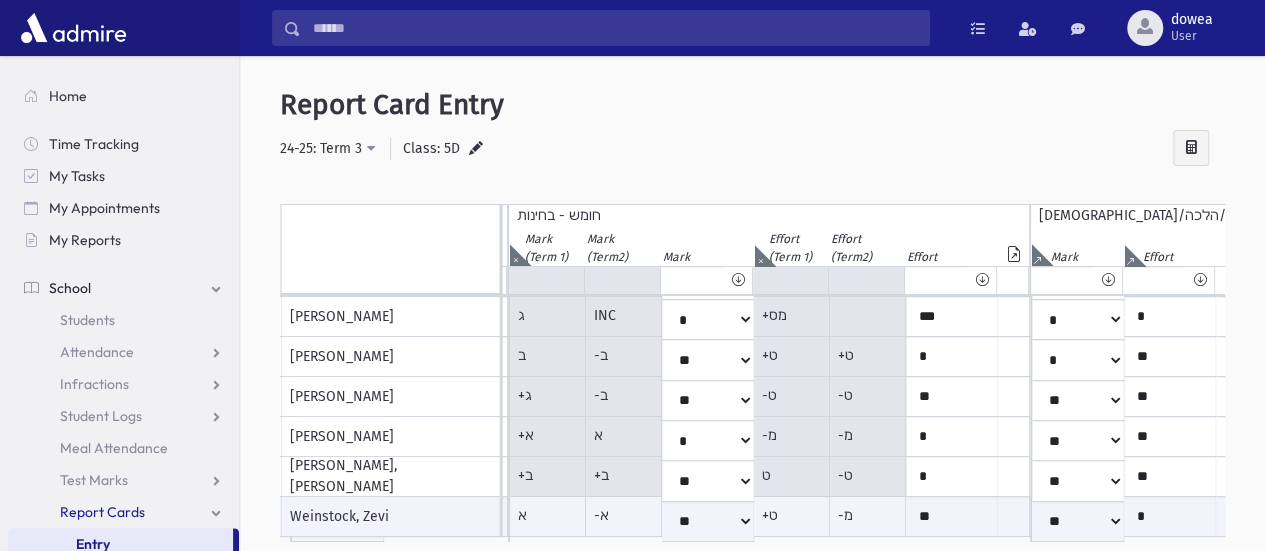 click at bounding box center [515, 255] 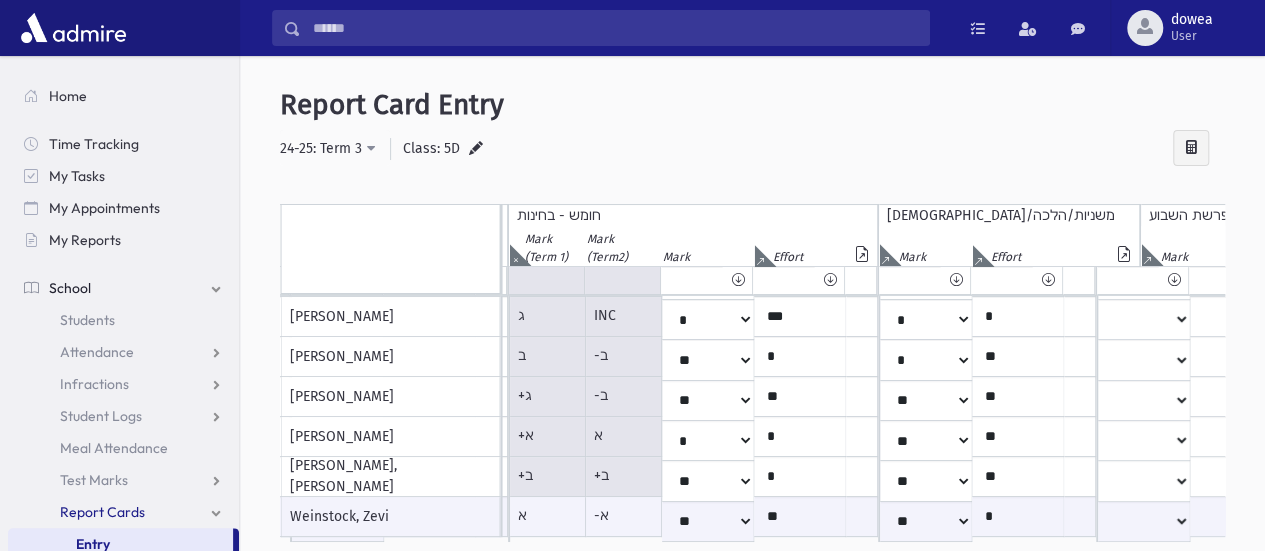 click at bounding box center [515, 255] 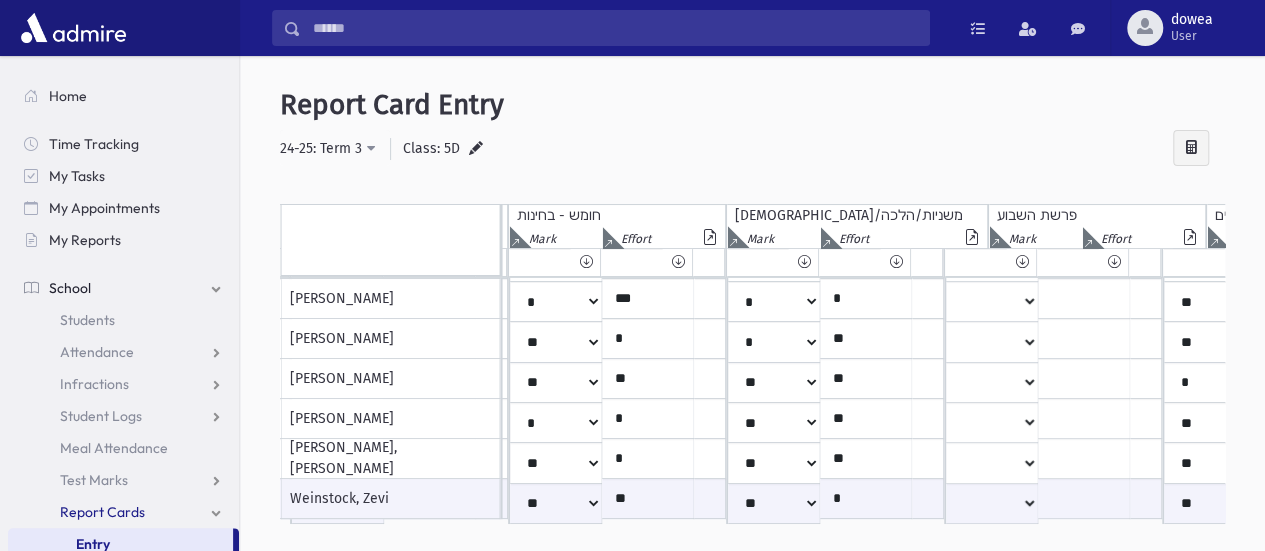 scroll, scrollTop: 401, scrollLeft: 1957, axis: both 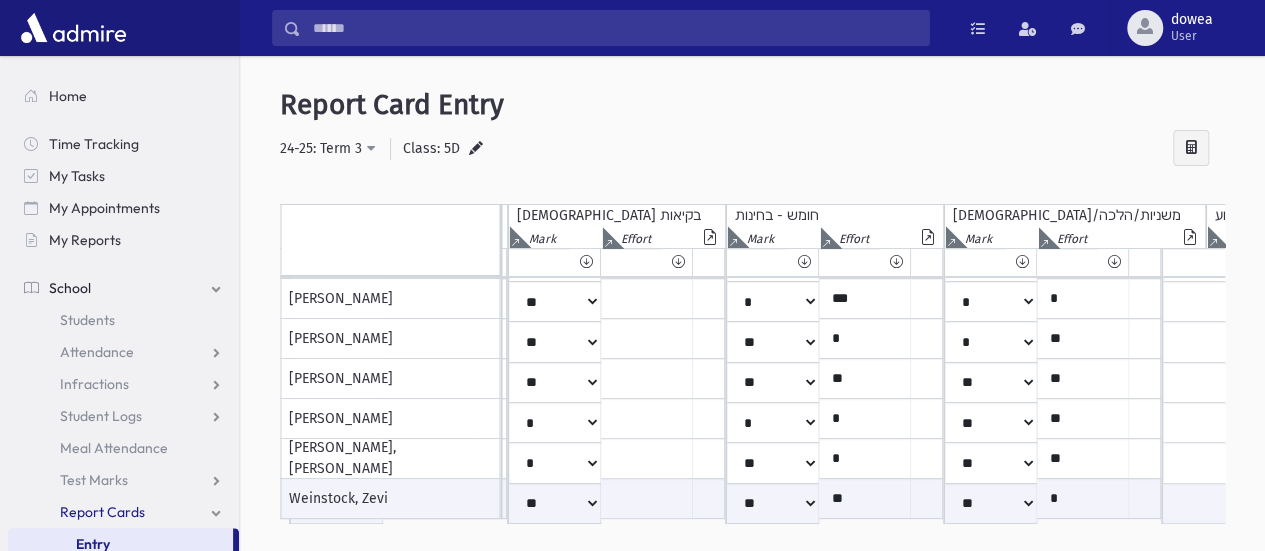 click at bounding box center [-1229, 237] 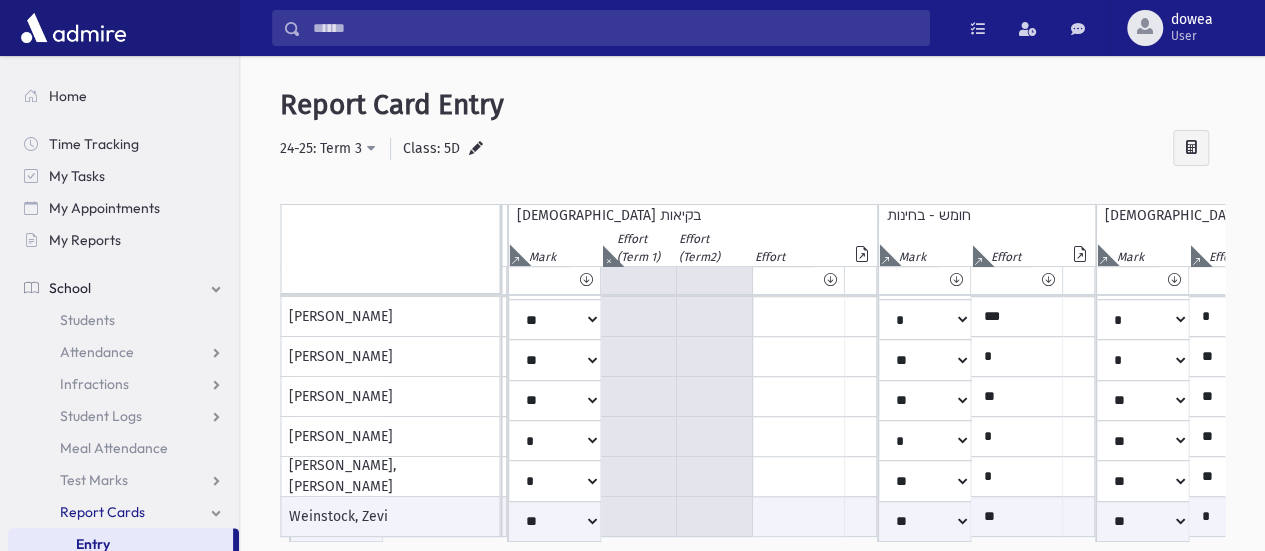 click at bounding box center (-1229, 255) 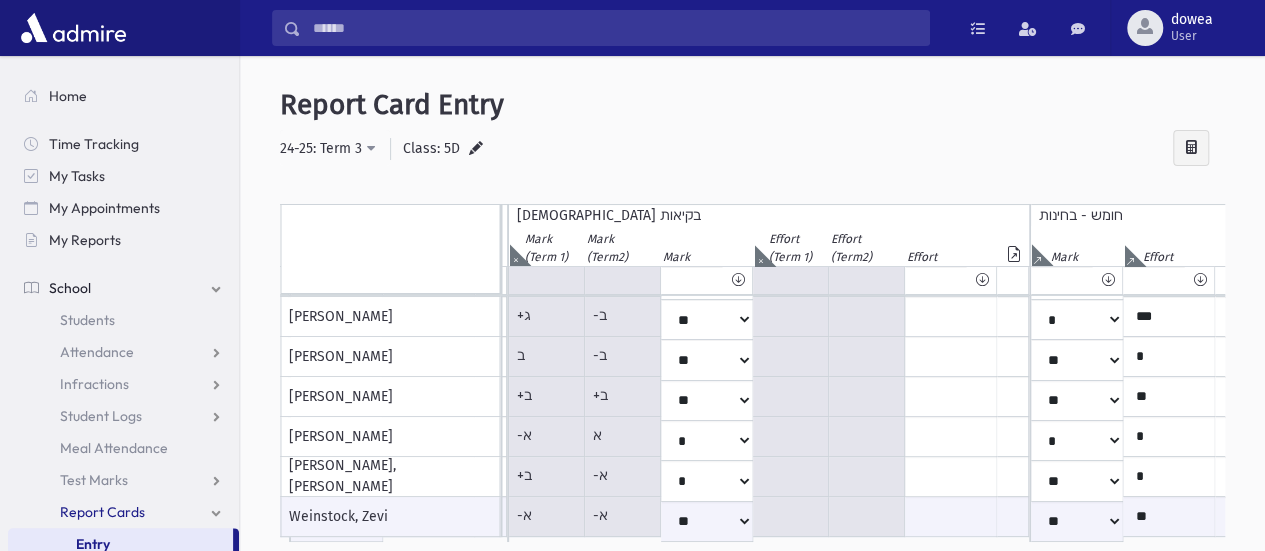 click at bounding box center (515, 255) 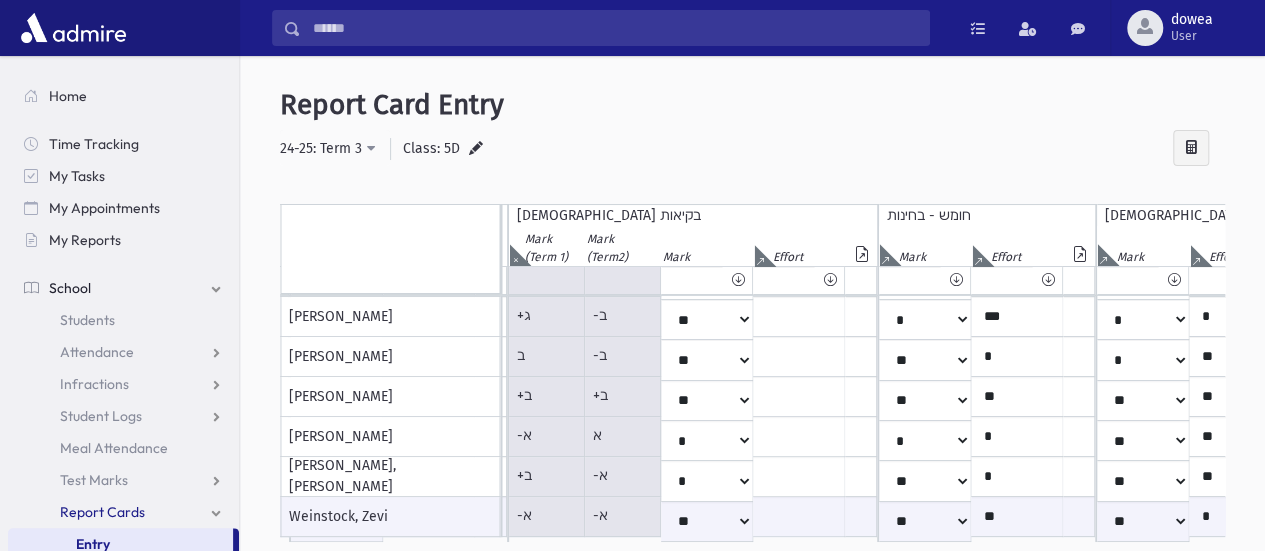 drag, startPoint x: 516, startPoint y: 258, endPoint x: 532, endPoint y: 265, distance: 17.464249 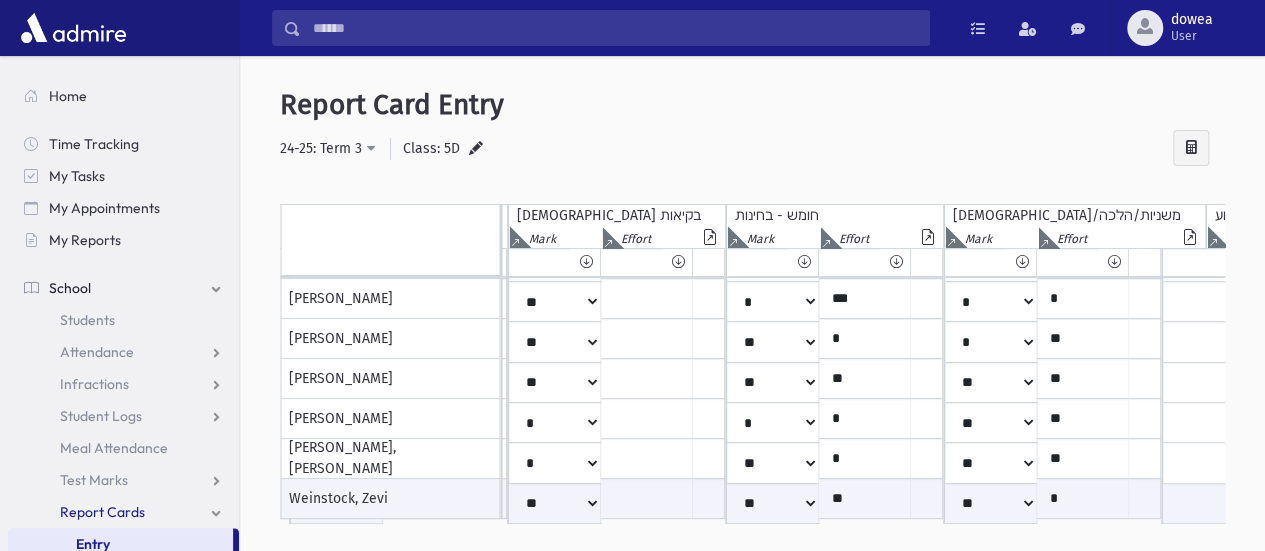 scroll, scrollTop: 401, scrollLeft: 1646, axis: both 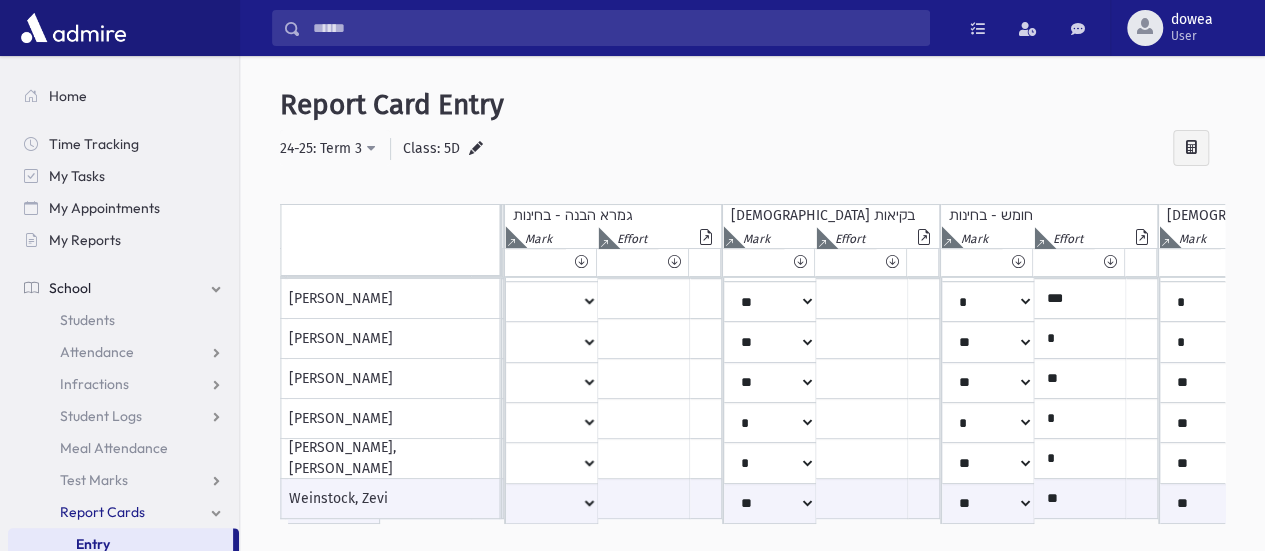 click at bounding box center (-1015, 237) 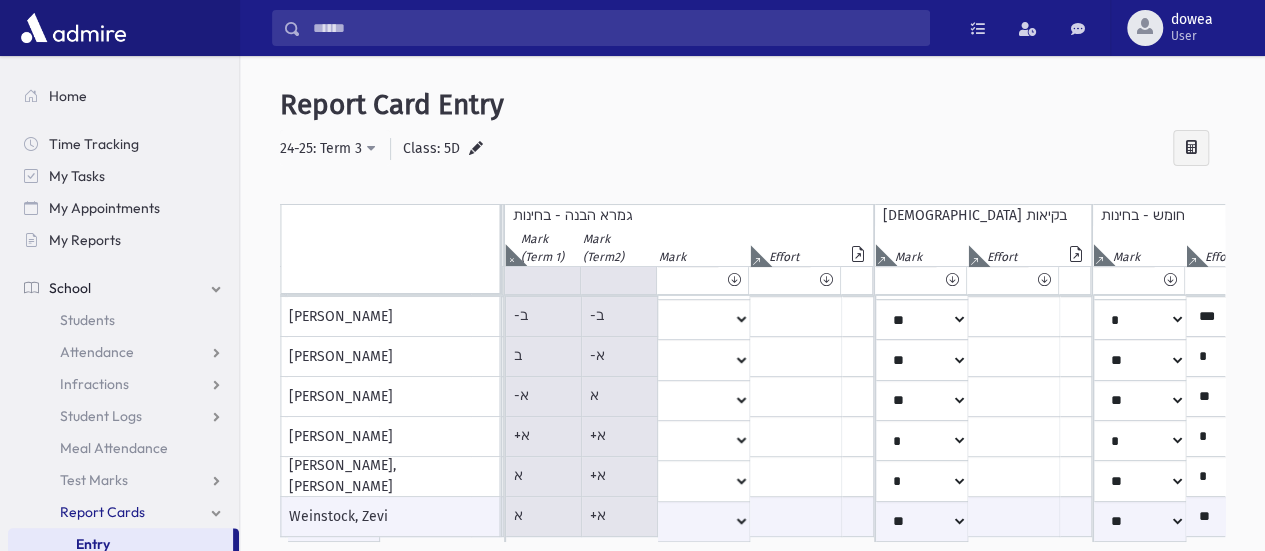 click at bounding box center [-1015, 255] 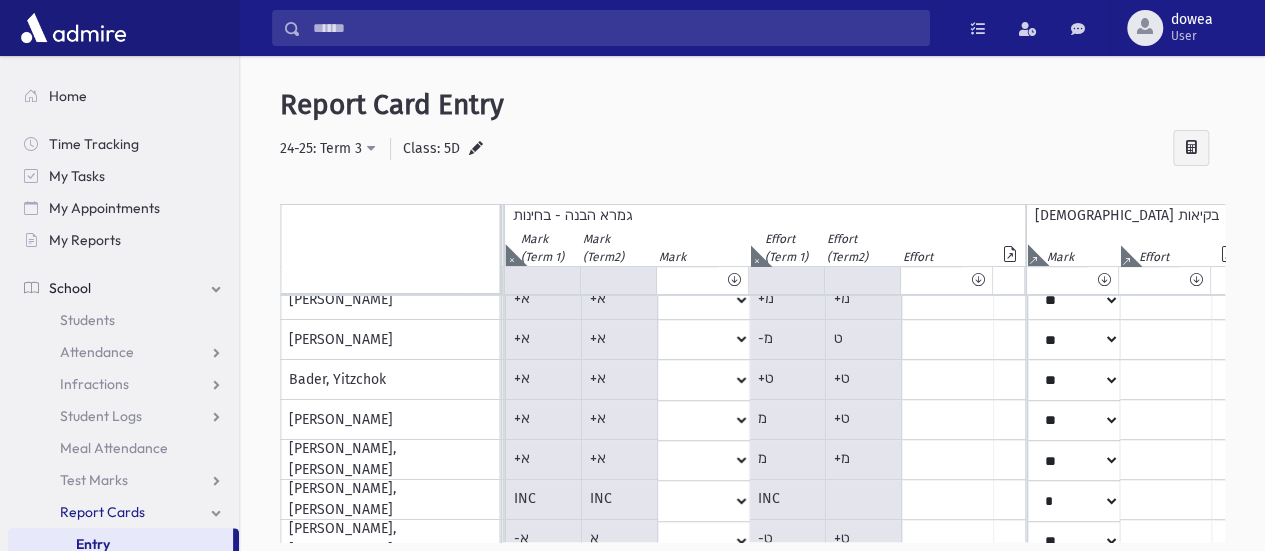 scroll, scrollTop: 0, scrollLeft: 1522, axis: horizontal 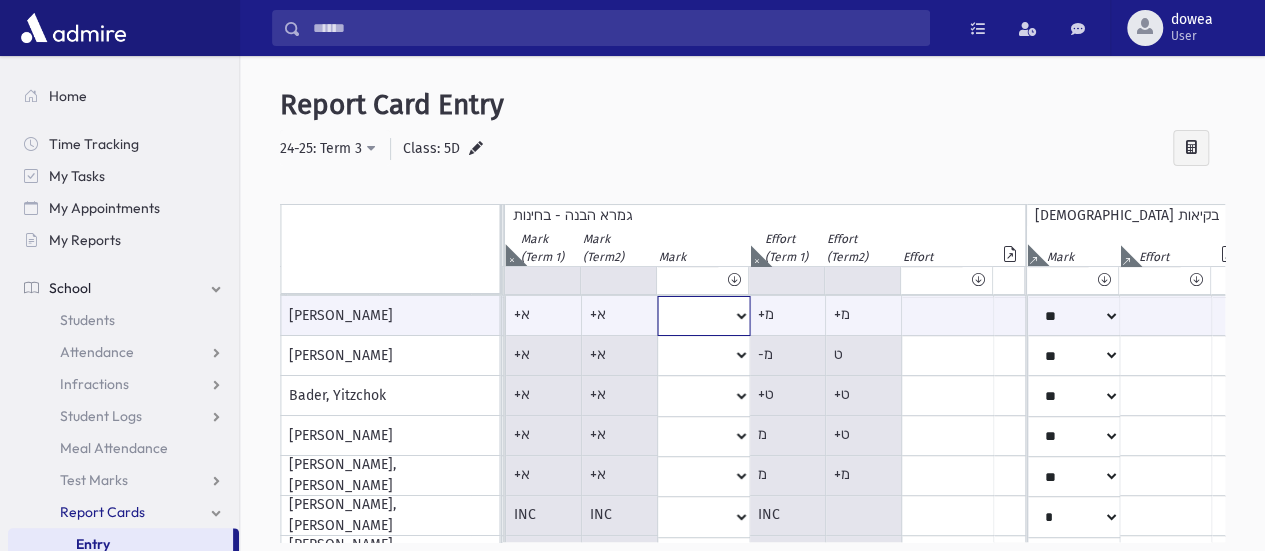 click on "*
**
**
*
**
**
*
**
**
*
**
**
**
***
**
***
**
***
***
***
***
**
***" at bounding box center [-974, 316] 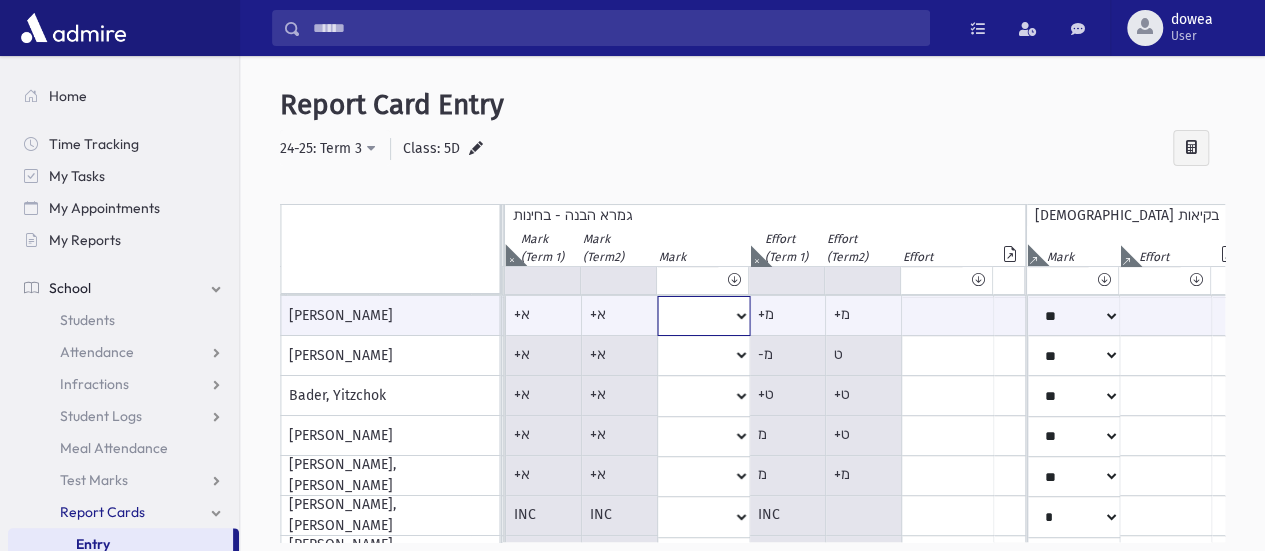 select on "**" 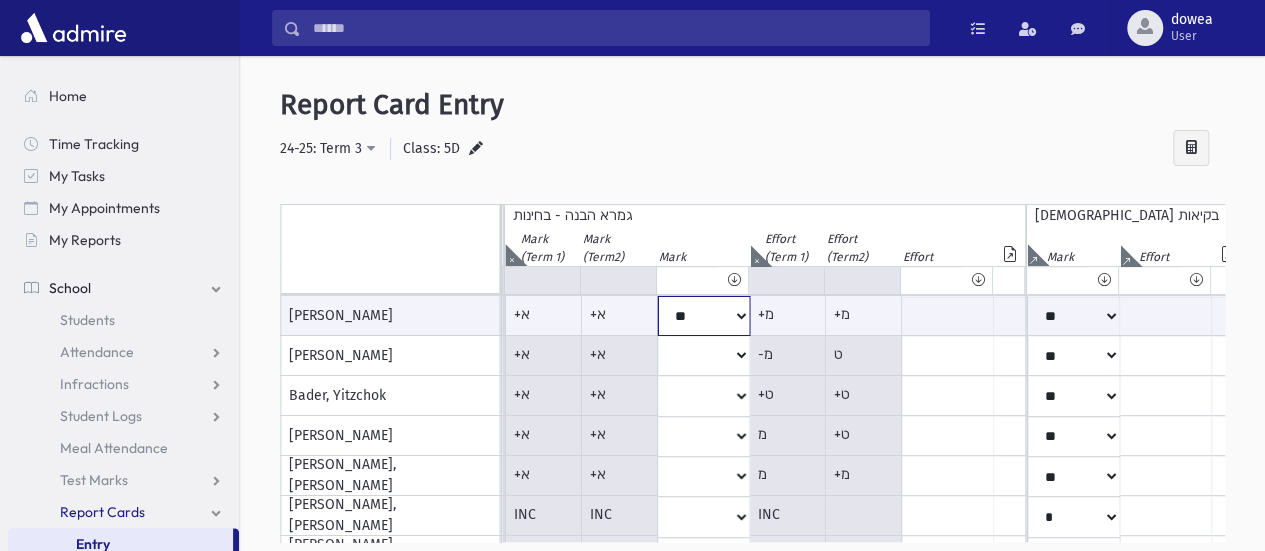 click on "*
**
**
*
**
**
*
**
**
*
**
**
**
***
**
***
**
***
***
***
***
**
***" at bounding box center (-974, 316) 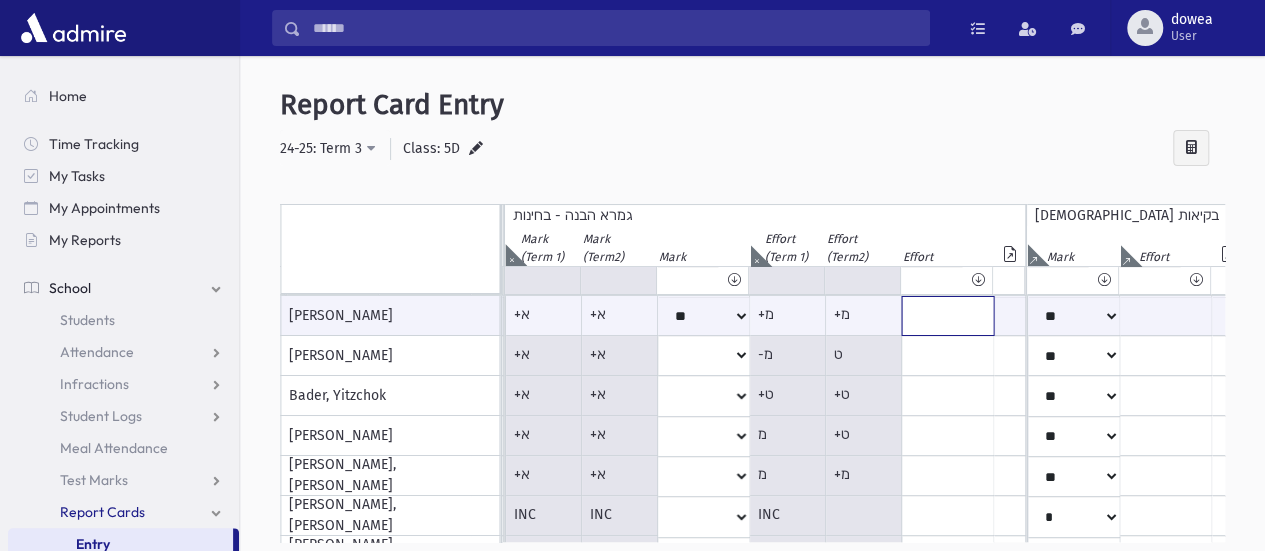 click at bounding box center [-883, 316] 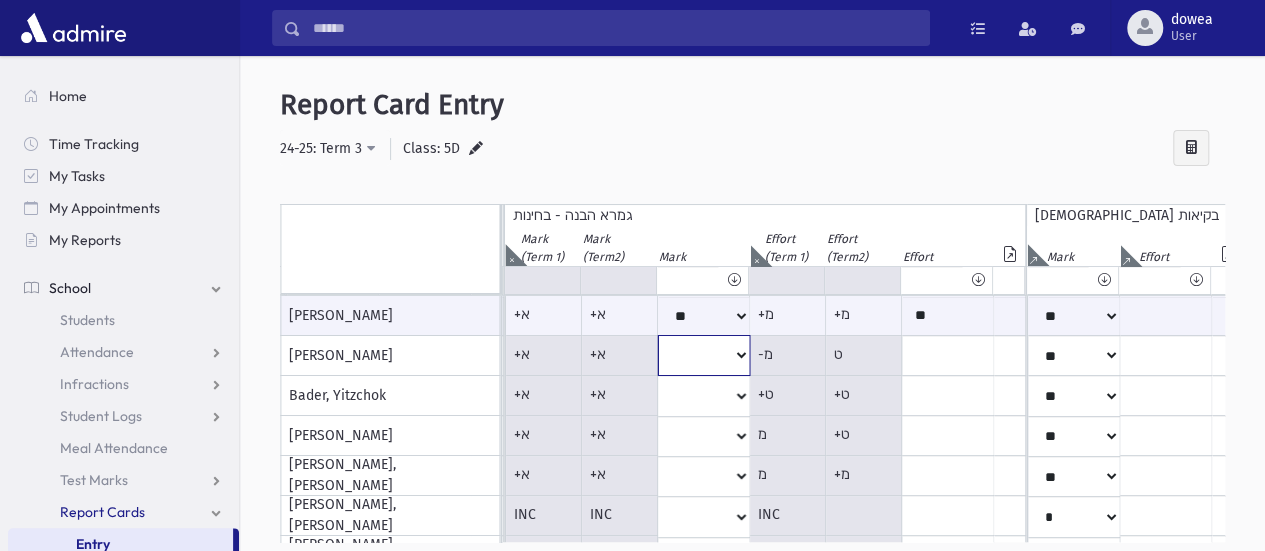 click on "*
**
**
*
**
**
*
**
**
*
**
**
**
***
**
***
**
***
***
***
***
**
***" at bounding box center (-974, 316) 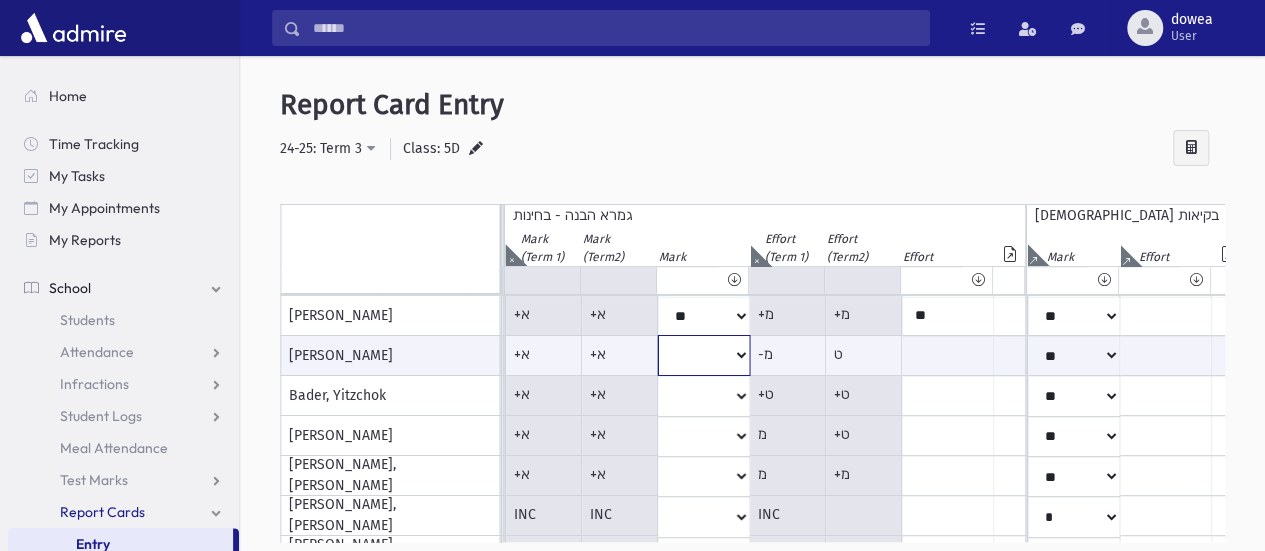 select on "**" 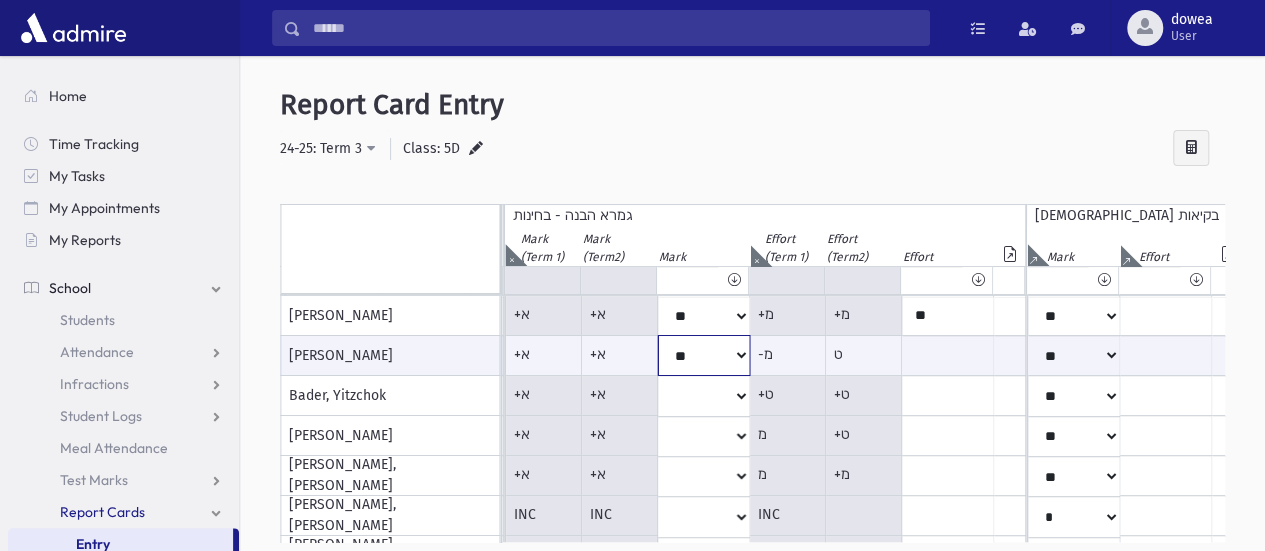 click on "*
**
**
*
**
**
*
**
**
*
**
**
**
***
**
***
**
***
***
***
***
**
***" at bounding box center [-974, 355] 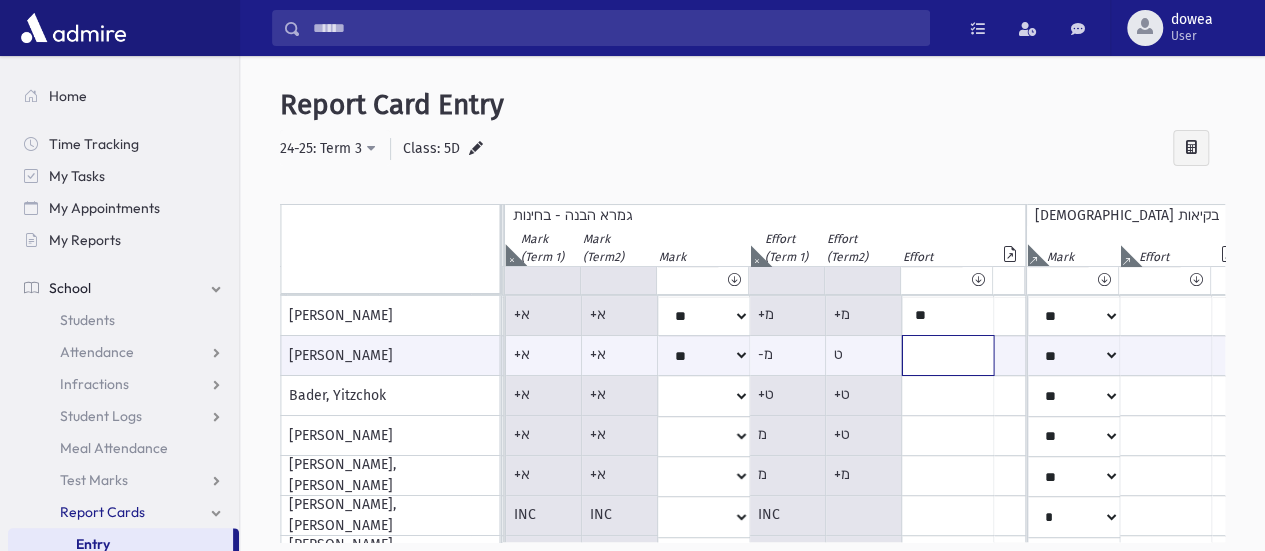 click at bounding box center [-883, 355] 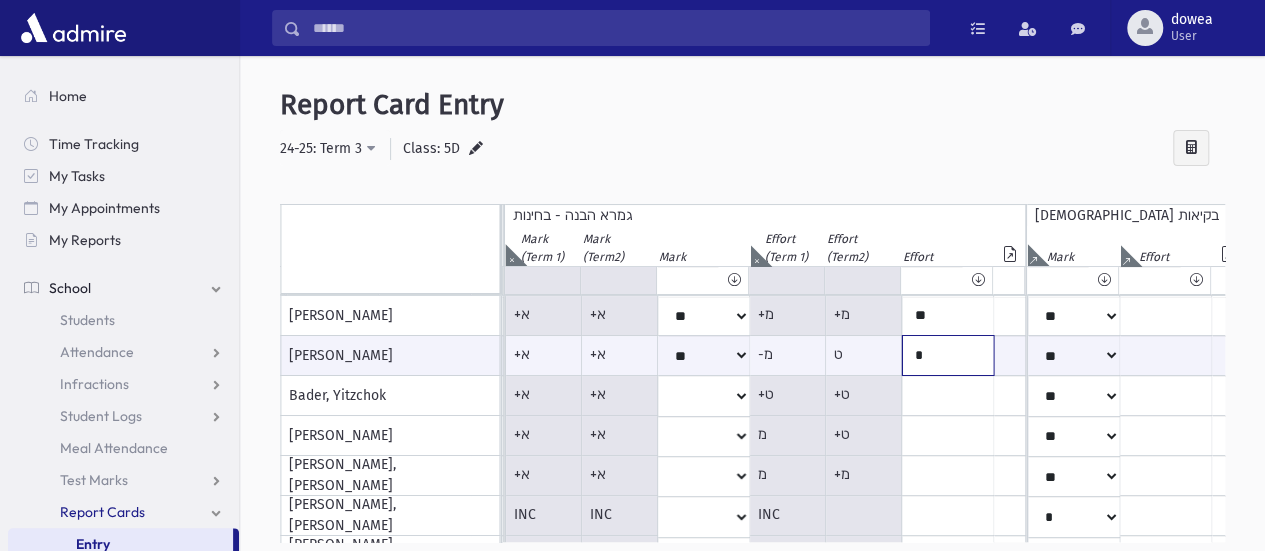 click on "*" at bounding box center (-883, 355) 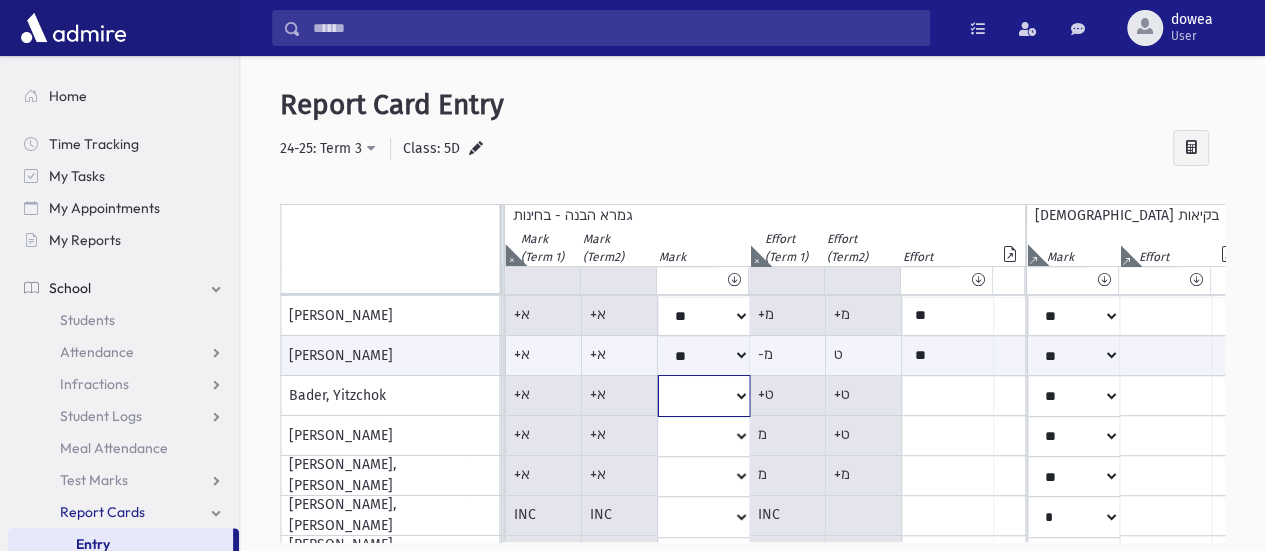 click on "*
**
**
*
**
**
*
**
**
*
**
**
**
***
**
***
**
***
***
***
***
**
***" at bounding box center (-974, 316) 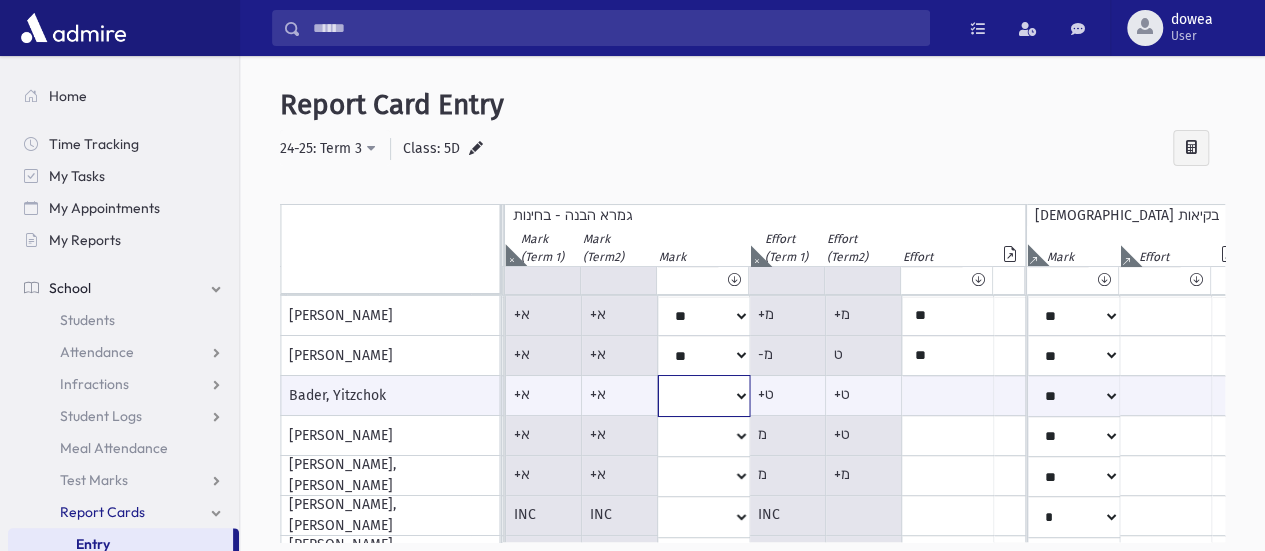 select on "*" 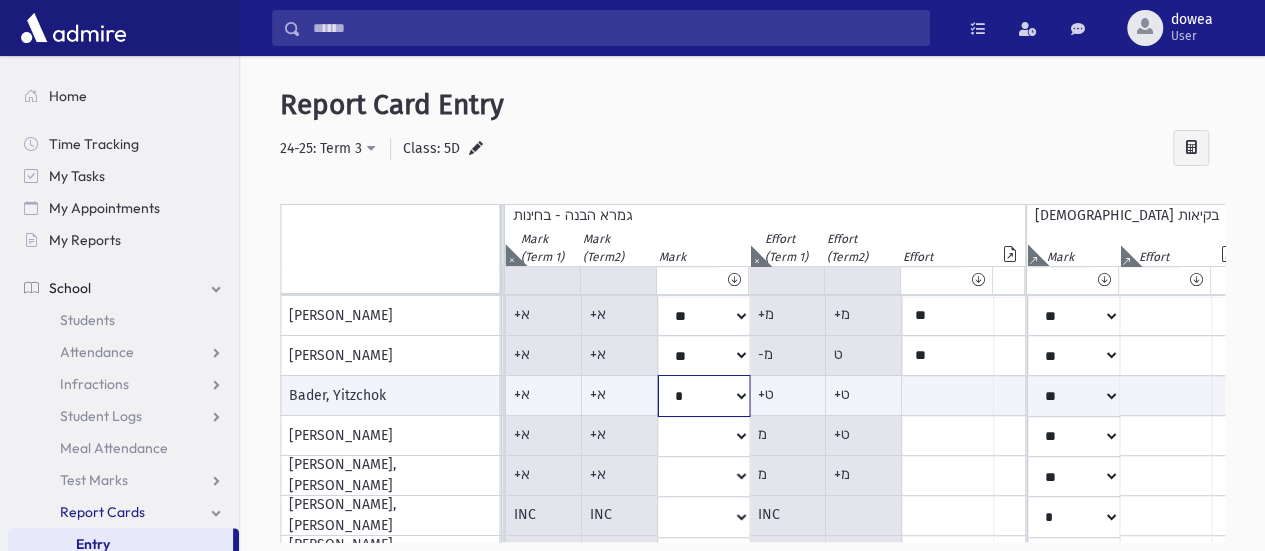 click on "*
**
**
*
**
**
*
**
**
*
**
**
**
***
**
***
**
***
***
***
***
**
***" at bounding box center [-974, 395] 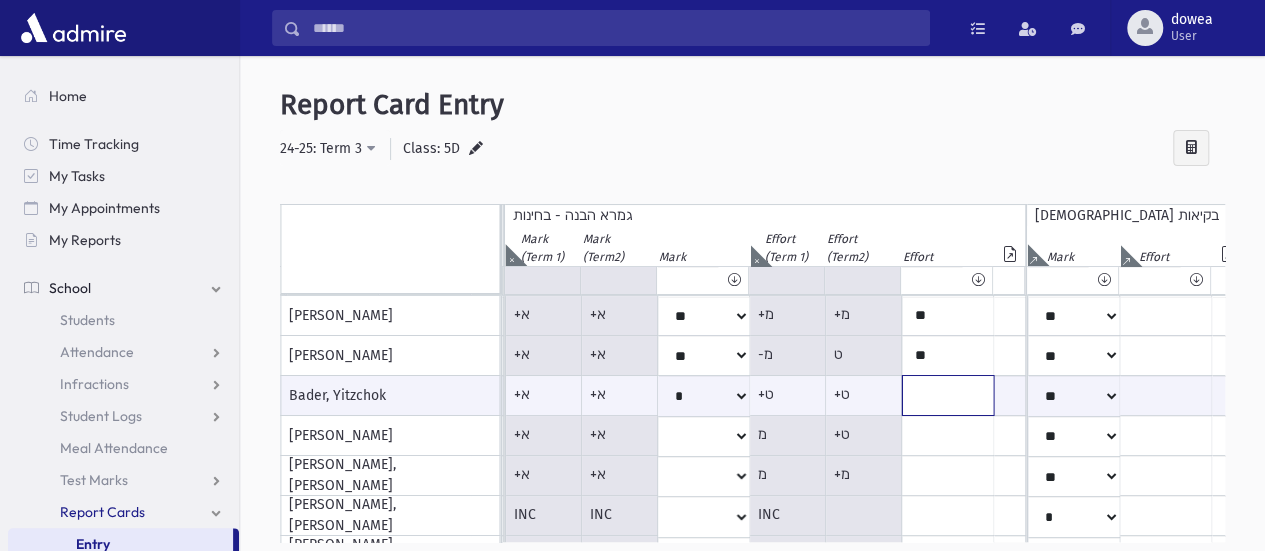 click at bounding box center [-883, 395] 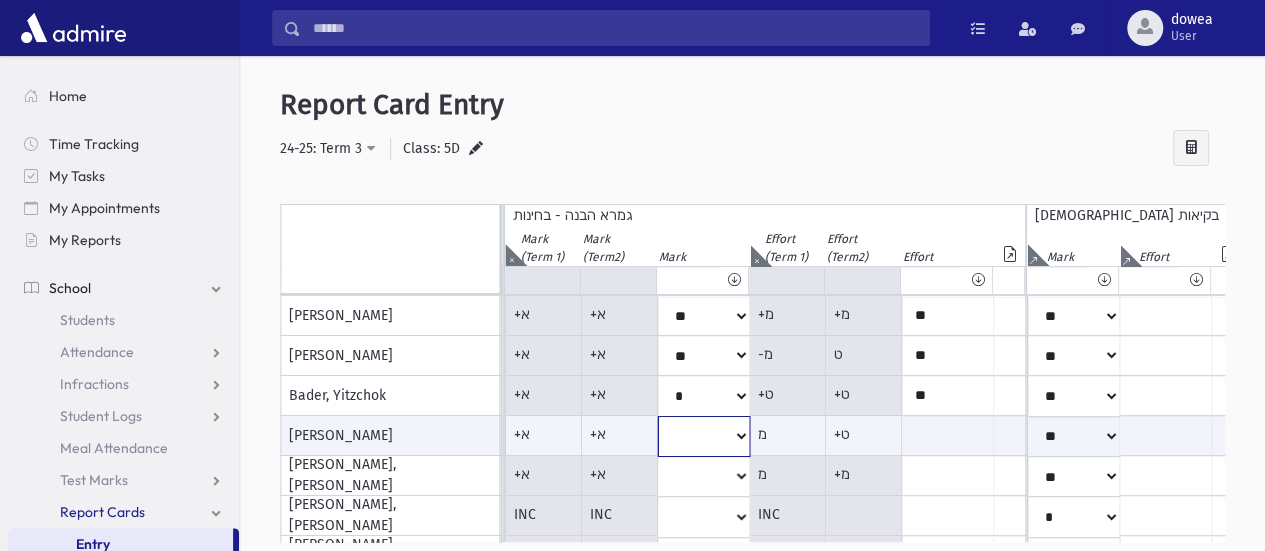 click on "*
**
**
*
**
**
*
**
**
*
**
**
**
***
**
***
**
***
***
***
***
**
***" at bounding box center [-974, 436] 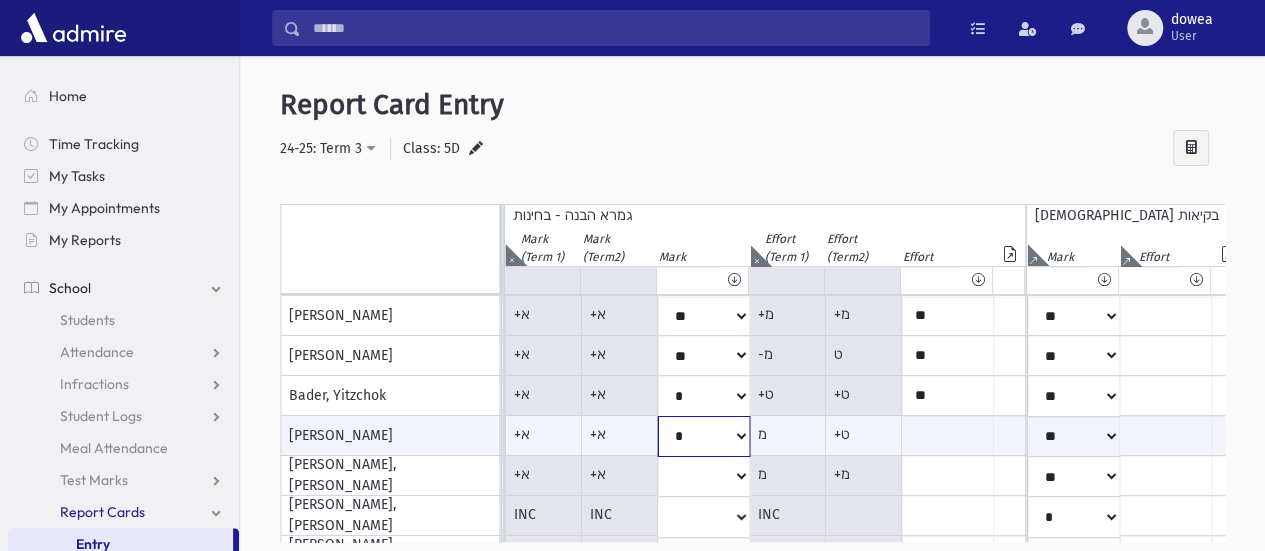 click on "*
**
**
*
**
**
*
**
**
*
**
**
**
***
**
***
**
***
***
***
***
**
***" at bounding box center (-974, 436) 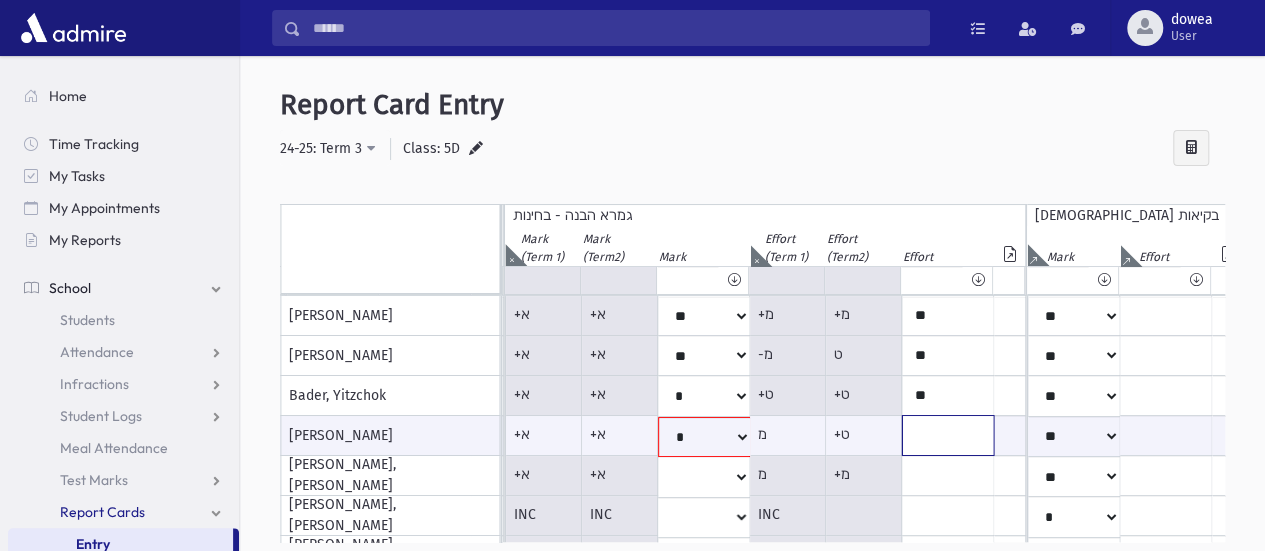click at bounding box center (-883, 435) 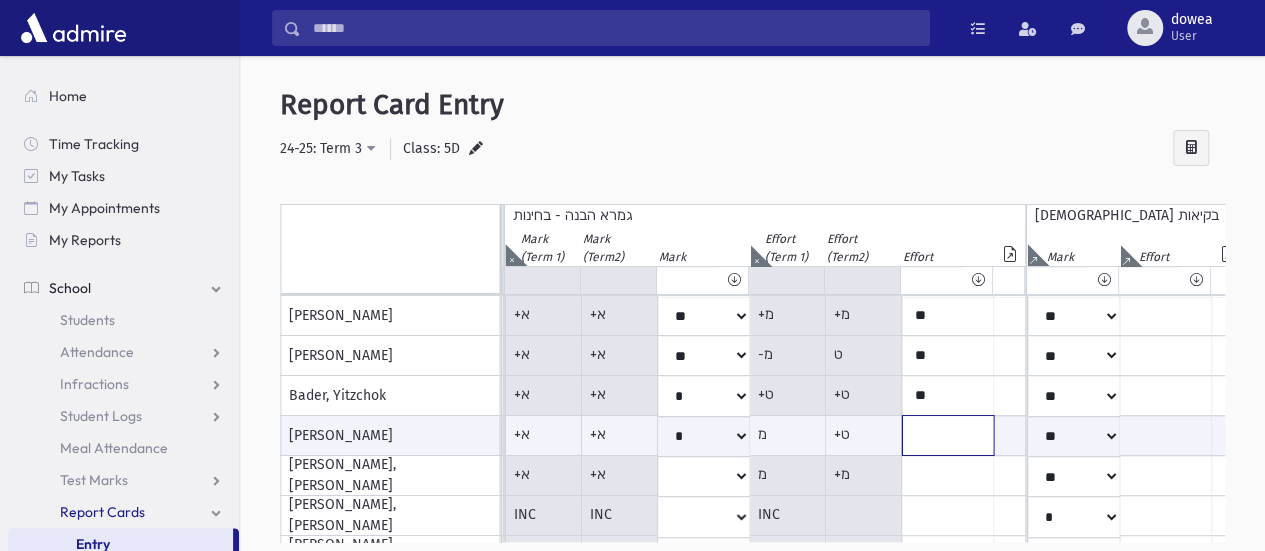 type on "**" 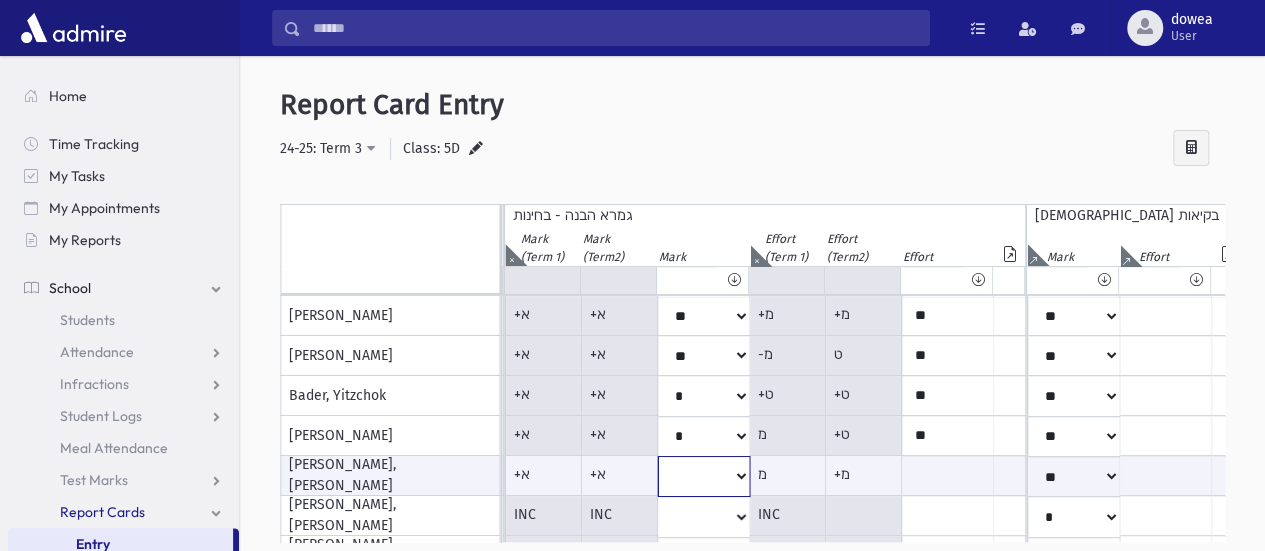 click on "*
**
**
*
**
**
*
**
**
*
**
**
**
***
**
***
**
***
***
***
***
**
***" at bounding box center [-974, 476] 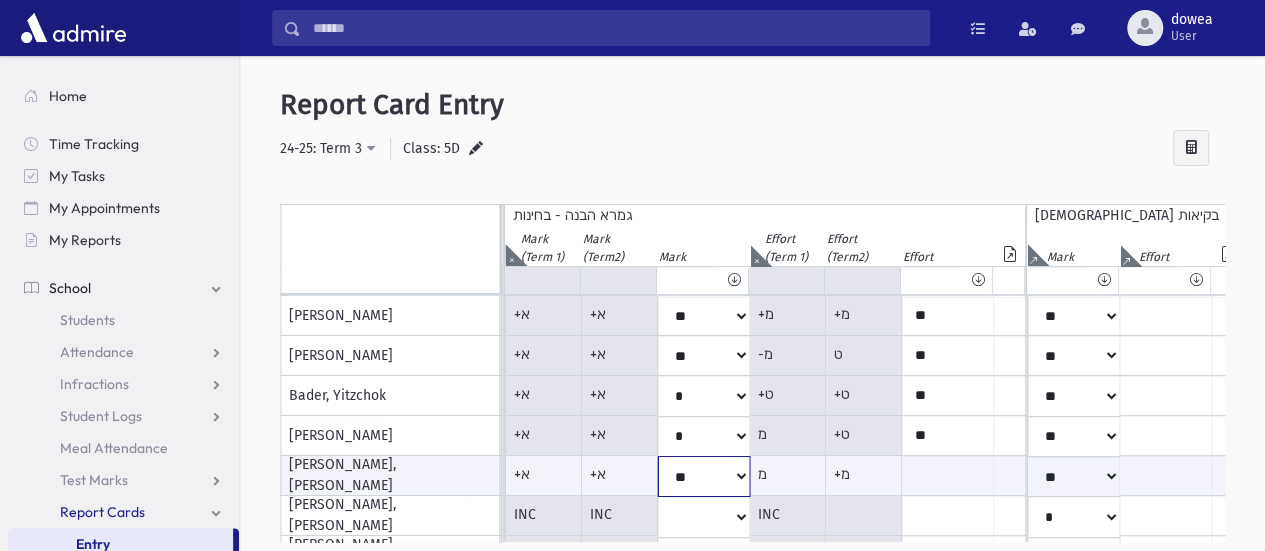 click on "*
**
**
*
**
**
*
**
**
*
**
**
**
***
**
***
**
***
***
***
***
**
***" at bounding box center [-974, 476] 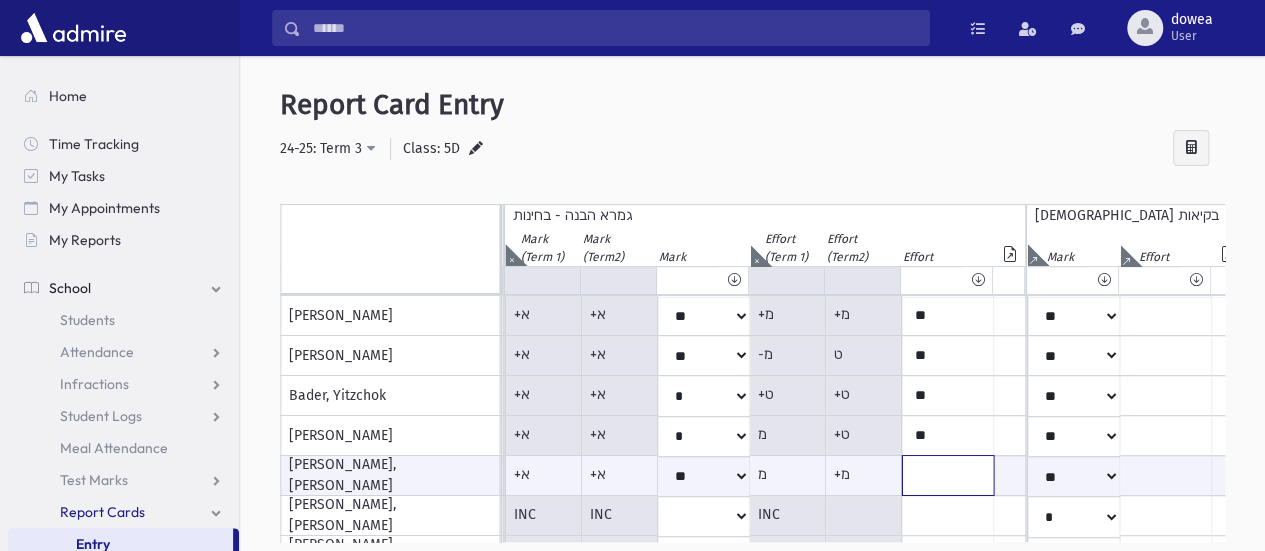 click at bounding box center (-883, 475) 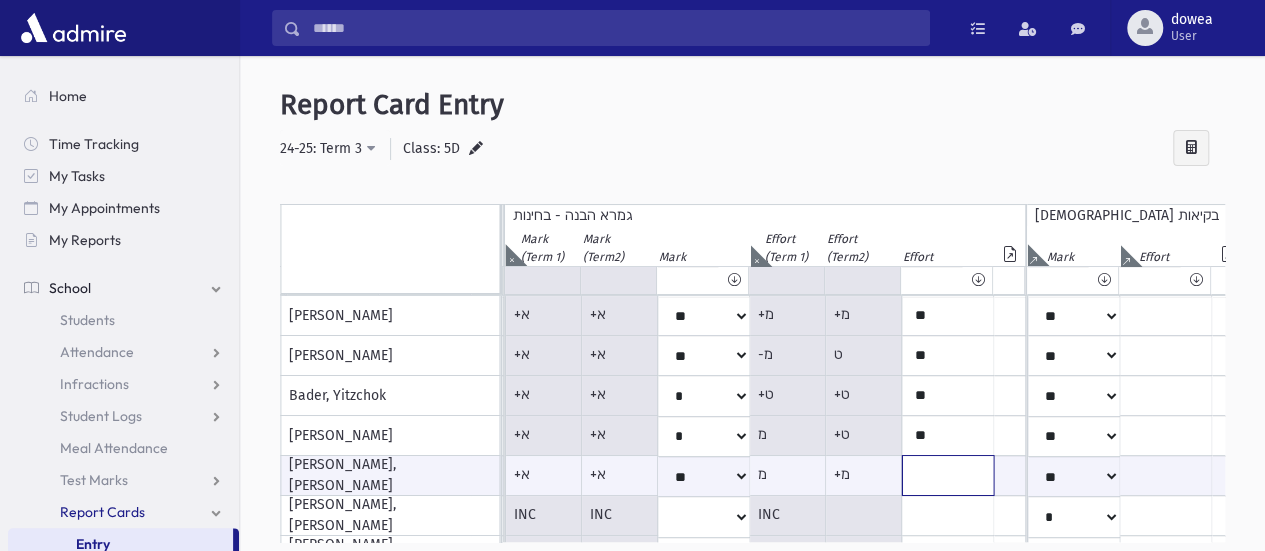 type on "**" 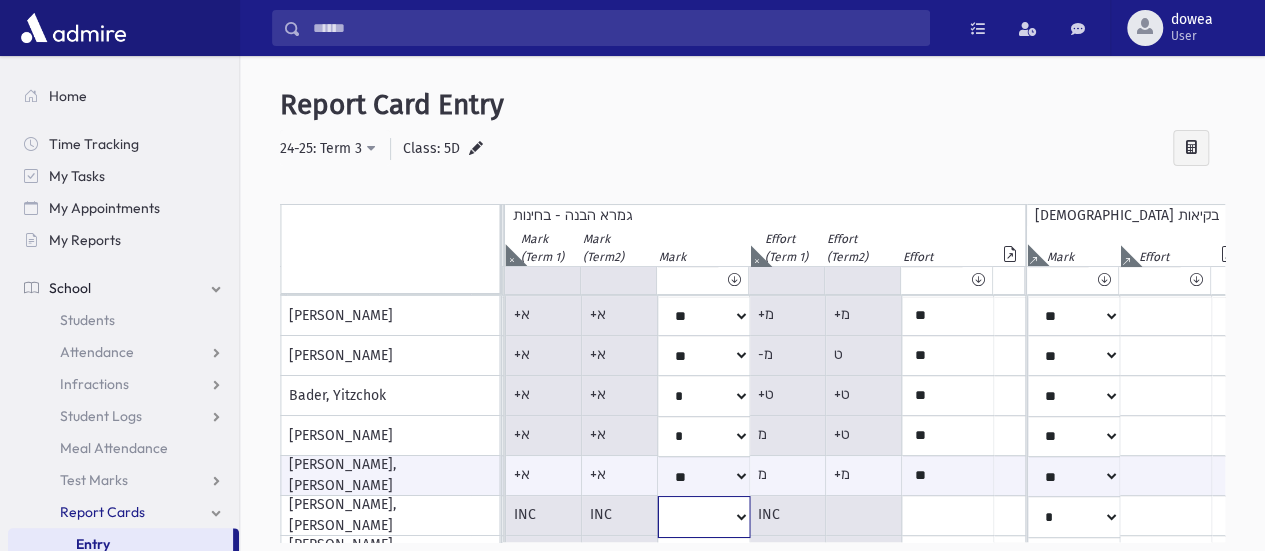 click on "*
**
**
*
**
**
*
**
**
*
**
**
**
***
**
***
**
***
***
***
***
**
***" at bounding box center [-974, 316] 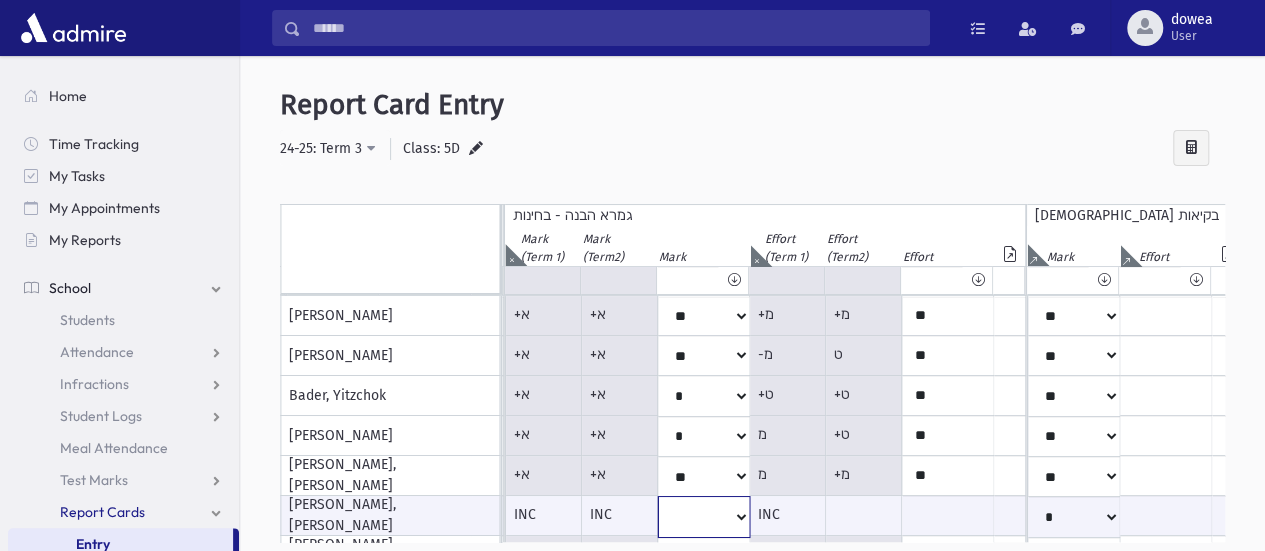 scroll, scrollTop: 1, scrollLeft: 1522, axis: both 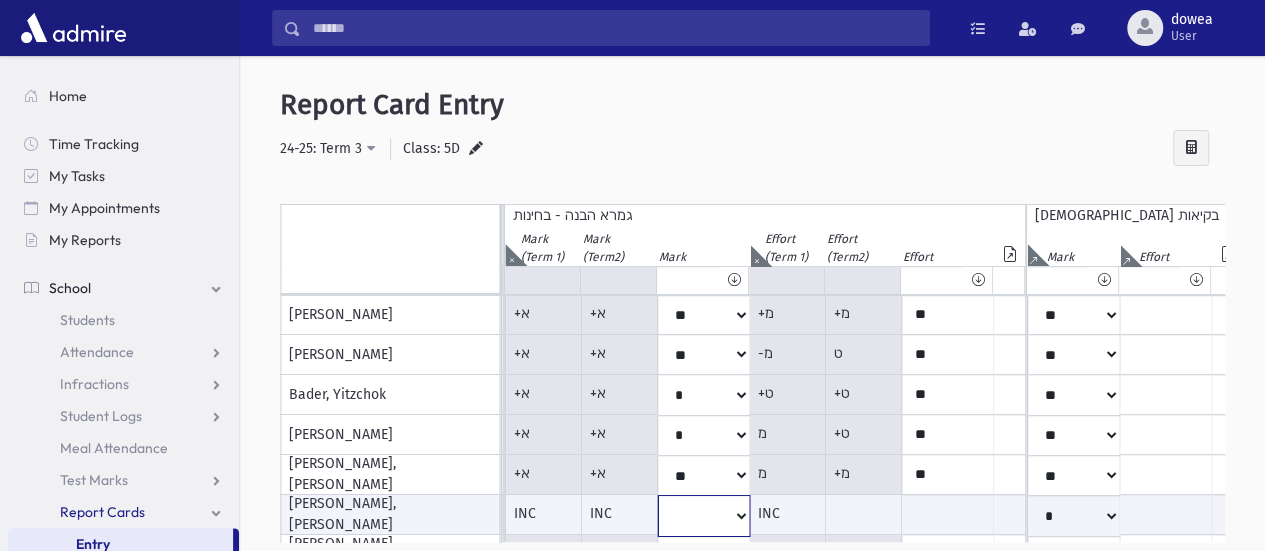 select on "*" 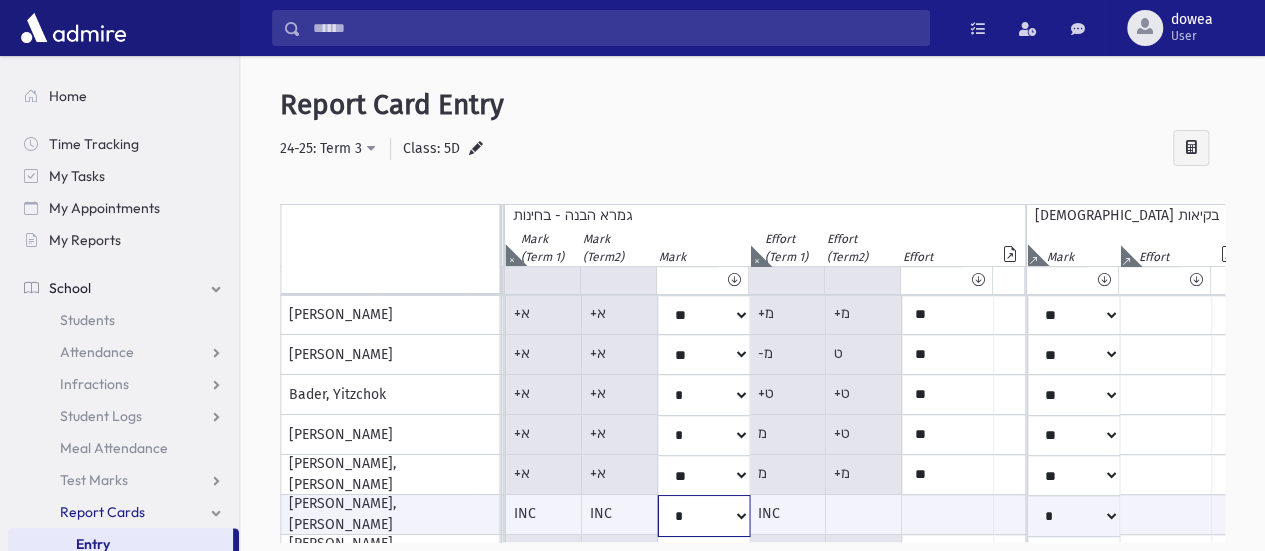 click on "*
**
**
*
**
**
*
**
**
*
**
**
**
***
**
***
**
***
***
***
***
**
***" at bounding box center (-974, 515) 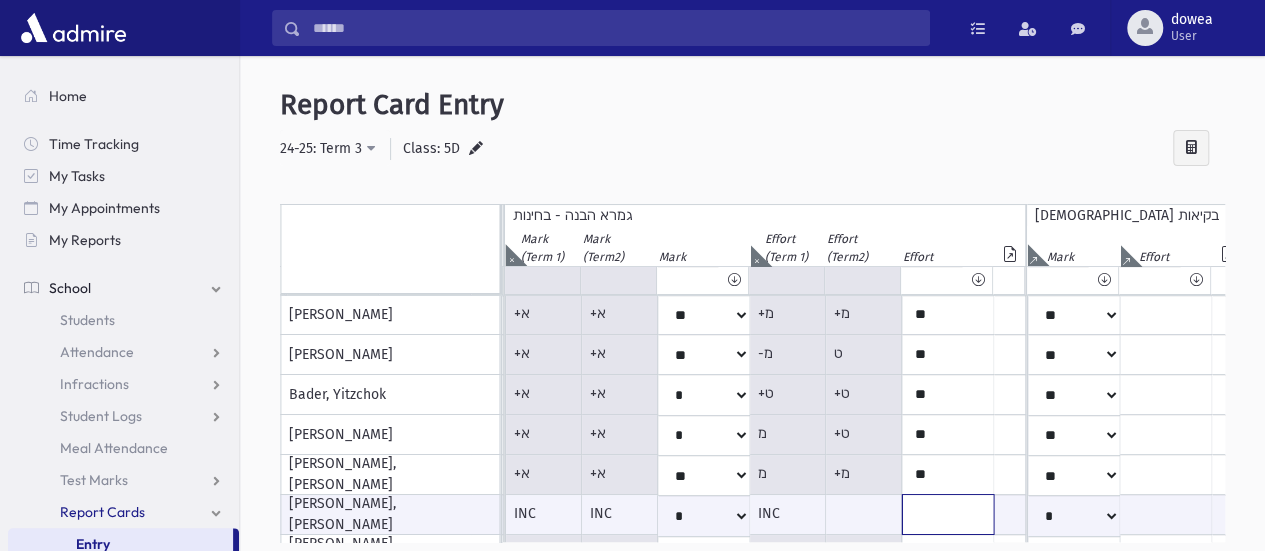 click at bounding box center (-883, 514) 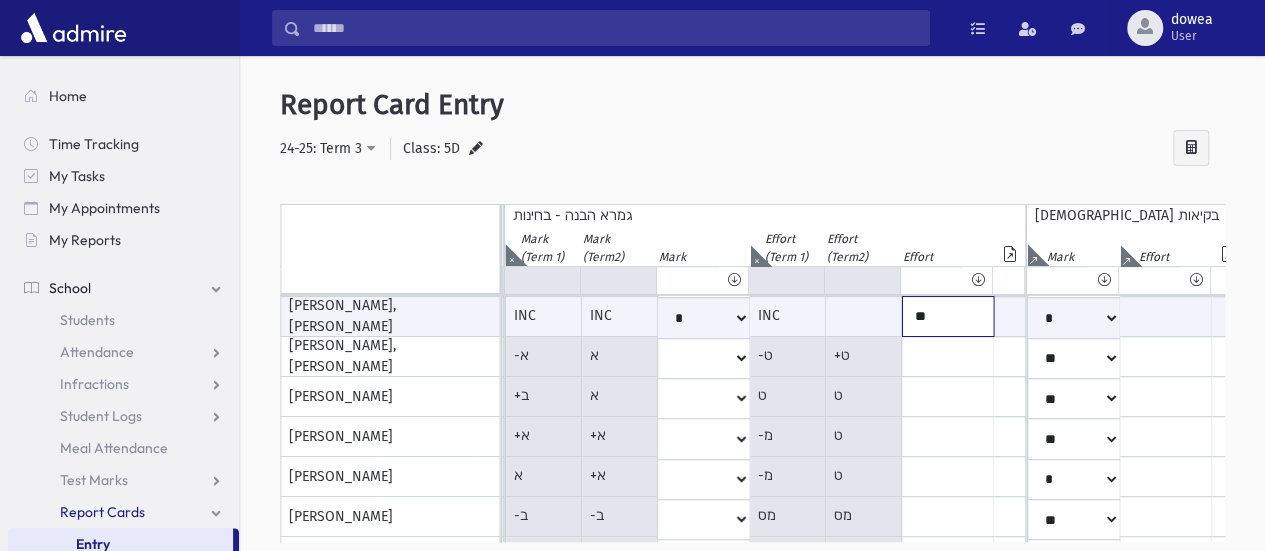 scroll, scrollTop: 201, scrollLeft: 1522, axis: both 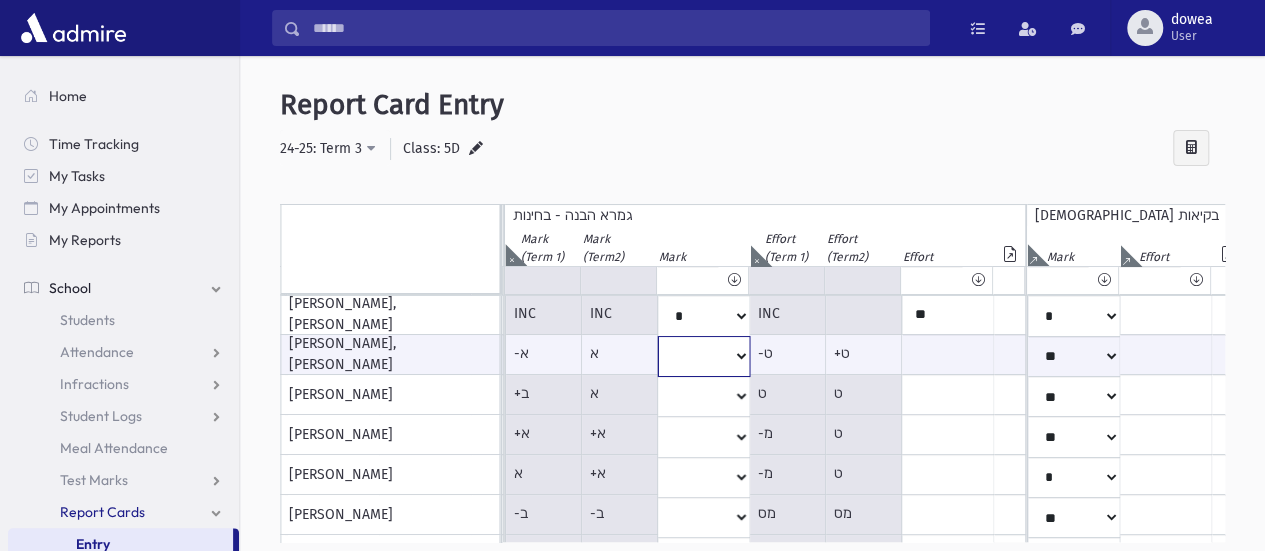 click on "*
**
**
*
**
**
*
**
**
*
**
**
**
***
**
***
**
***
***
***
***
**
***" at bounding box center [-974, 356] 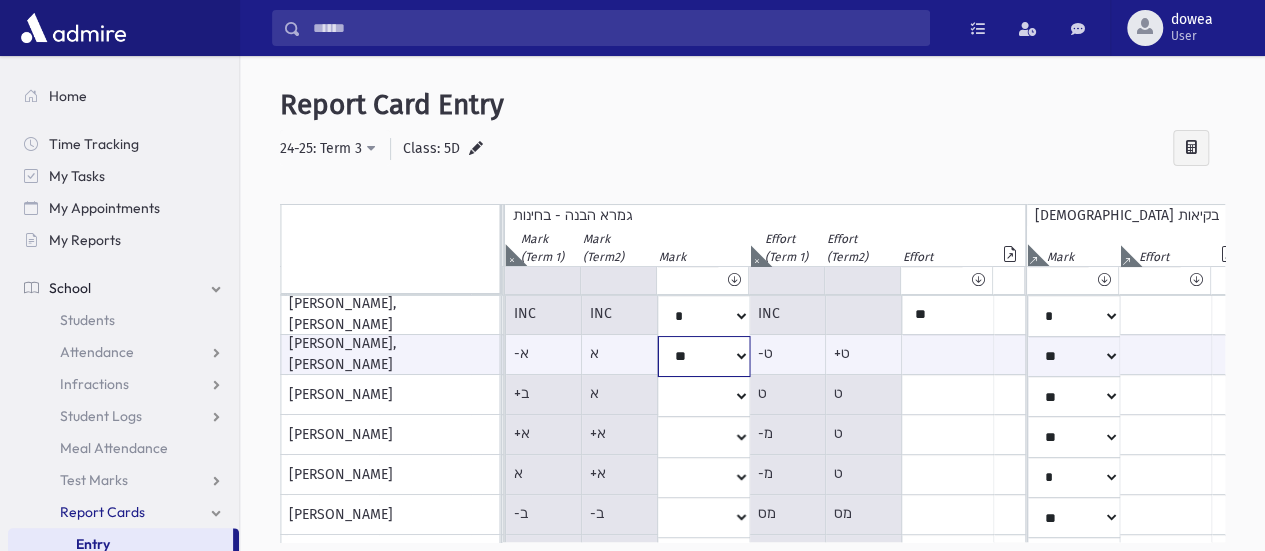 click on "*
**
**
*
**
**
*
**
**
*
**
**
**
***
**
***
**
***
***
***
***
**
***" at bounding box center [-974, 356] 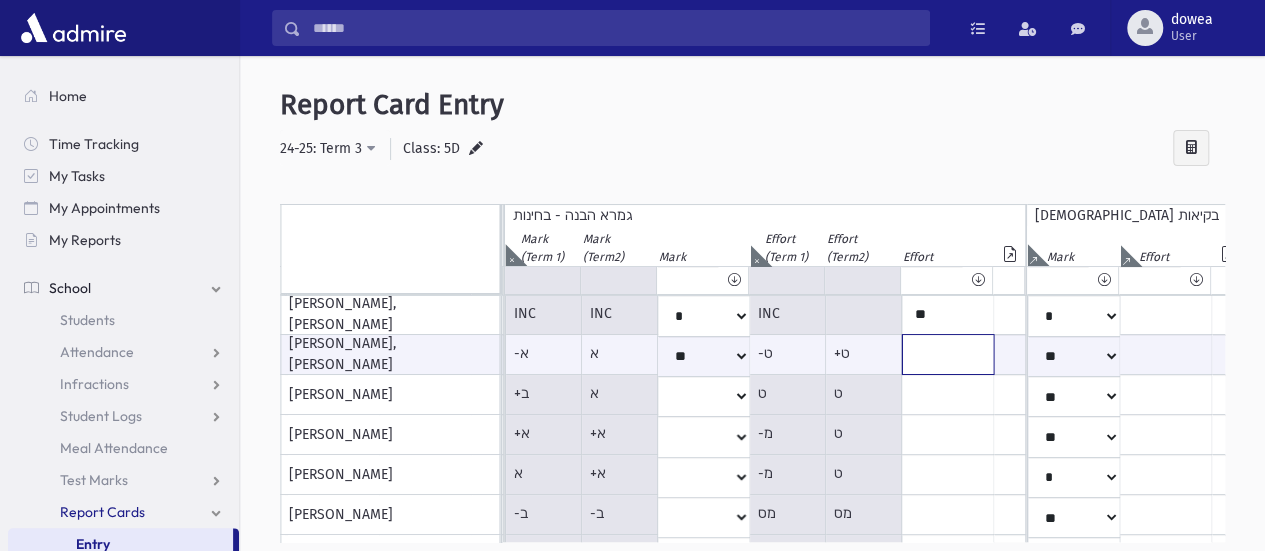 click at bounding box center [-883, 354] 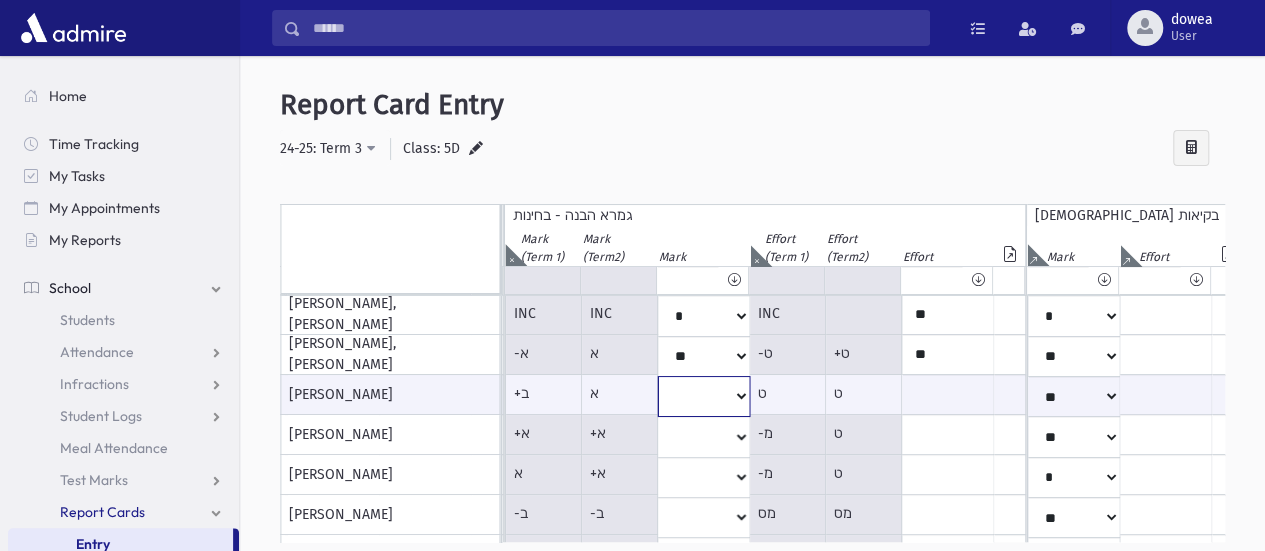 click on "*
**
**
*
**
**
*
**
**
*
**
**
**
***
**
***
**
***
***
***
***
**
***" at bounding box center (-974, 396) 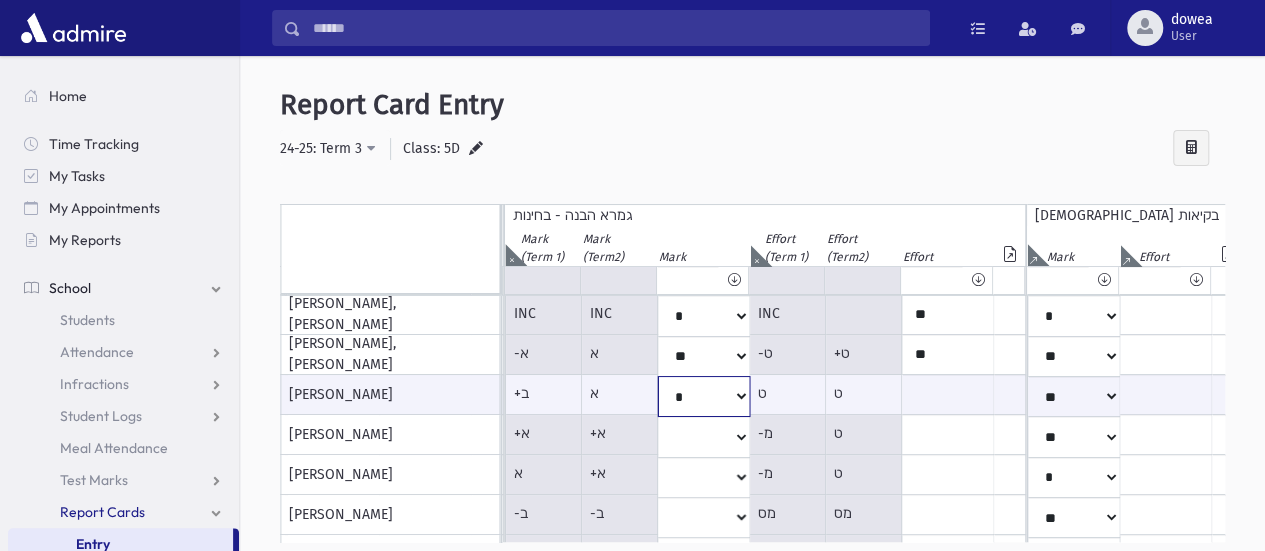 click on "*
**
**
*
**
**
*
**
**
*
**
**
**
***
**
***
**
***
***
***
***
**
***" at bounding box center [-974, 396] 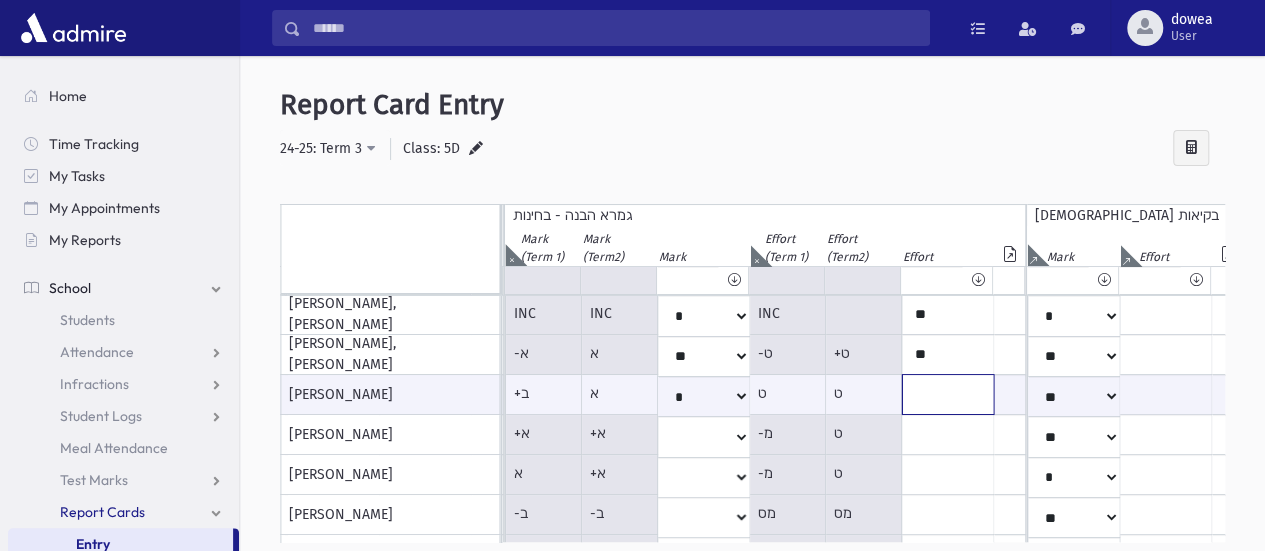 click at bounding box center (-883, 394) 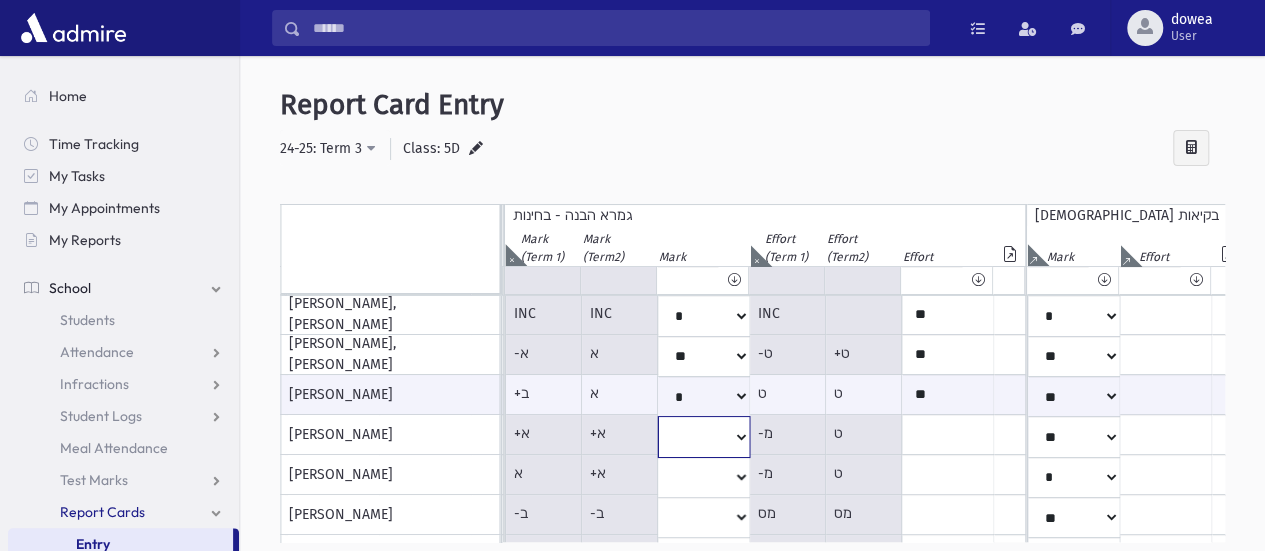 click on "*
**
**
*
**
**
*
**
**
*
**
**
**
***
**
***
**
***
***
***
***
**
***" at bounding box center [-974, 115] 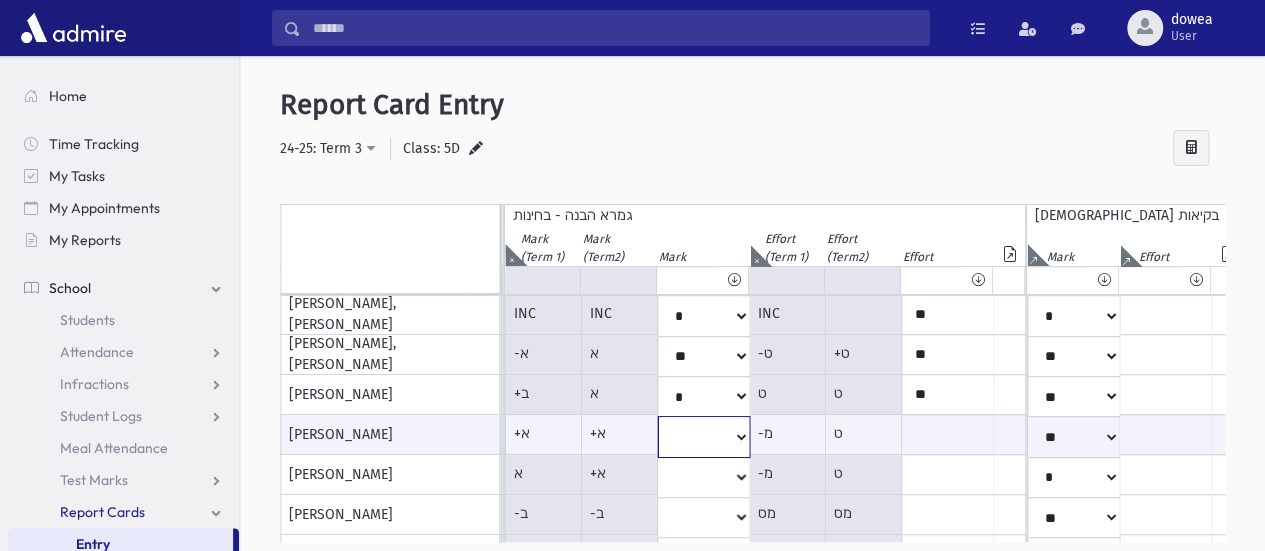 select on "*" 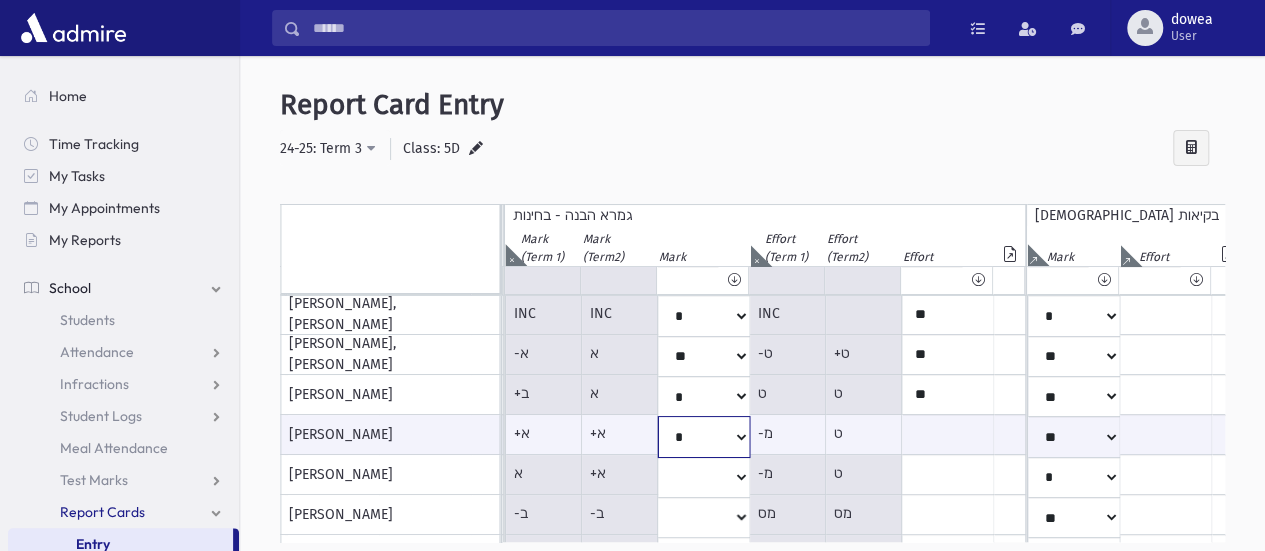 click on "*
**
**
*
**
**
*
**
**
*
**
**
**
***
**
***
**
***
***
***
***
**
***" at bounding box center [-974, 436] 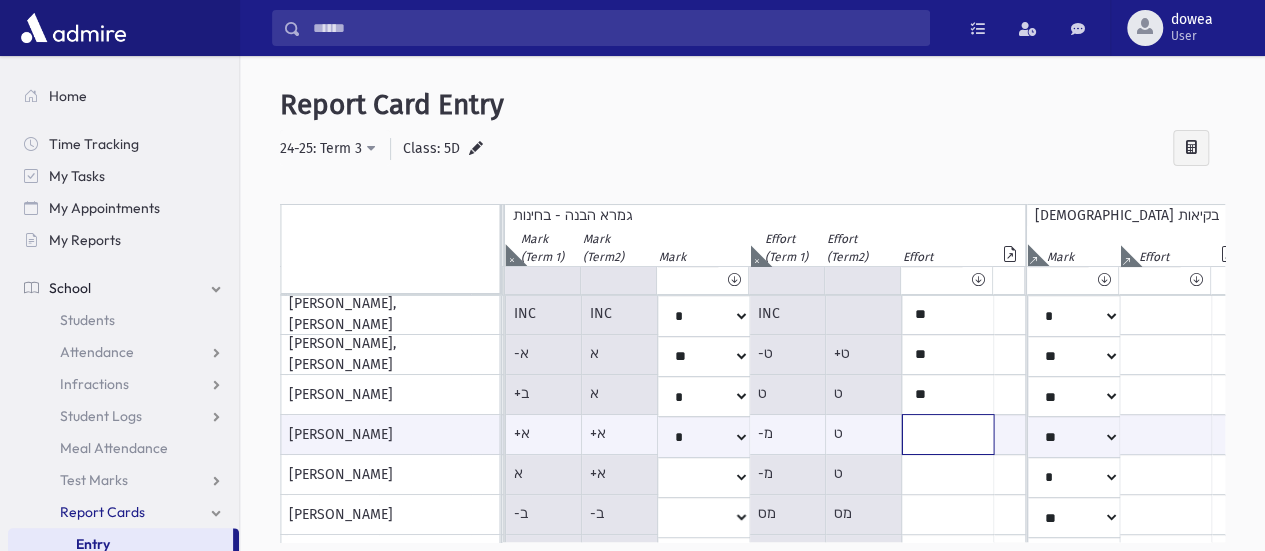 click at bounding box center (-883, 434) 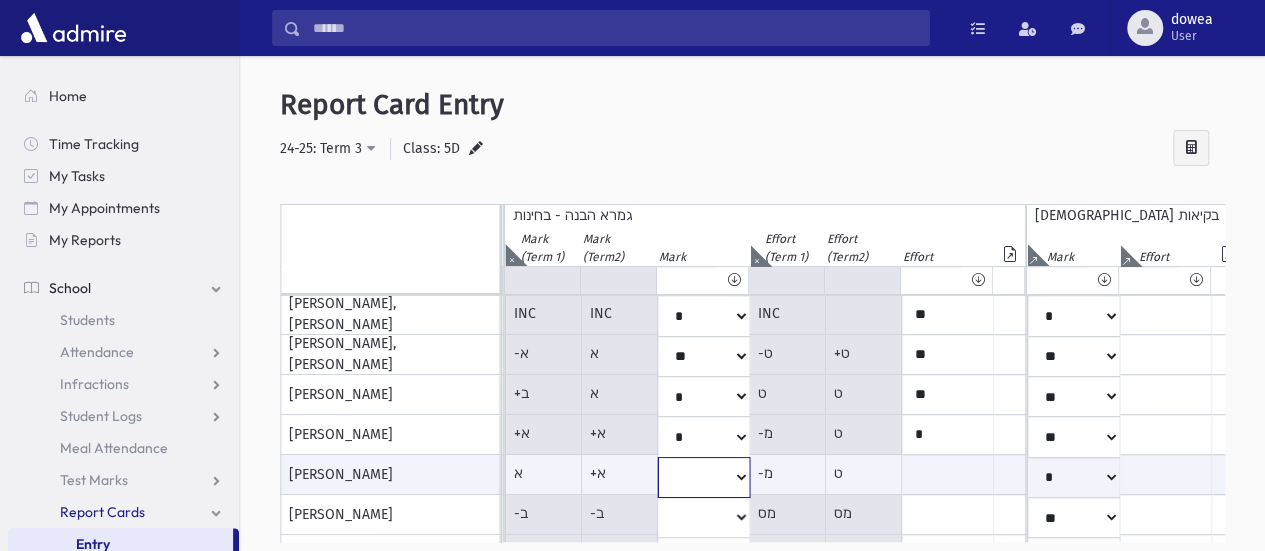 click on "*
**
**
*
**
**
*
**
**
*
**
**
**
***
**
***
**
***
***
***
***
**
***" at bounding box center (-974, 477) 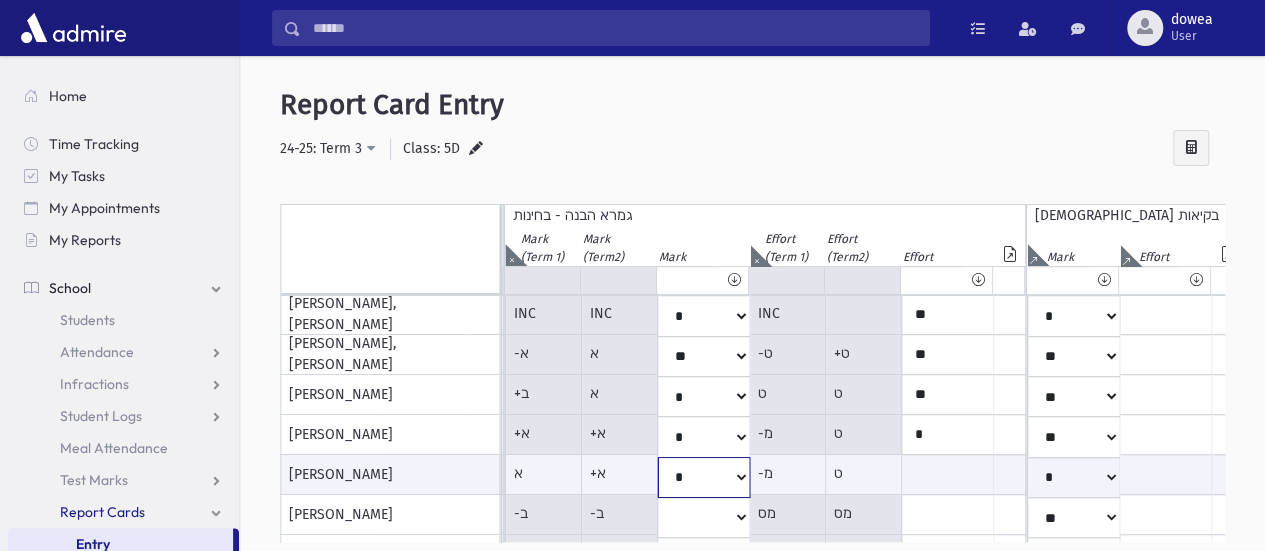 click on "*
**
**
*
**
**
*
**
**
*
**
**
**
***
**
***
**
***
***
***
***
**
***" at bounding box center (-974, 477) 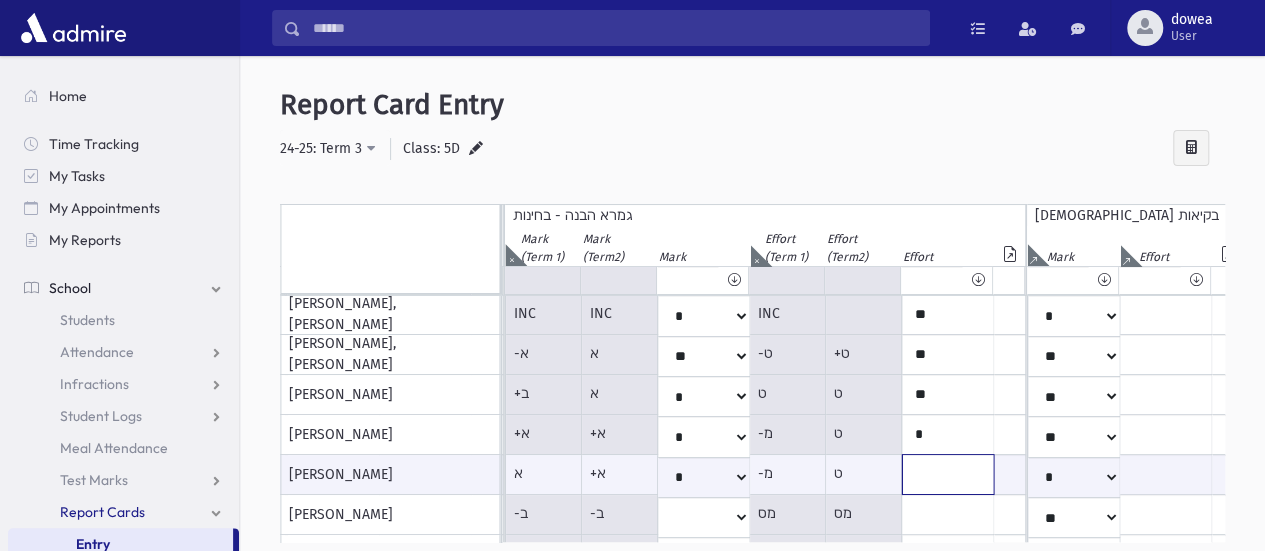 click at bounding box center (-883, 474) 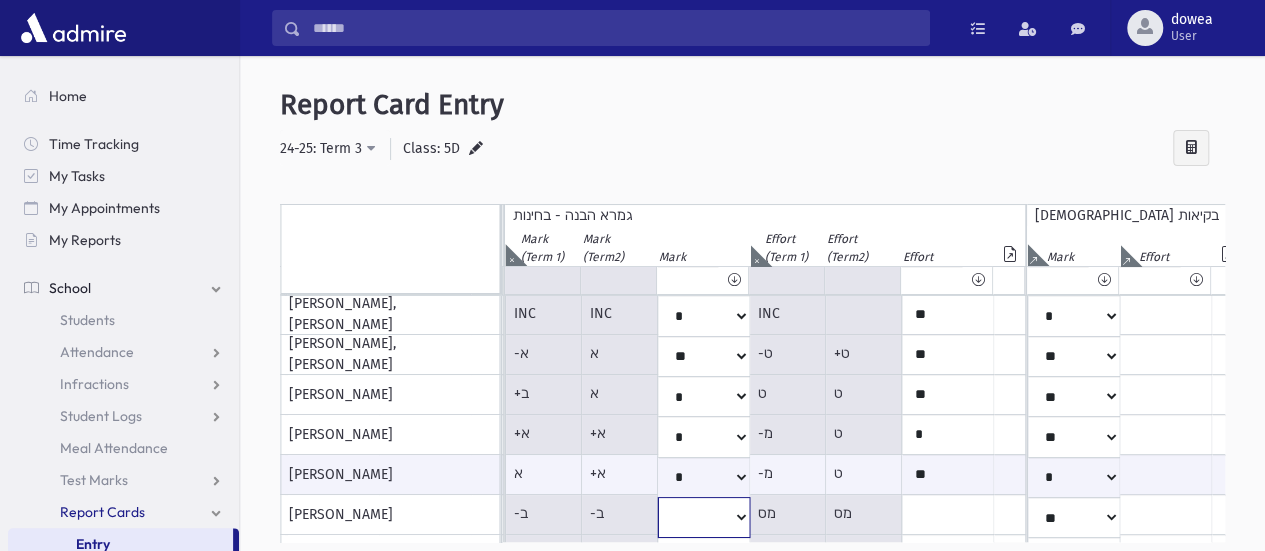 click on "*
**
**
*
**
**
*
**
**
*
**
**
**
***
**
***
**
***
***
***
***
**
***" at bounding box center (-974, 115) 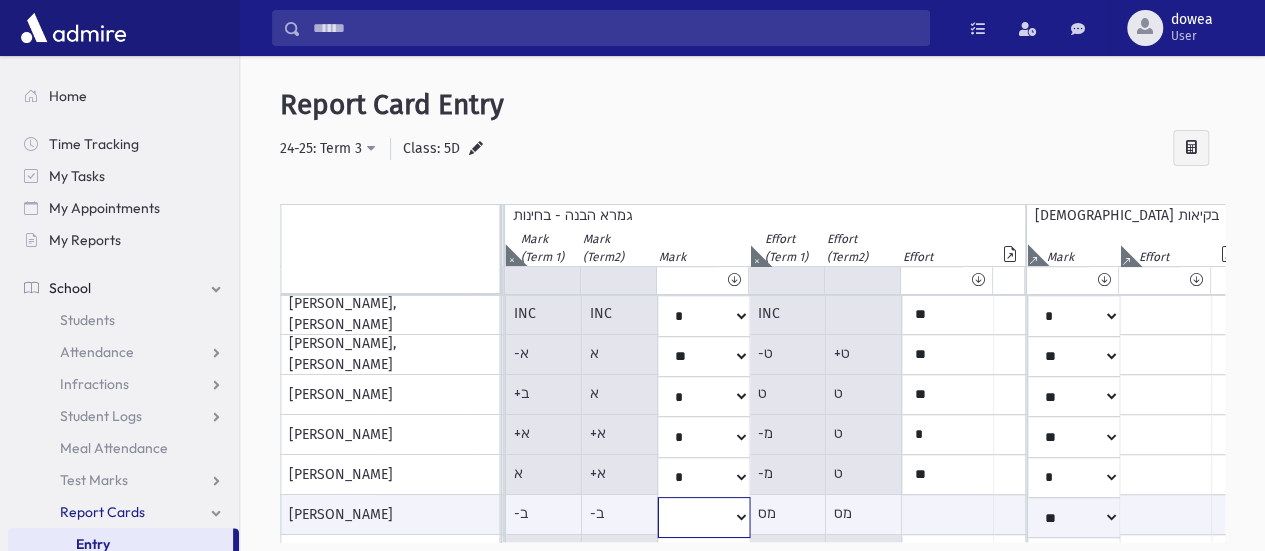 select on "**" 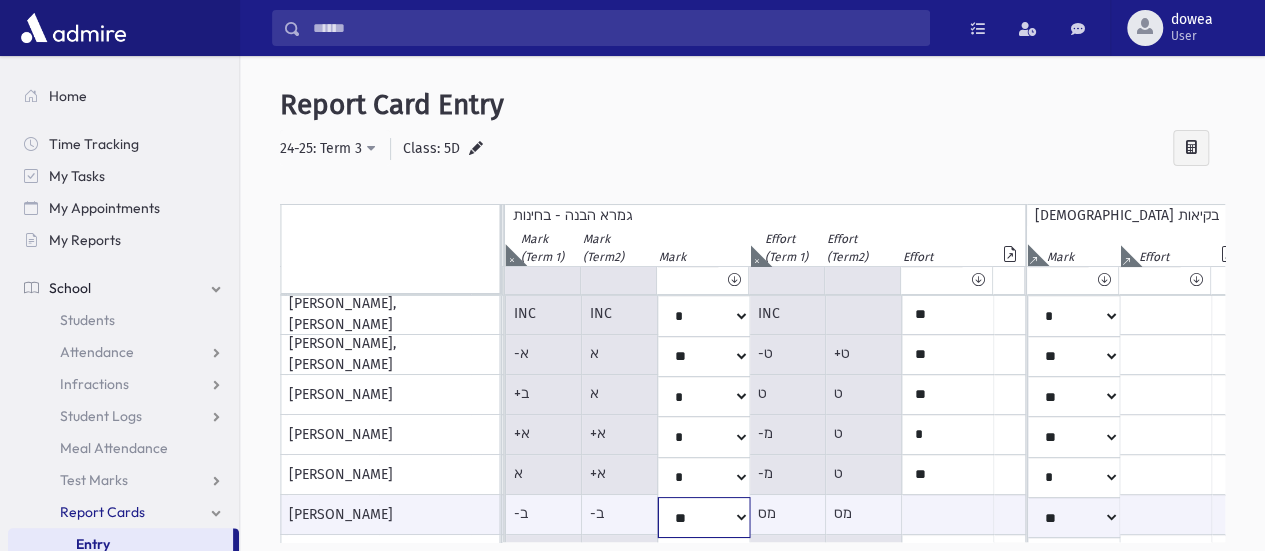 click on "*
**
**
*
**
**
*
**
**
*
**
**
**
***
**
***
**
***
***
***
***
**
***" at bounding box center [-974, 517] 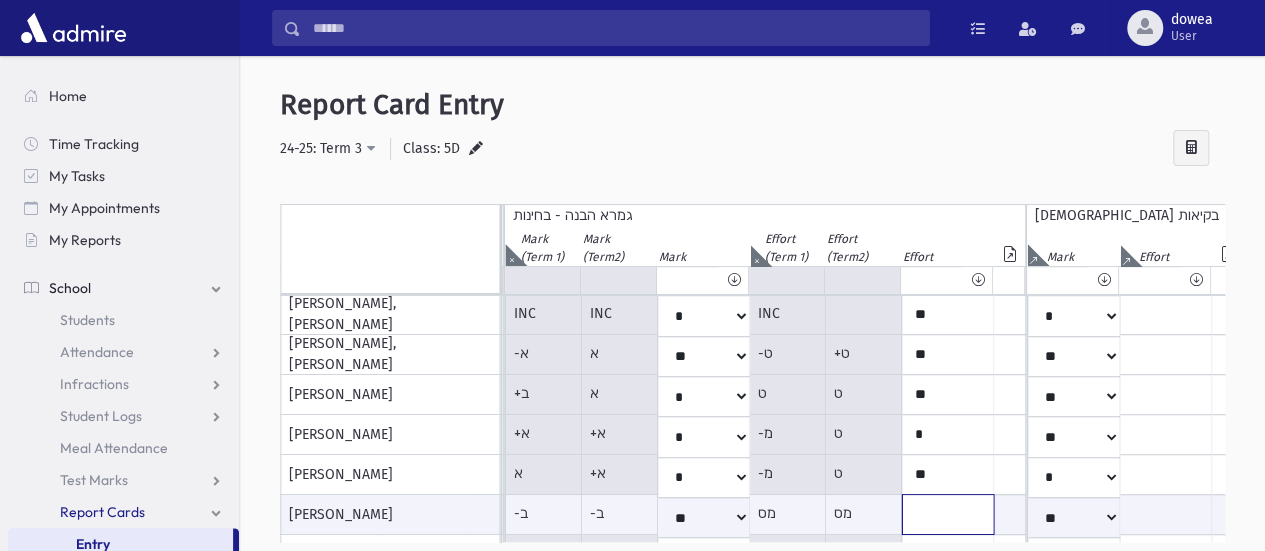 click at bounding box center (-883, 514) 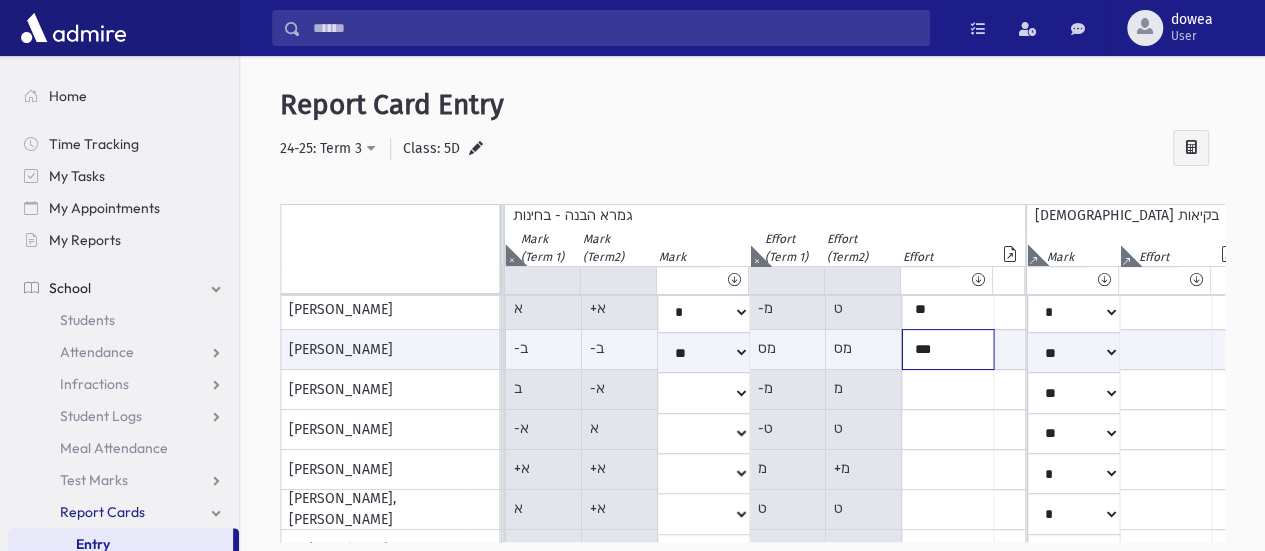 scroll, scrollTop: 402, scrollLeft: 1522, axis: both 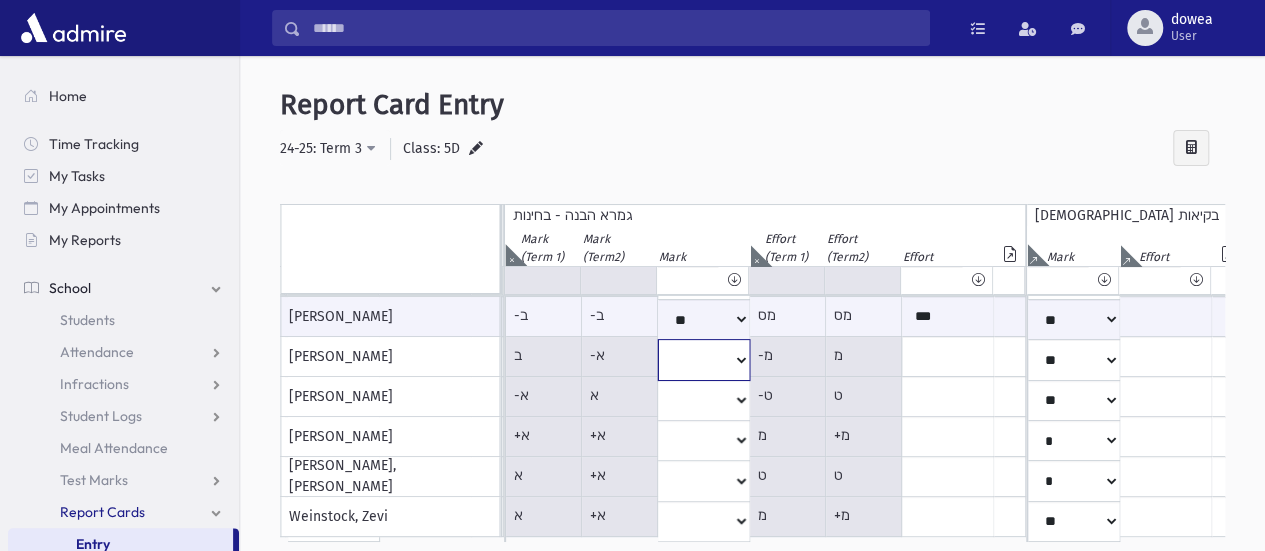 click on "*
**
**
*
**
**
*
**
**
*
**
**
**
***
**
***
**
***
***
***
***
**
***" at bounding box center (-974, -83) 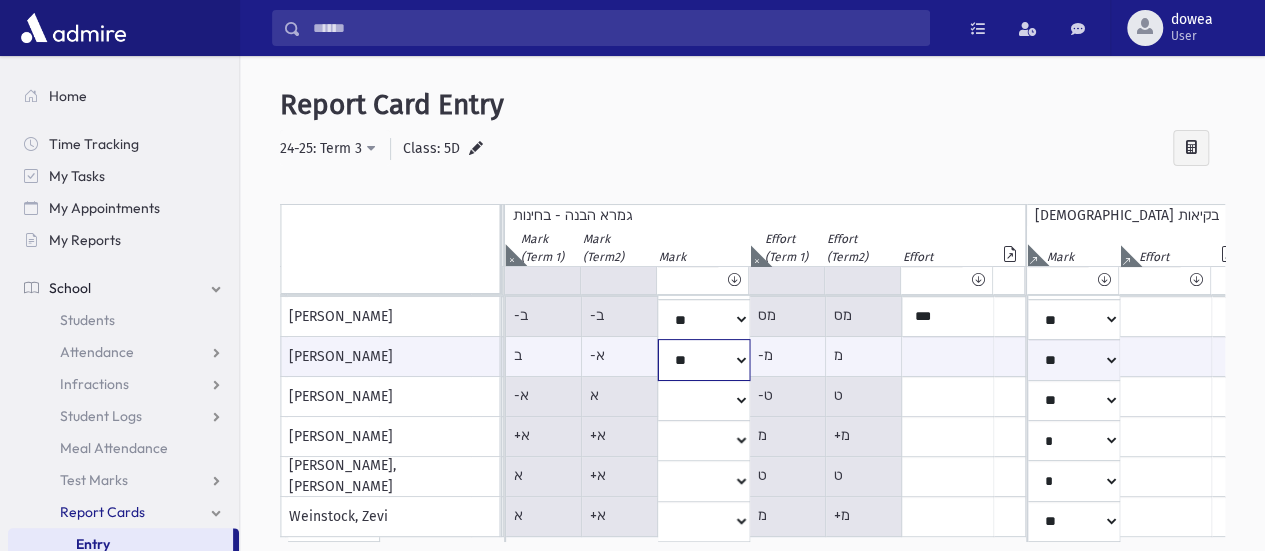 click on "*
**
**
*
**
**
*
**
**
*
**
**
**
***
**
***
**
***
***
***
***
**
***" at bounding box center (-974, 359) 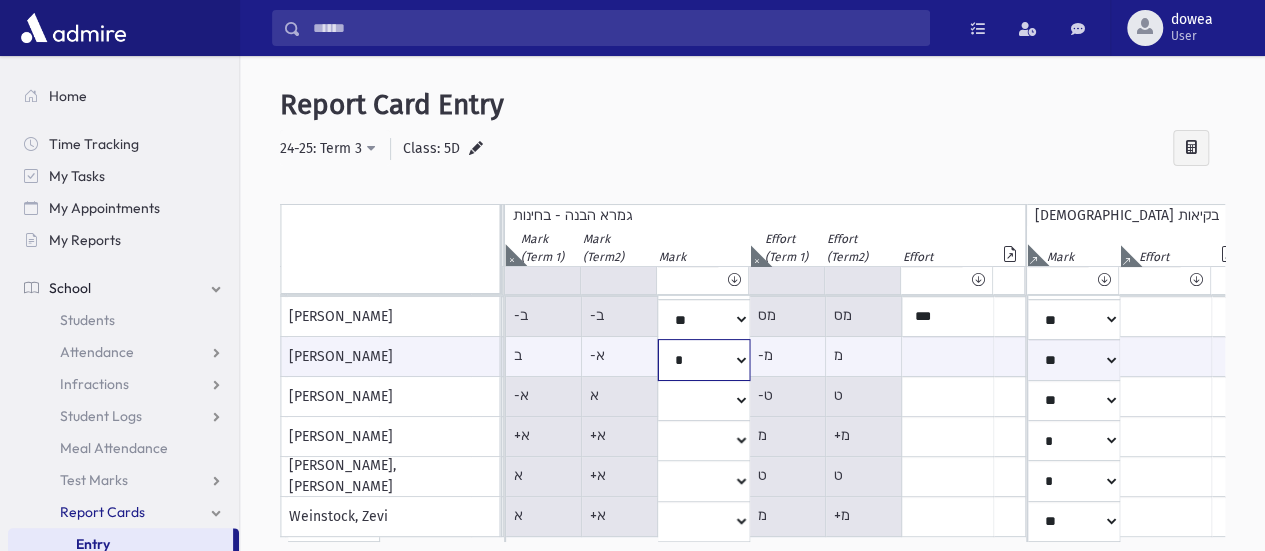 click on "*
**
**
*
**
**
*
**
**
*
**
**
**
***
**
***
**
***
***
***
***
**
***" at bounding box center [-974, 359] 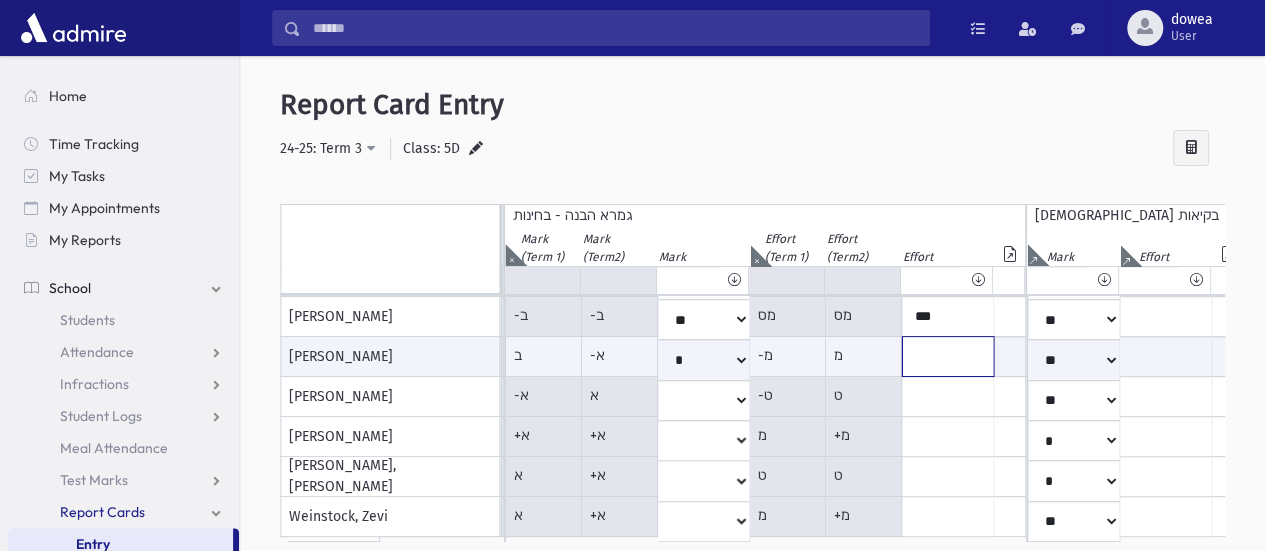 click at bounding box center (-883, 356) 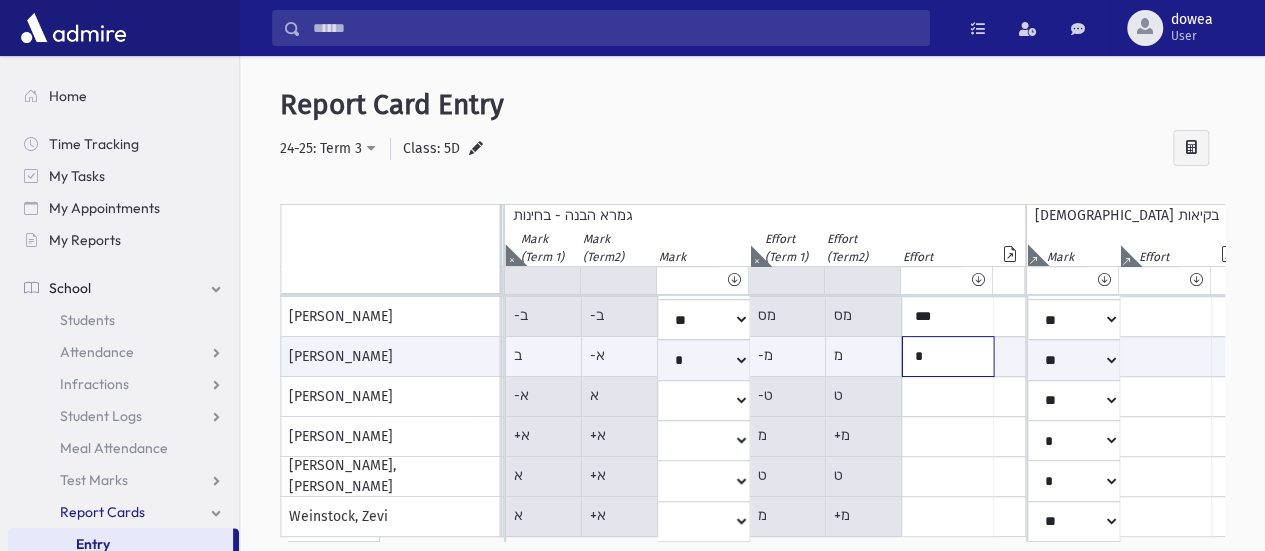 click on "*" at bounding box center [-883, 356] 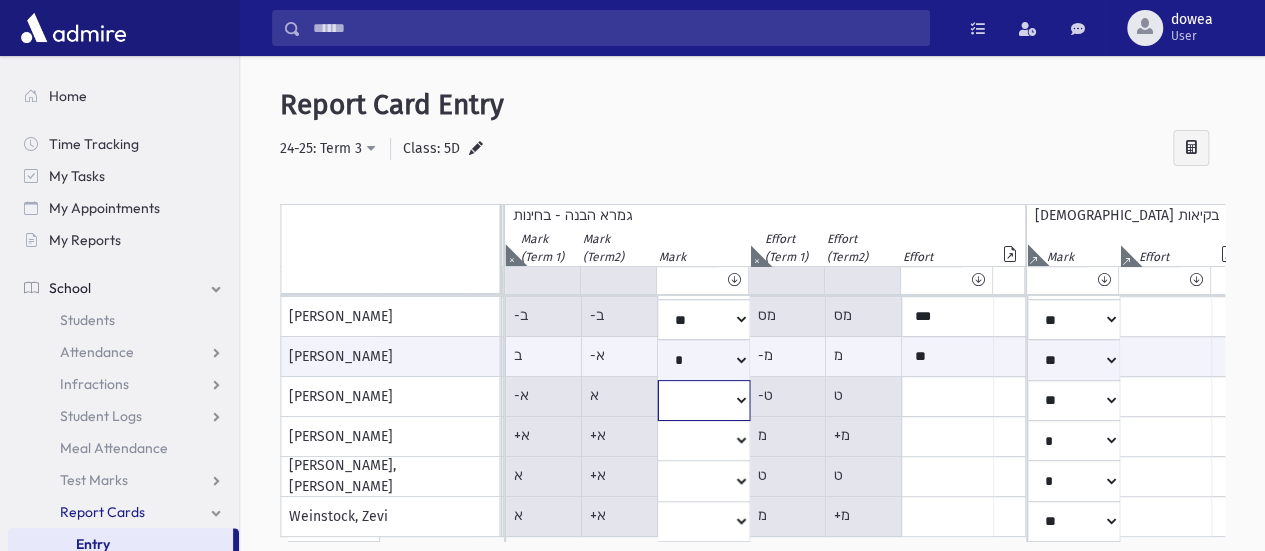 click on "*
**
**
*
**
**
*
**
**
*
**
**
**
***
**
***
**
***
***
***
***
**
***" at bounding box center [-974, -83] 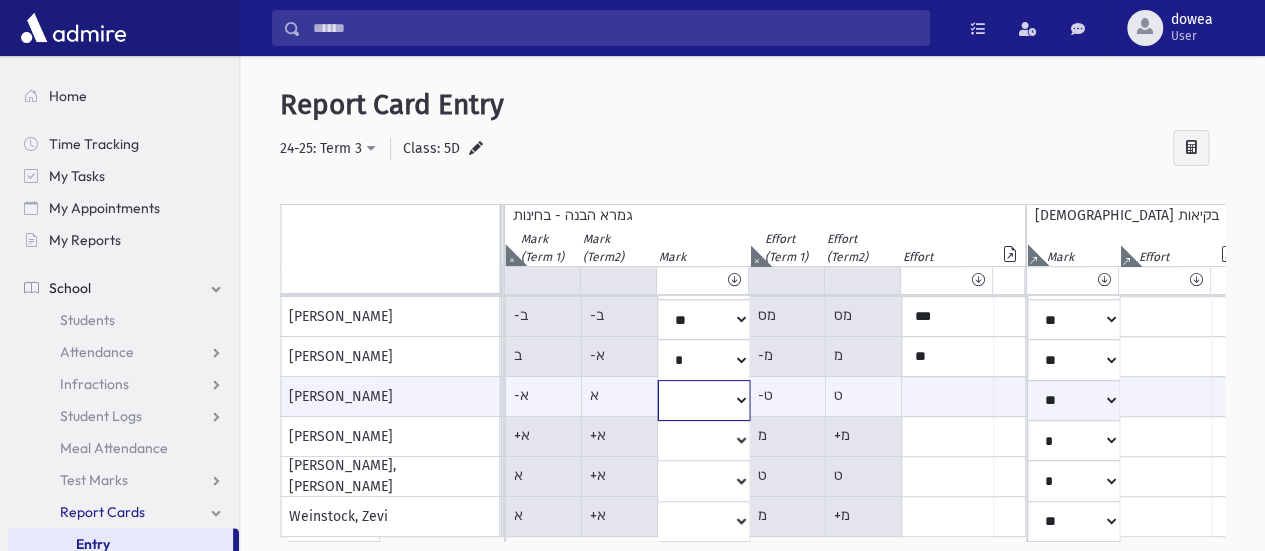 select on "**" 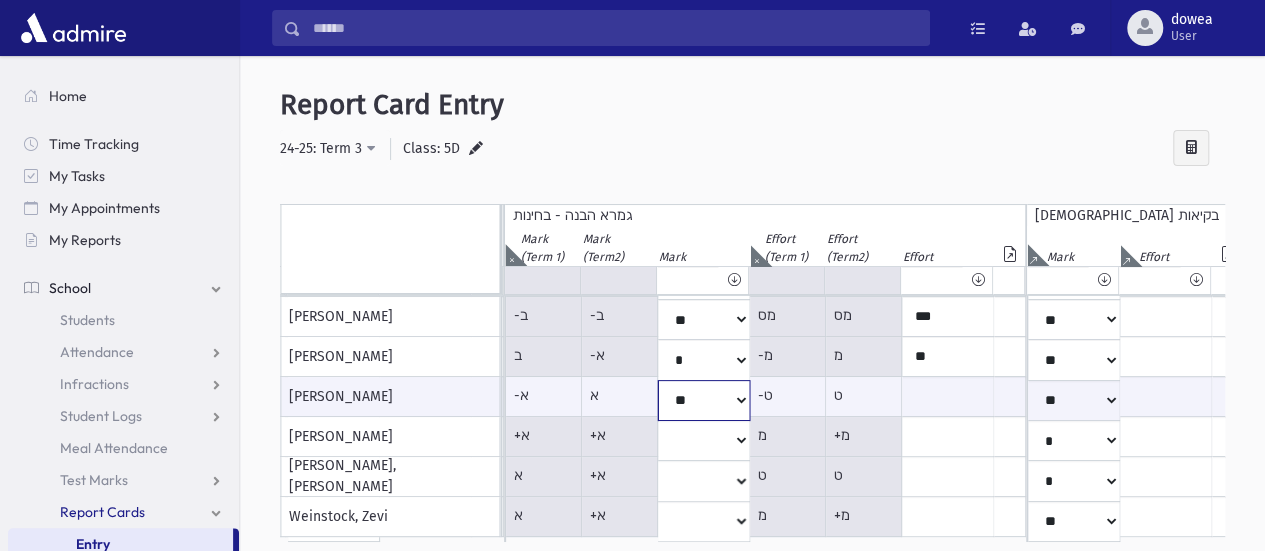 click on "*
**
**
*
**
**
*
**
**
*
**
**
**
***
**
***
**
***
***
***
***
**
***" at bounding box center [-974, 400] 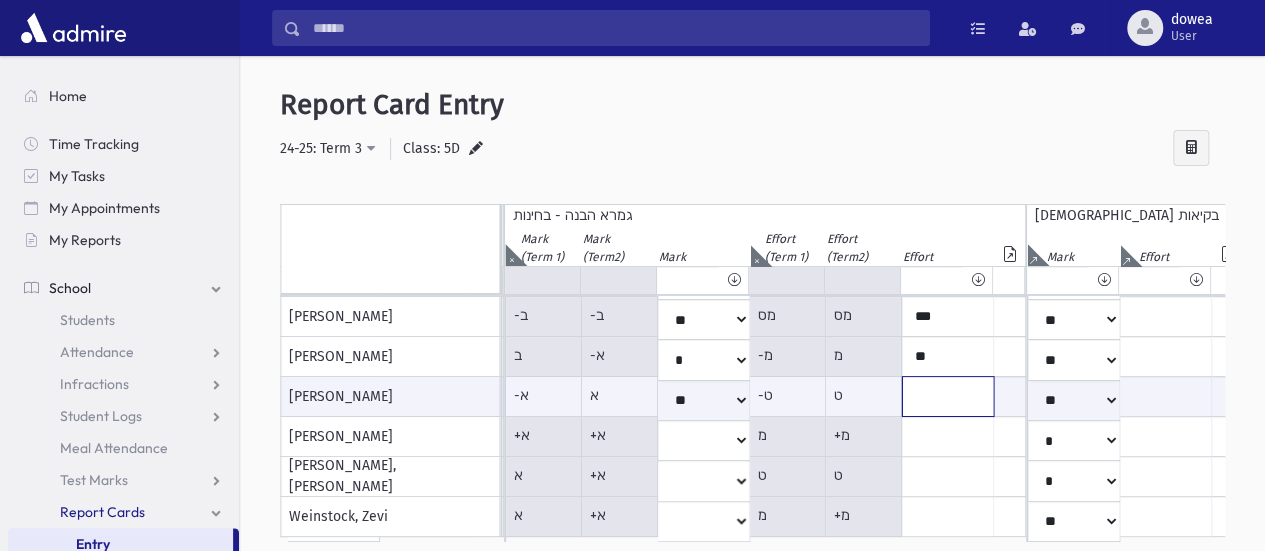 click at bounding box center (-883, 396) 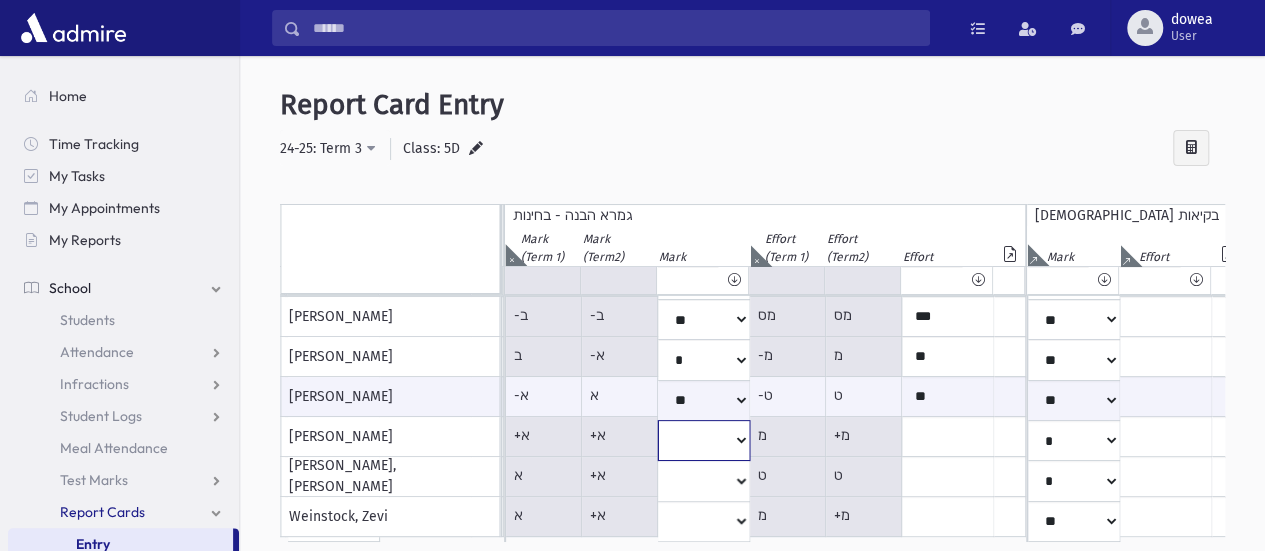click on "*
**
**
*
**
**
*
**
**
*
**
**
**
***
**
***
**
***
***
***
***
**
***" at bounding box center [-974, -83] 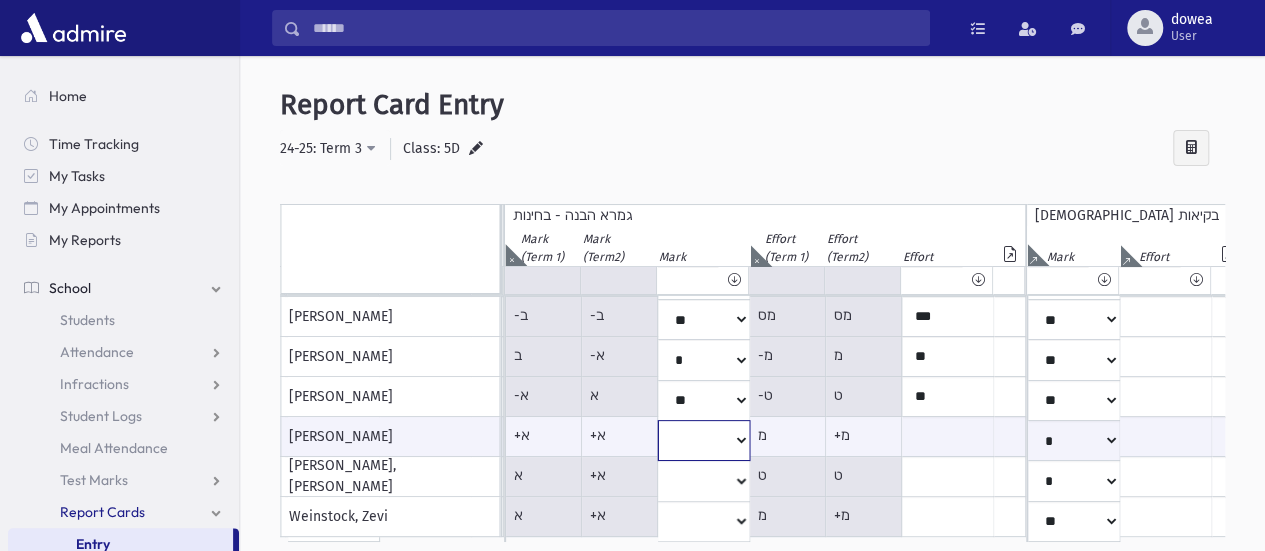 select on "**" 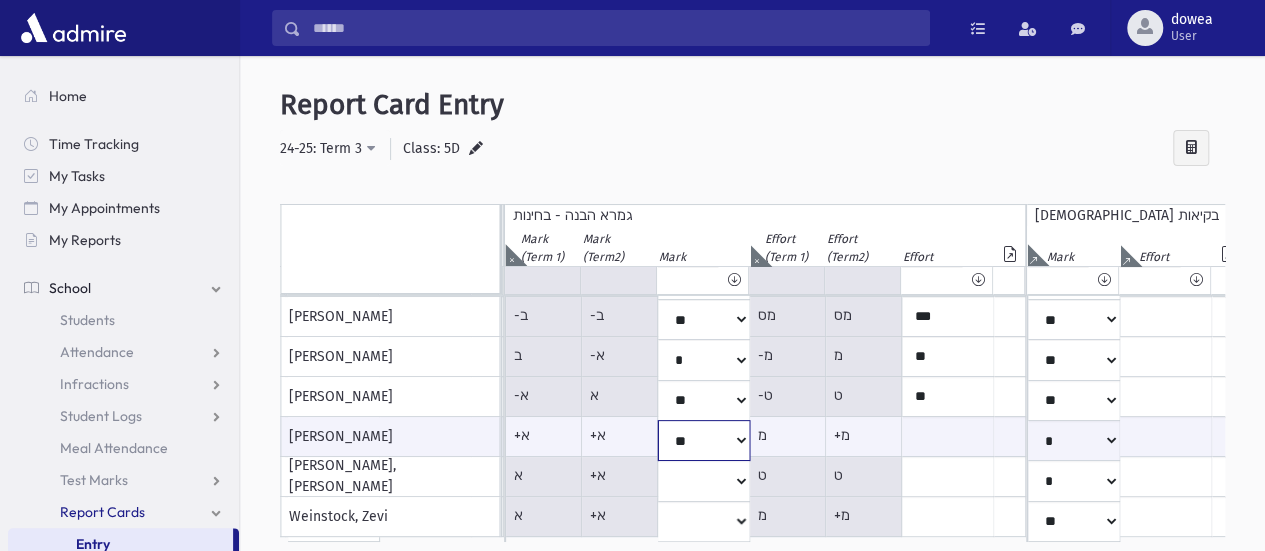 click on "*
**
**
*
**
**
*
**
**
*
**
**
**
***
**
***
**
***
***
***
***
**
***" at bounding box center (-974, 440) 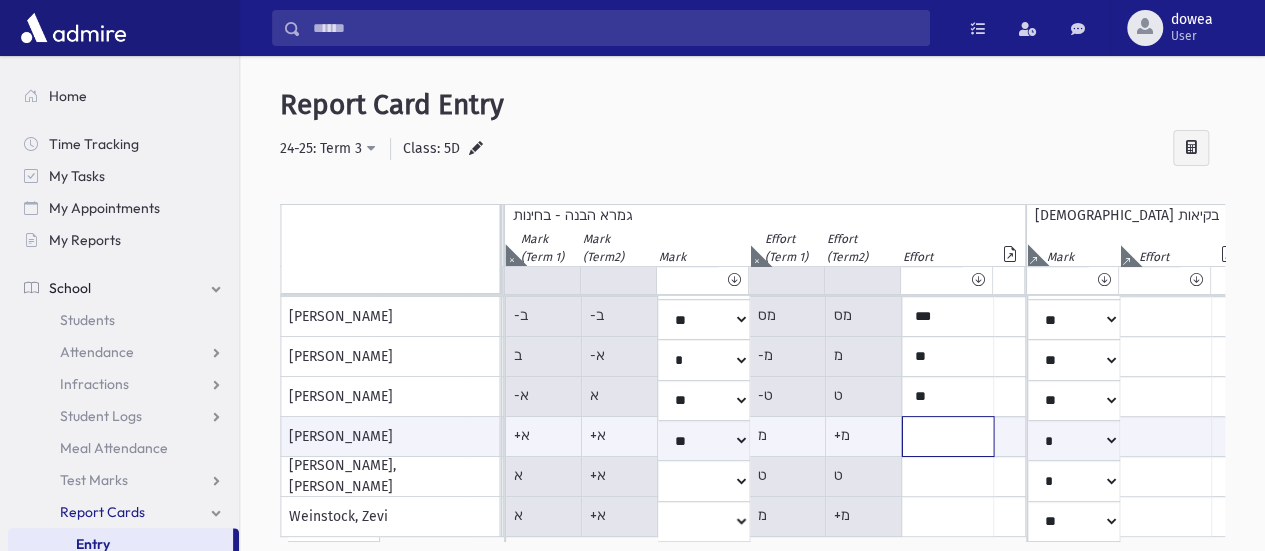 click at bounding box center [-883, 436] 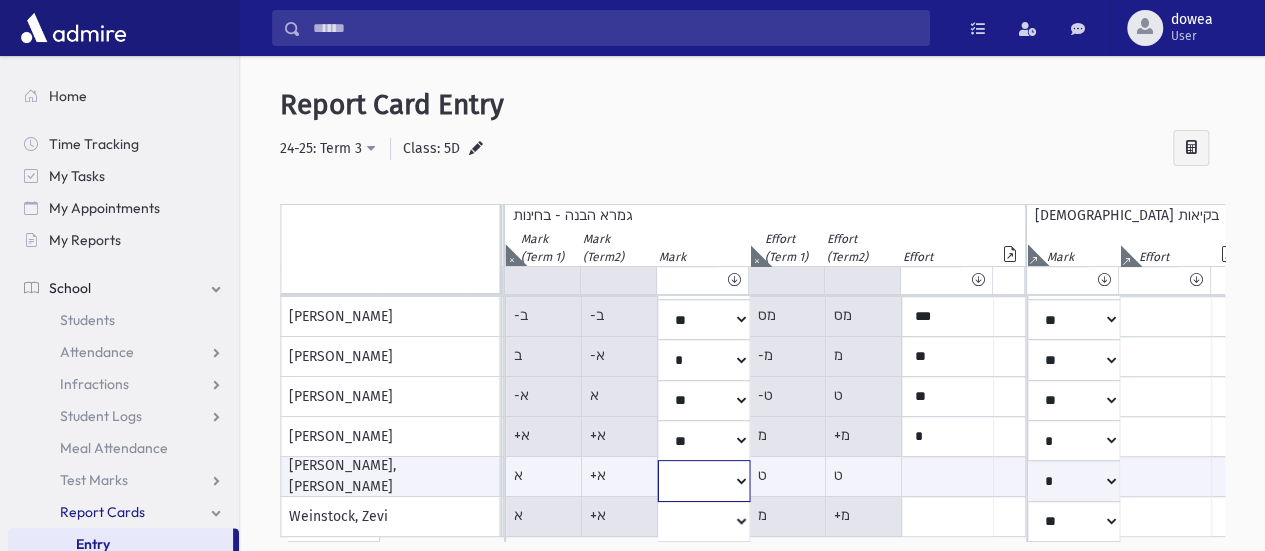 click on "*
**
**
*
**
**
*
**
**
*
**
**
**
***
**
***
**
***
***
***
***
**
***" at bounding box center (-974, 480) 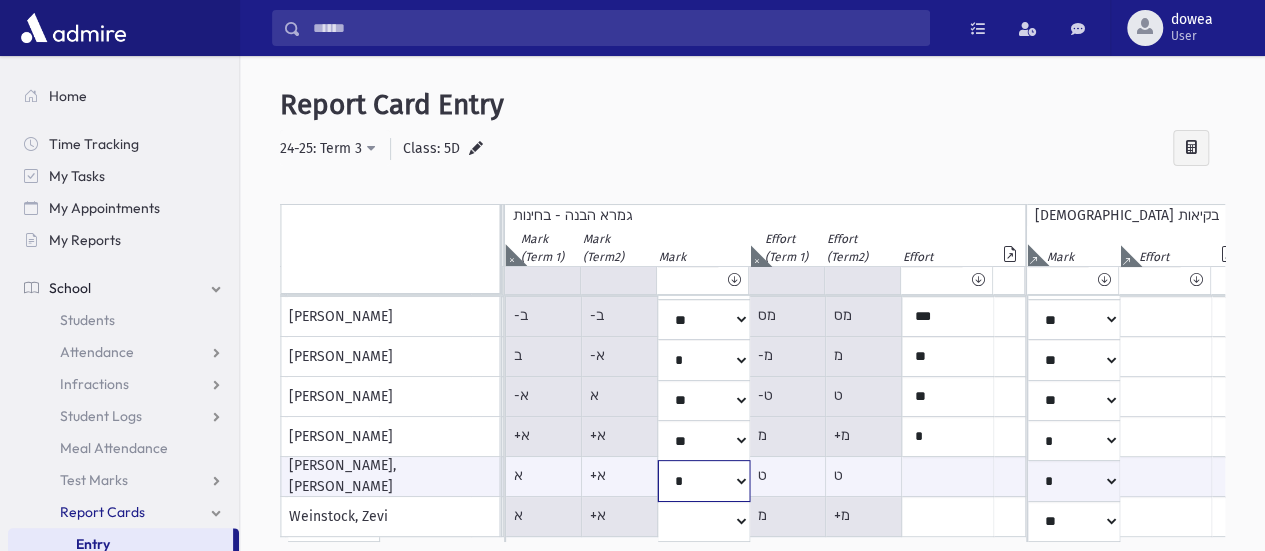 click on "*
**
**
*
**
**
*
**
**
*
**
**
**
***
**
***
**
***
***
***
***
**
***" at bounding box center [-974, 480] 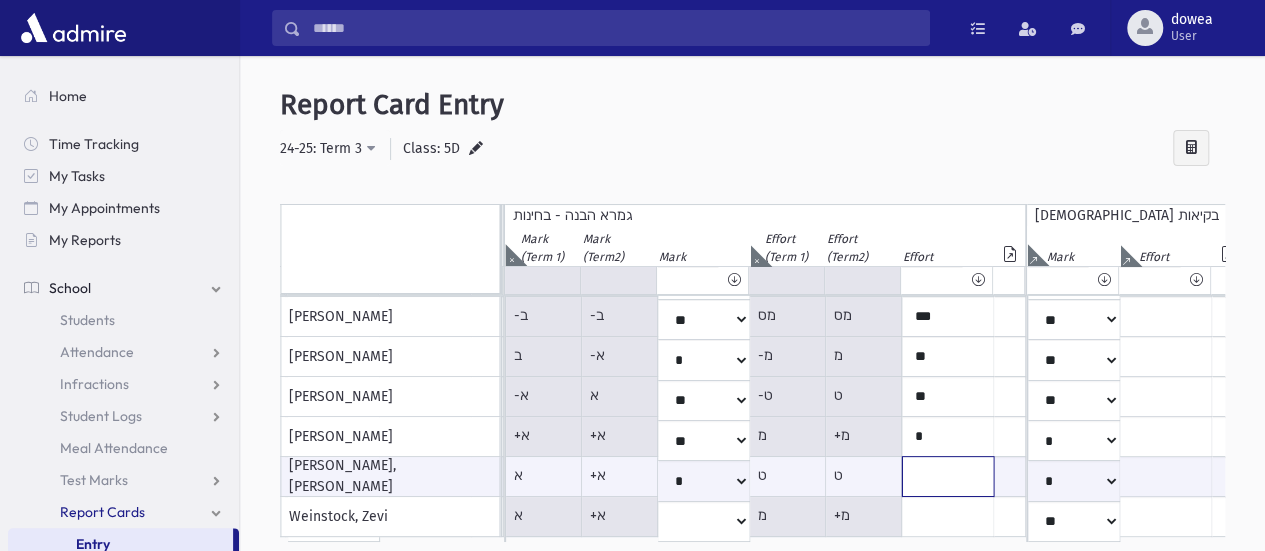 click at bounding box center [-883, 476] 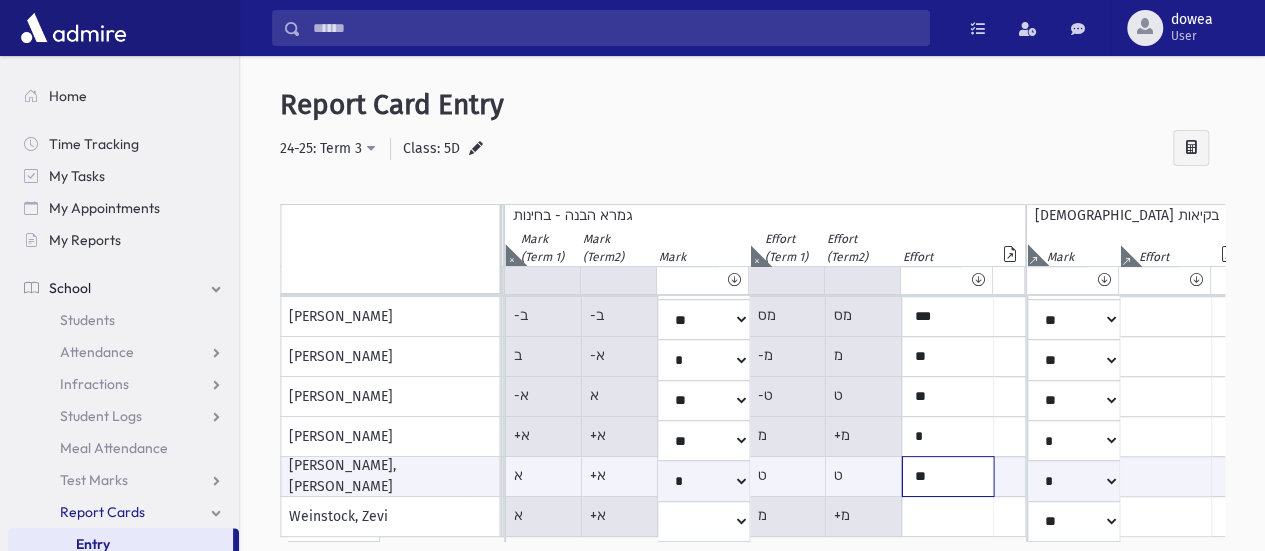click on "**" at bounding box center (-883, 476) 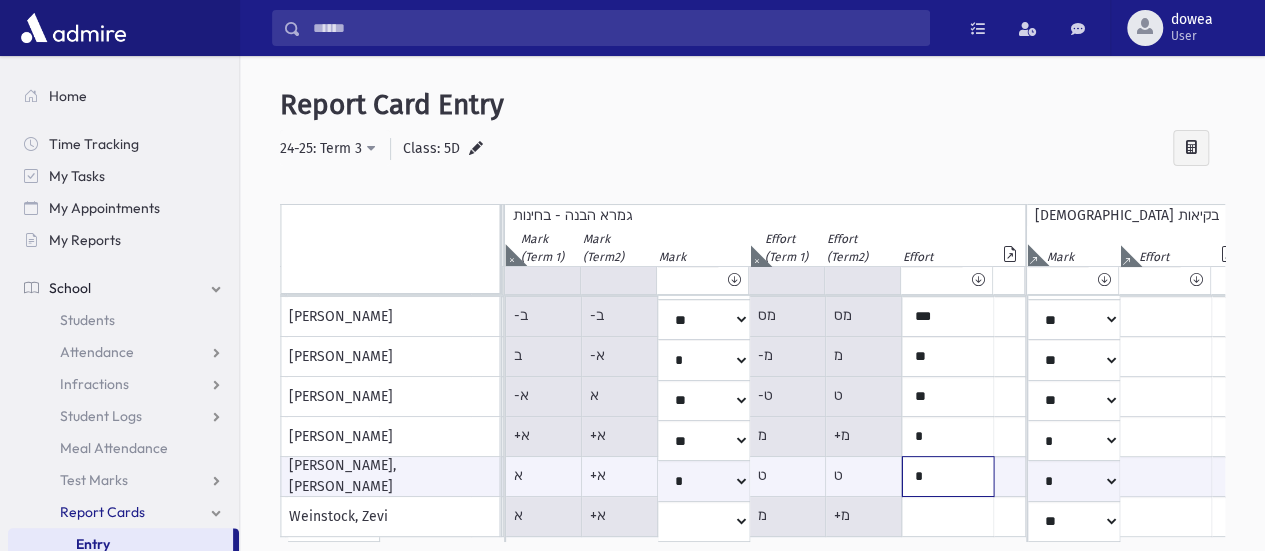 type on "*" 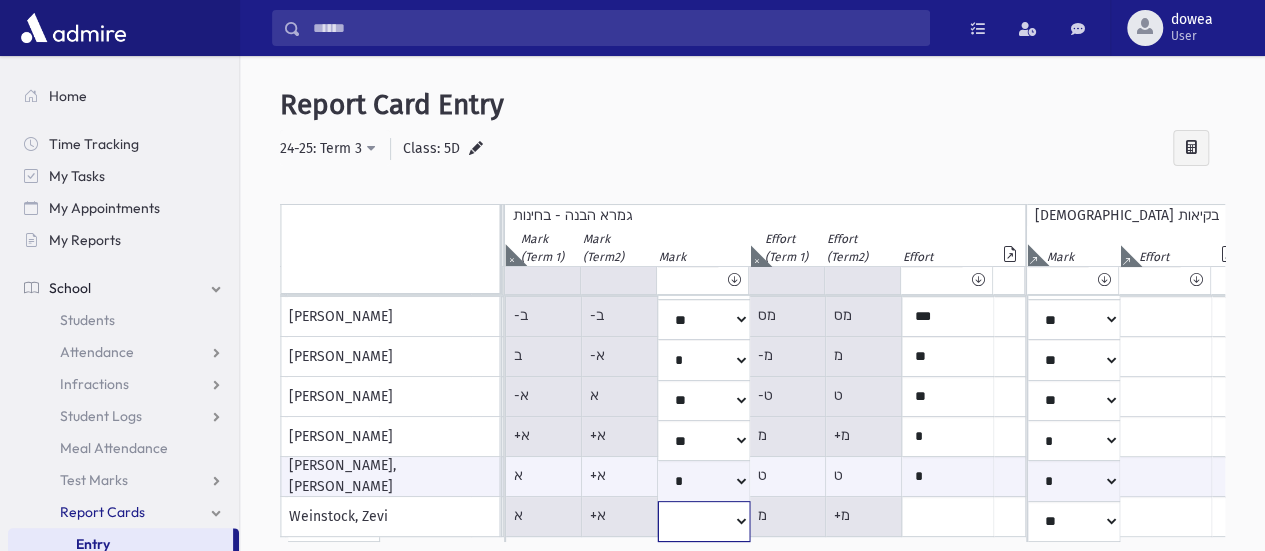 click on "*
**
**
*
**
**
*
**
**
*
**
**
**
***
**
***
**
***
***
***
***
**
***" at bounding box center [-974, -83] 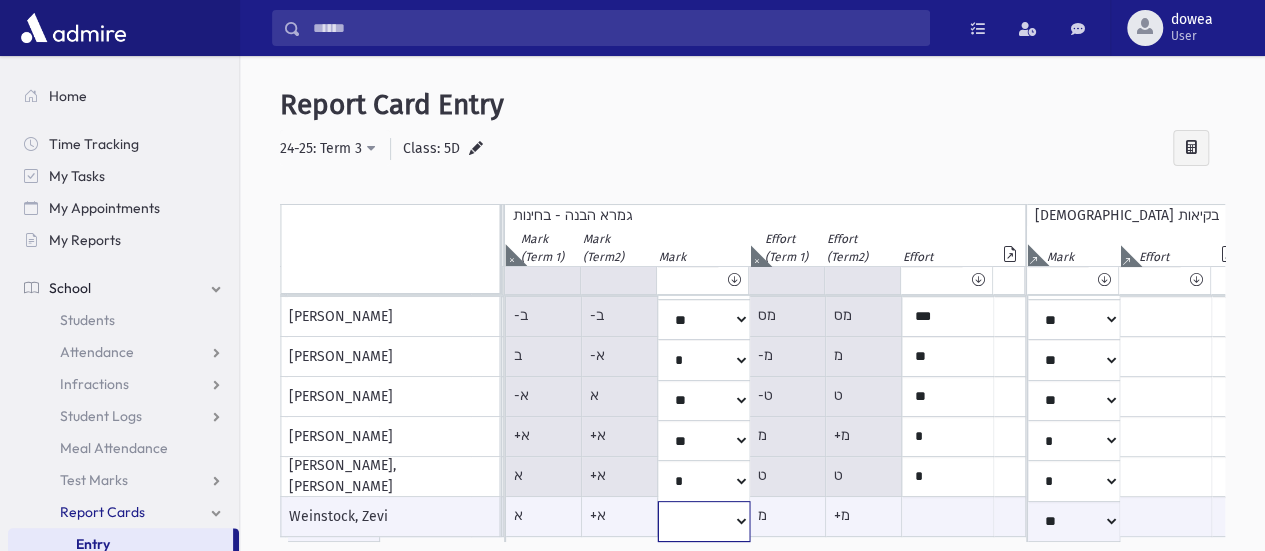 select on "*" 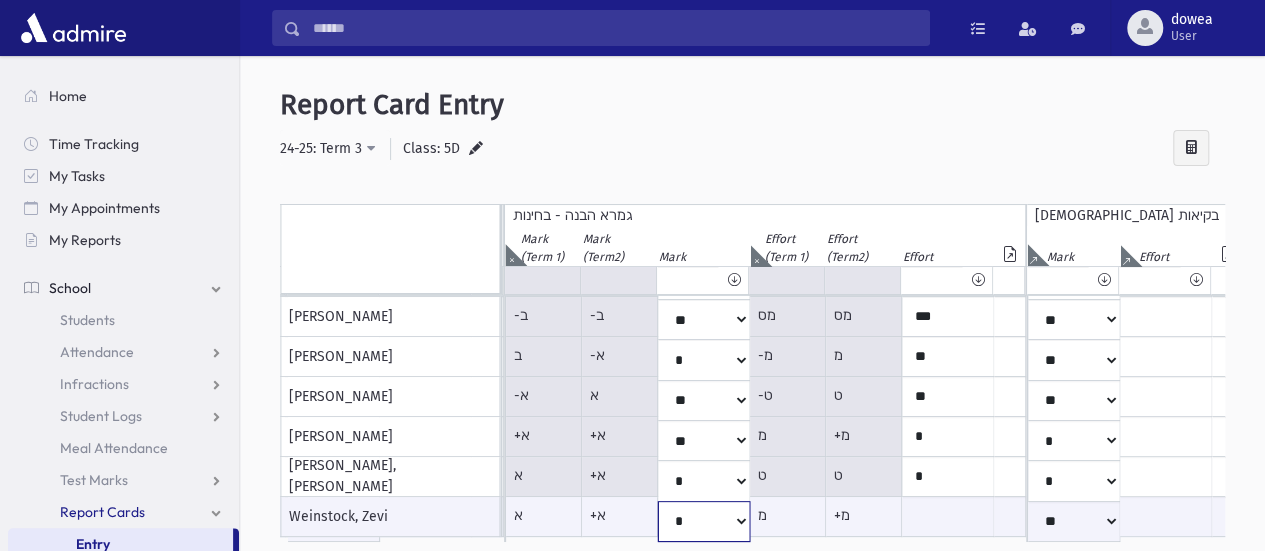 click on "*
**
**
*
**
**
*
**
**
*
**
**
**
***
**
***
**
***
***
***
***
**
***" at bounding box center (-974, 521) 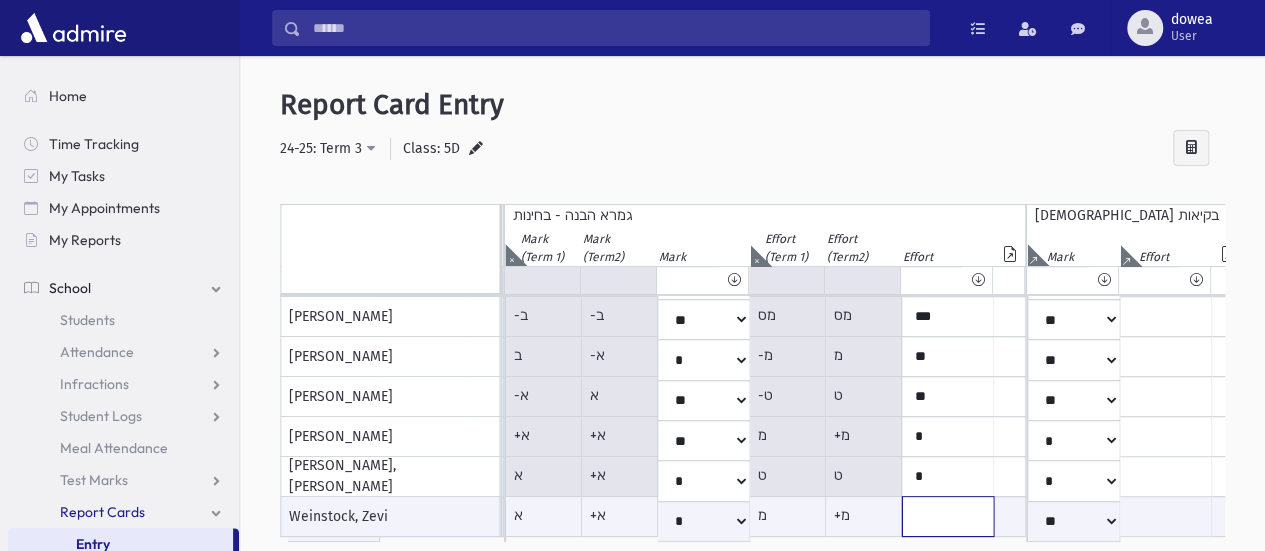 click at bounding box center [-883, 516] 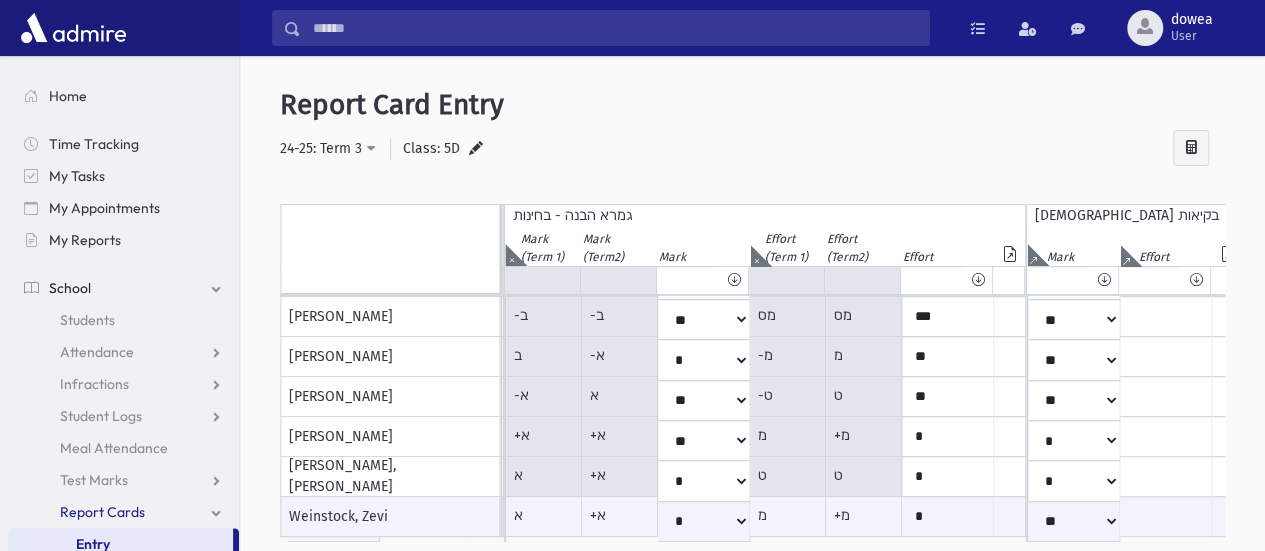 click at bounding box center (511, 255) 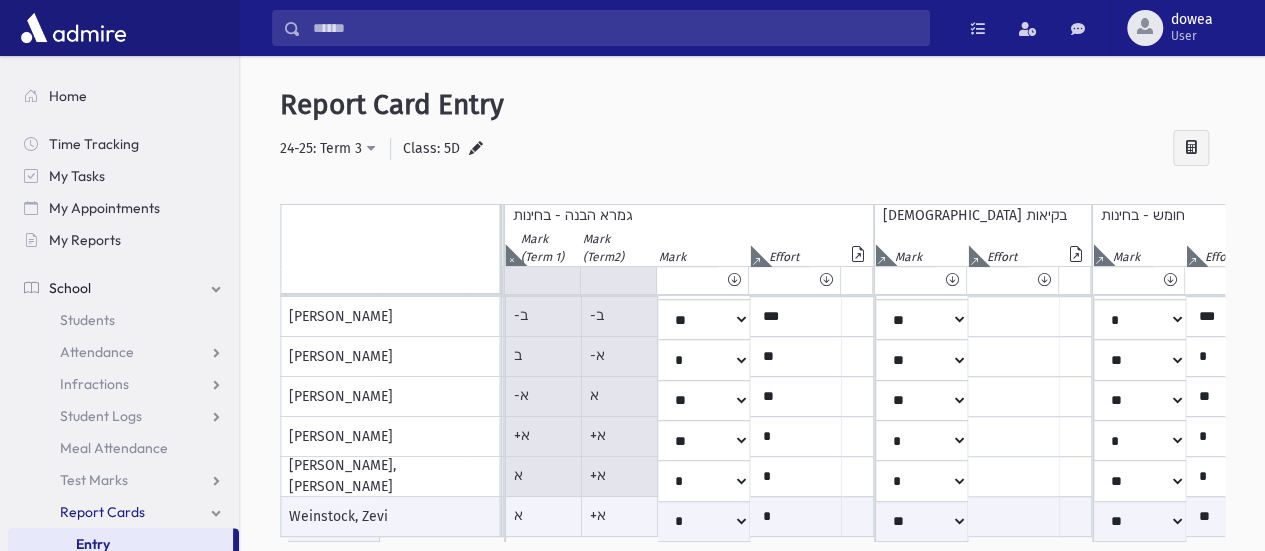 click at bounding box center [511, 255] 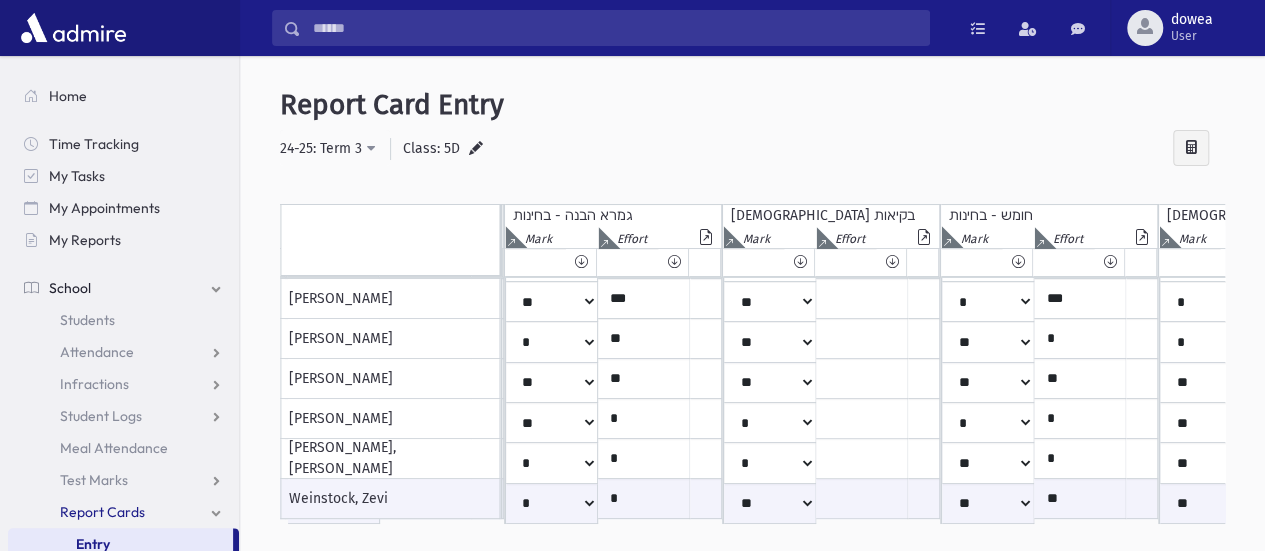 scroll, scrollTop: 402, scrollLeft: 1448, axis: both 